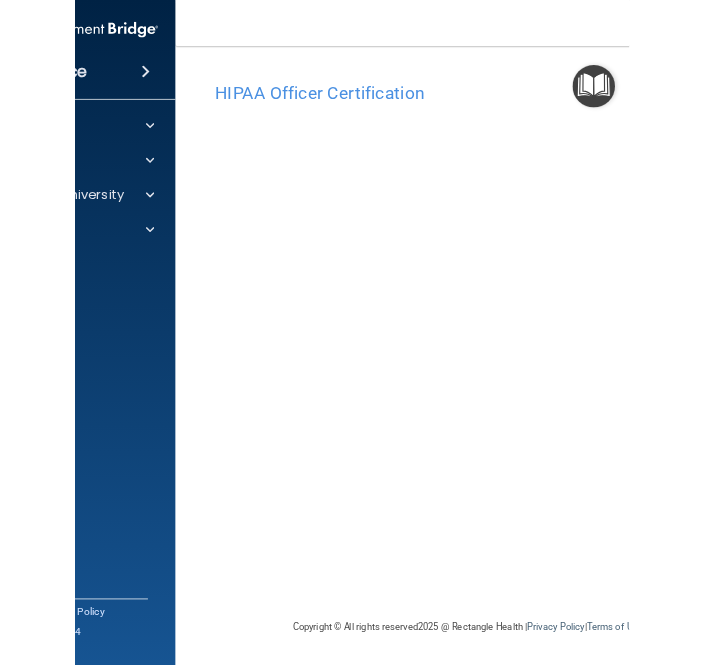 scroll, scrollTop: 0, scrollLeft: 0, axis: both 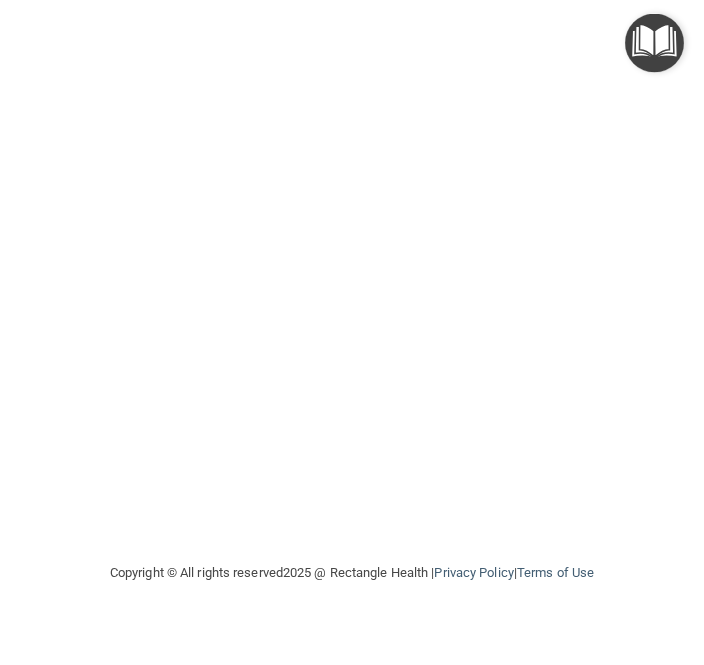 click on "HIPAA Officer Certification         This course doesn’t expire until . Are you sure you want to take this course now?   Take the course anyway!" at bounding box center [352, 273] 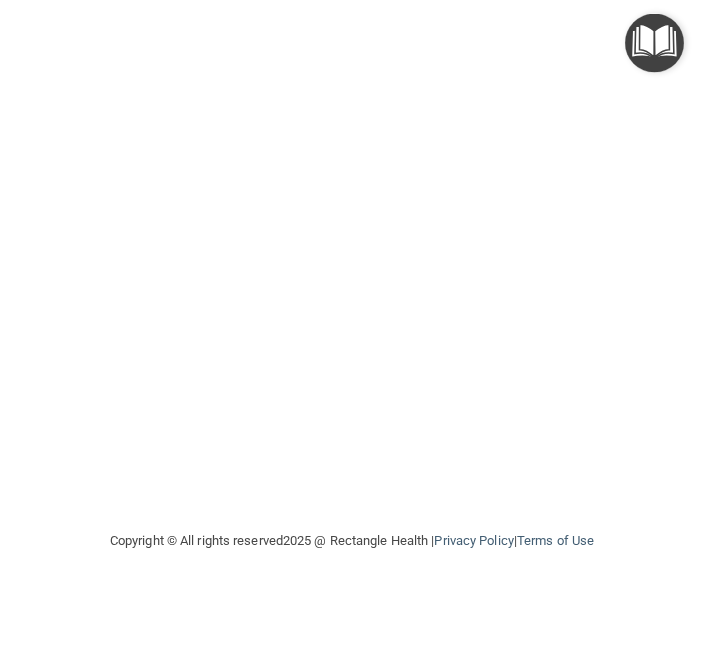 scroll, scrollTop: 225, scrollLeft: 0, axis: vertical 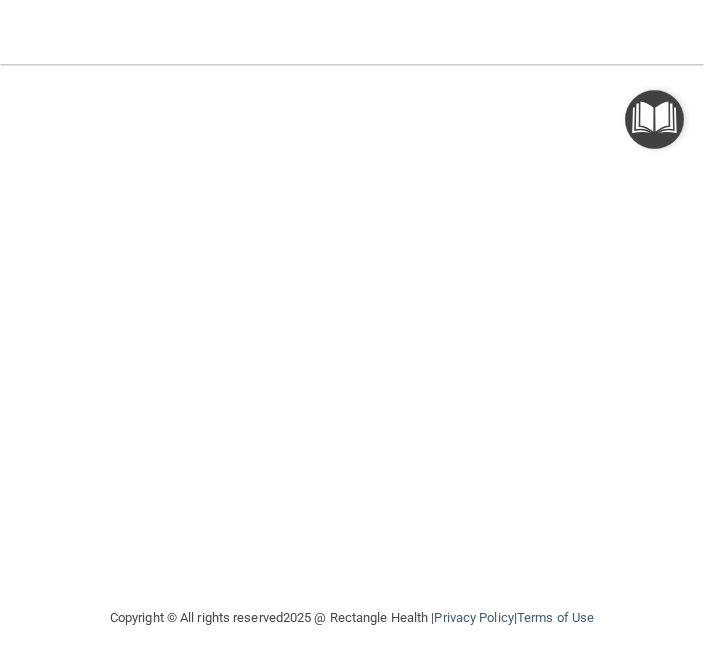 click on "HIPAA Officer Certification         This course doesn’t expire until . Are you sure you want to take this course now?   Take the course anyway!            Copyright © All rights reserved  2025 @ Rectangle Health |  Privacy Policy  |  Terms of Use" at bounding box center [352, 364] 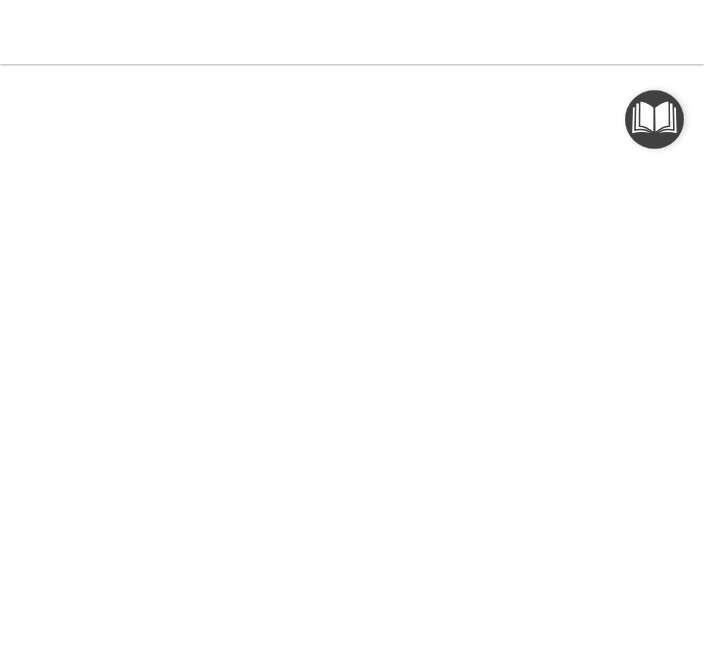 scroll, scrollTop: 153, scrollLeft: 0, axis: vertical 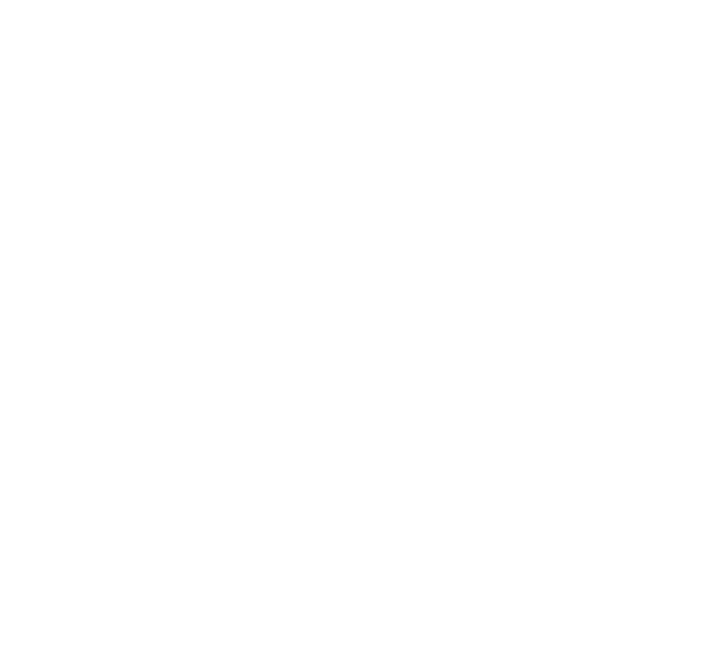 click on "HIPAA Officer Certification         This course doesn’t expire until . Are you sure you want to take this course now?   Take the course anyway!            Copyright © All rights reserved  2025 @ Rectangle Health |  Privacy Policy  |  Terms of Use" at bounding box center [352, 364] 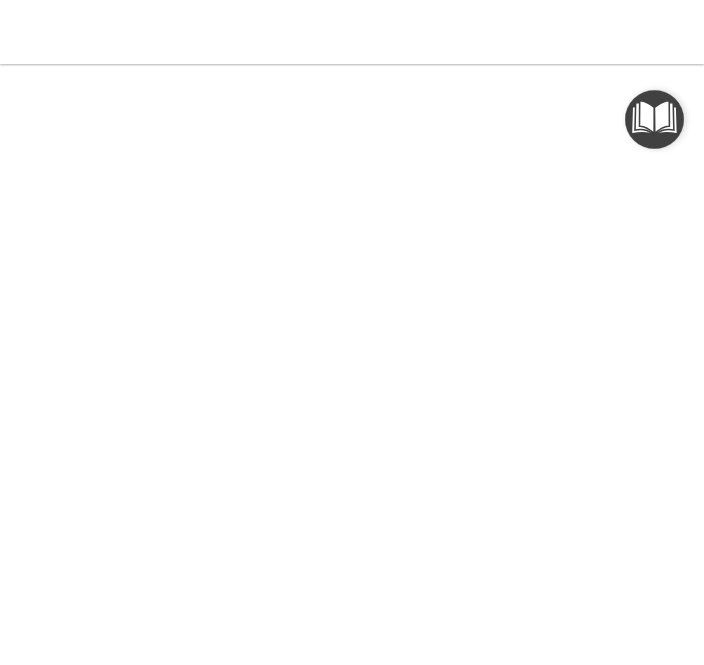 click at bounding box center (654, 119) 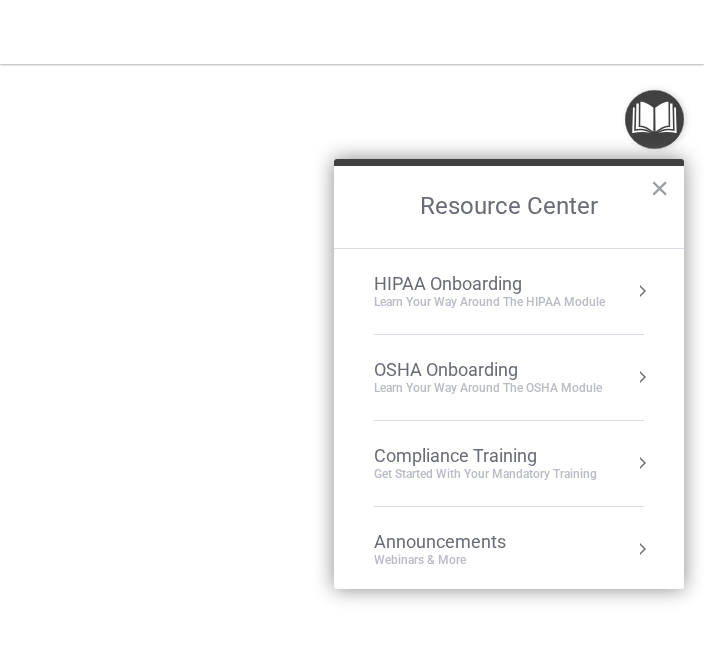 click on "×" at bounding box center (659, 188) 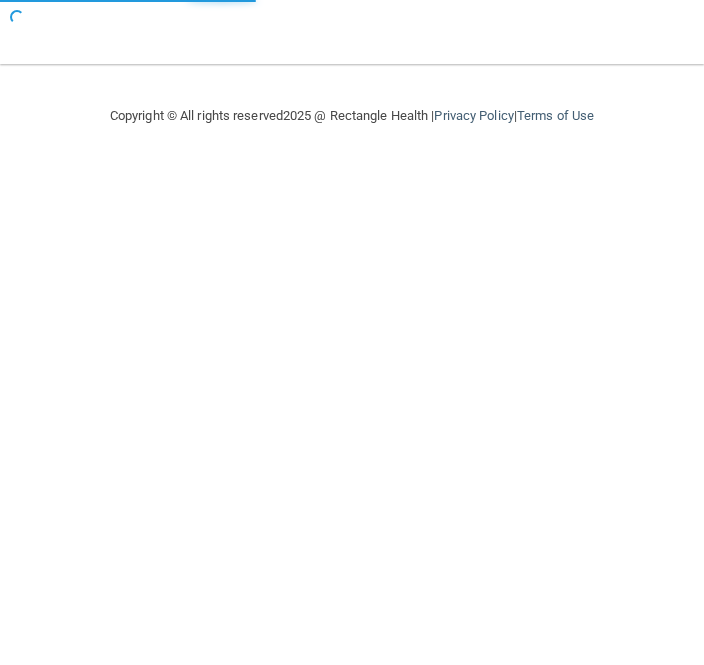 scroll, scrollTop: 0, scrollLeft: 0, axis: both 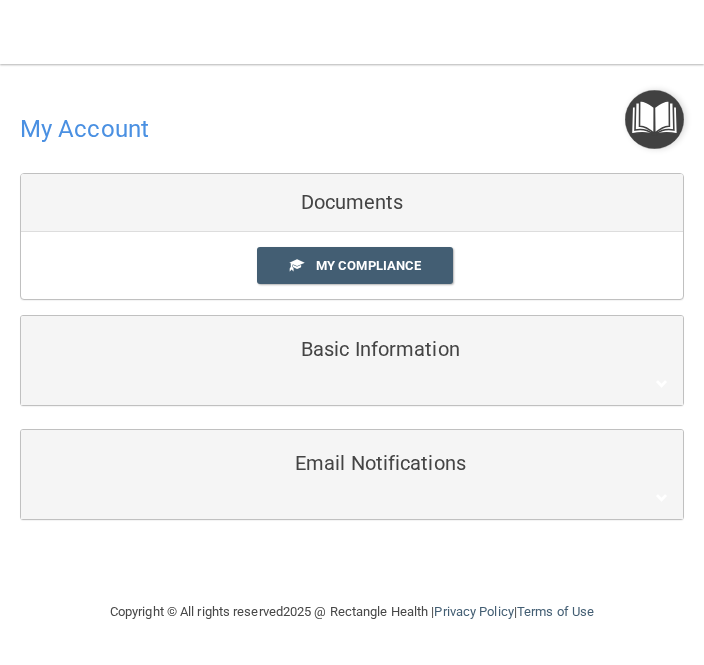 click on "My Compliance" at bounding box center [368, 265] 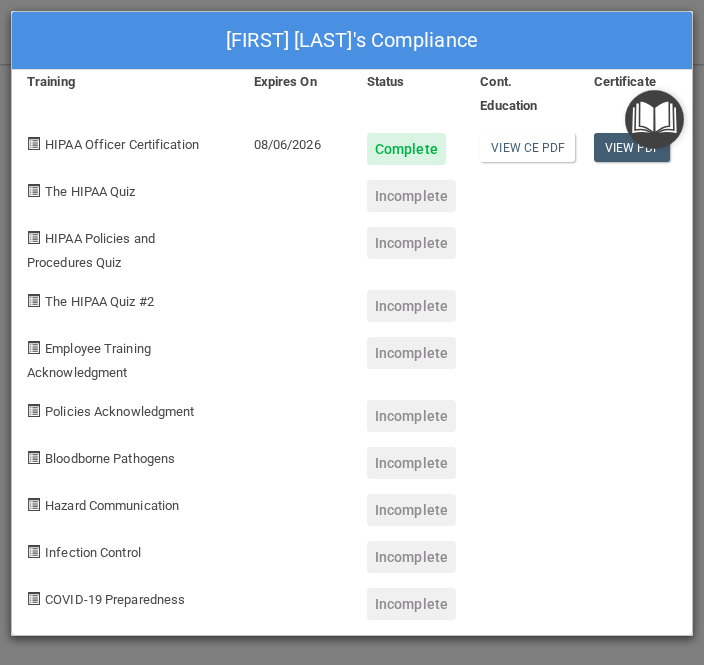 click on "View PDF" at bounding box center [632, 147] 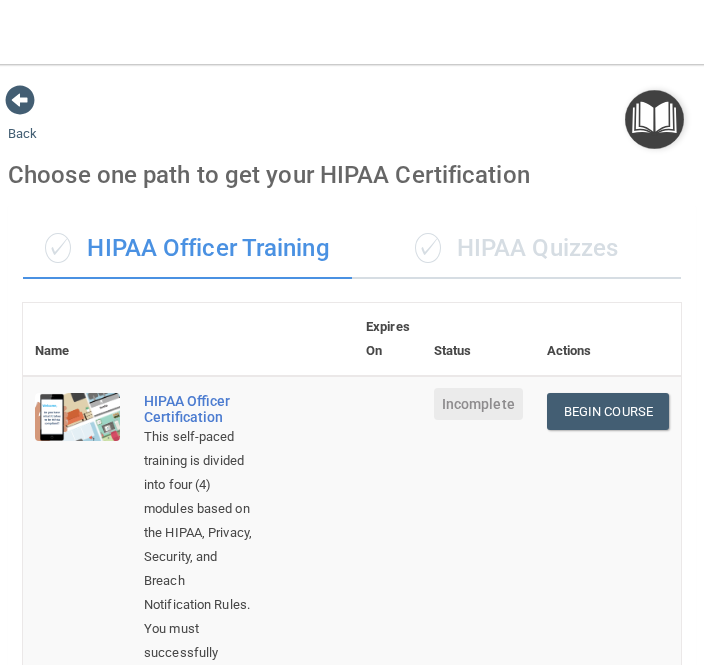 scroll, scrollTop: 0, scrollLeft: 0, axis: both 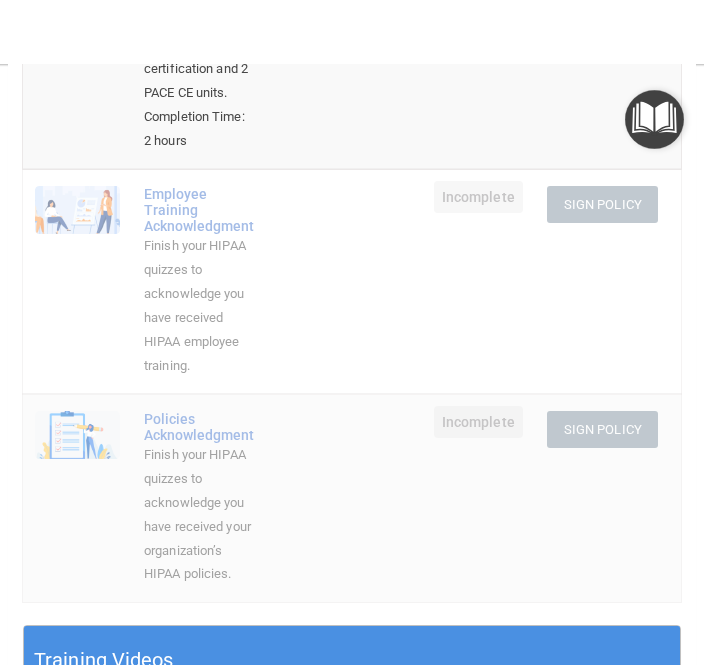 click on "Finish your HIPAA quizzes to acknowledge you have received HIPAA employee training." at bounding box center (199, 306) 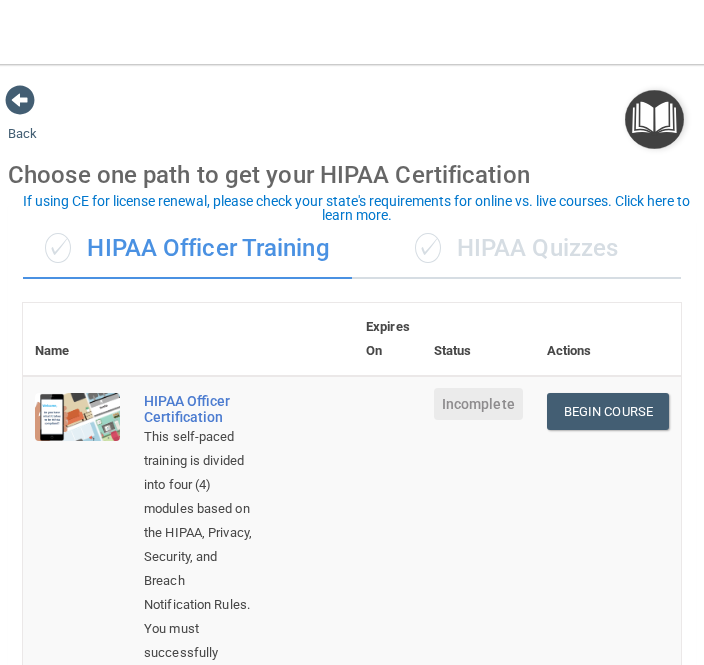 scroll, scrollTop: 0, scrollLeft: 0, axis: both 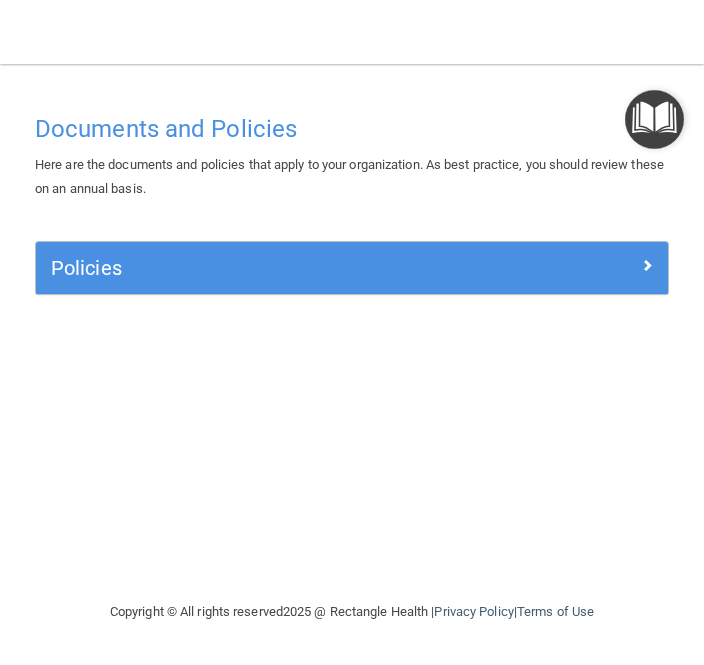 click at bounding box center [589, 264] 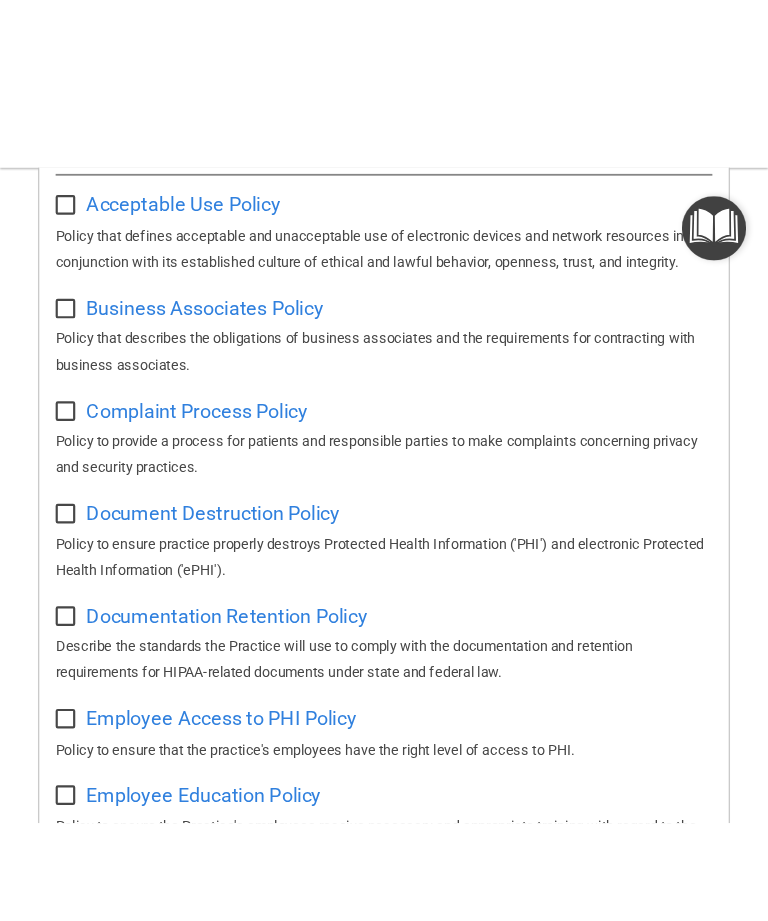 scroll, scrollTop: 290, scrollLeft: 0, axis: vertical 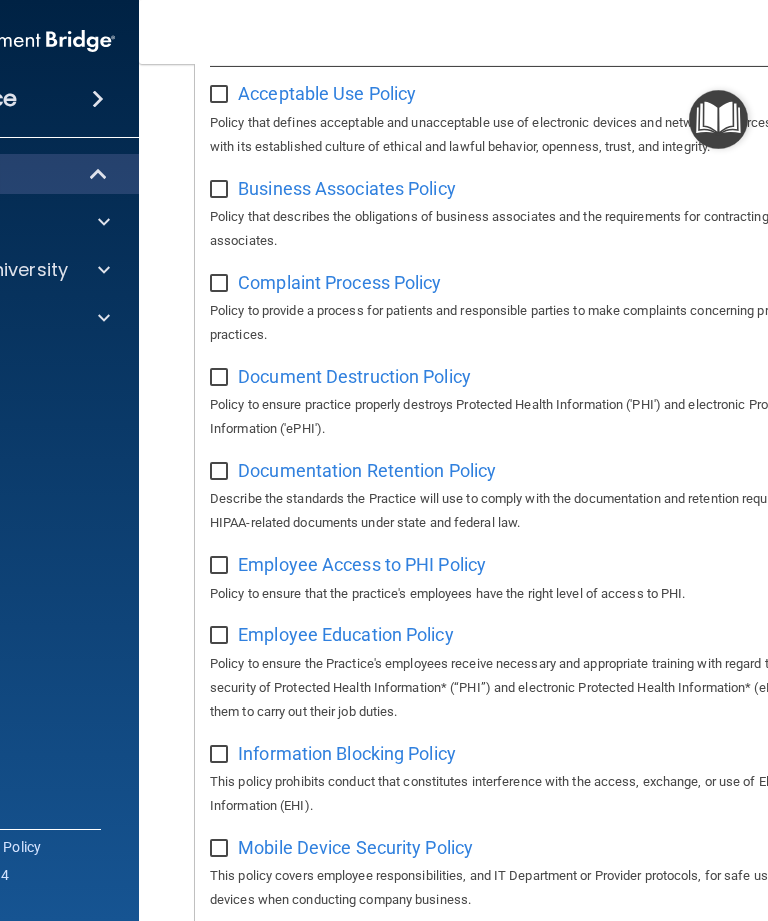 click at bounding box center (104, 270) 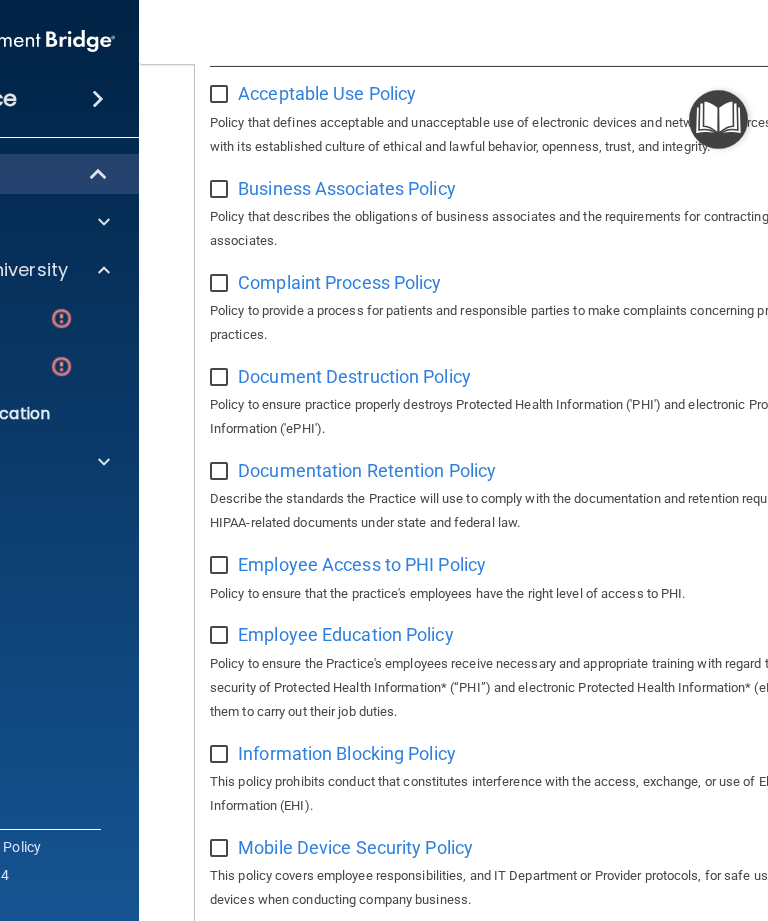 click on "HIPAA Training" at bounding box center [-32, 318] 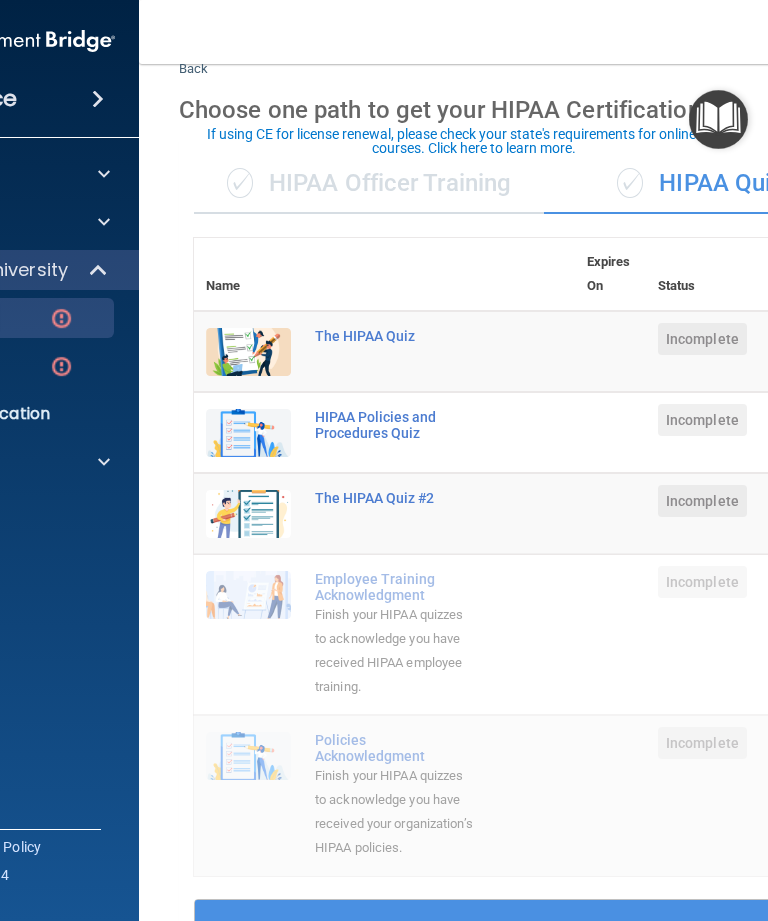 scroll, scrollTop: 68, scrollLeft: 0, axis: vertical 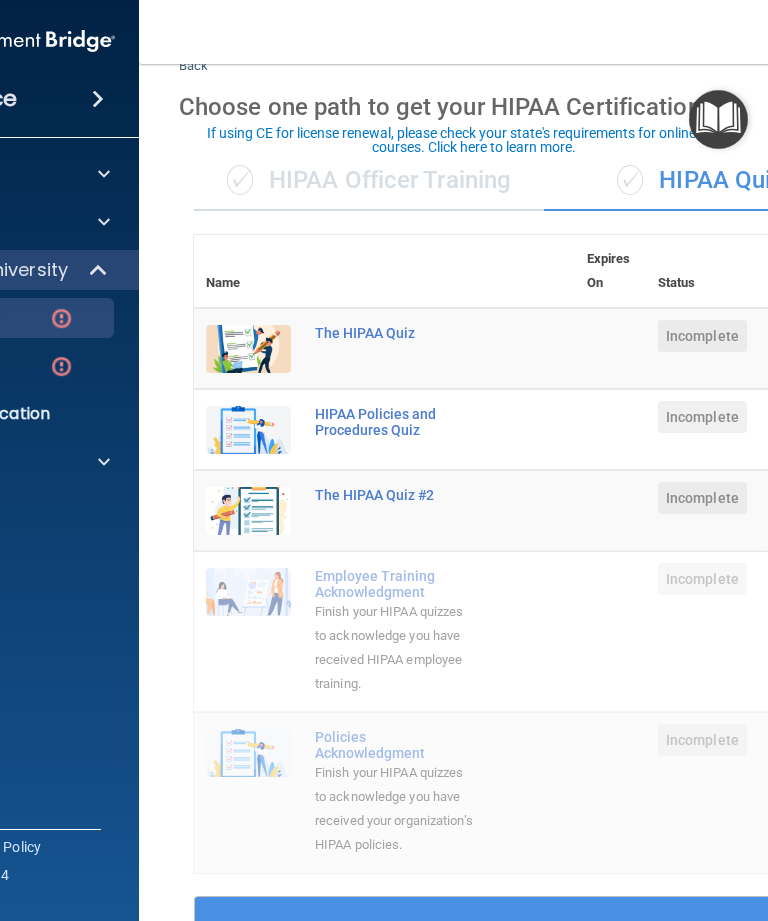 click on "The HIPAA Quiz" at bounding box center (395, 333) 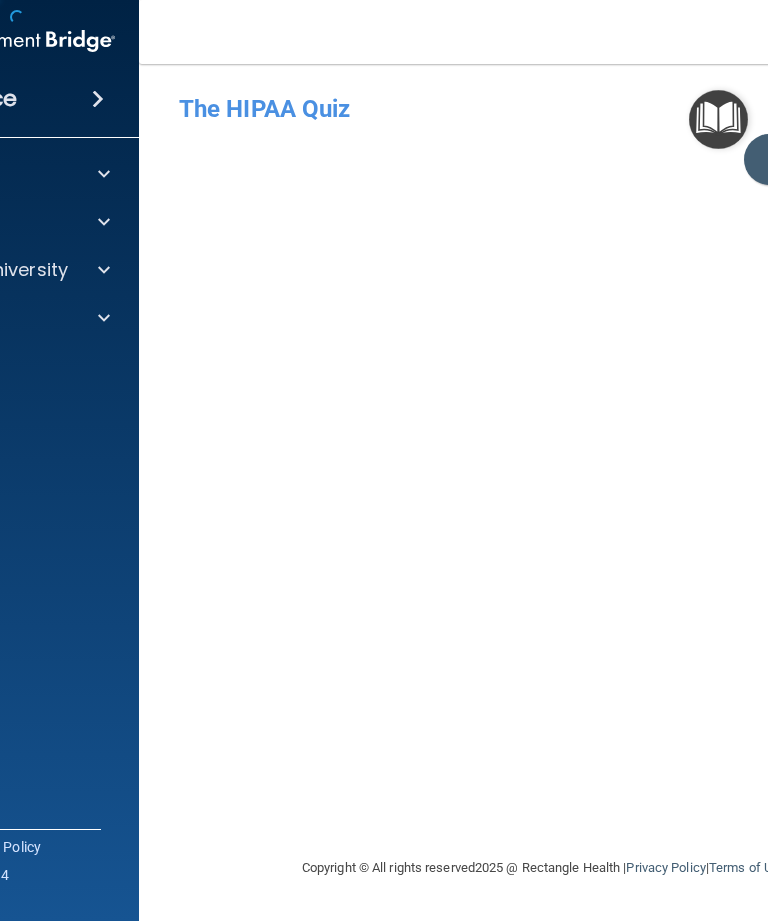 scroll, scrollTop: 0, scrollLeft: 0, axis: both 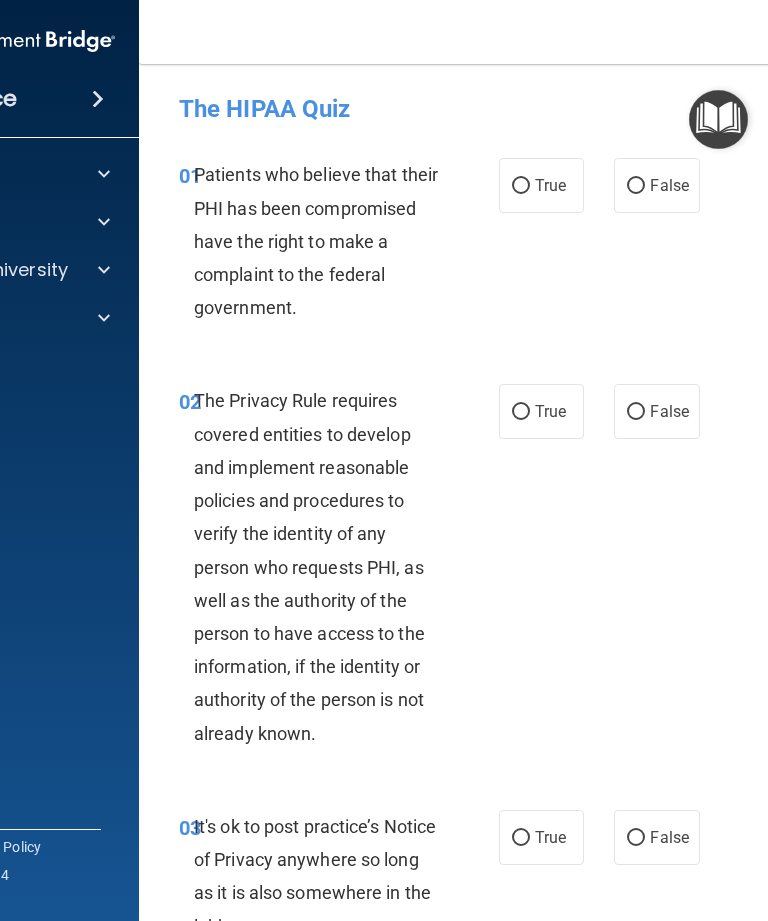 click on "True" at bounding box center [521, 186] 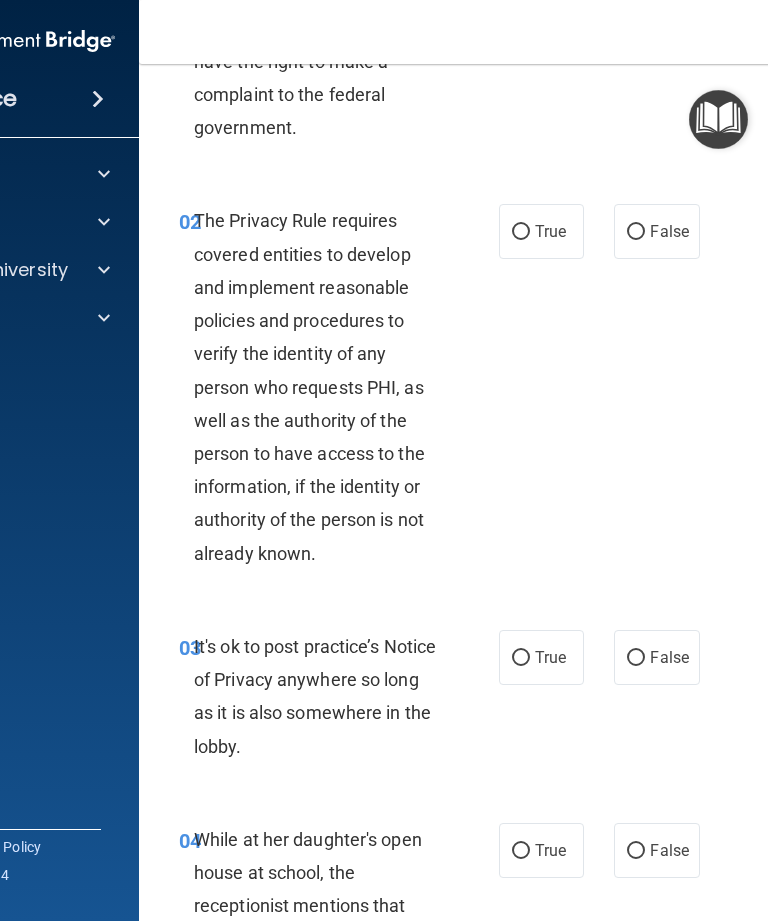 scroll, scrollTop: 194, scrollLeft: 0, axis: vertical 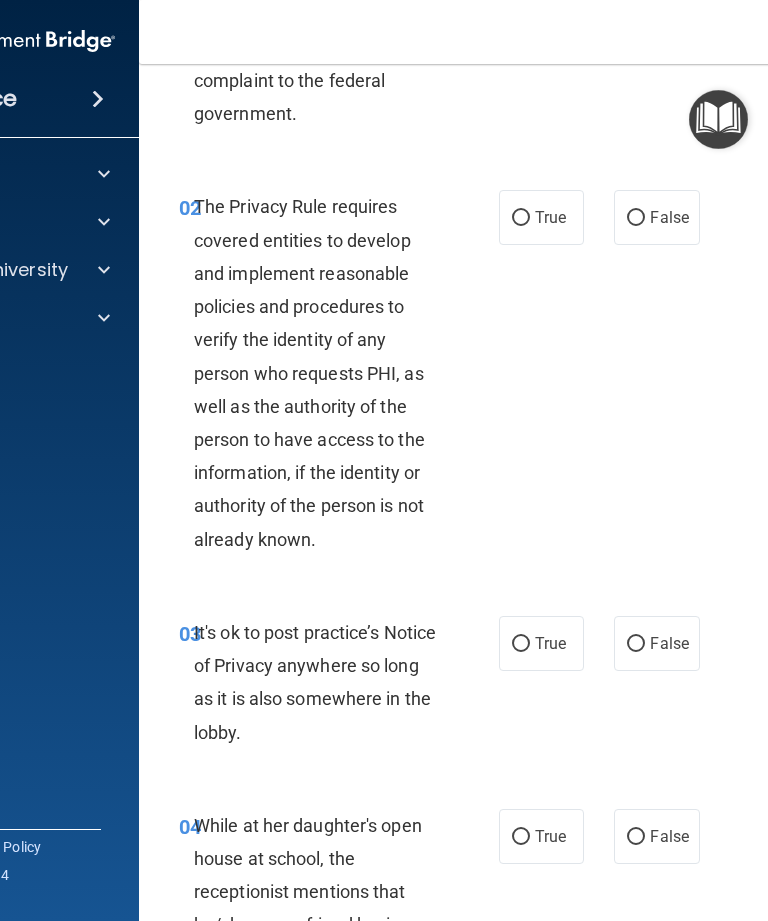 click on "True" at bounding box center (521, 218) 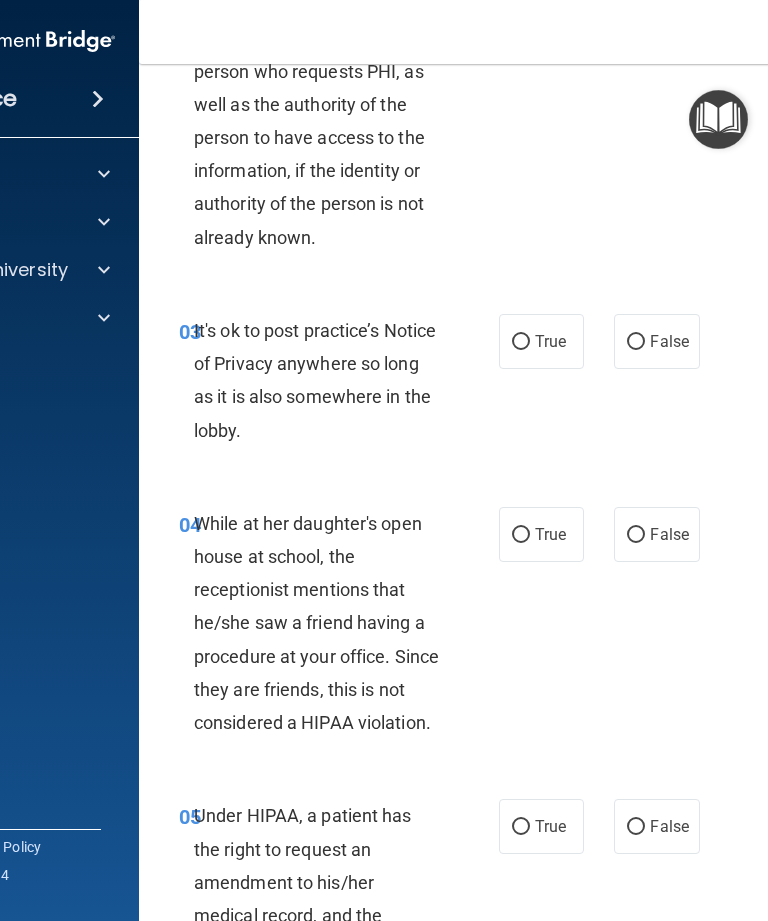 scroll, scrollTop: 502, scrollLeft: 0, axis: vertical 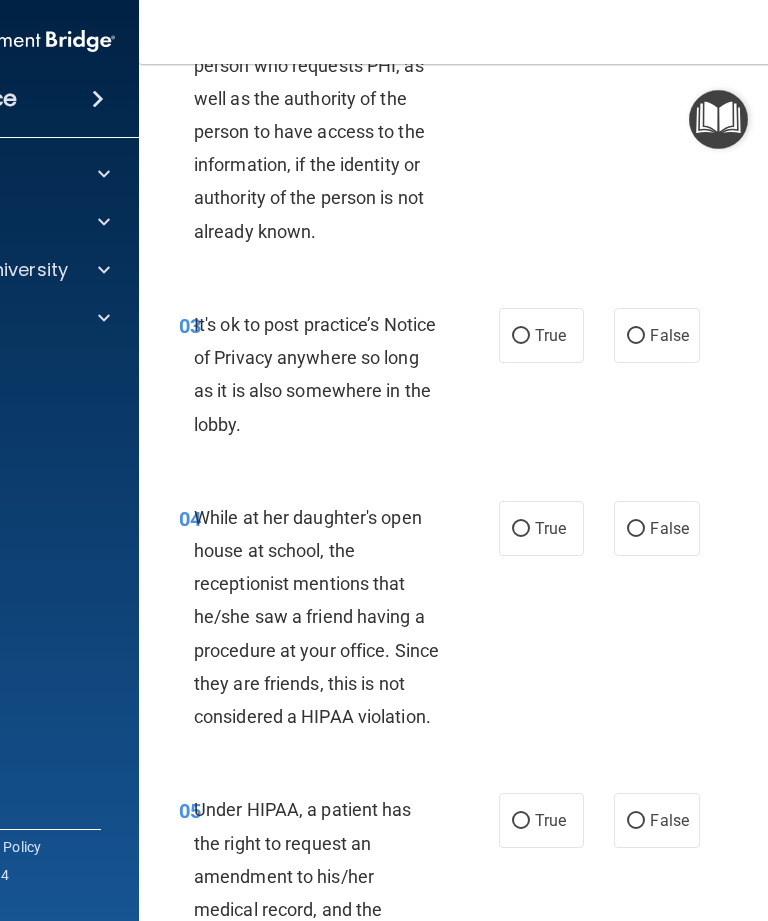 click on "True" at bounding box center [521, 336] 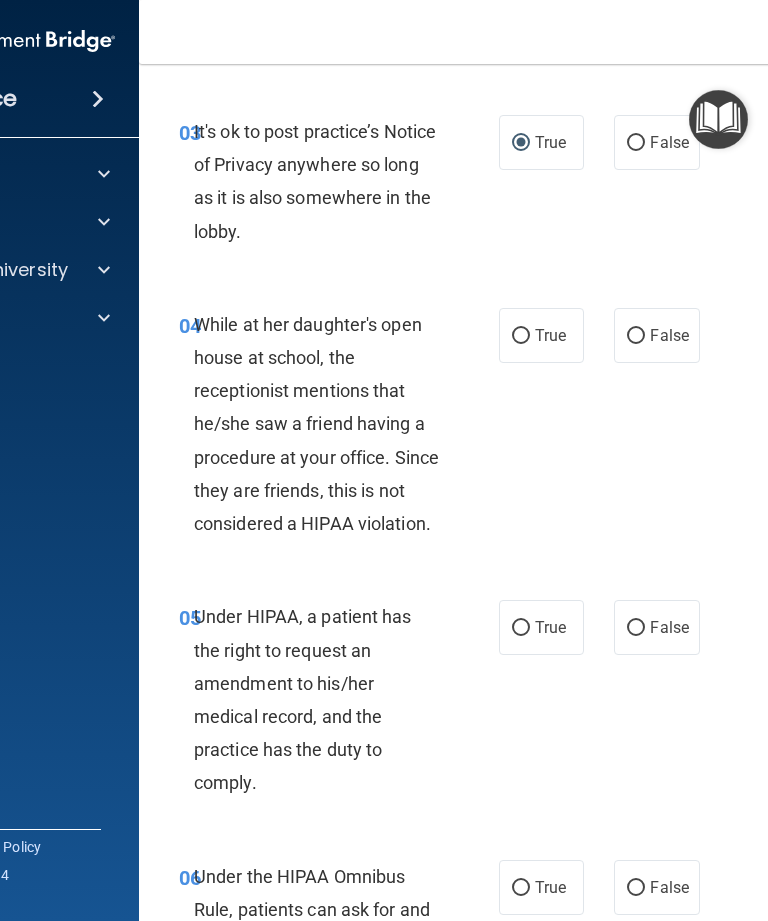 scroll, scrollTop: 703, scrollLeft: 0, axis: vertical 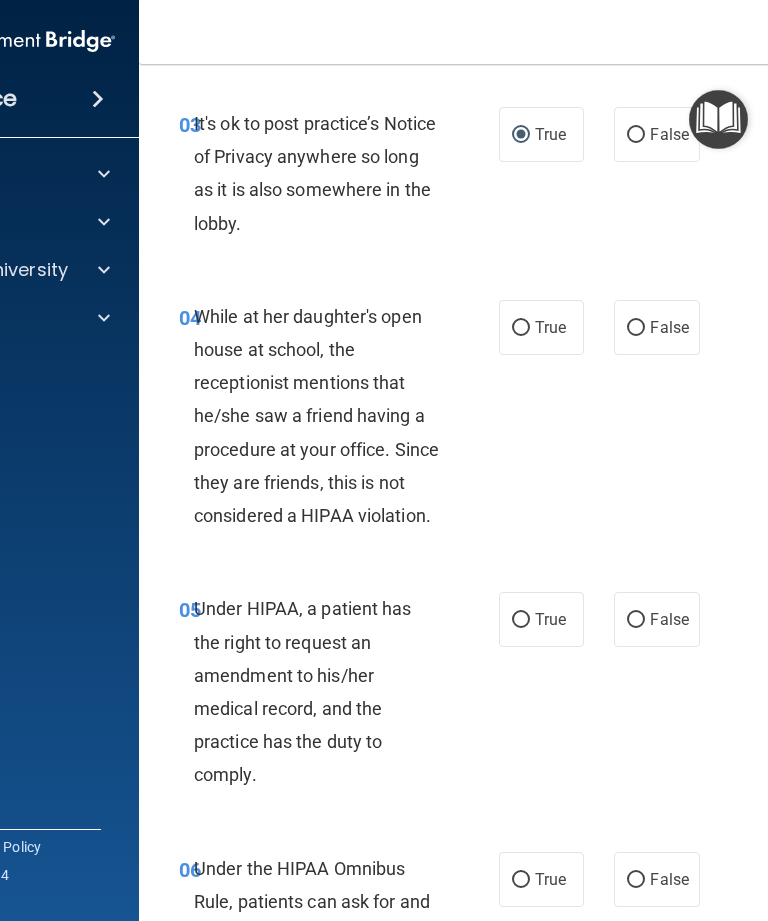 click on "False" at bounding box center (636, 328) 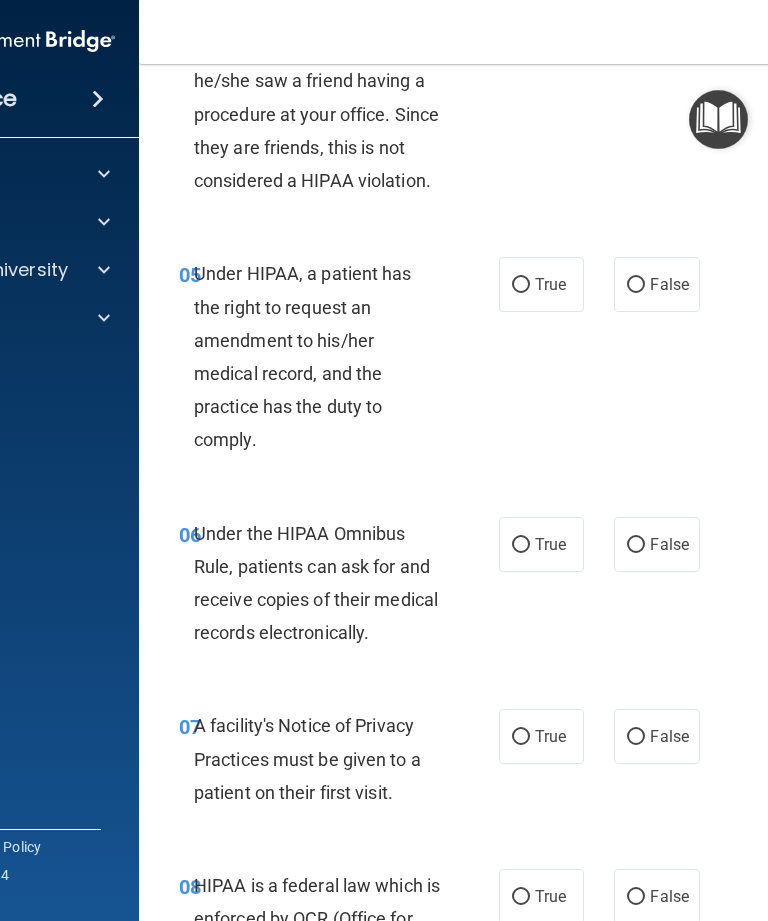 scroll, scrollTop: 1042, scrollLeft: 0, axis: vertical 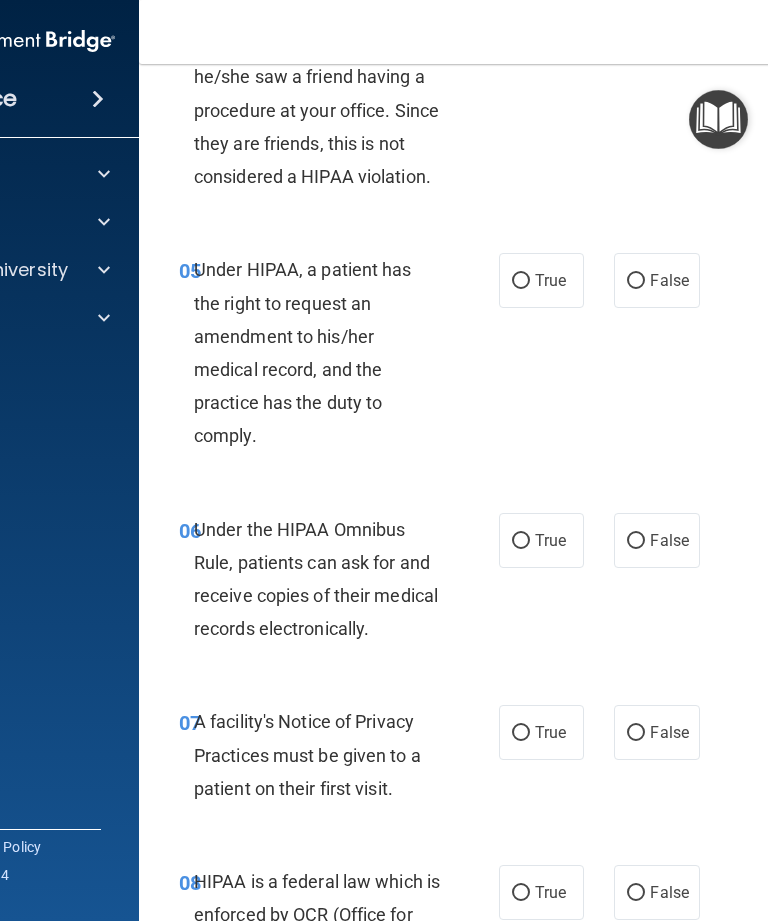 click on "True" at bounding box center [521, 281] 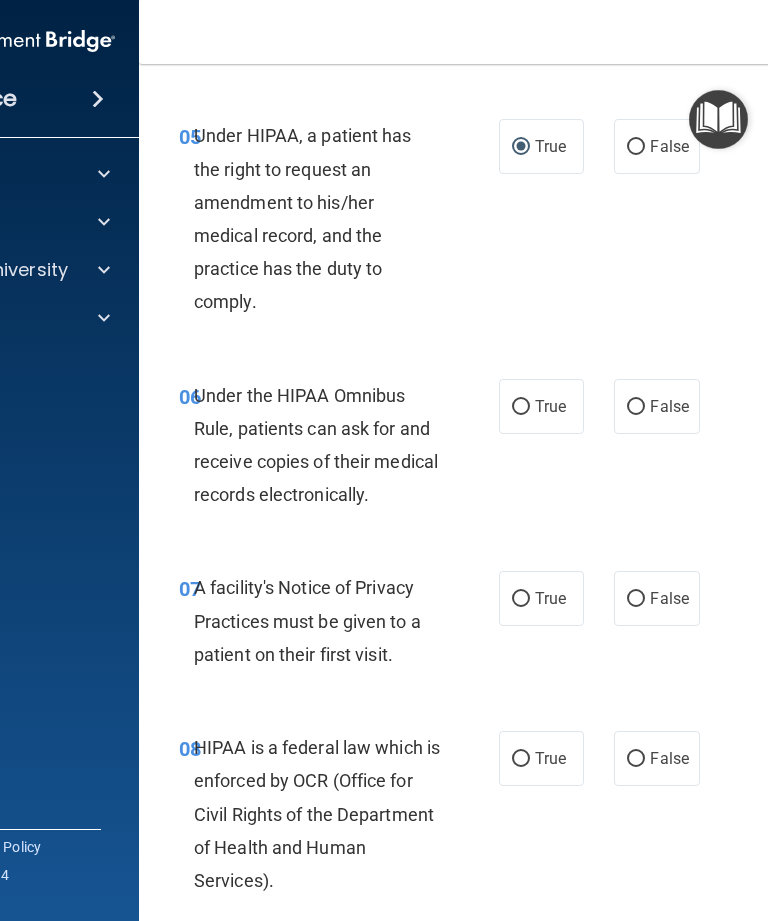 scroll, scrollTop: 1208, scrollLeft: 0, axis: vertical 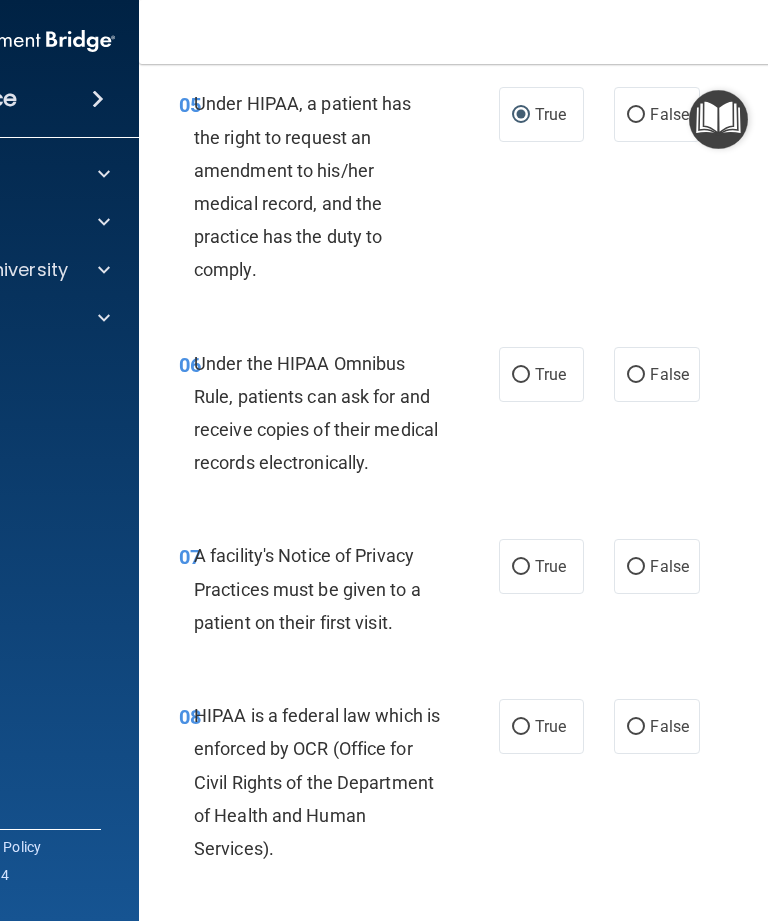 click on "False" at bounding box center [636, 375] 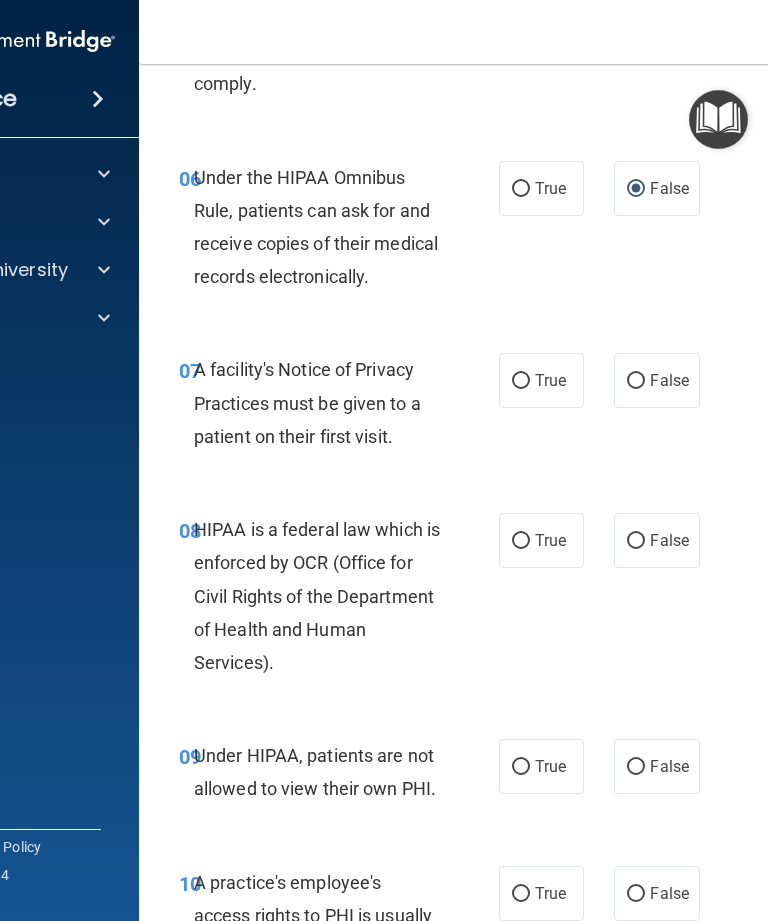 scroll, scrollTop: 1397, scrollLeft: 0, axis: vertical 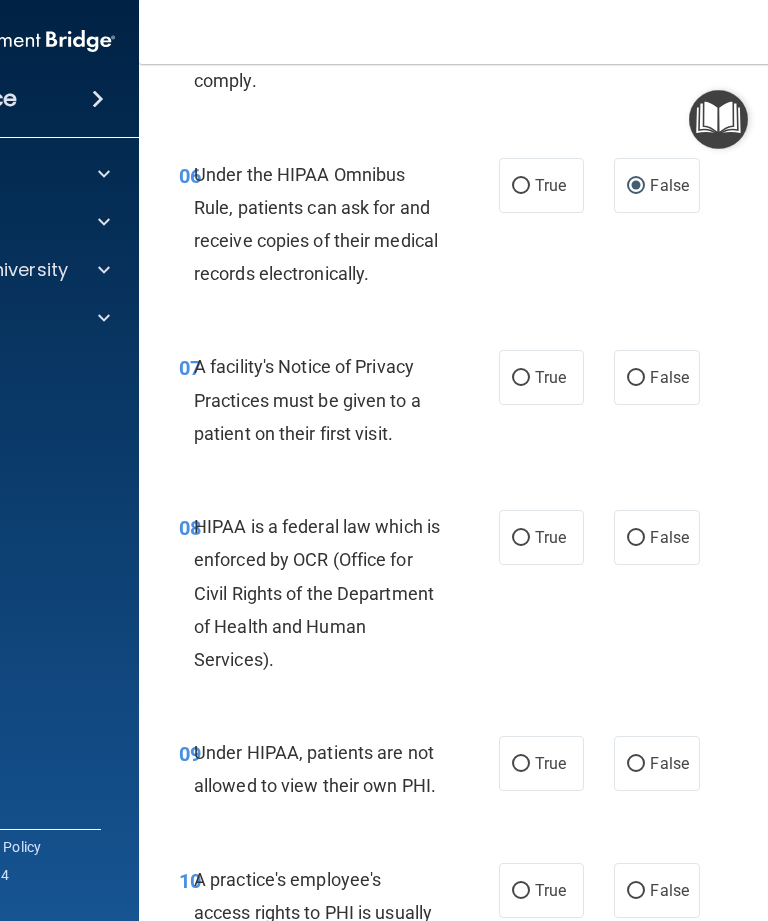 click on "True" at bounding box center [521, 378] 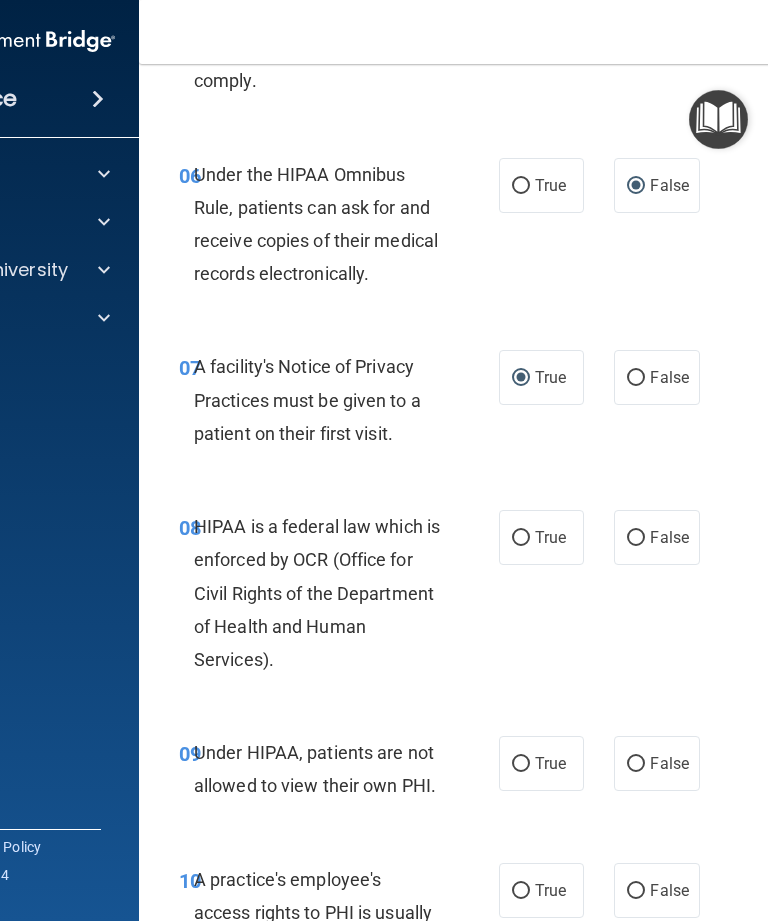 click on "True" at bounding box center (521, 538) 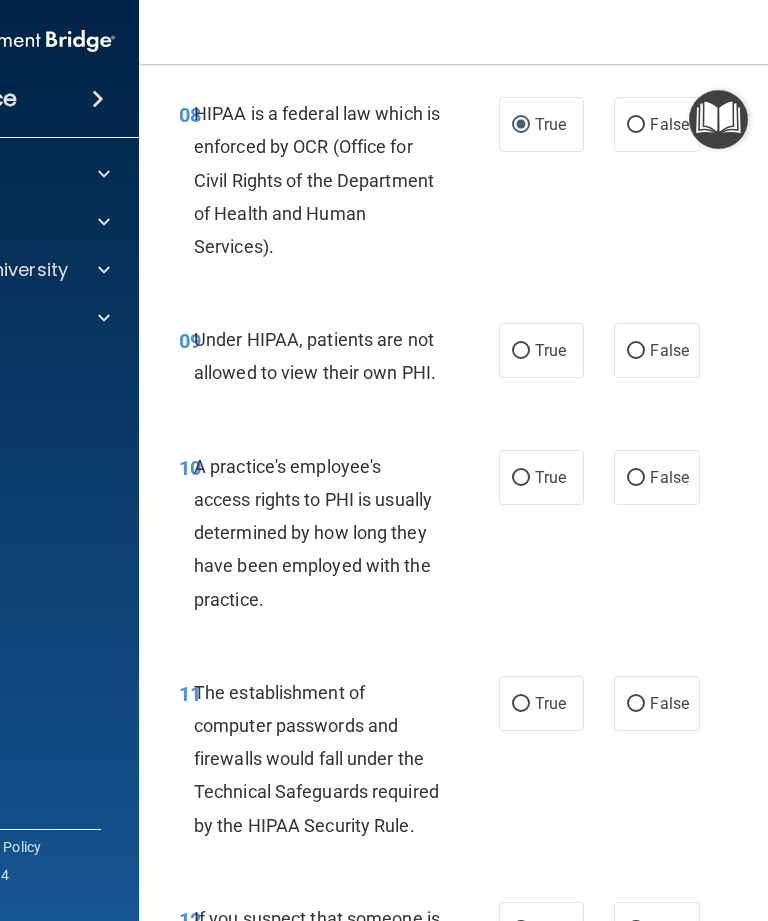 scroll, scrollTop: 1811, scrollLeft: 0, axis: vertical 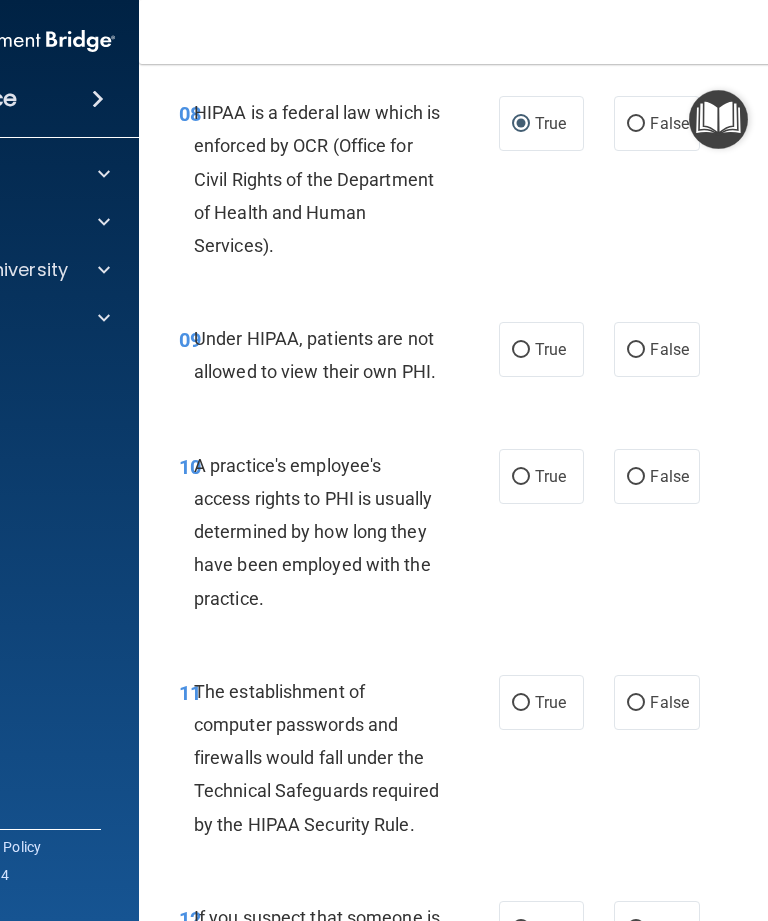 click on "False" at bounding box center [636, 350] 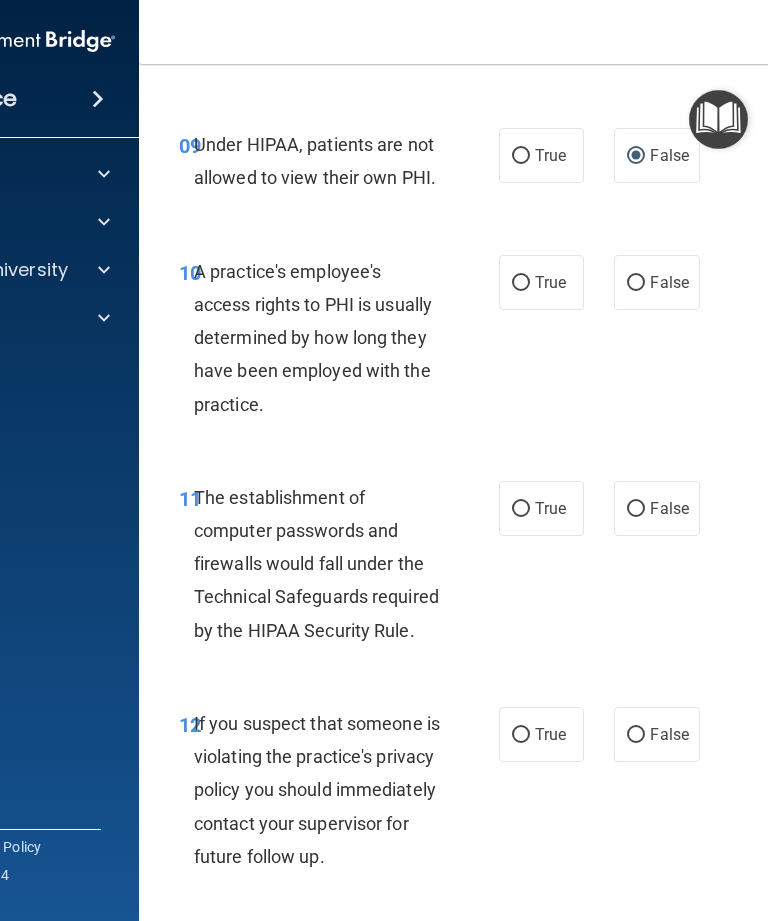scroll, scrollTop: 2008, scrollLeft: 0, axis: vertical 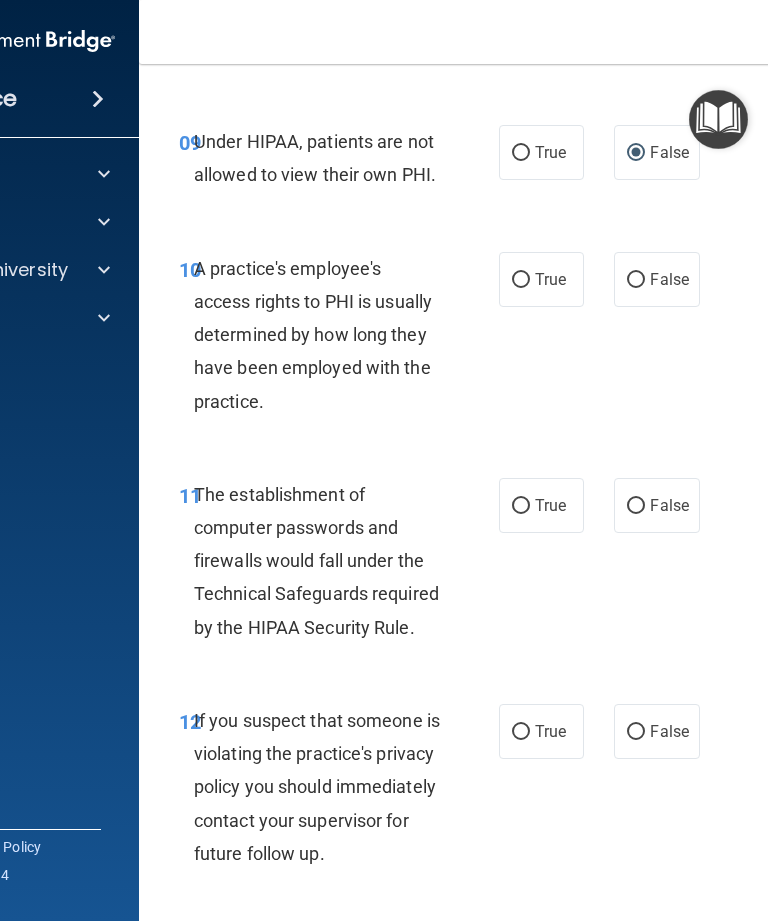 click on "False" at bounding box center [636, 280] 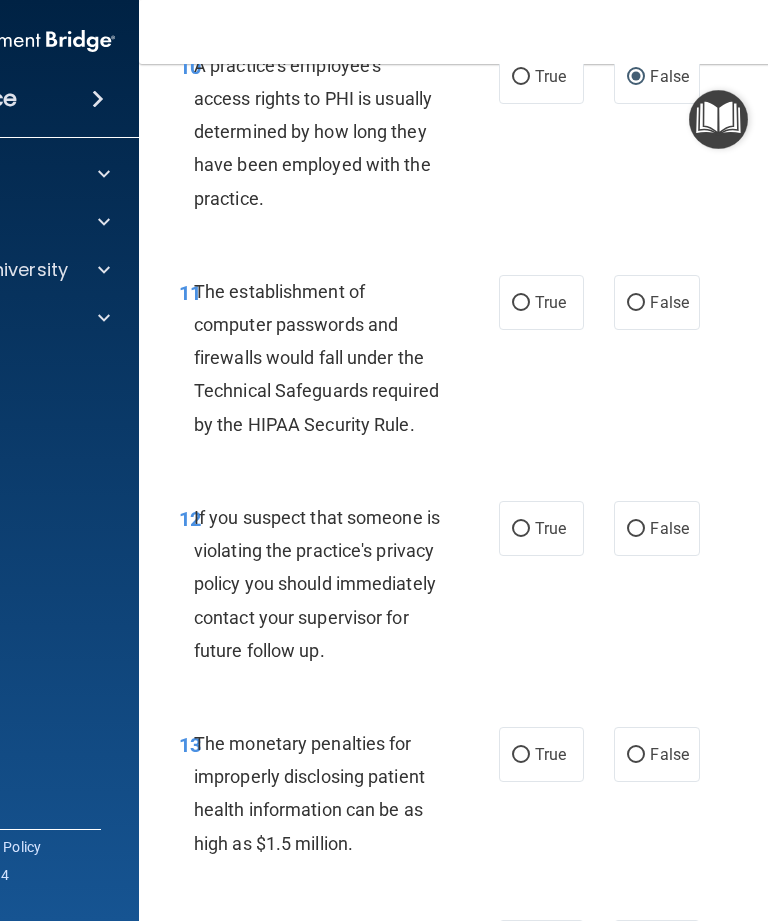 scroll, scrollTop: 2212, scrollLeft: 0, axis: vertical 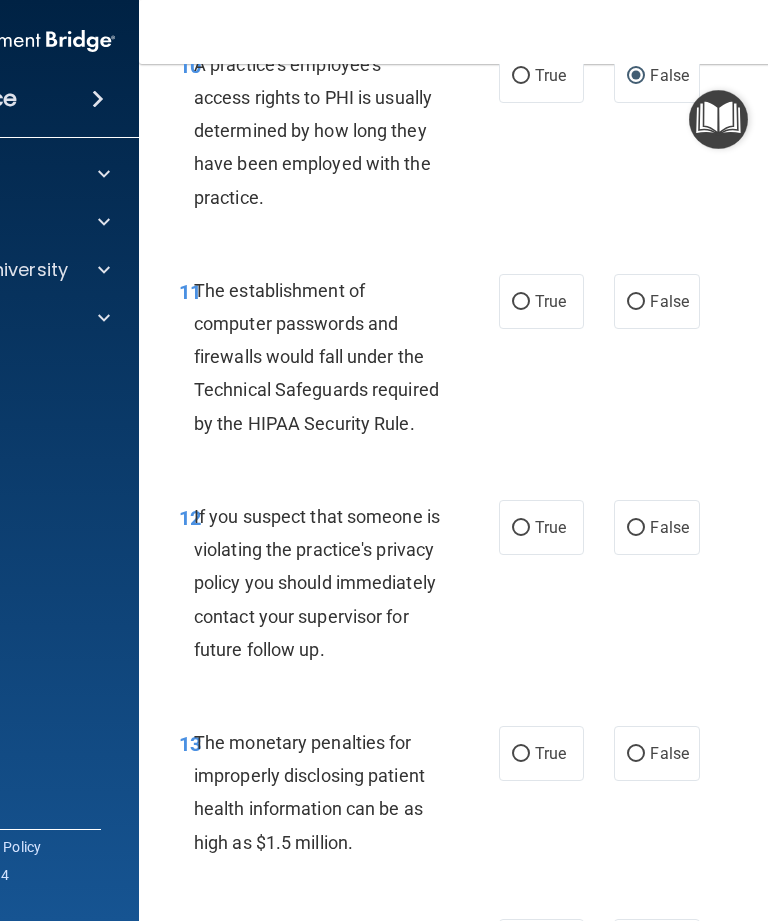 click on "True" at bounding box center (521, 302) 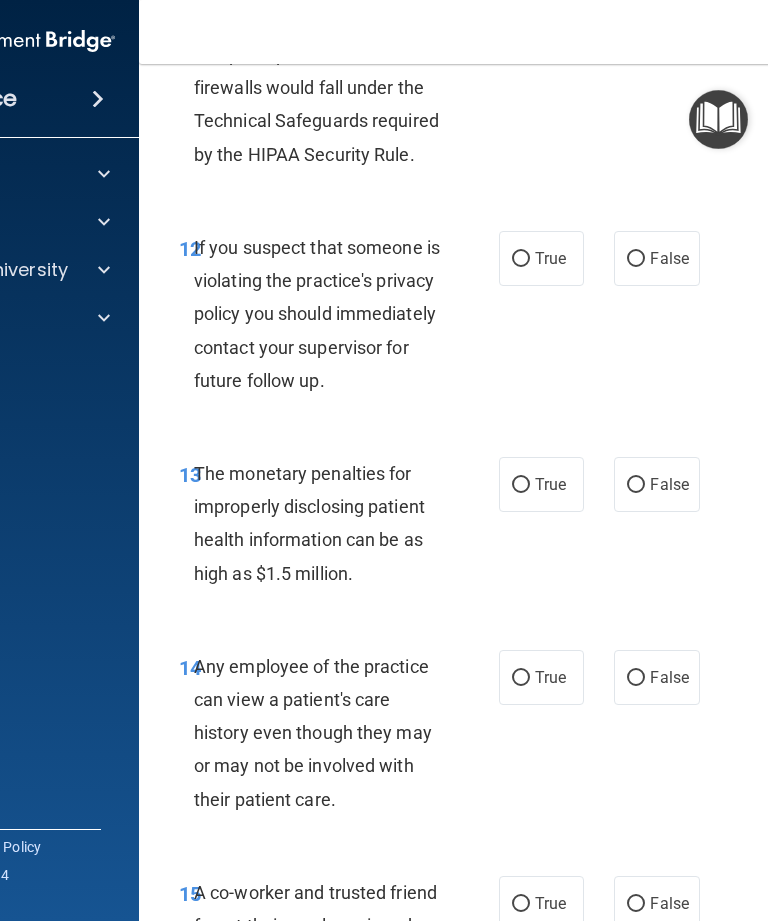 scroll, scrollTop: 2484, scrollLeft: 0, axis: vertical 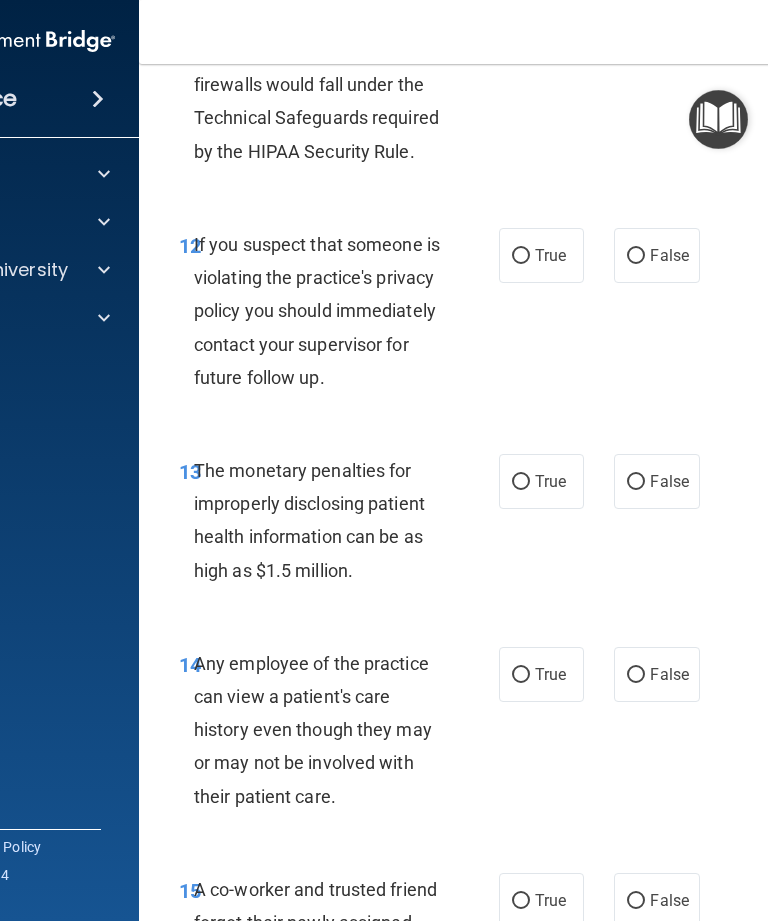 click on "True" at bounding box center [521, 256] 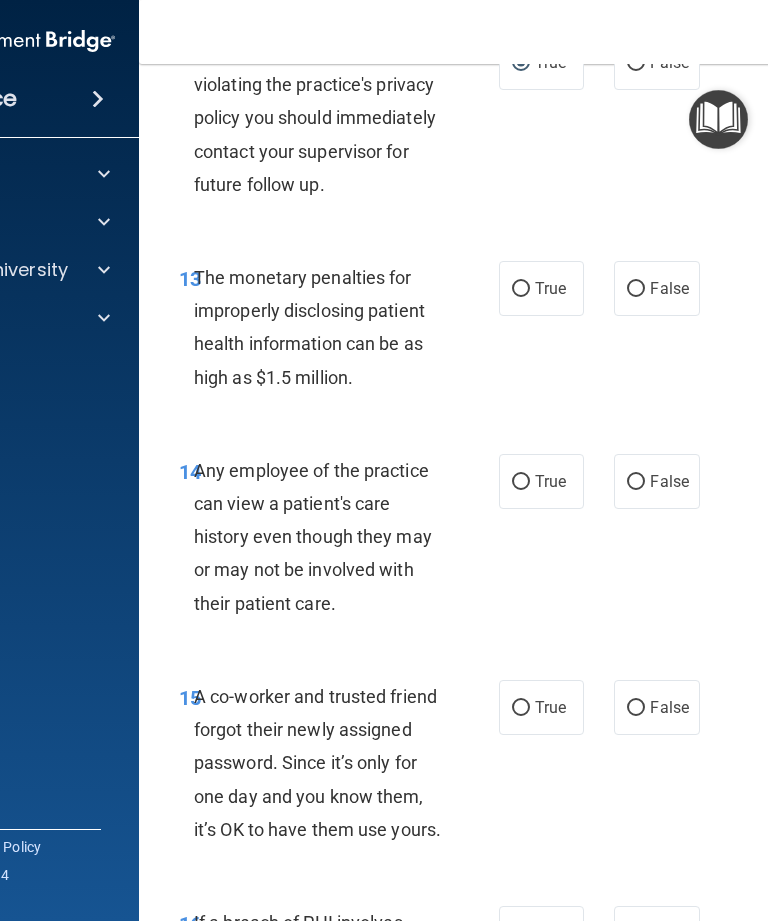 scroll, scrollTop: 2678, scrollLeft: 0, axis: vertical 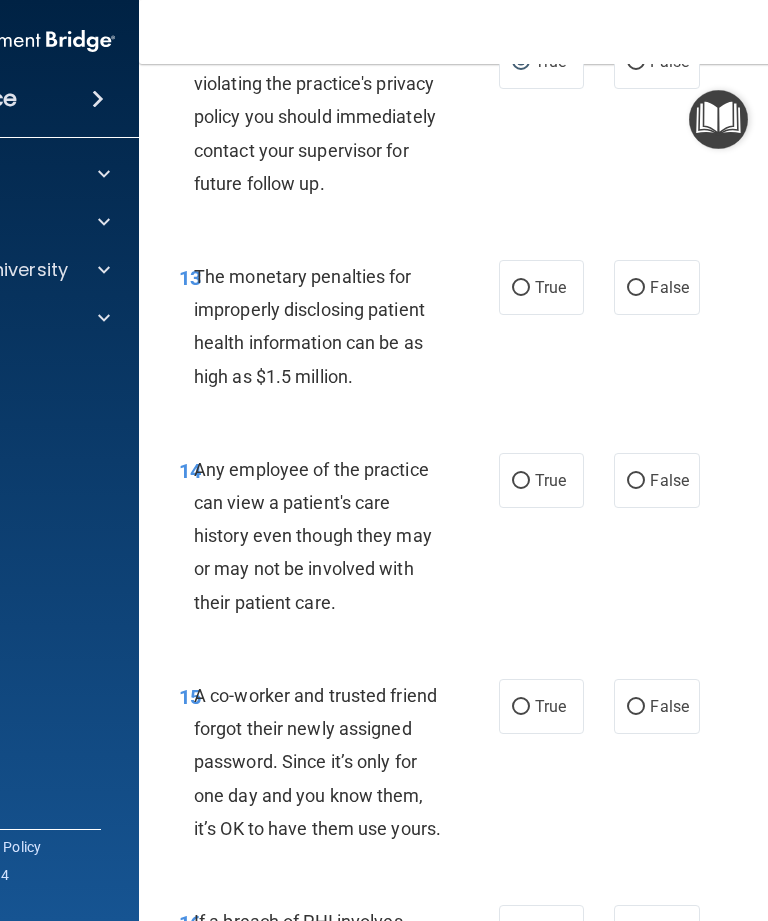 click on "True" at bounding box center (521, 481) 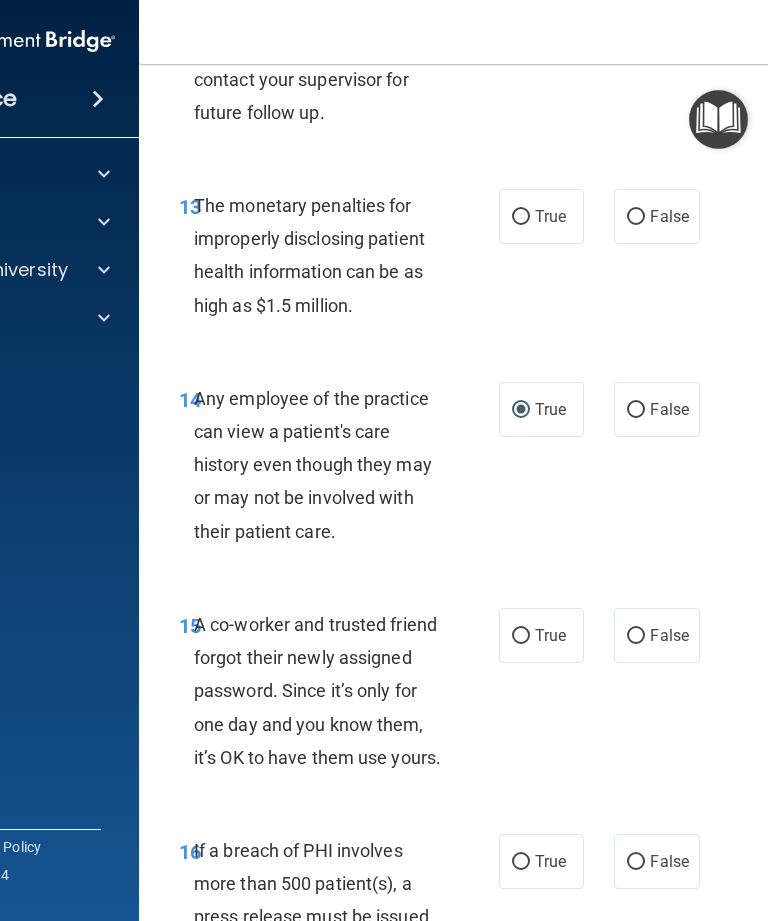 scroll, scrollTop: 2727, scrollLeft: 0, axis: vertical 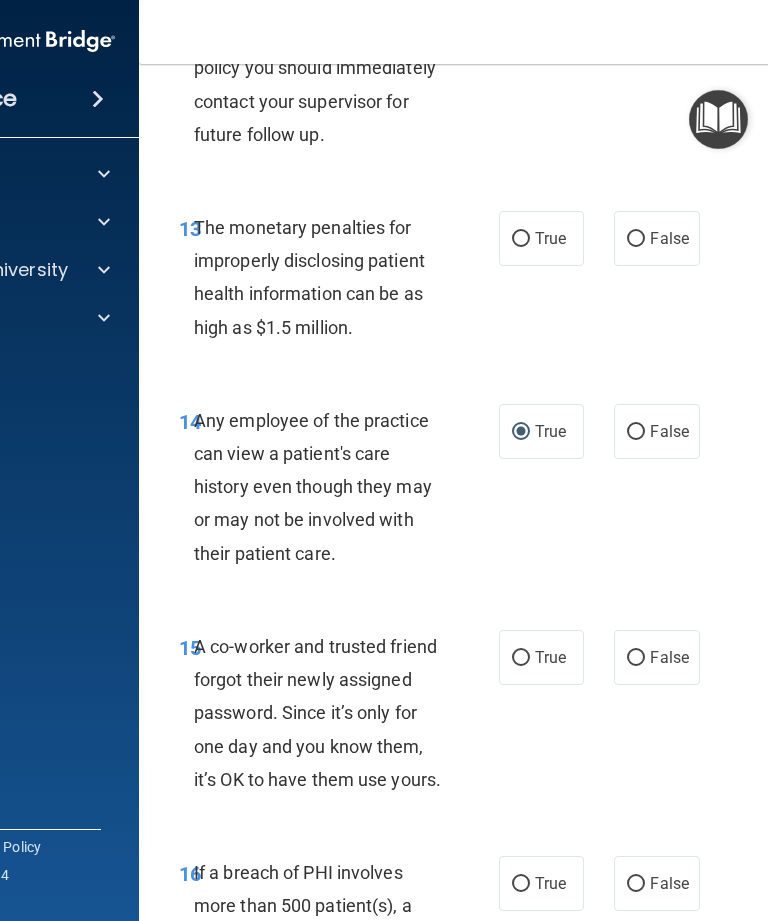 click on "True" at bounding box center (521, 239) 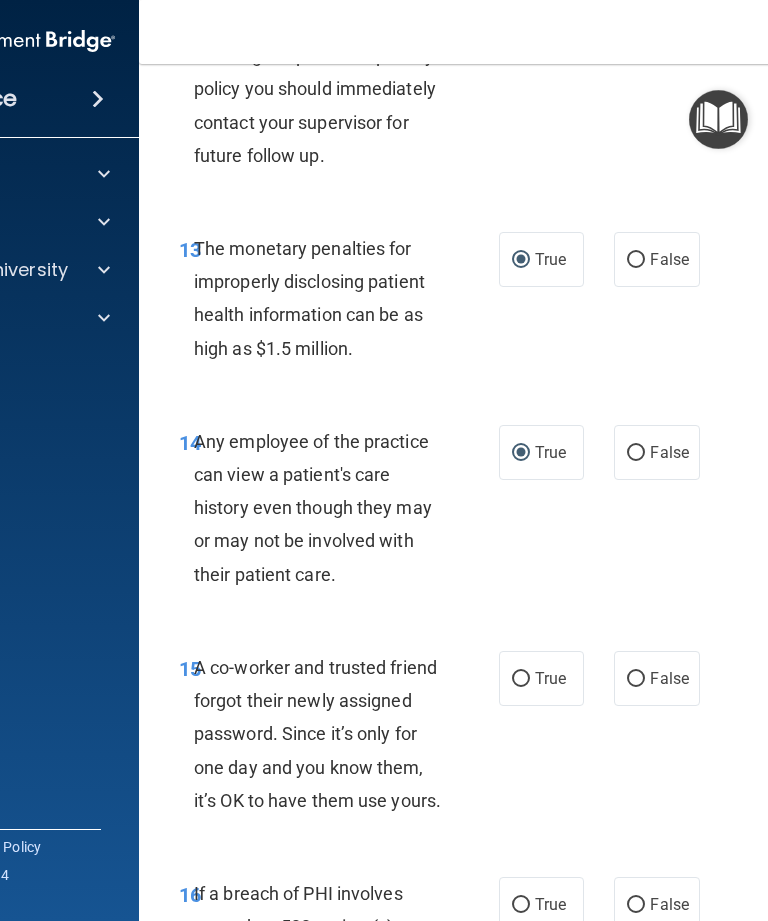 scroll, scrollTop: 2708, scrollLeft: 0, axis: vertical 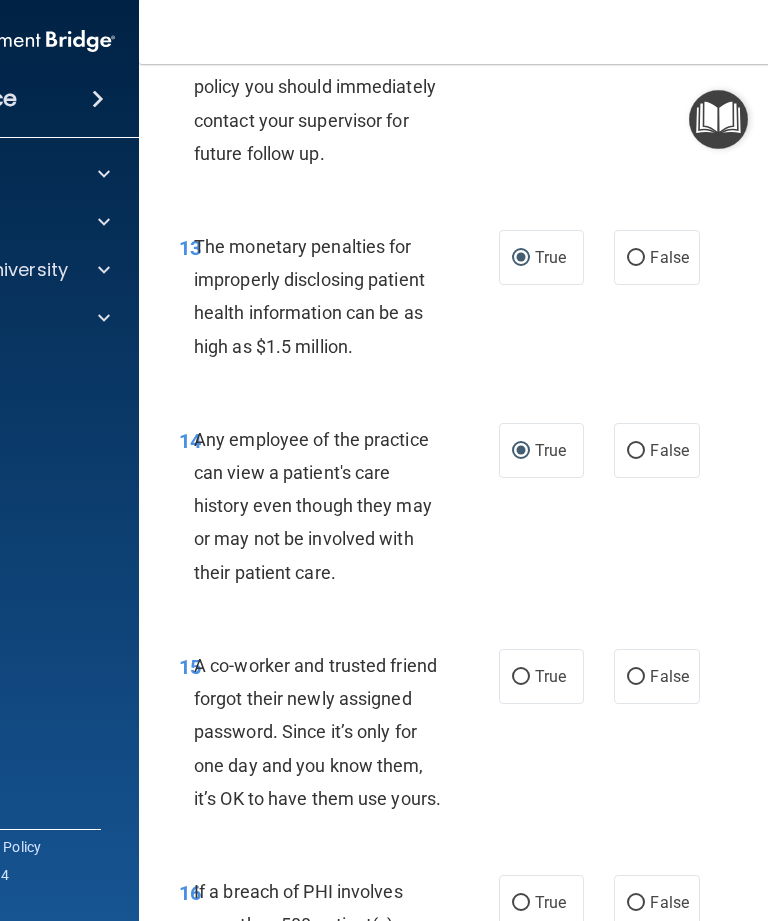 click on "True" at bounding box center (521, 451) 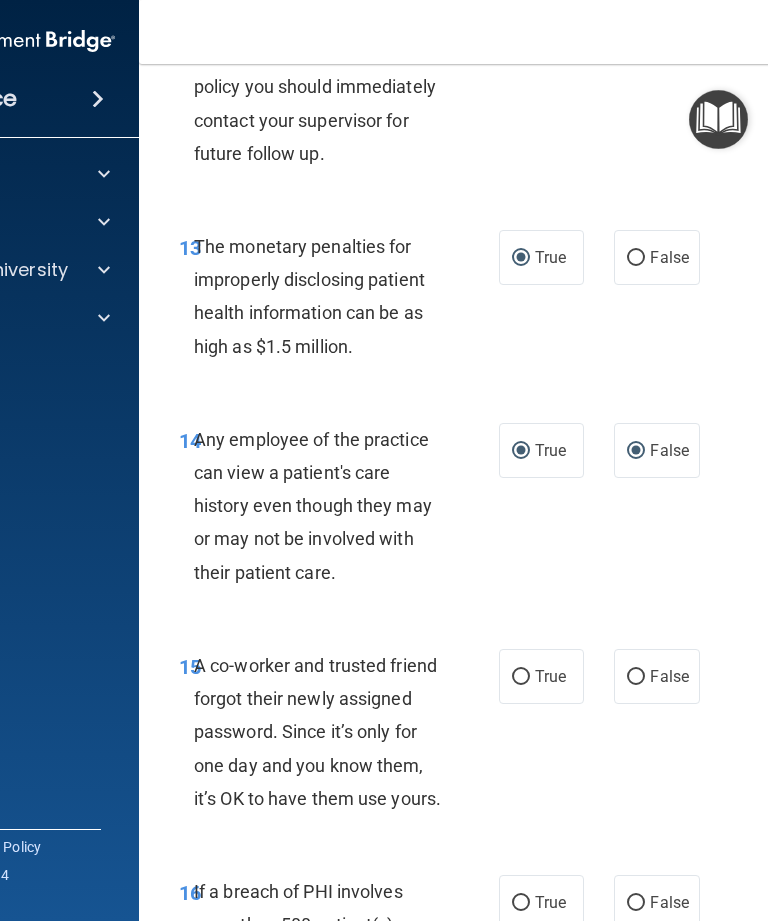radio on "false" 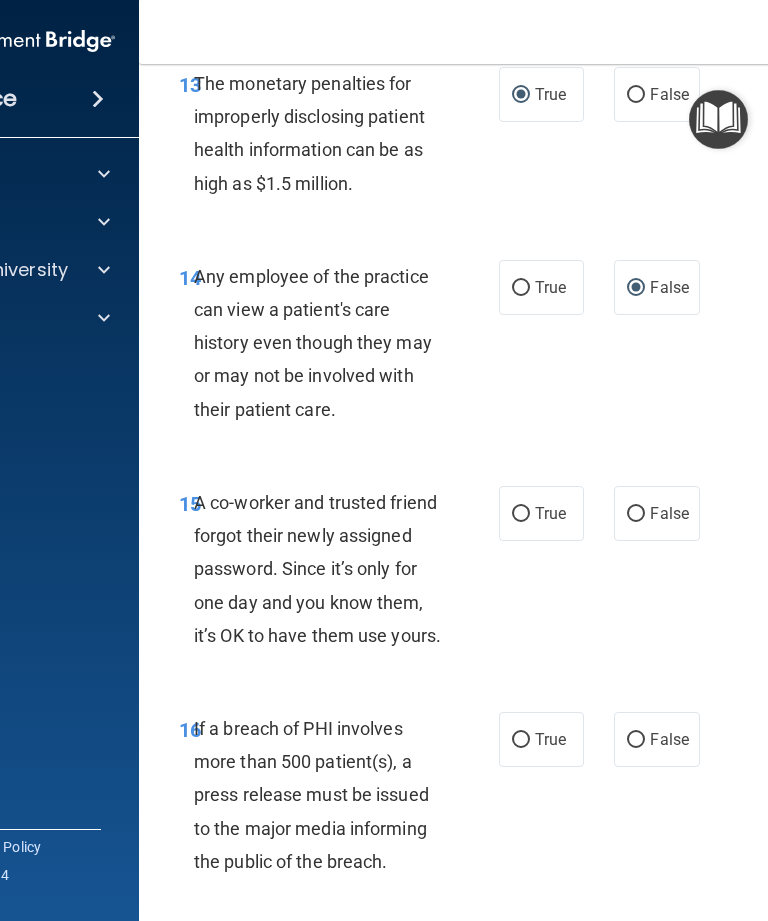 scroll, scrollTop: 2883, scrollLeft: 0, axis: vertical 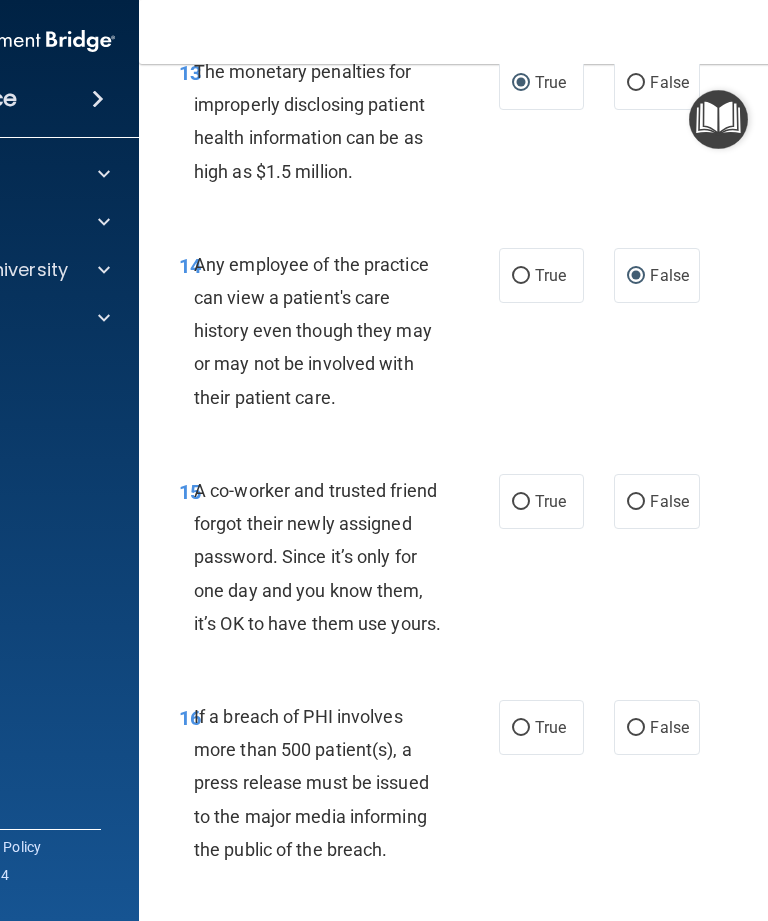 click on "False" at bounding box center (636, 502) 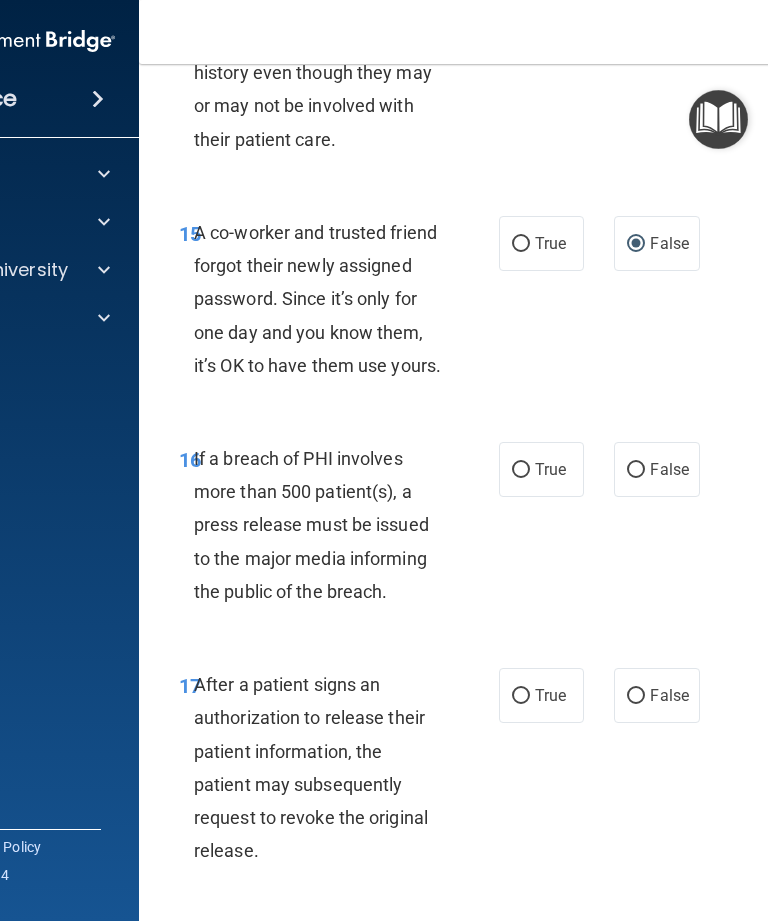 scroll, scrollTop: 3142, scrollLeft: 0, axis: vertical 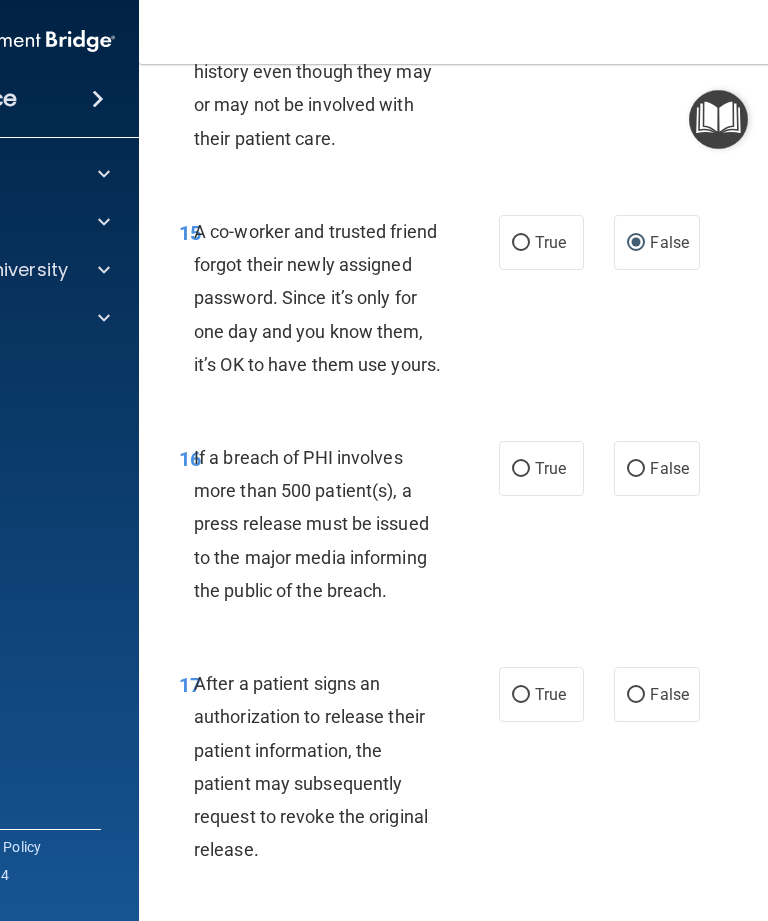 click on "True" at bounding box center (521, 469) 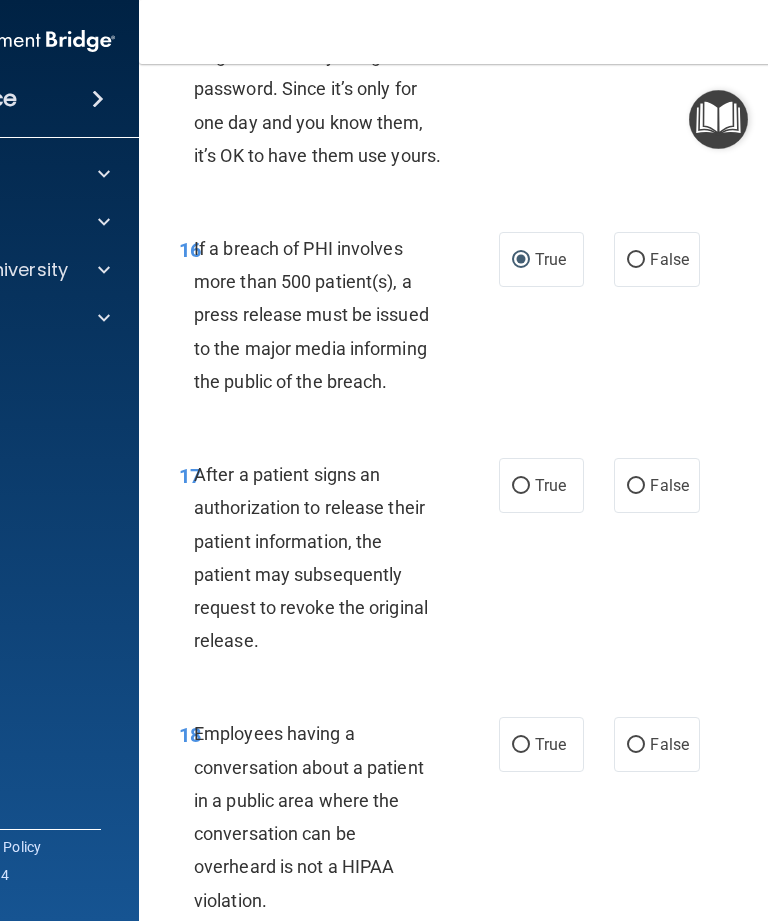 scroll, scrollTop: 3352, scrollLeft: 0, axis: vertical 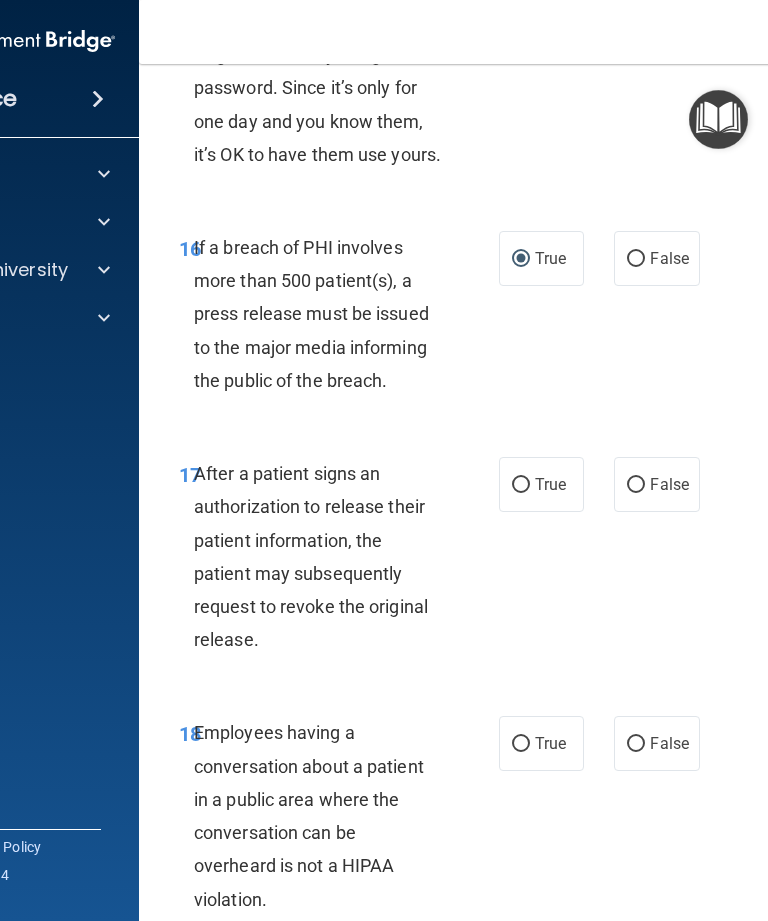 click on "True" at bounding box center (521, 485) 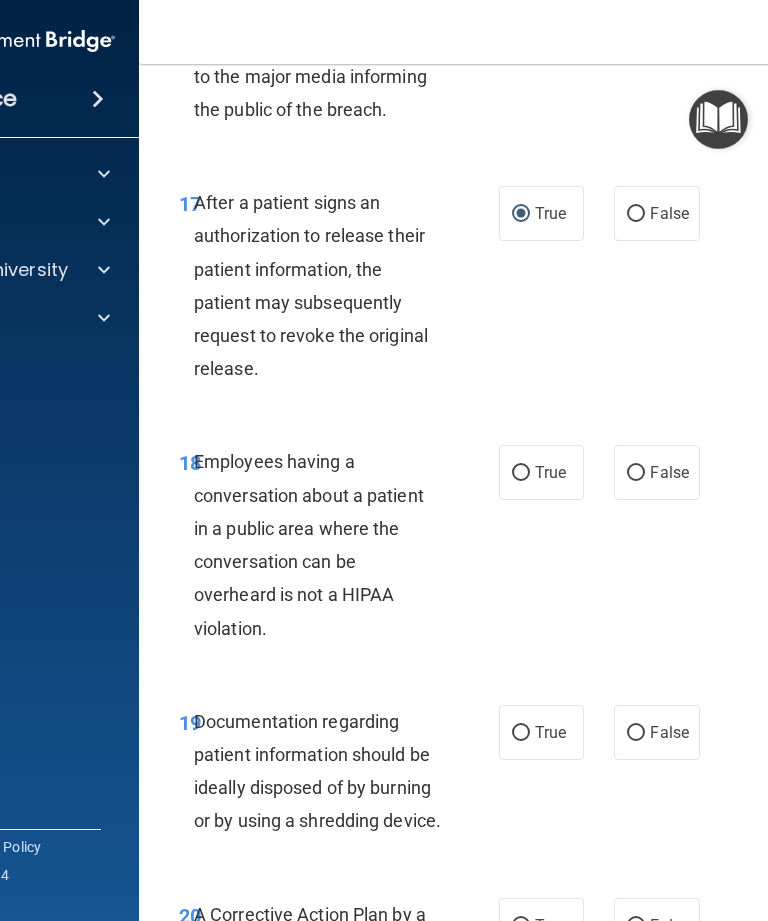 scroll, scrollTop: 3624, scrollLeft: 0, axis: vertical 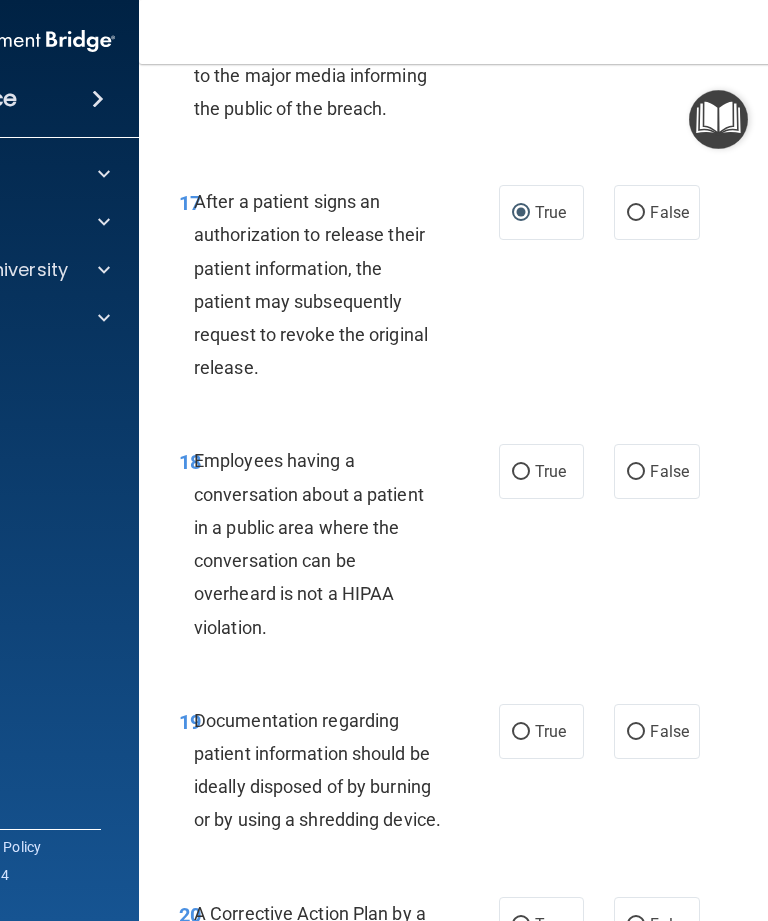 click on "False" at bounding box center [656, 471] 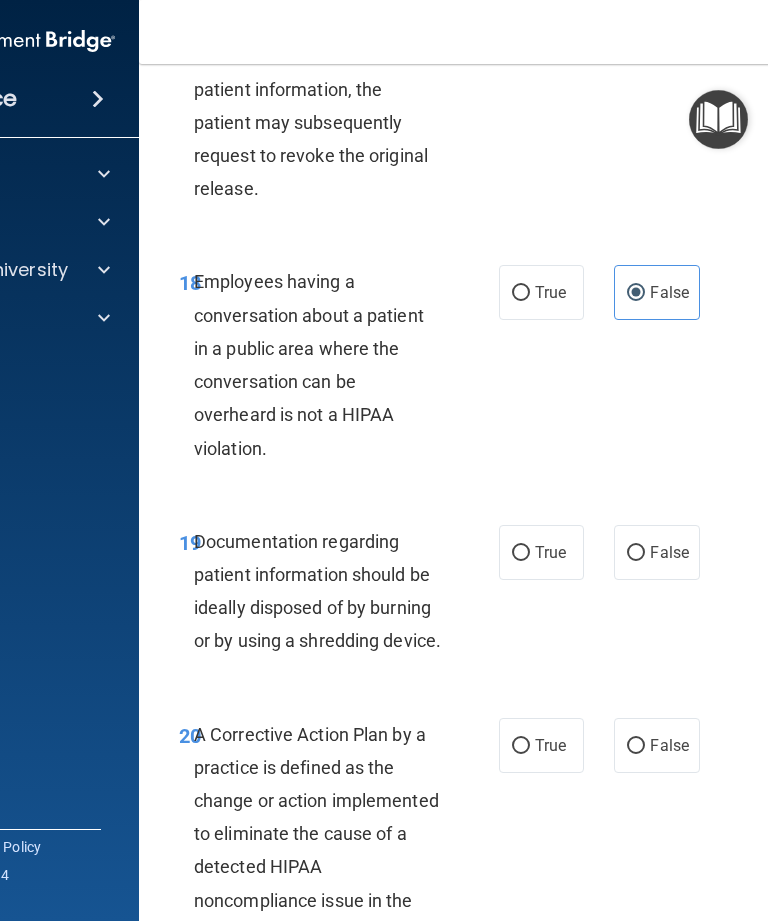 scroll, scrollTop: 3804, scrollLeft: 0, axis: vertical 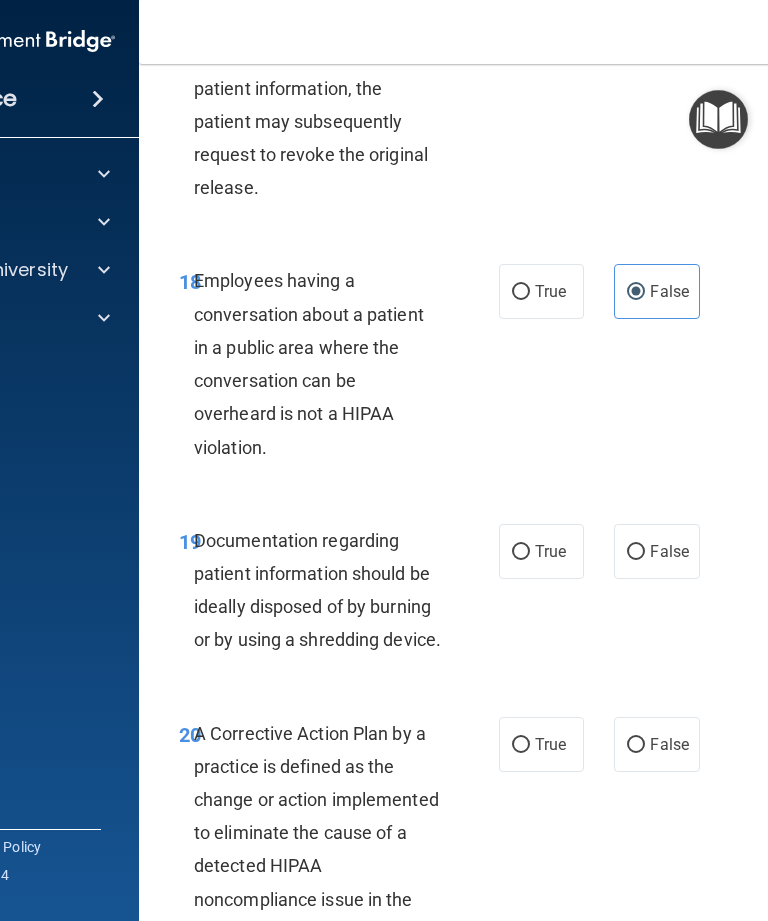 click on "True" at bounding box center (541, 551) 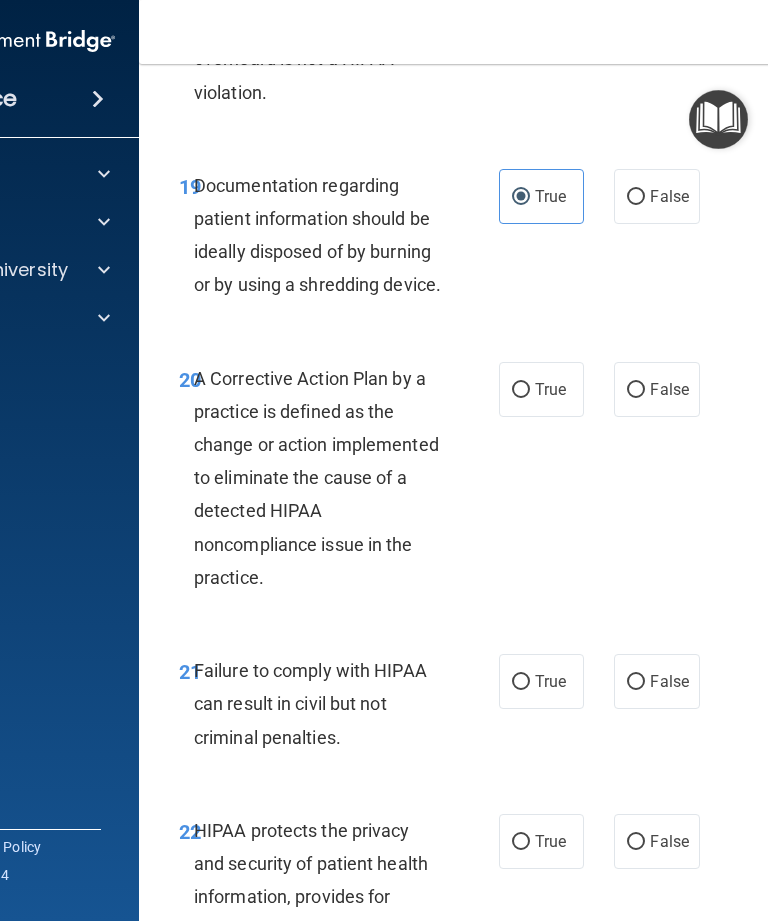 scroll, scrollTop: 4175, scrollLeft: 0, axis: vertical 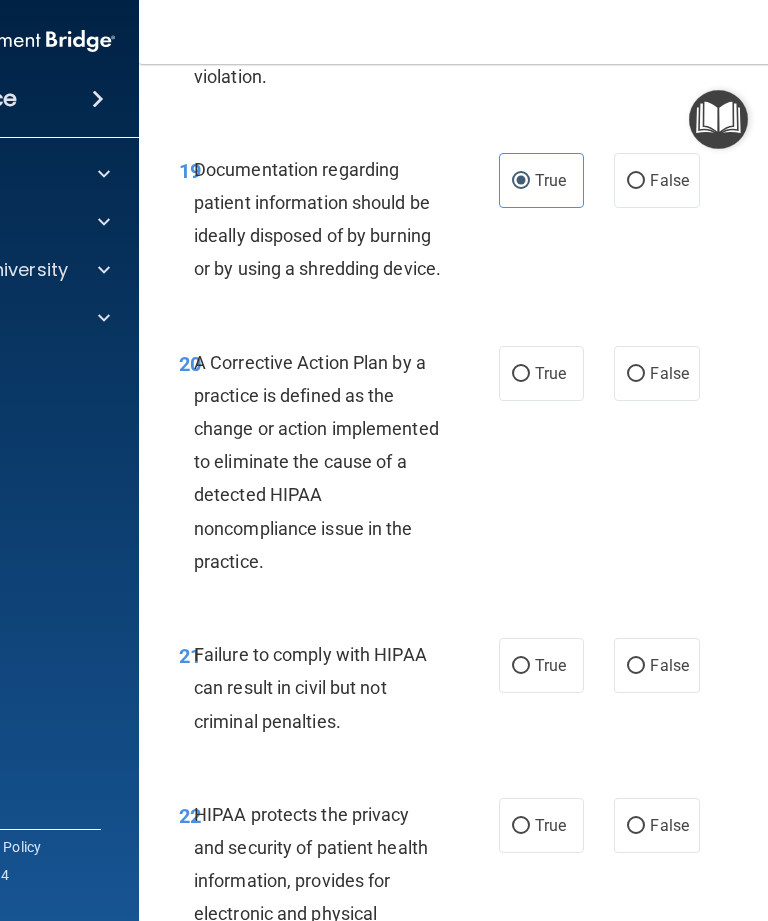 click on "True" at bounding box center [521, 374] 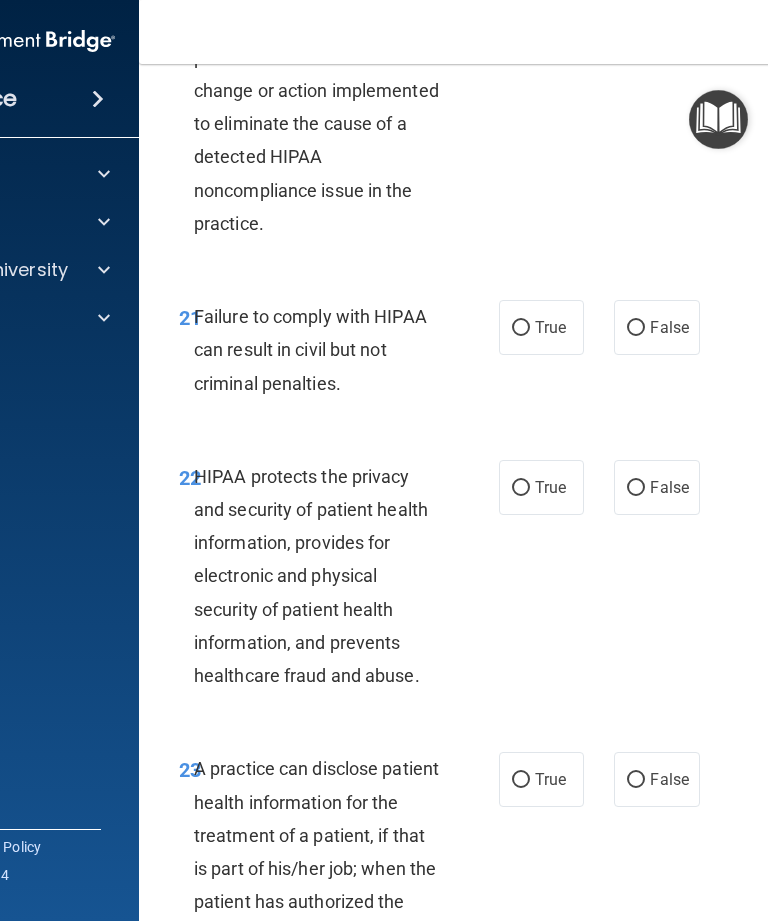 scroll, scrollTop: 4531, scrollLeft: 0, axis: vertical 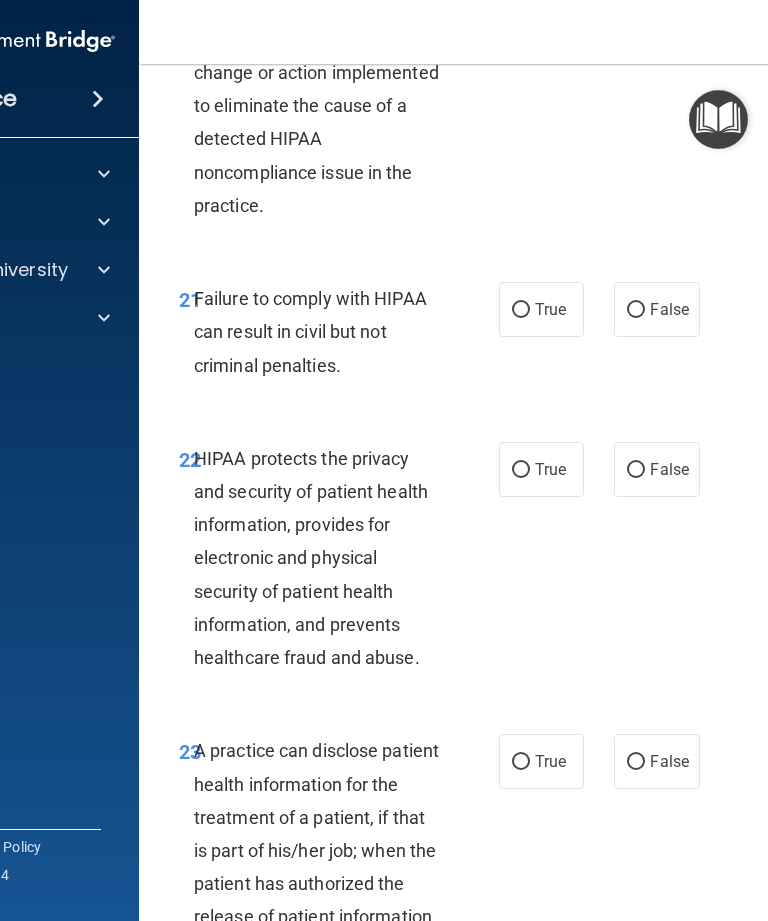 click on "False" at bounding box center [636, 310] 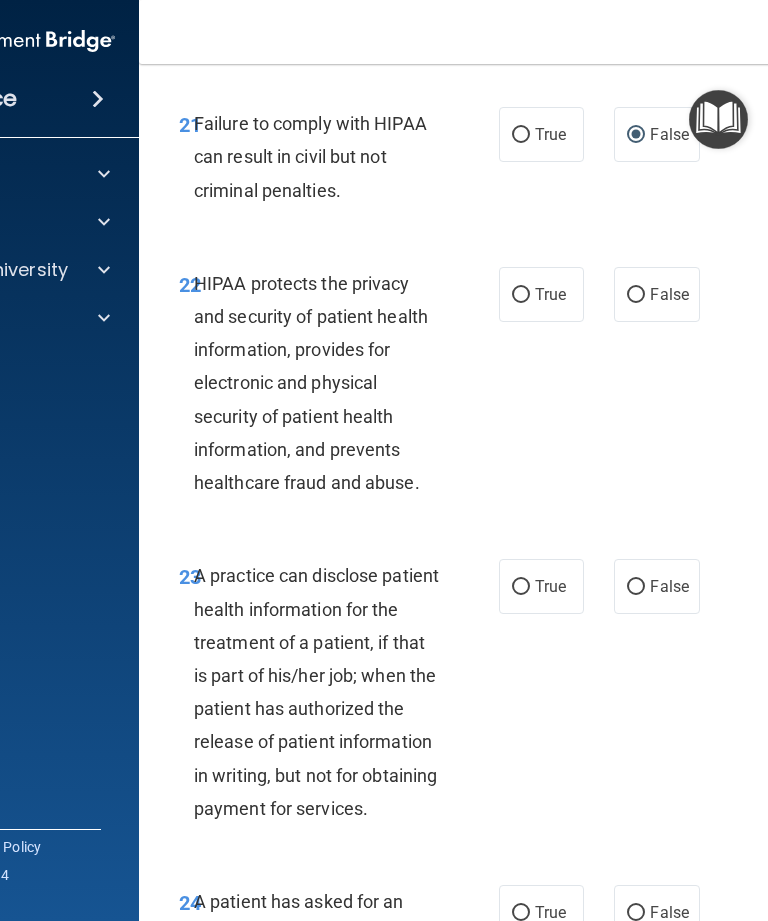 scroll, scrollTop: 4707, scrollLeft: 0, axis: vertical 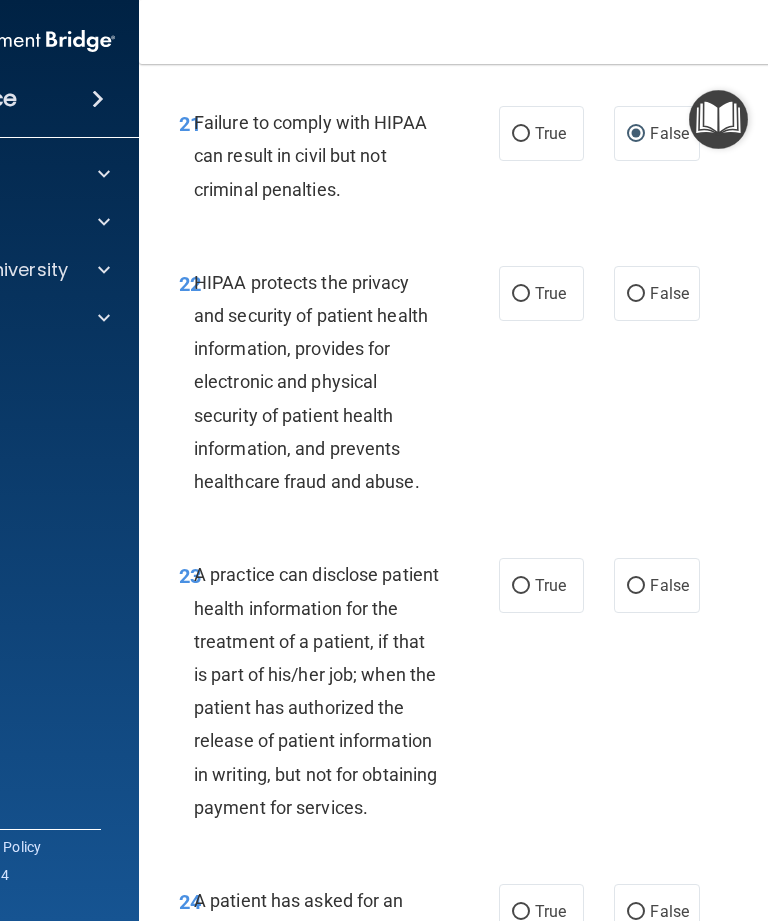 click on "True" at bounding box center (521, 294) 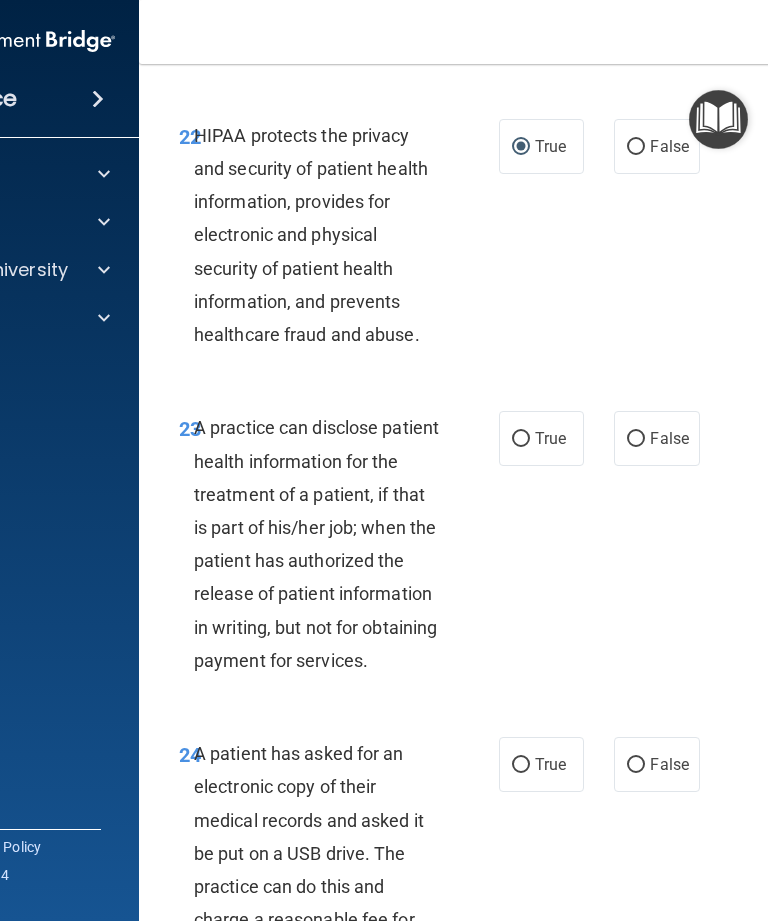 scroll, scrollTop: 4857, scrollLeft: 0, axis: vertical 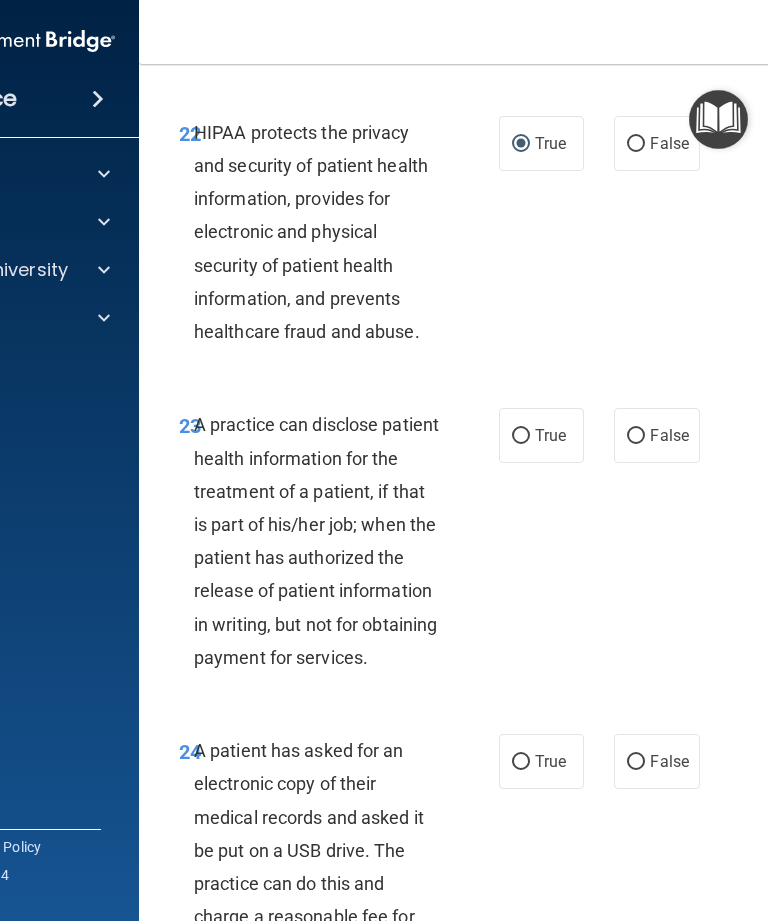click on "True" at bounding box center [550, 435] 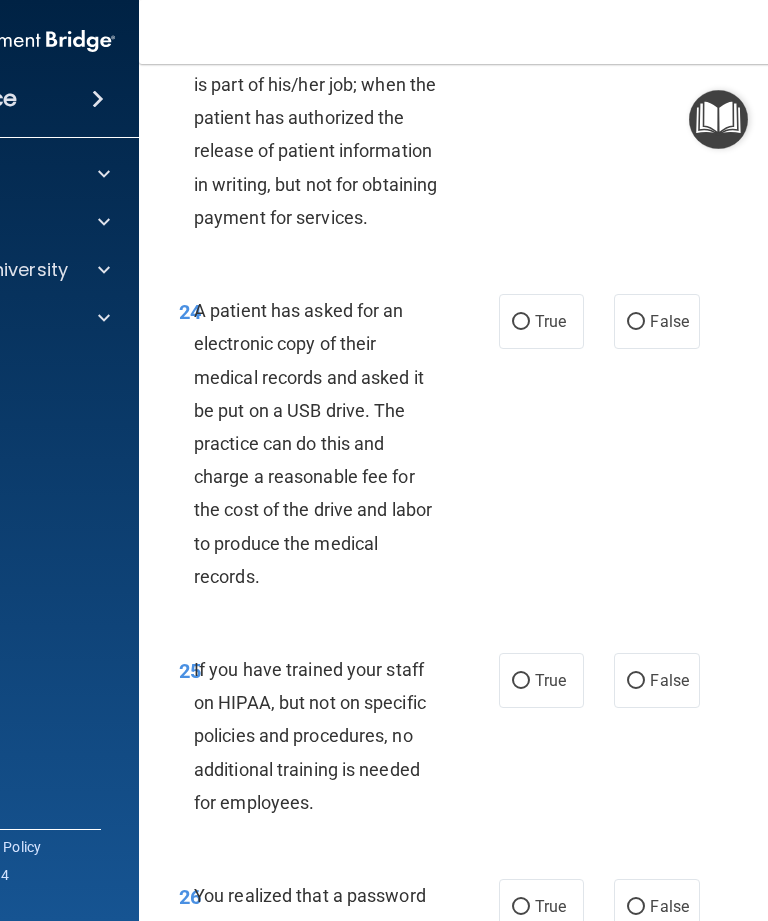 scroll, scrollTop: 5310, scrollLeft: 0, axis: vertical 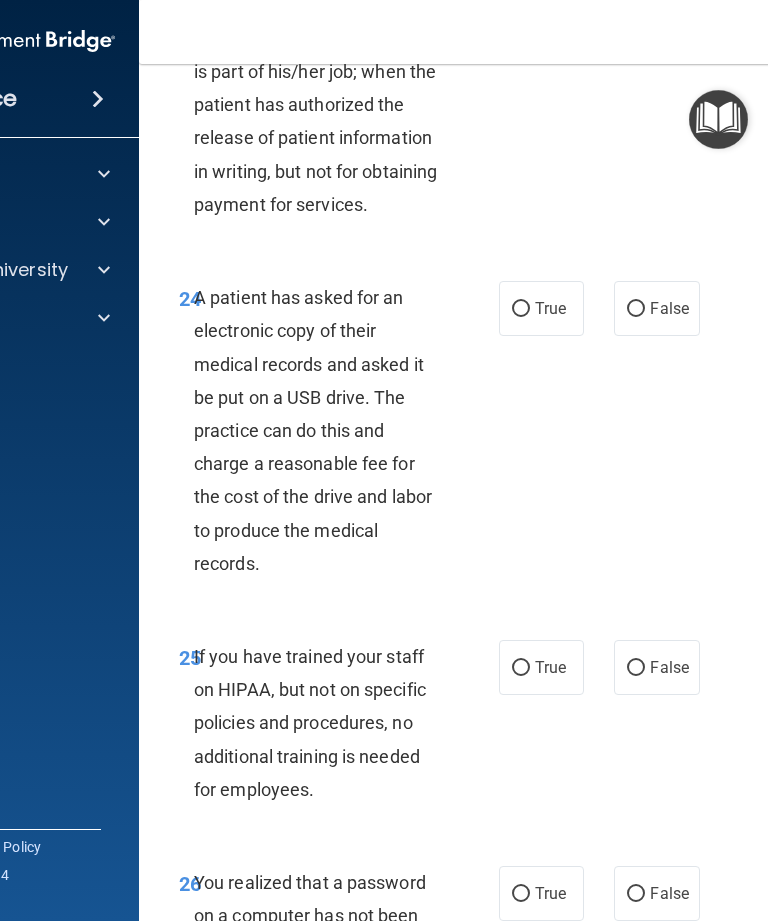 click on "True" at bounding box center (521, 309) 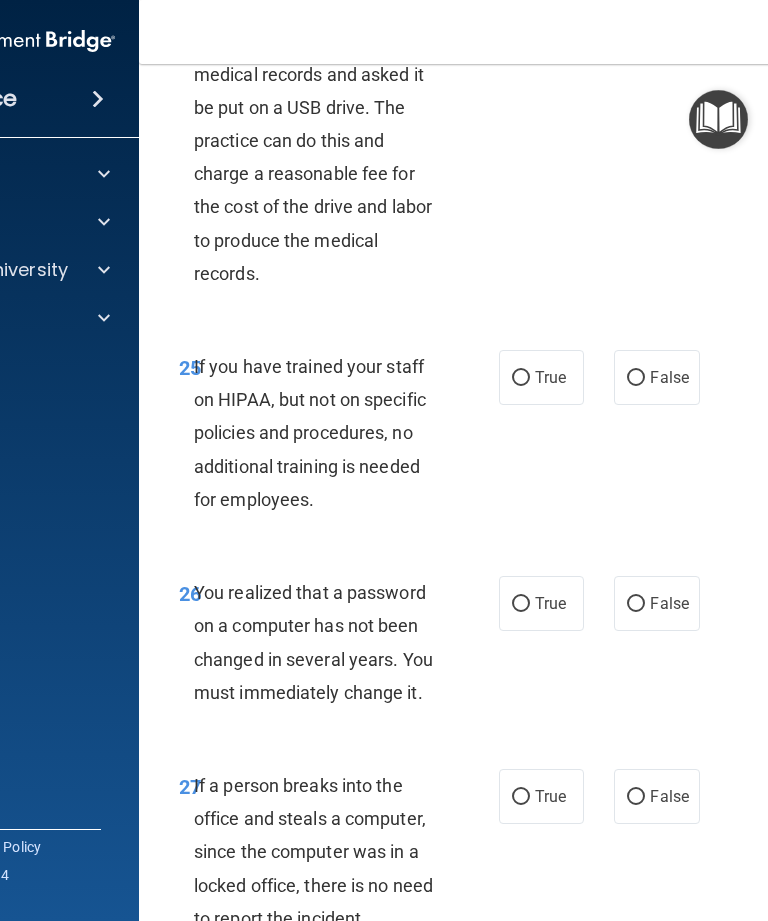 scroll, scrollTop: 5601, scrollLeft: 0, axis: vertical 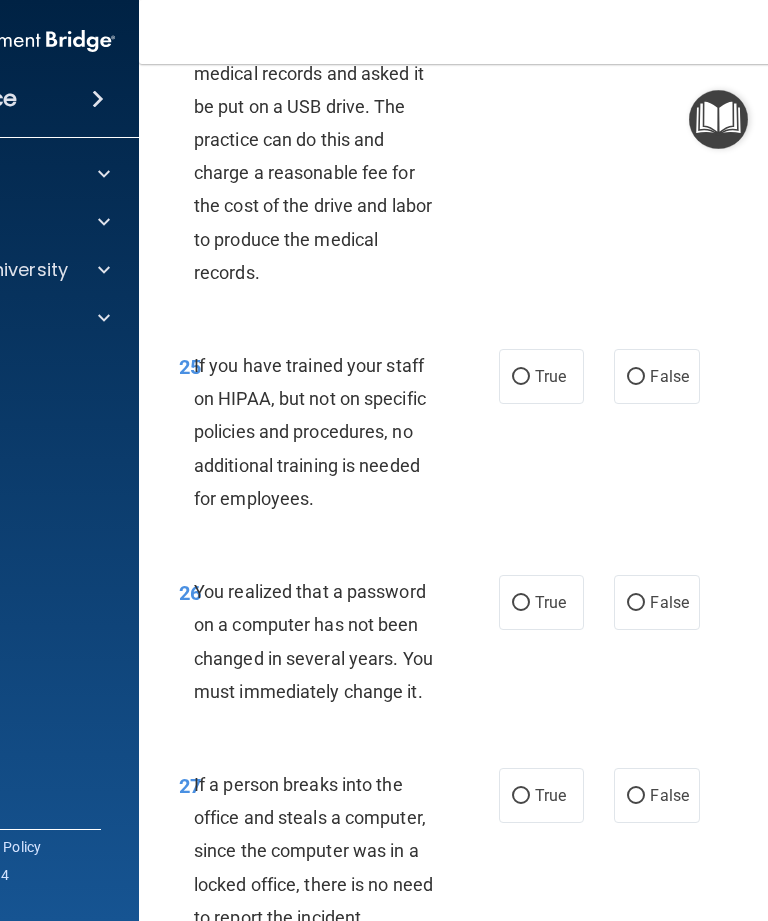 click on "False" at bounding box center [636, 377] 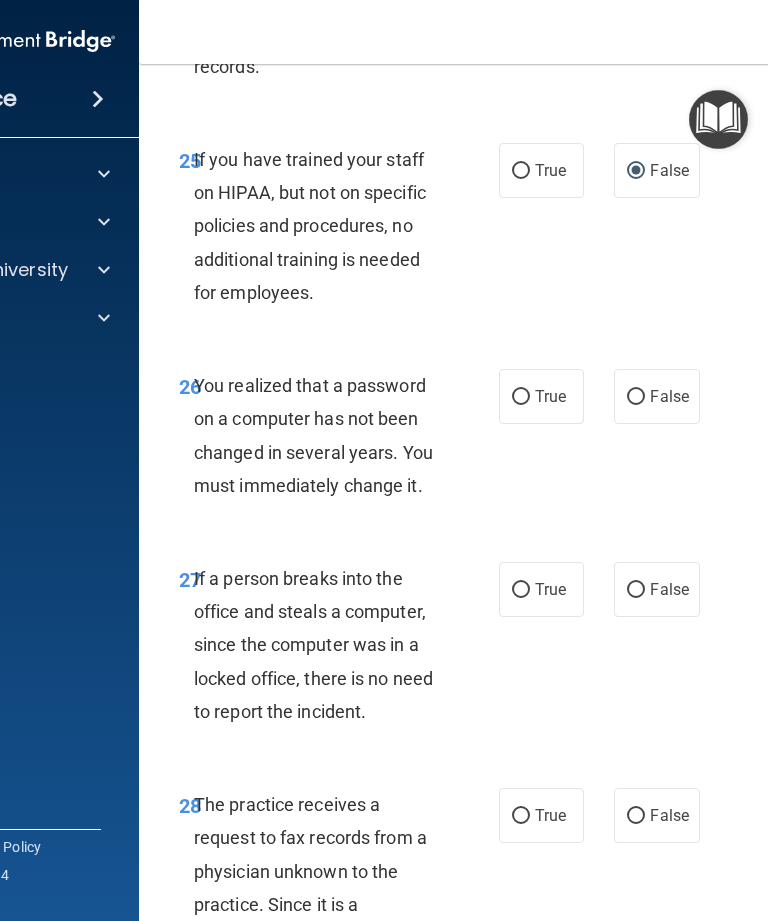 scroll, scrollTop: 5808, scrollLeft: 0, axis: vertical 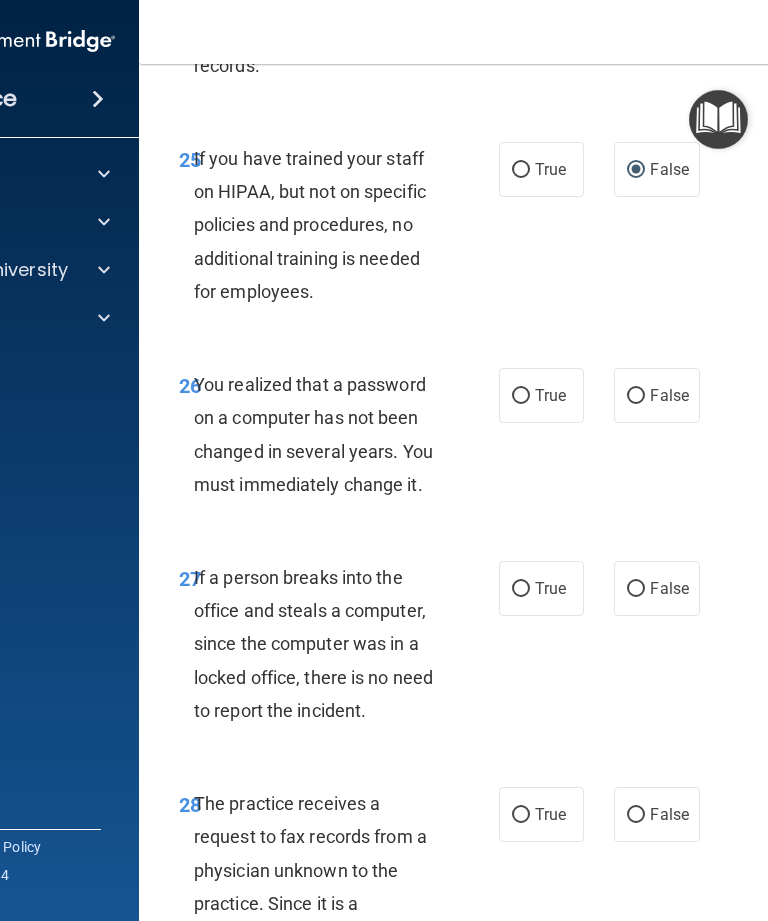 click on "True" at bounding box center [521, 396] 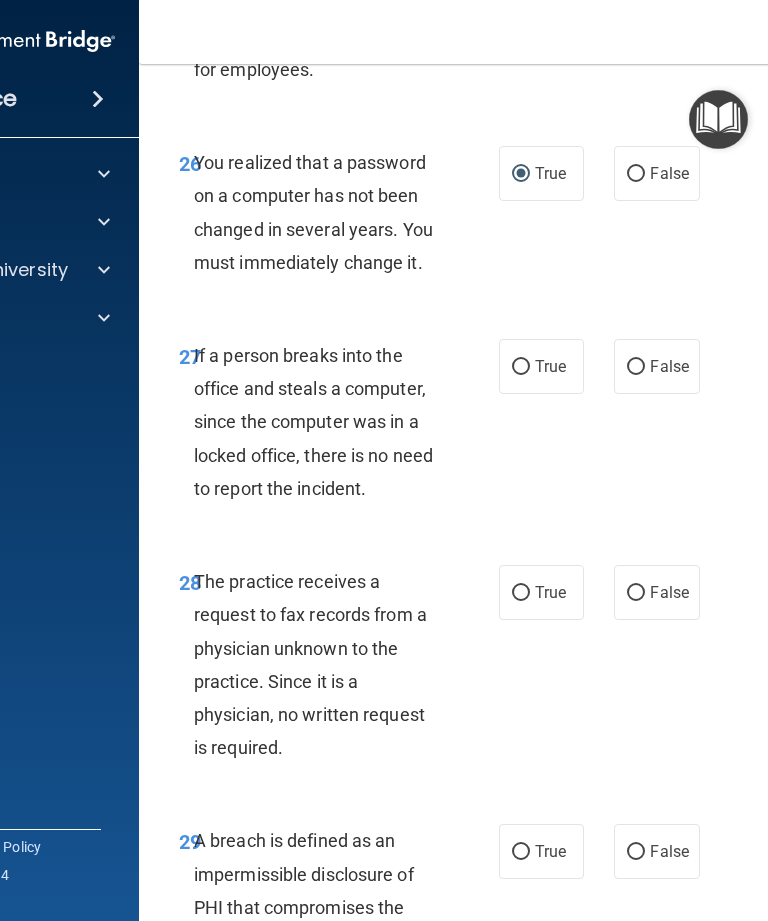 scroll, scrollTop: 6032, scrollLeft: 0, axis: vertical 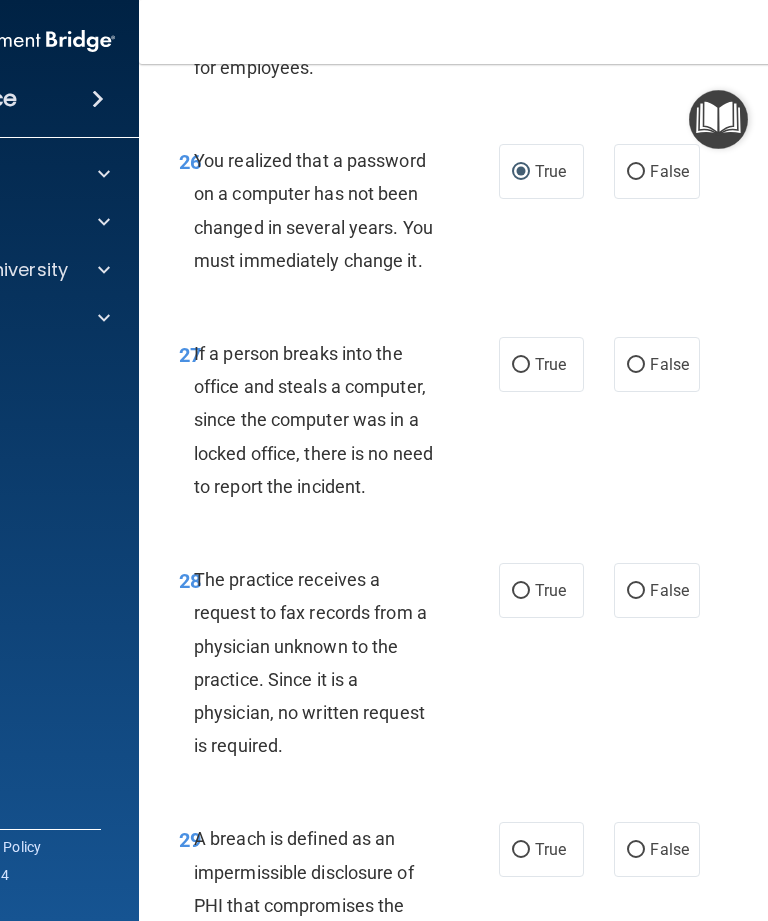 click on "False" at bounding box center [636, 365] 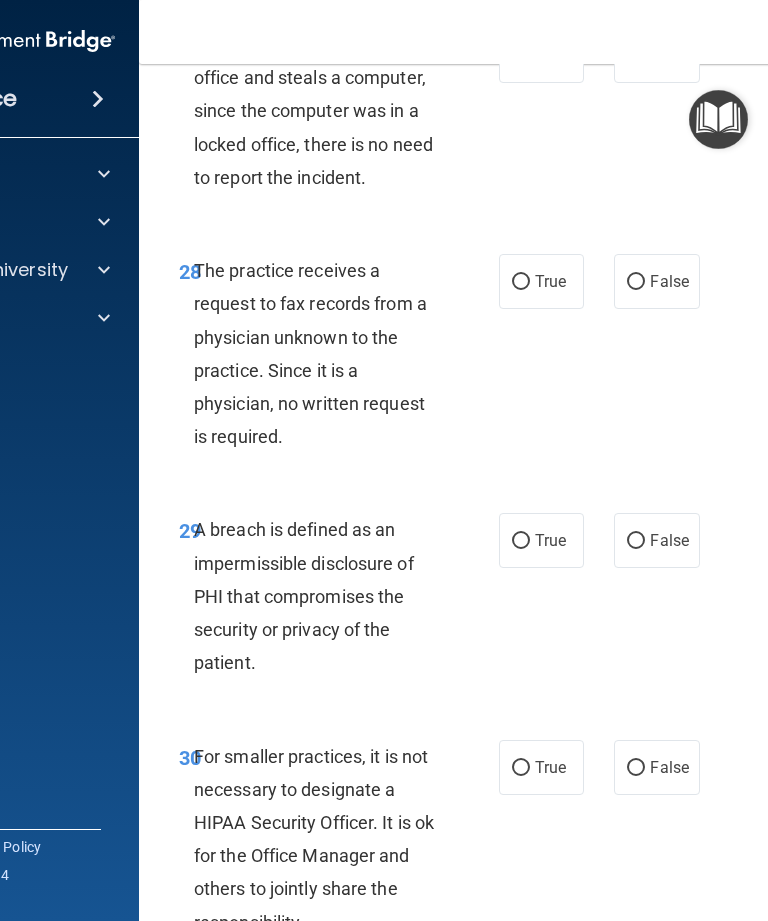 scroll, scrollTop: 6342, scrollLeft: 0, axis: vertical 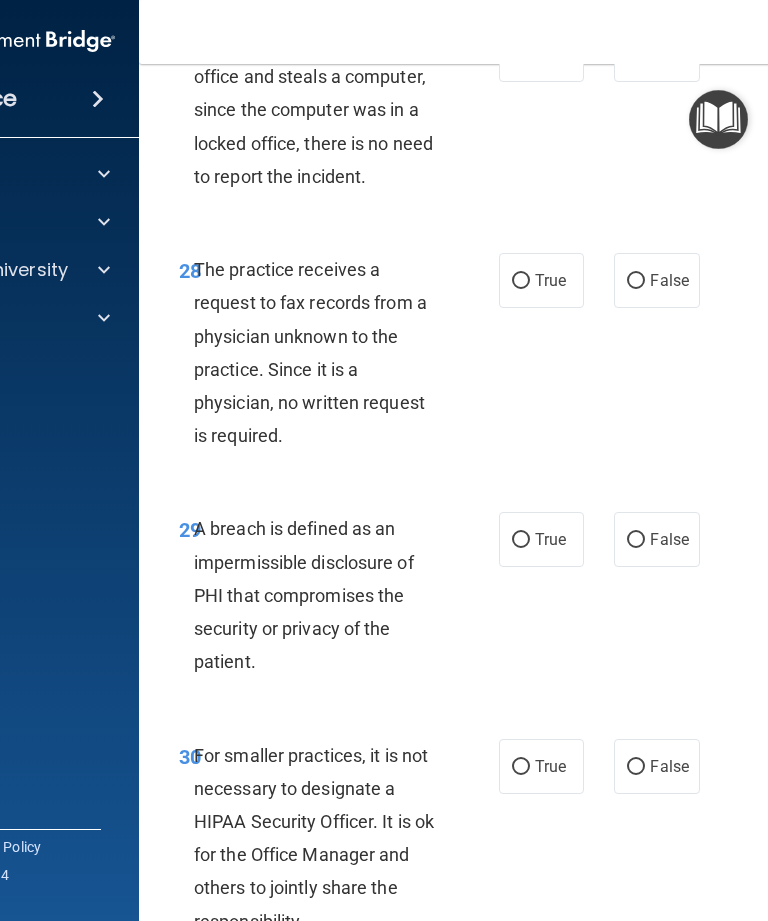 click on "True" at bounding box center (541, 280) 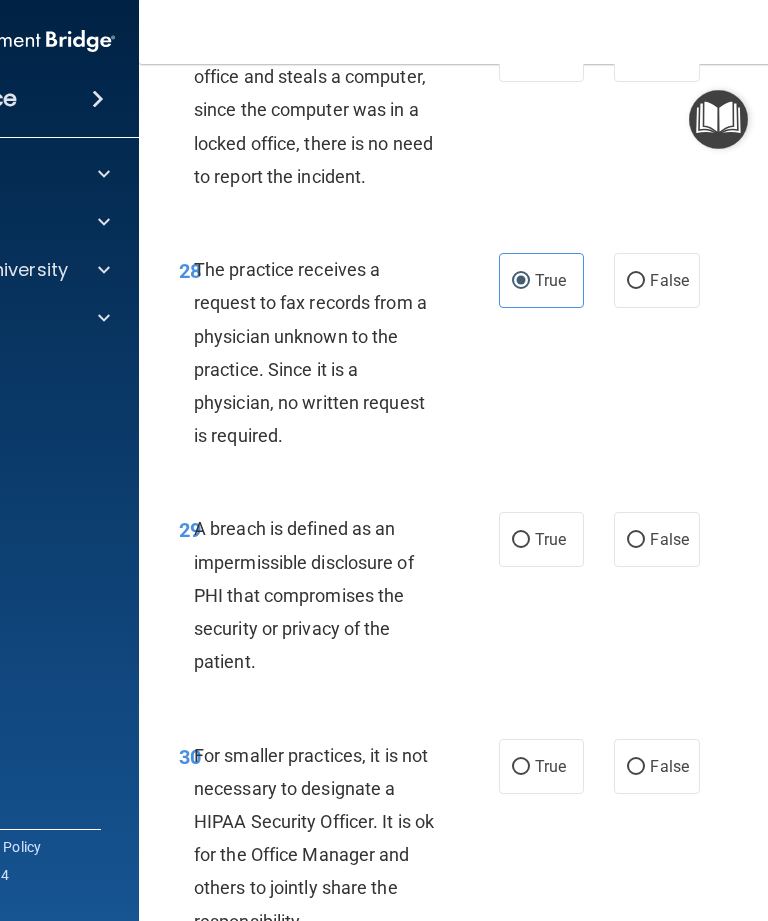 click on "True" at bounding box center [521, 540] 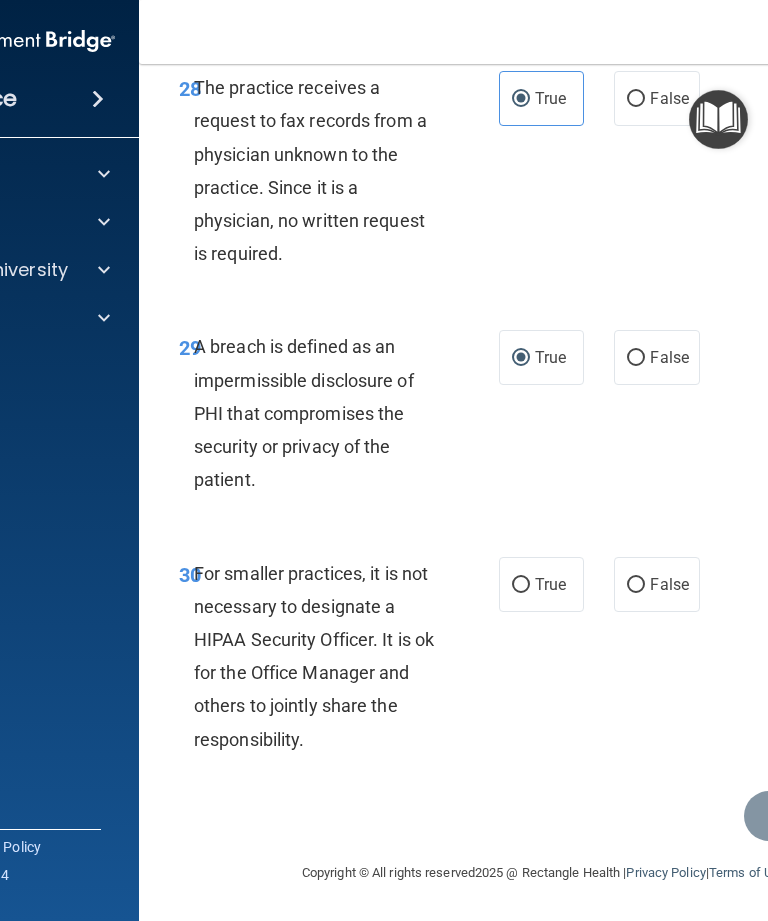 scroll, scrollTop: 6620, scrollLeft: 0, axis: vertical 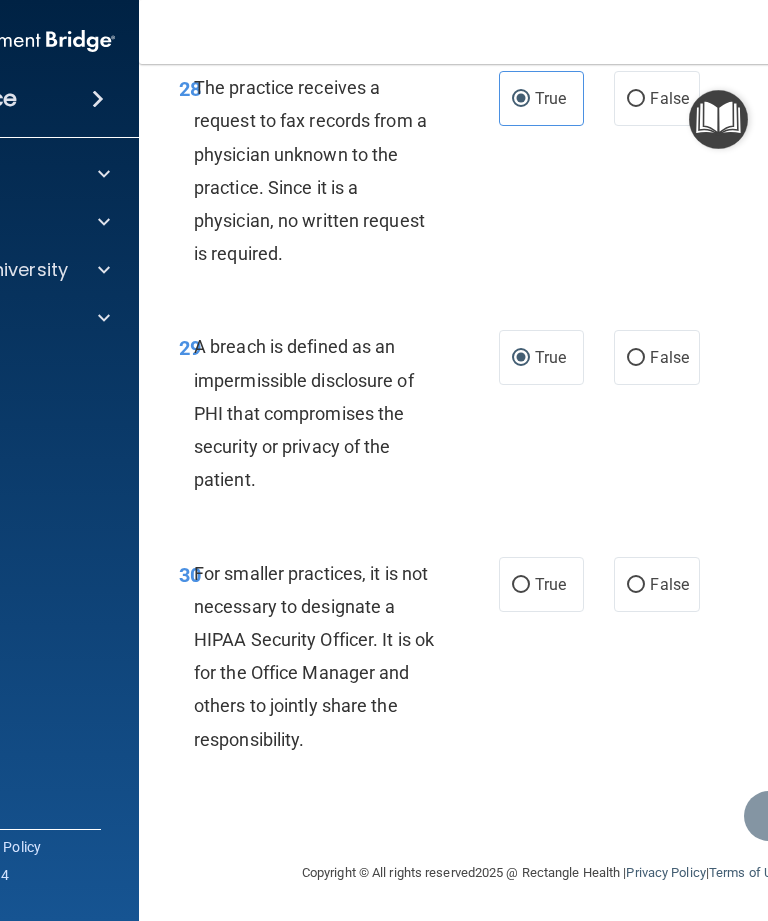 click on "False" at bounding box center (636, 585) 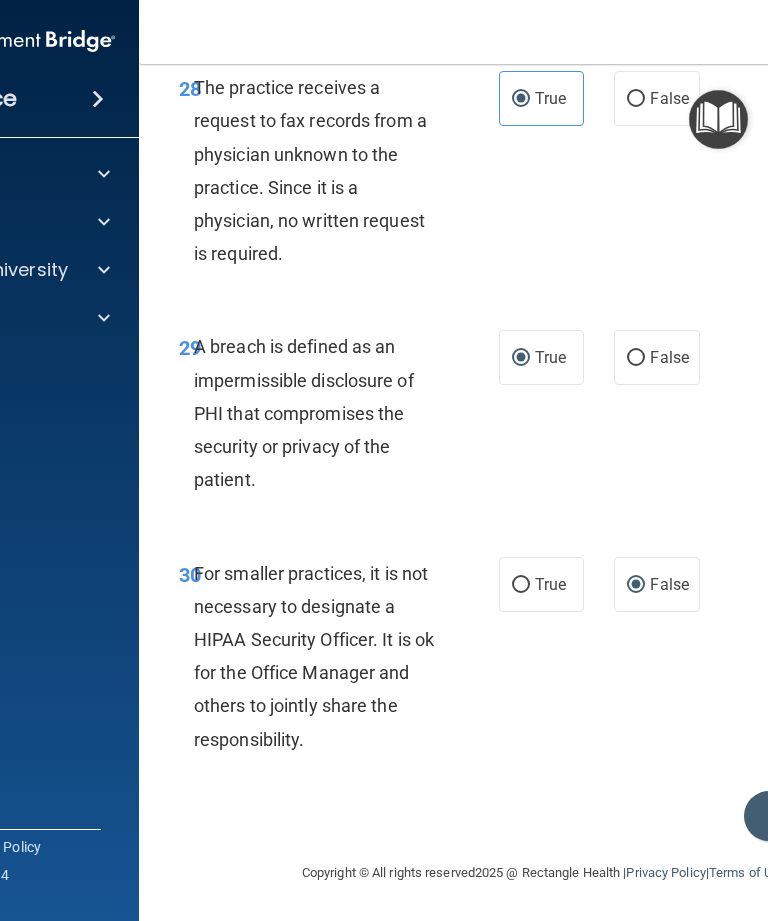scroll, scrollTop: 6611, scrollLeft: 0, axis: vertical 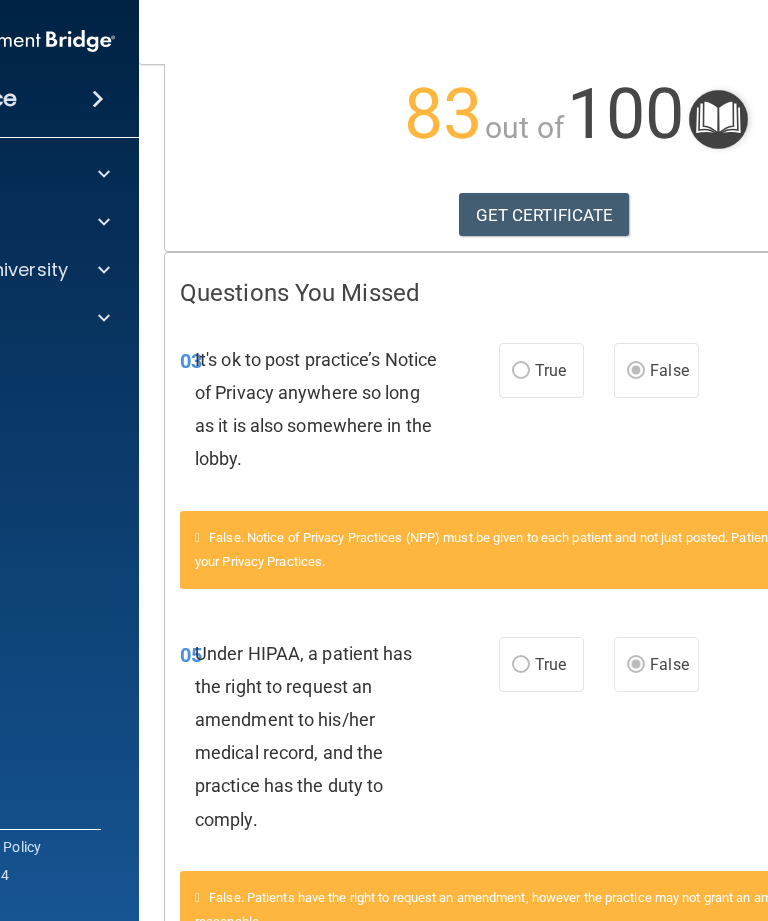 click at bounding box center (104, 270) 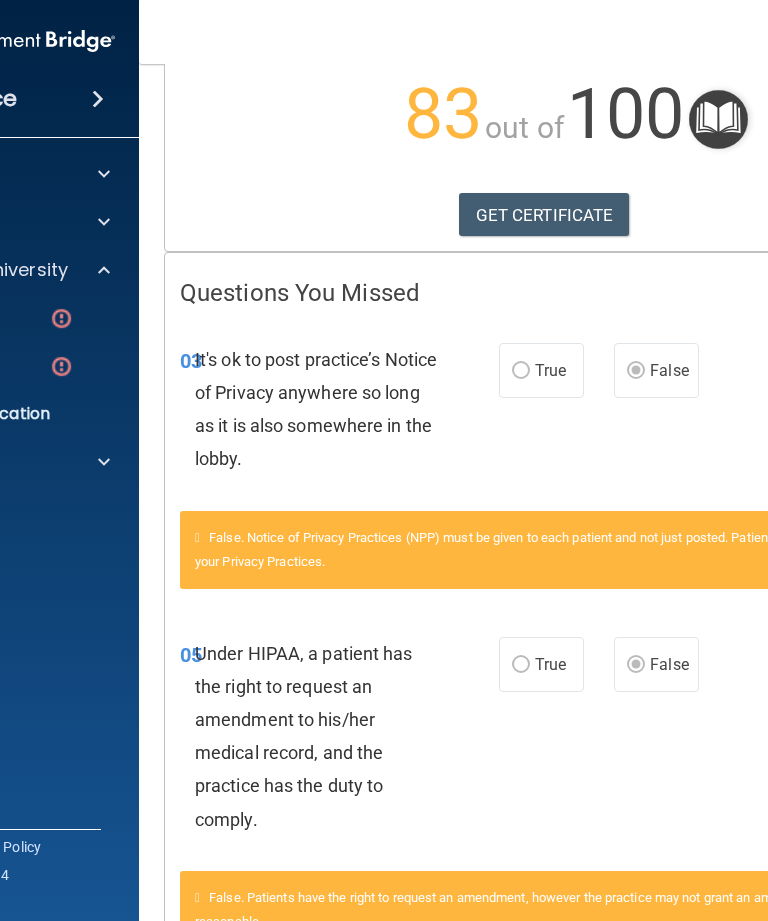 click at bounding box center (61, 318) 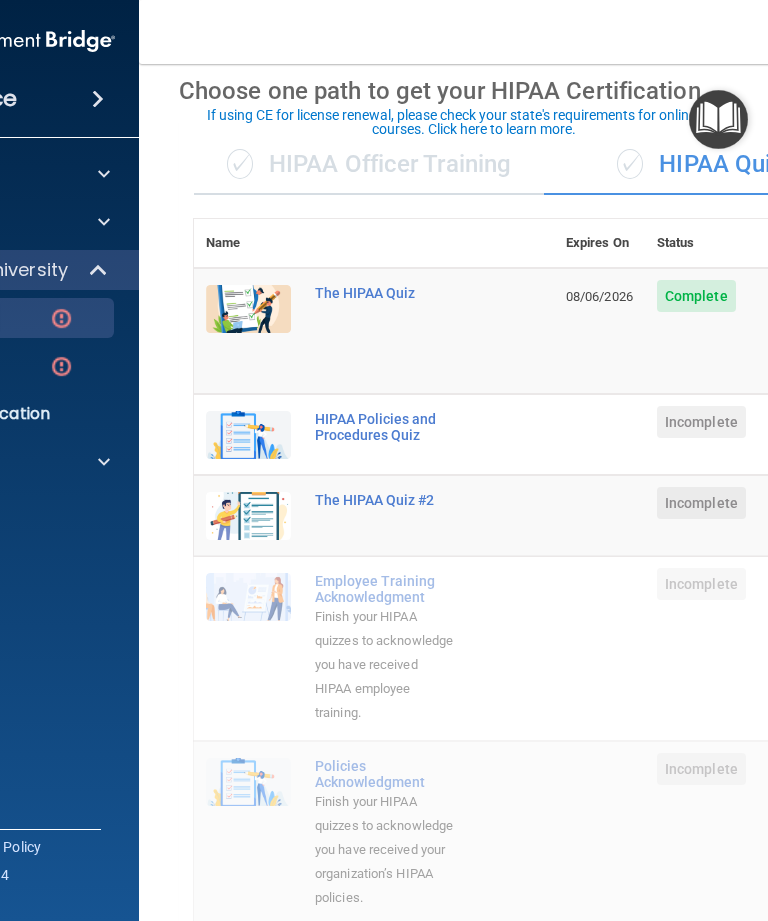 scroll, scrollTop: 83, scrollLeft: 0, axis: vertical 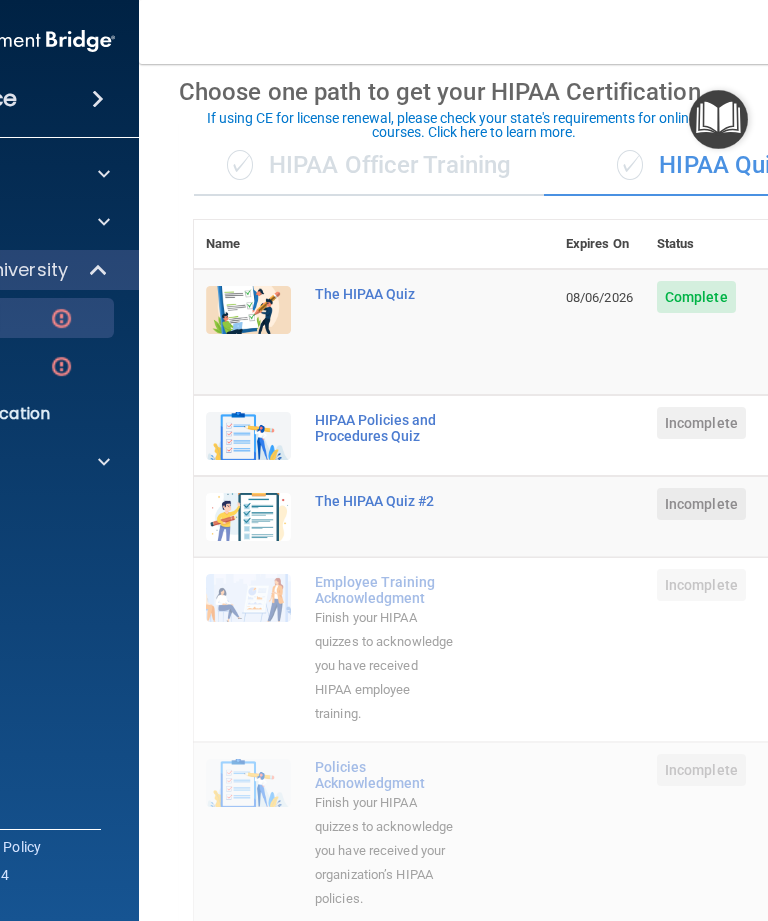 click on "Incomplete" at bounding box center [701, 423] 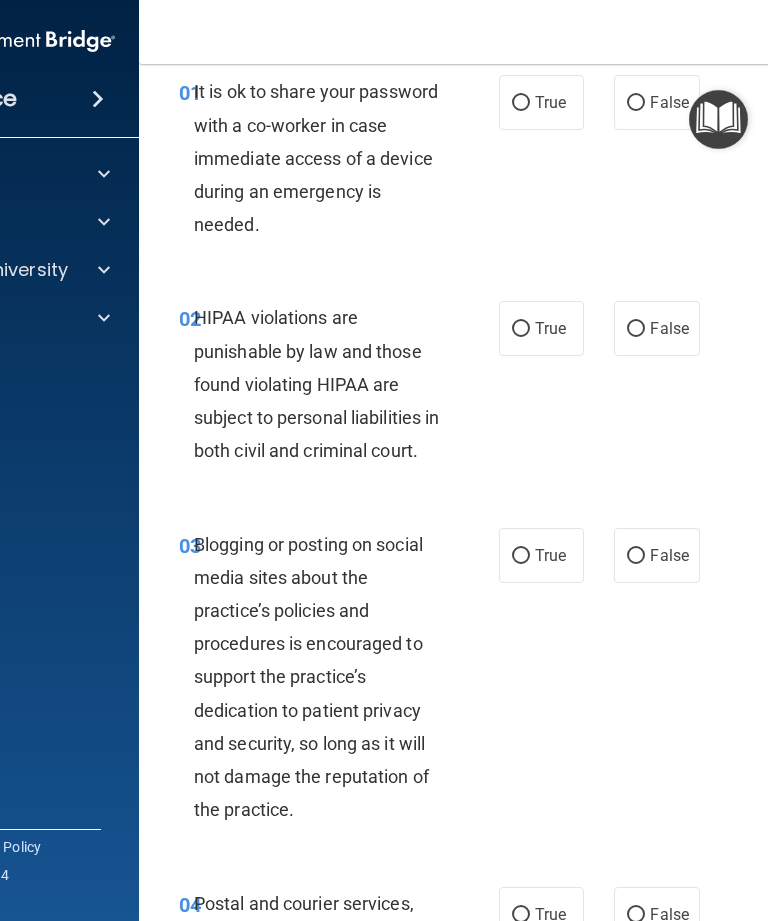 click on "False" at bounding box center (636, 103) 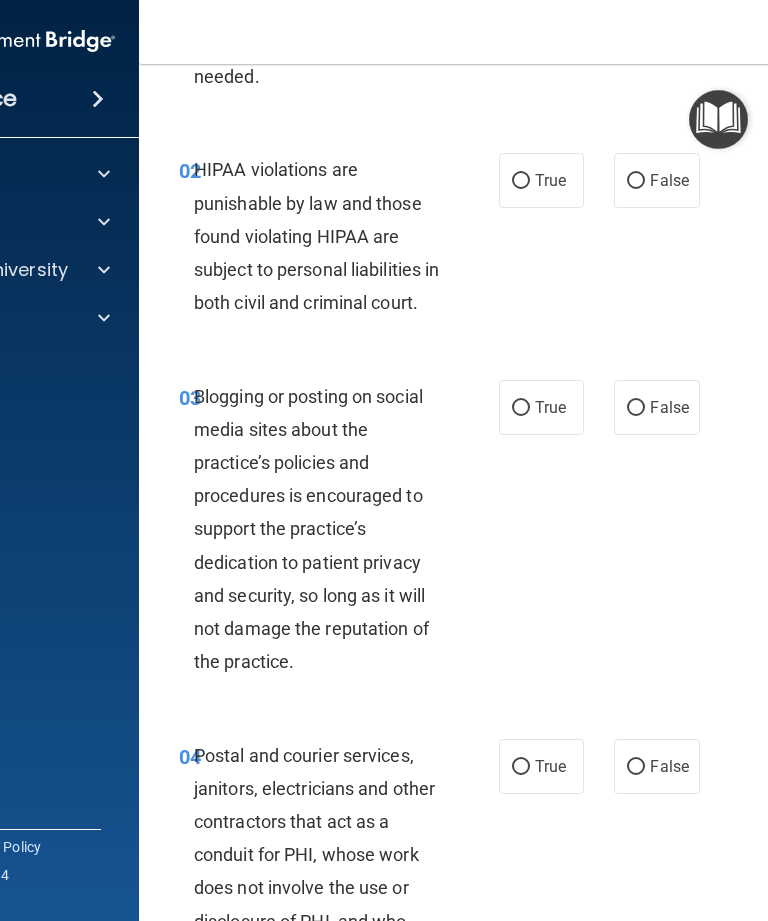 scroll, scrollTop: 234, scrollLeft: 0, axis: vertical 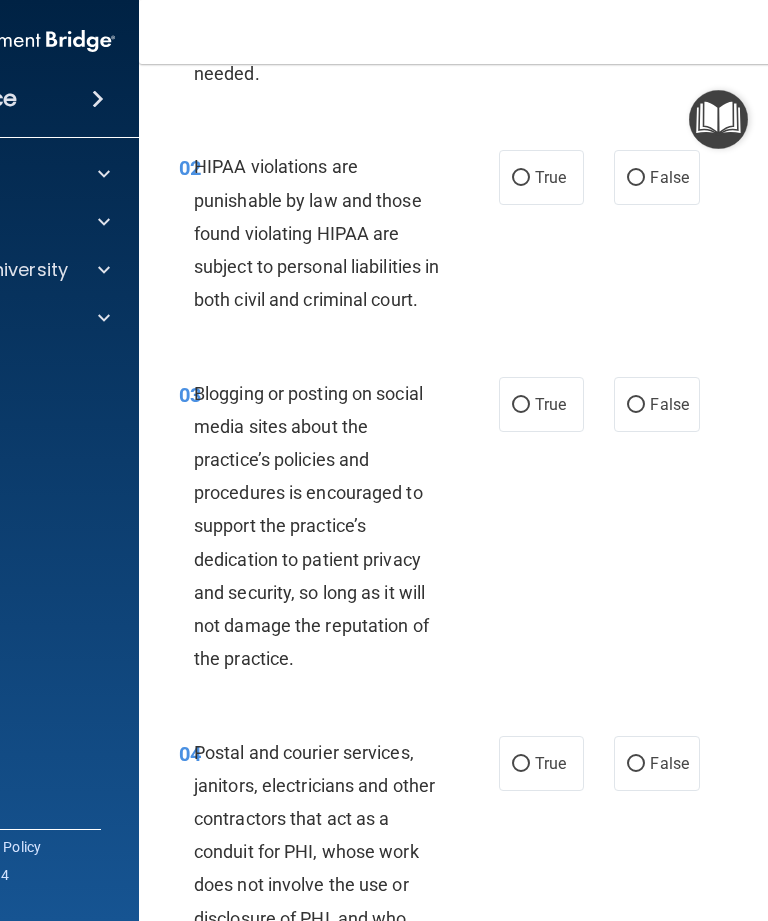 click on "True" at bounding box center [521, 178] 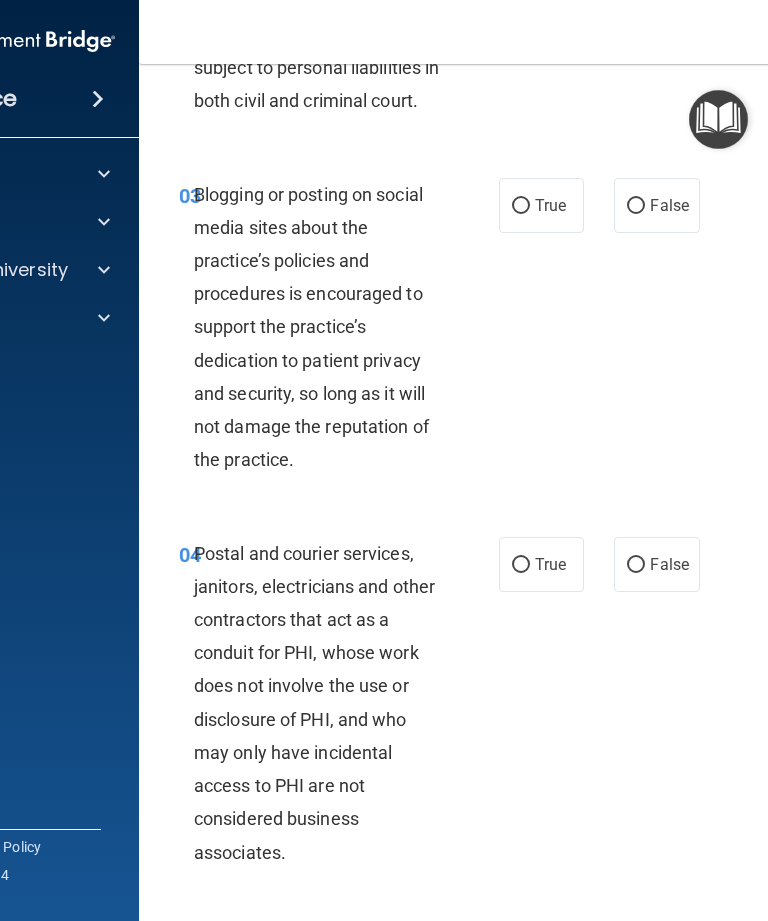 scroll, scrollTop: 435, scrollLeft: 0, axis: vertical 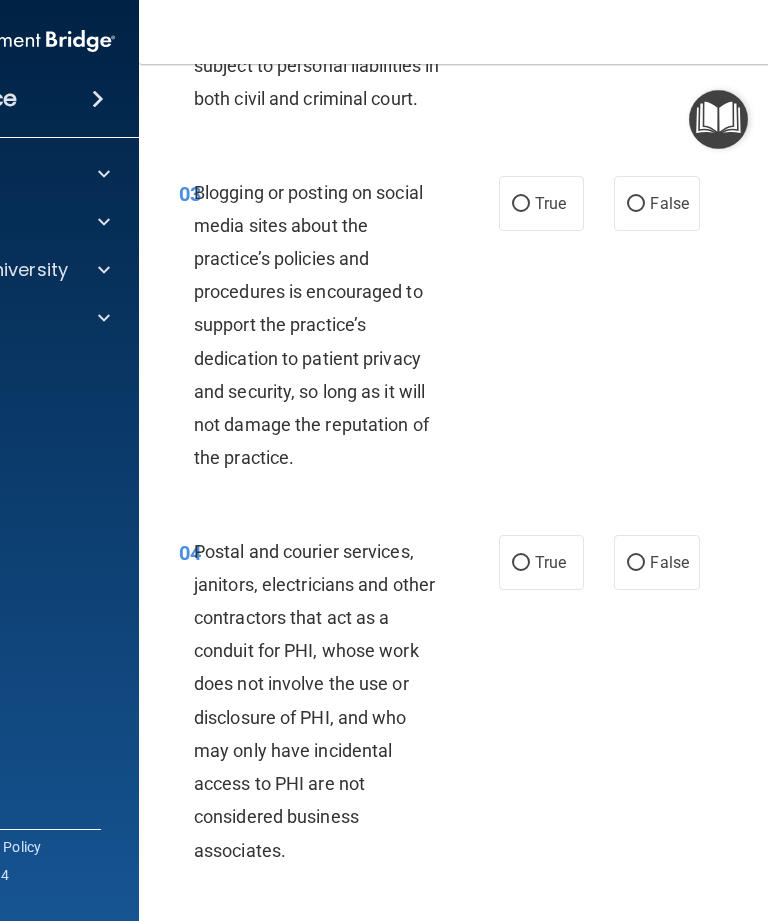 click on "True" at bounding box center (521, 204) 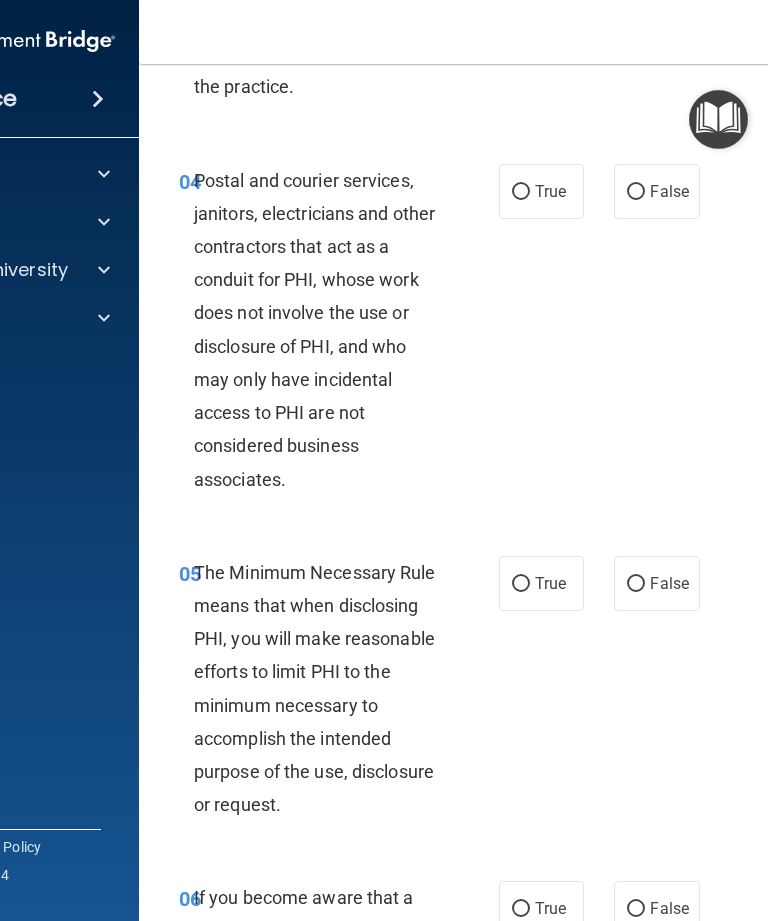 scroll, scrollTop: 820, scrollLeft: 0, axis: vertical 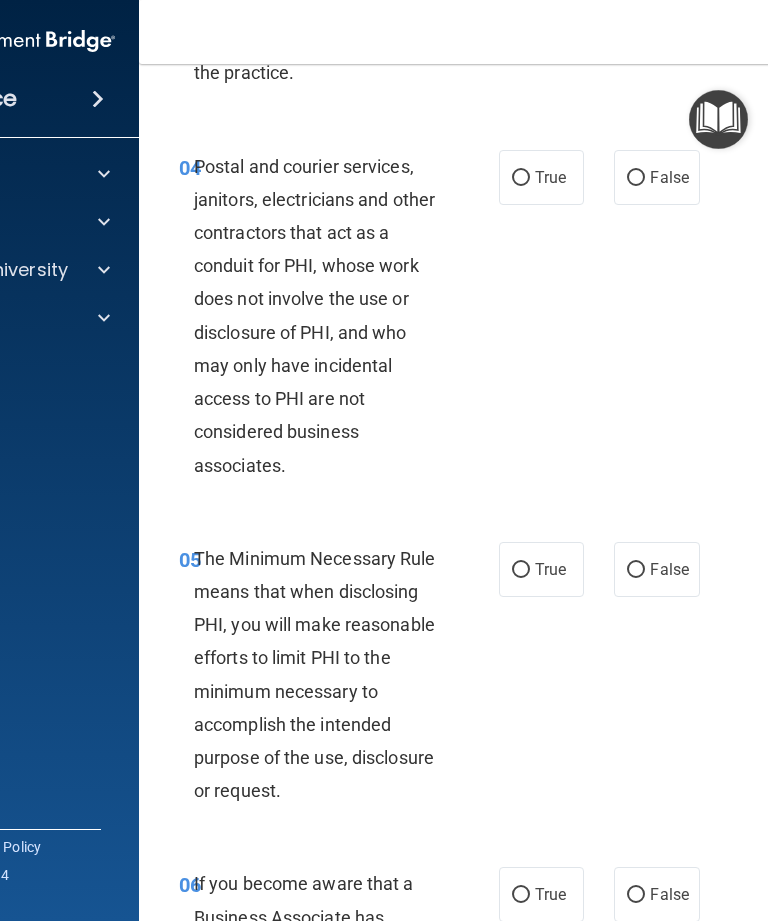 click on "True" at bounding box center (550, 177) 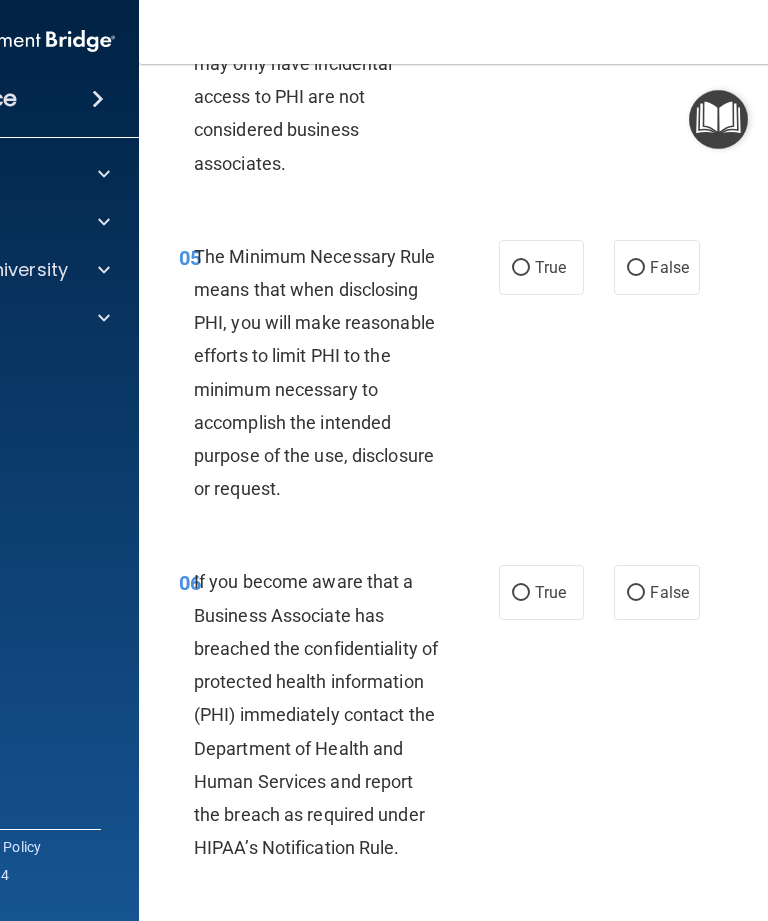 scroll, scrollTop: 1152, scrollLeft: 0, axis: vertical 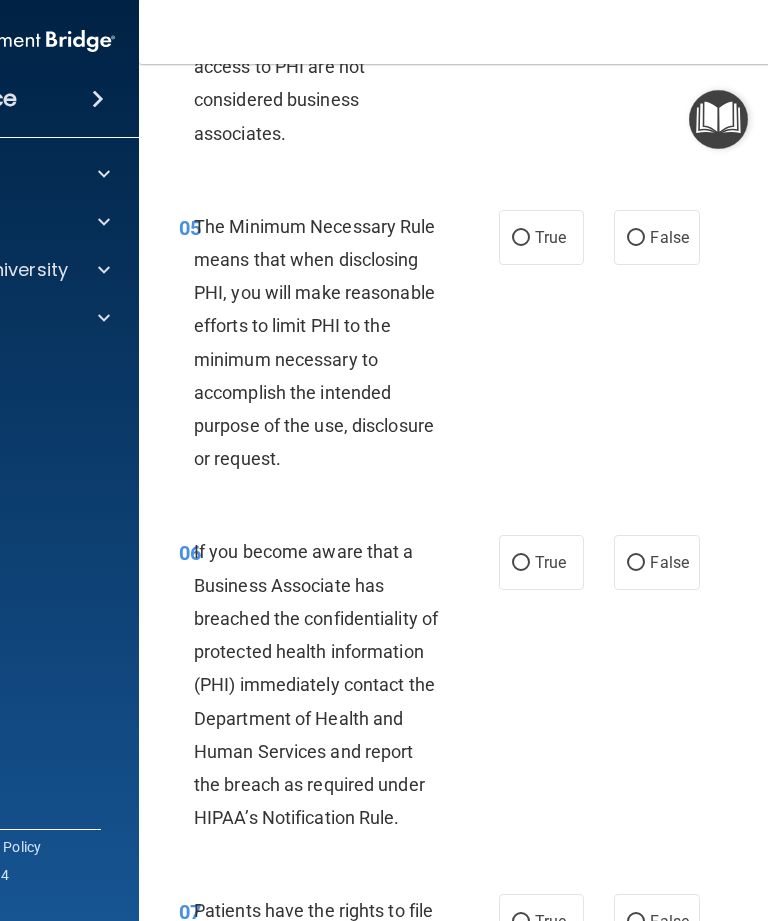 click on "True" at bounding box center [521, 238] 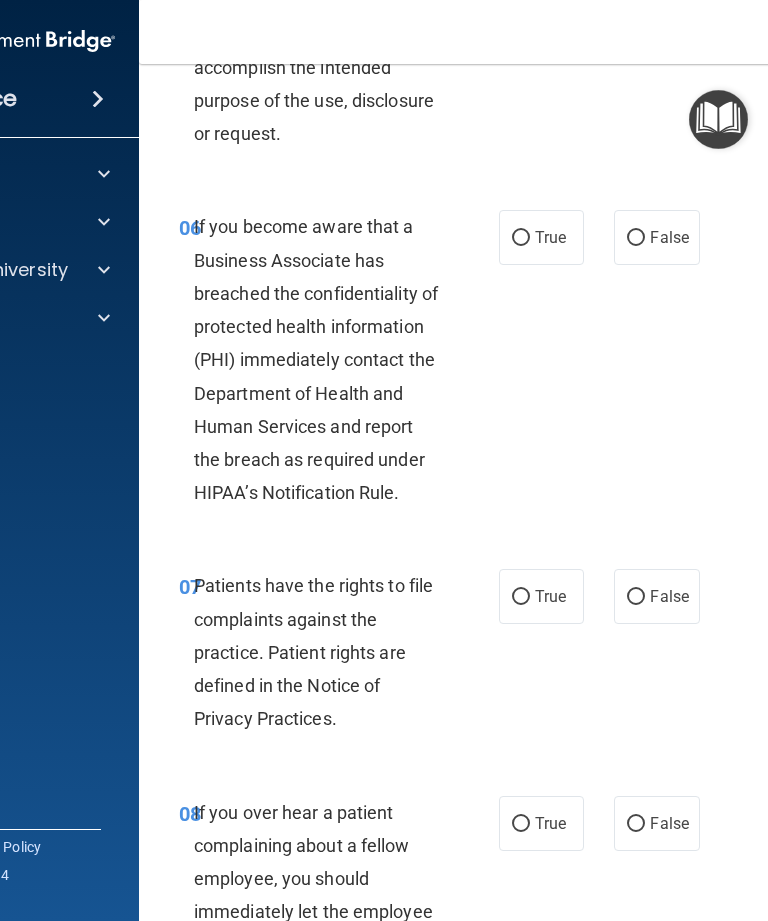 scroll, scrollTop: 1482, scrollLeft: 0, axis: vertical 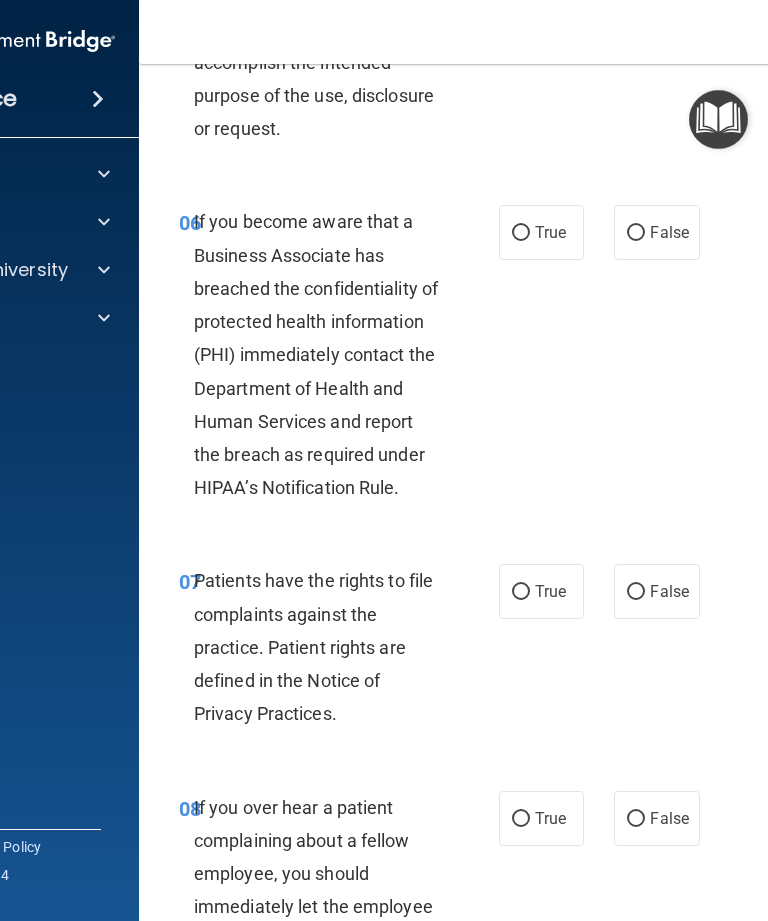 click on "True" at bounding box center [521, 233] 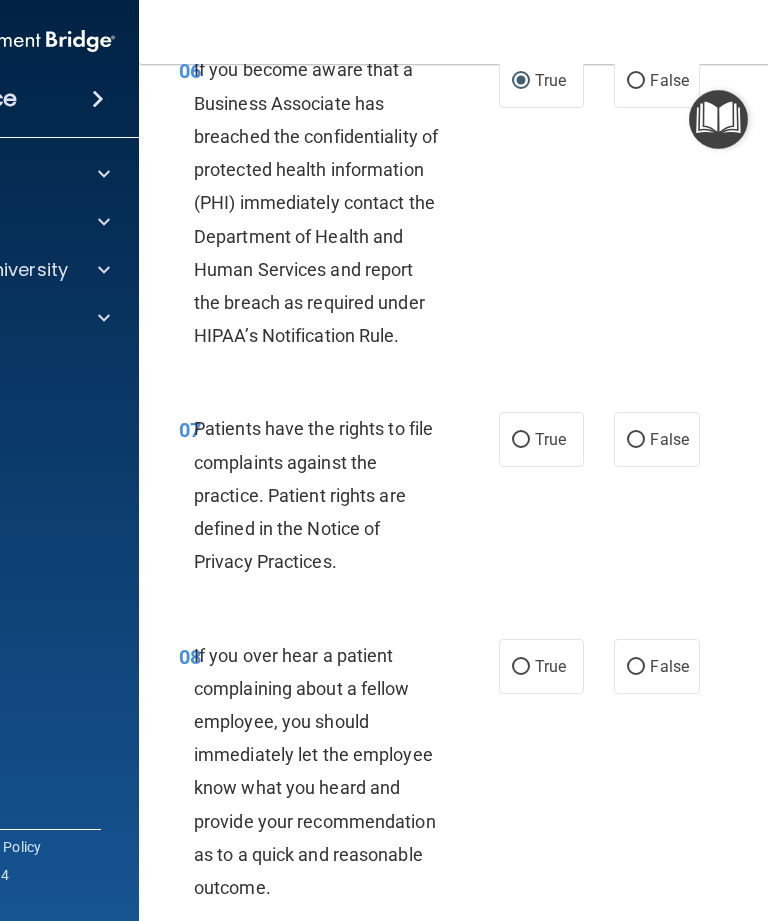scroll, scrollTop: 1646, scrollLeft: 0, axis: vertical 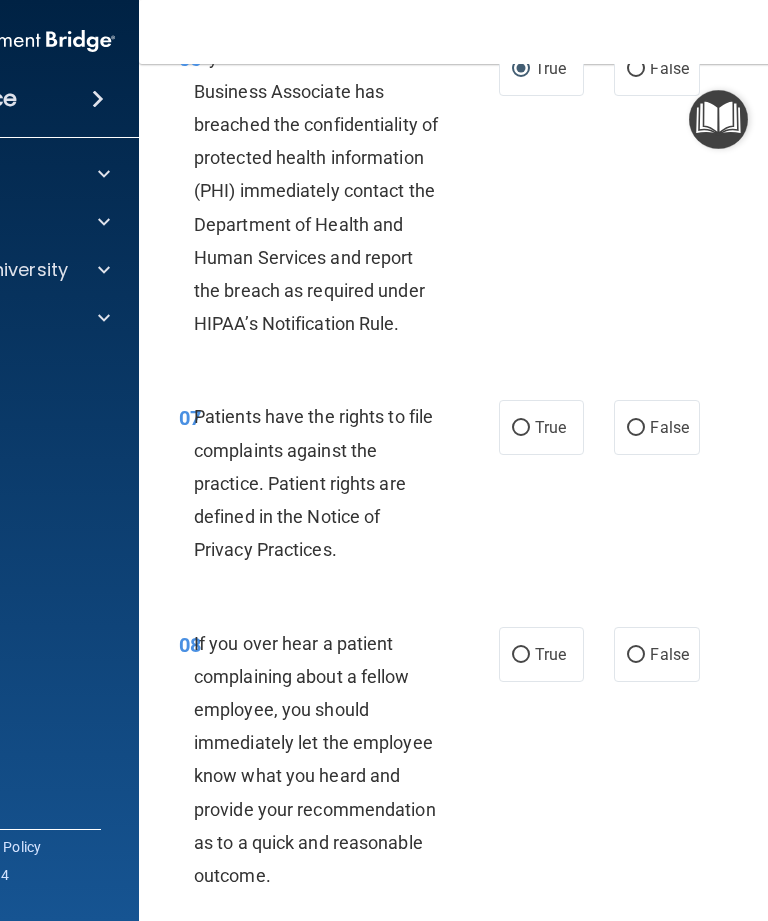 click on "True" at bounding box center (541, 427) 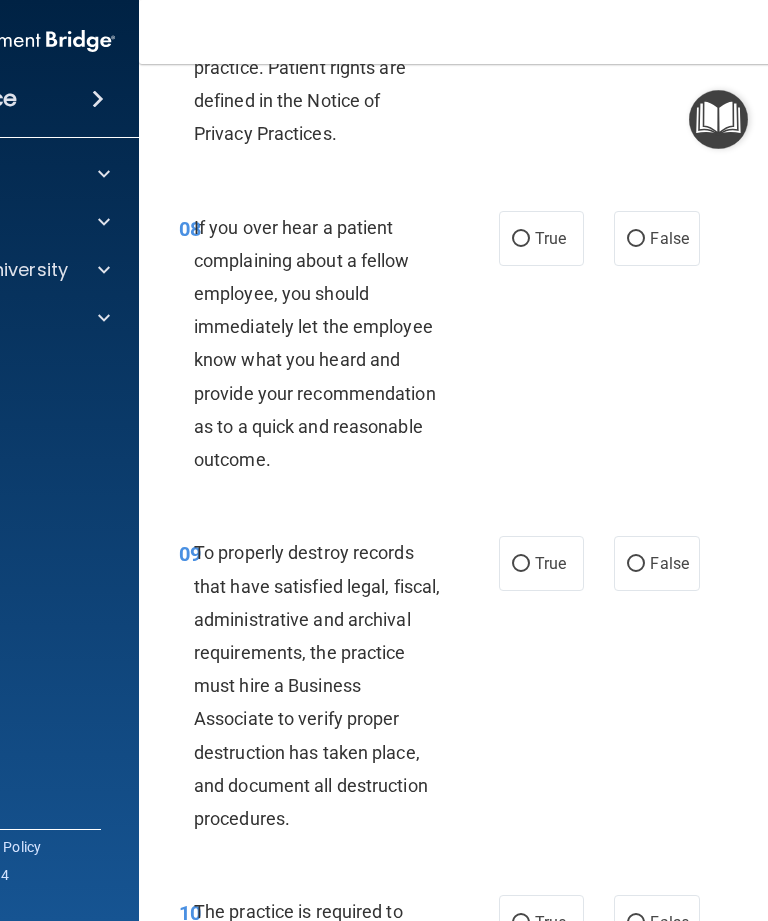 scroll, scrollTop: 2063, scrollLeft: 0, axis: vertical 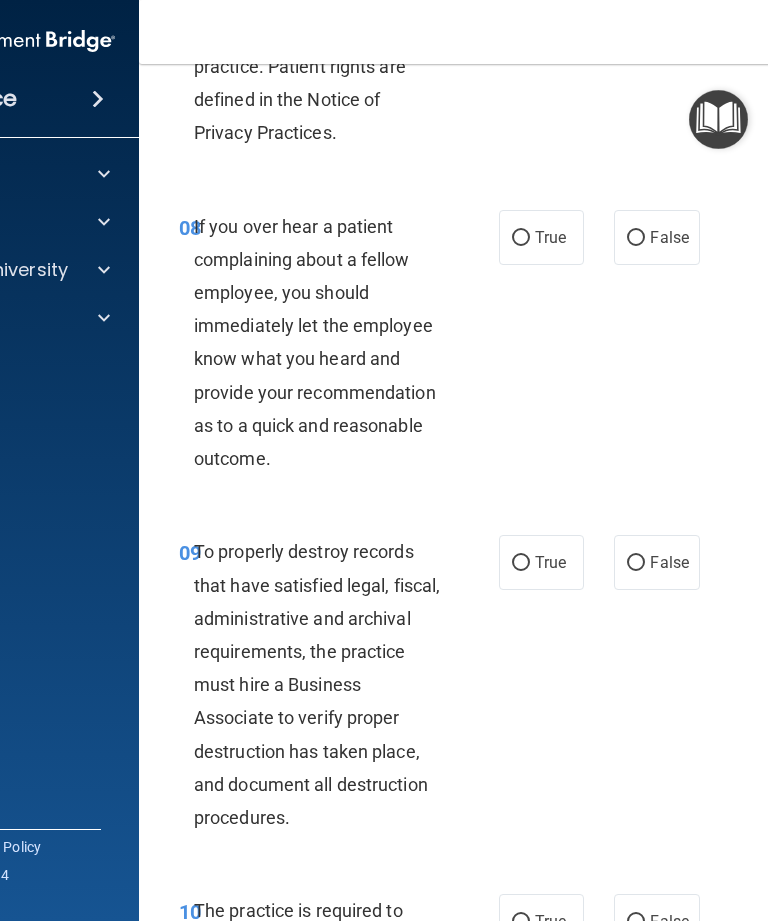 click on "True" at bounding box center (521, 238) 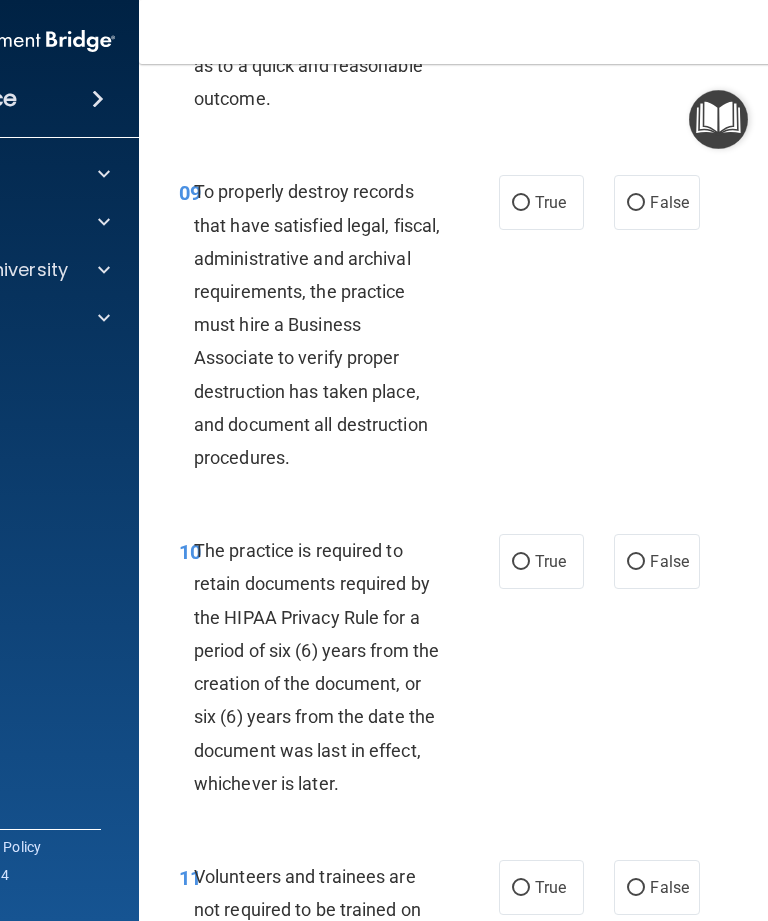 scroll, scrollTop: 2424, scrollLeft: 0, axis: vertical 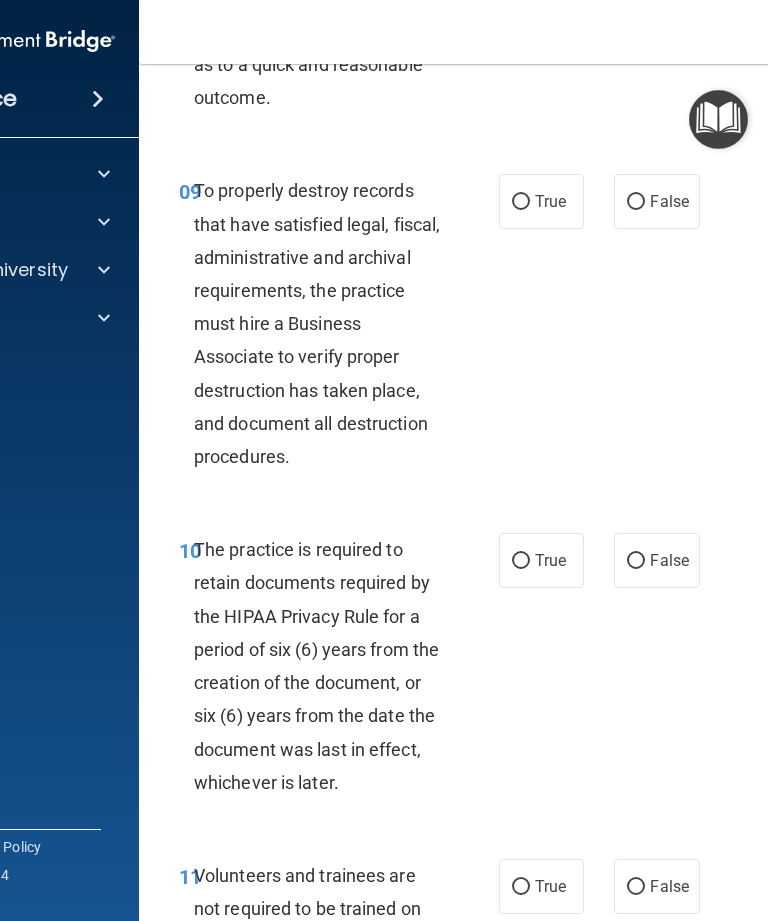 click on "True" at bounding box center (521, 202) 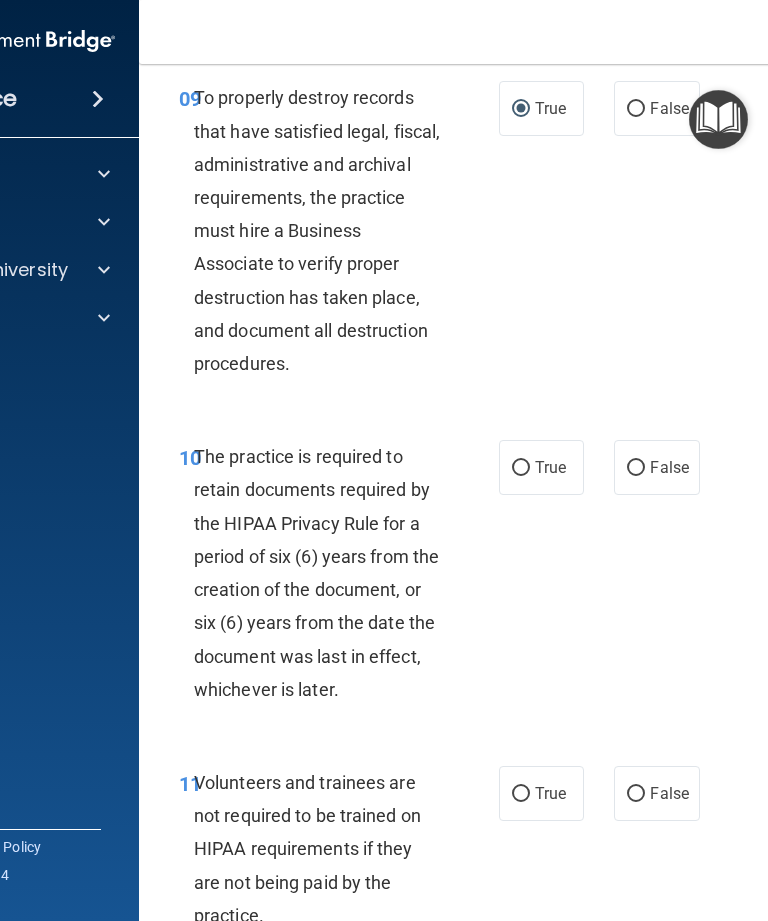 scroll, scrollTop: 2530, scrollLeft: 0, axis: vertical 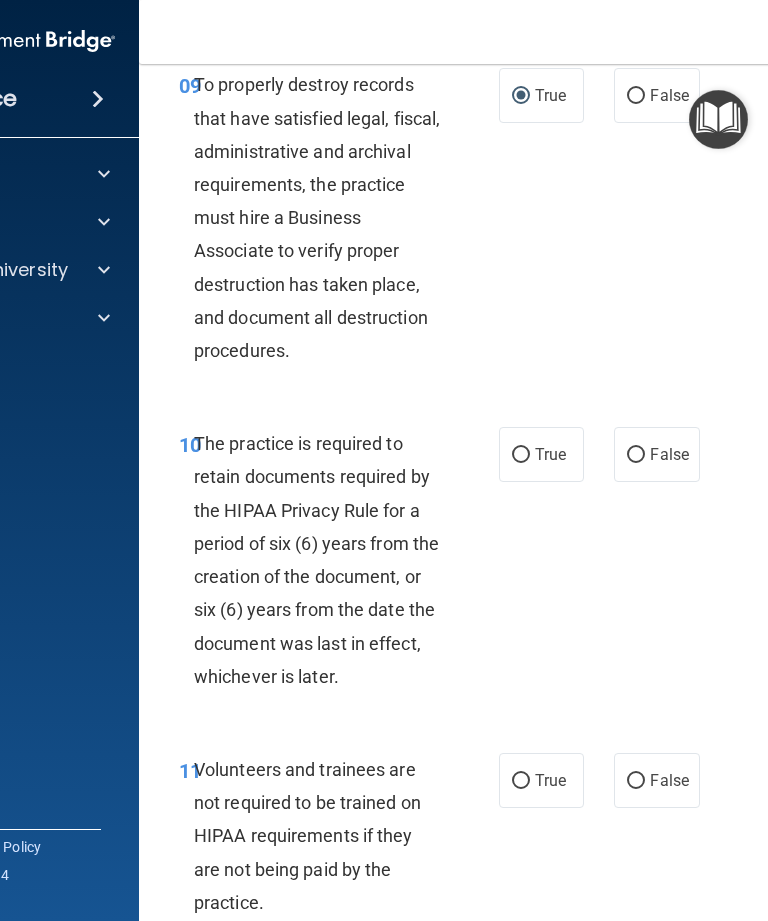 click on "False" at bounding box center (636, 96) 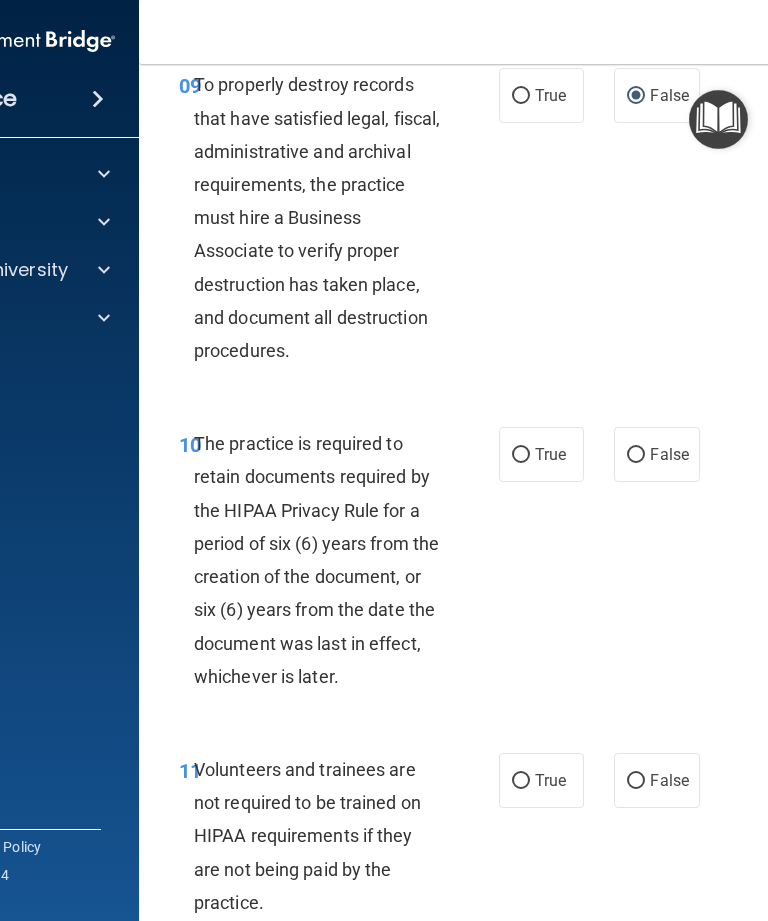 click on "True" at bounding box center (541, 95) 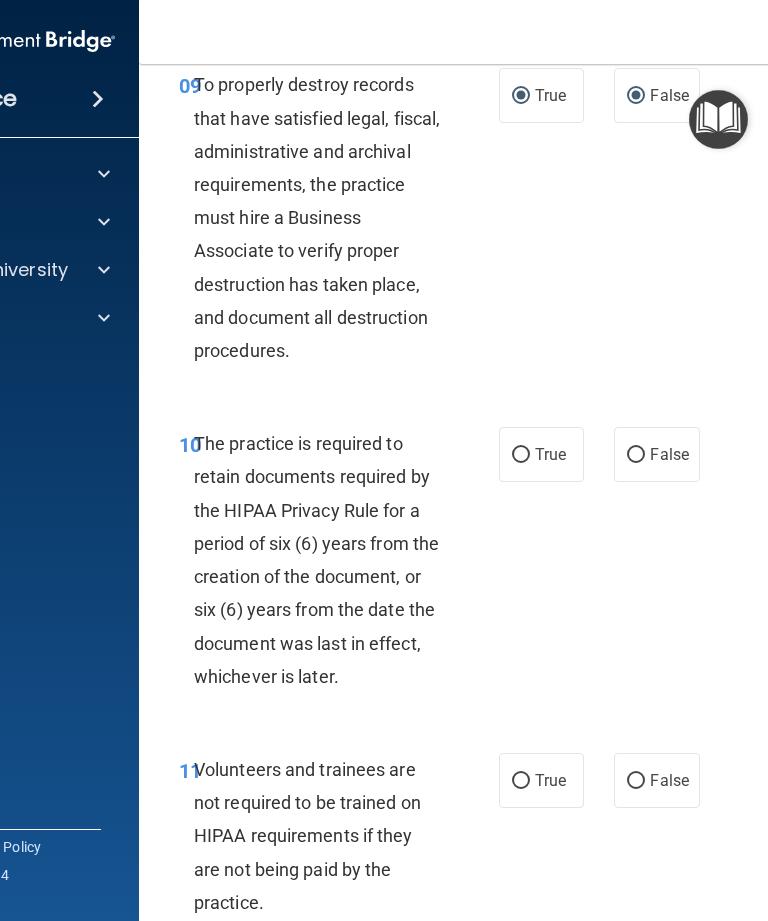 radio on "false" 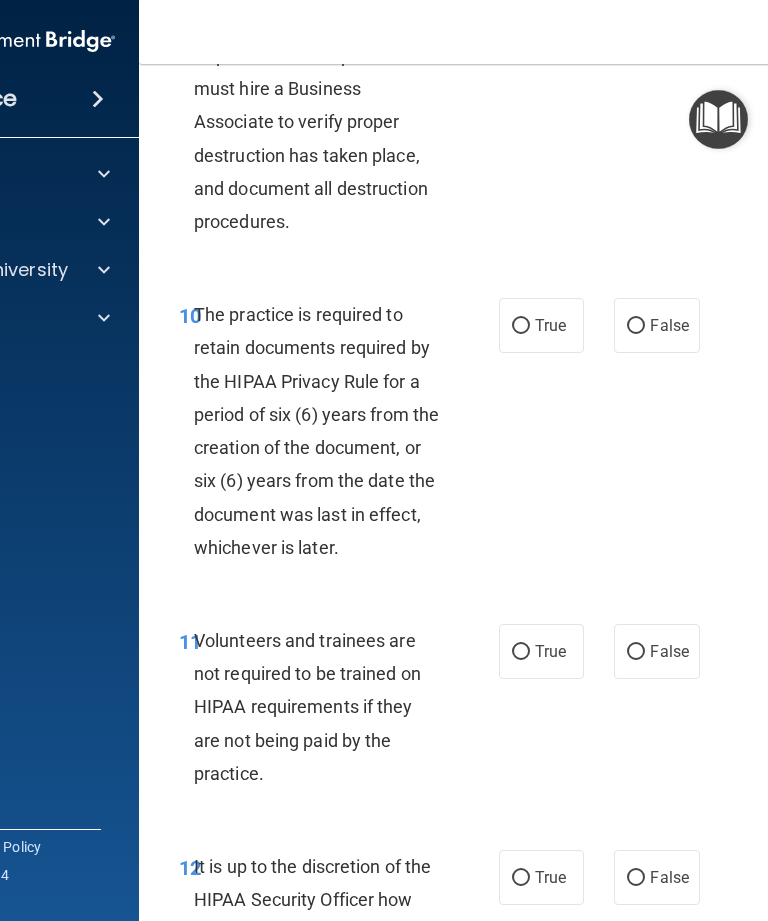 scroll, scrollTop: 2673, scrollLeft: 0, axis: vertical 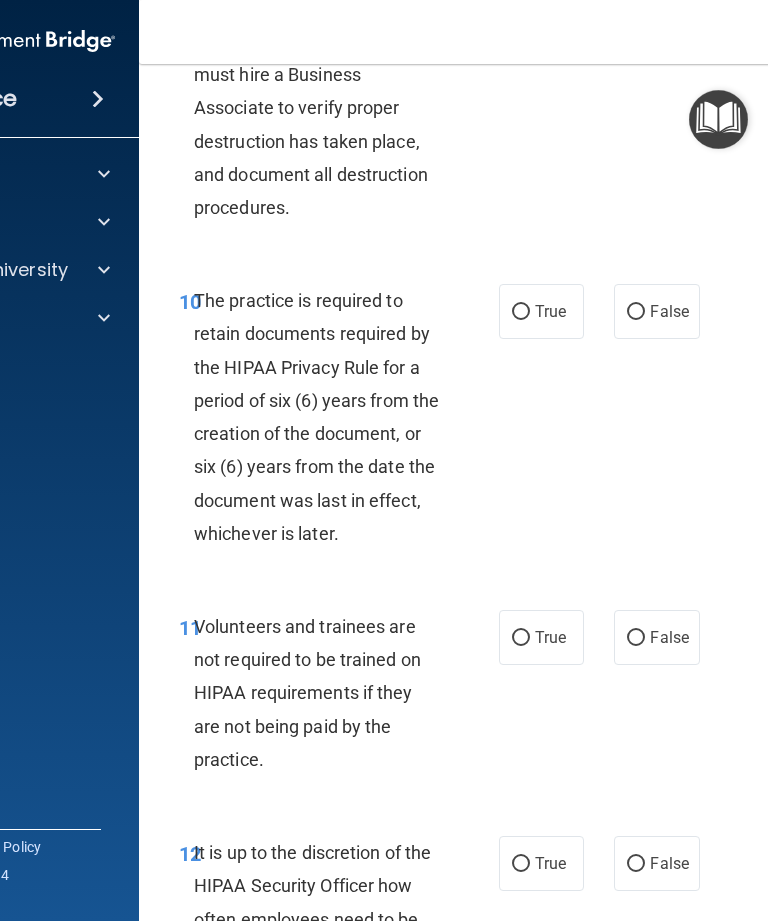 click on "True" at bounding box center [521, 312] 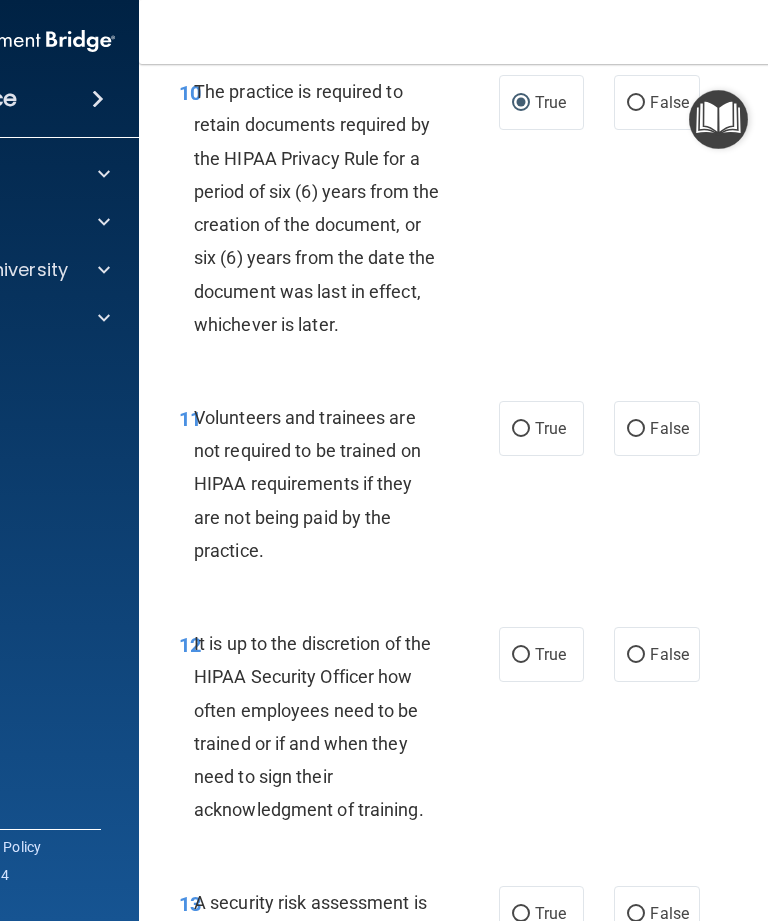 scroll, scrollTop: 2910, scrollLeft: 0, axis: vertical 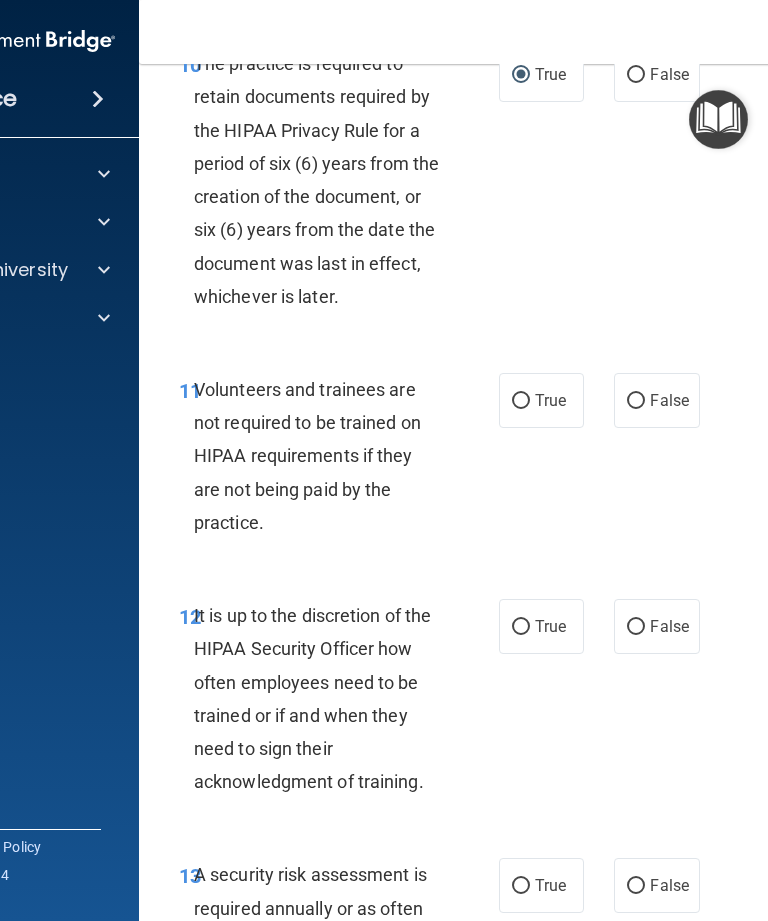 click on "False" at bounding box center (636, 401) 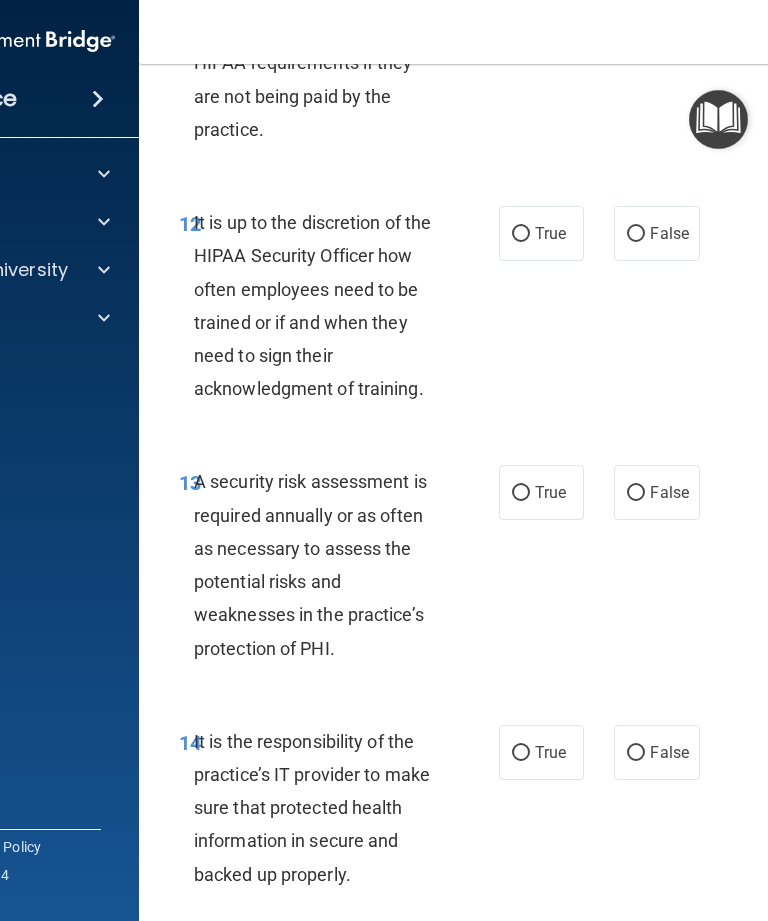 scroll, scrollTop: 3309, scrollLeft: 0, axis: vertical 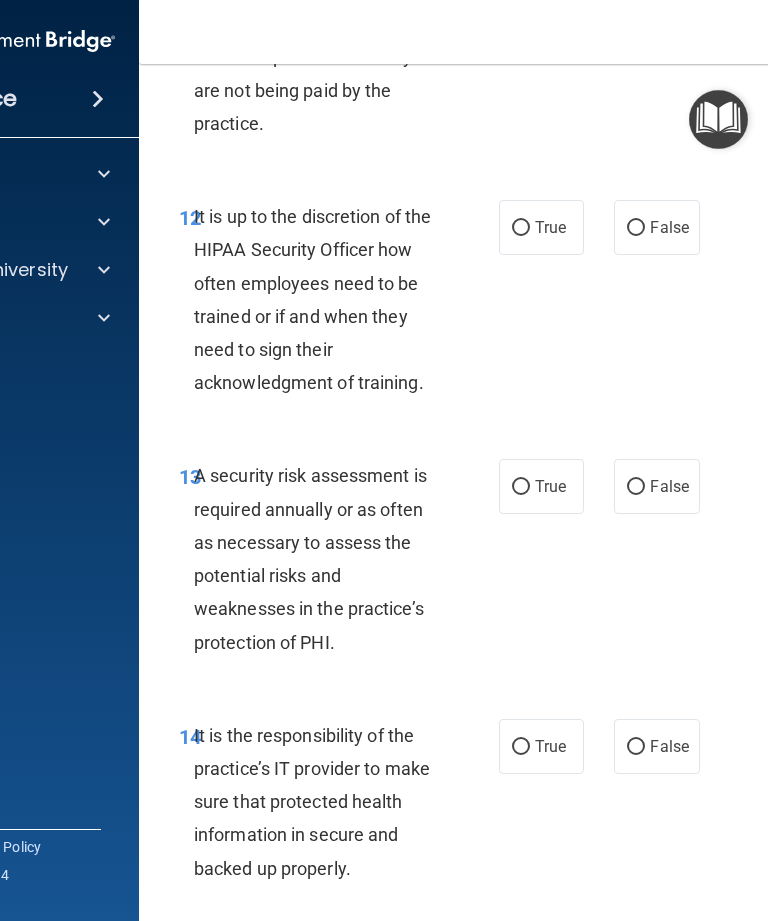 click on "False" at bounding box center (656, 227) 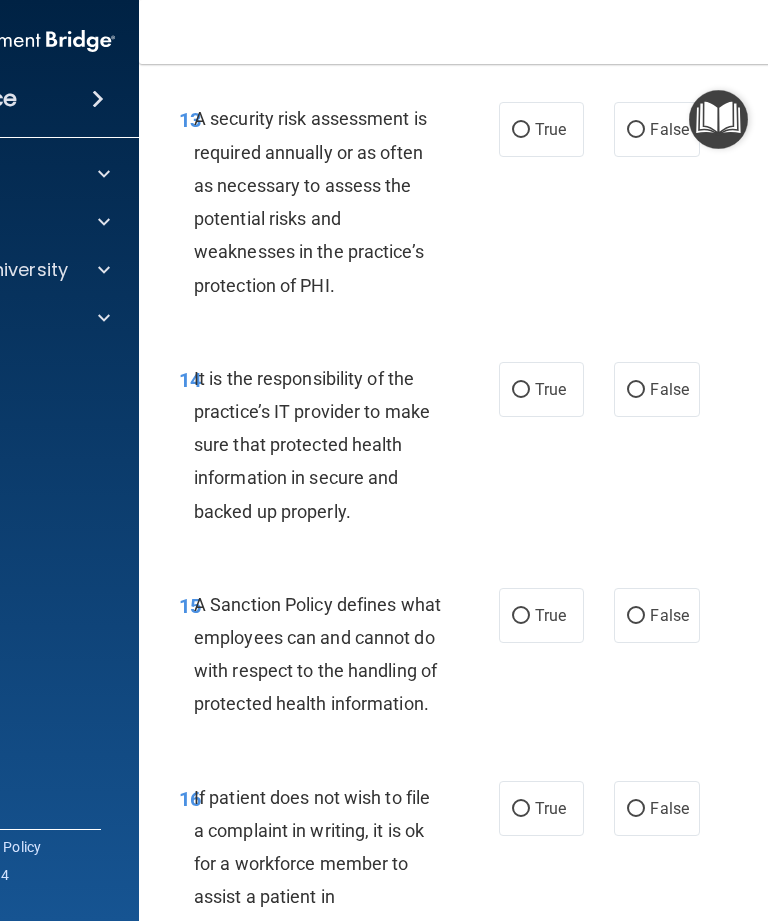 scroll, scrollTop: 3672, scrollLeft: 0, axis: vertical 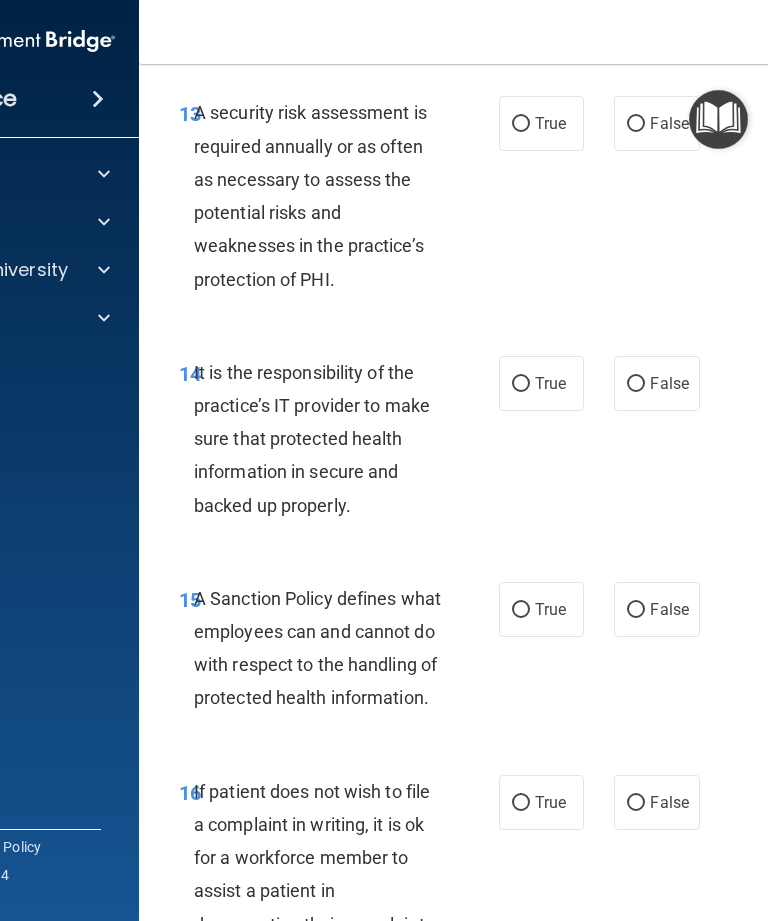 click on "True" at bounding box center (521, 124) 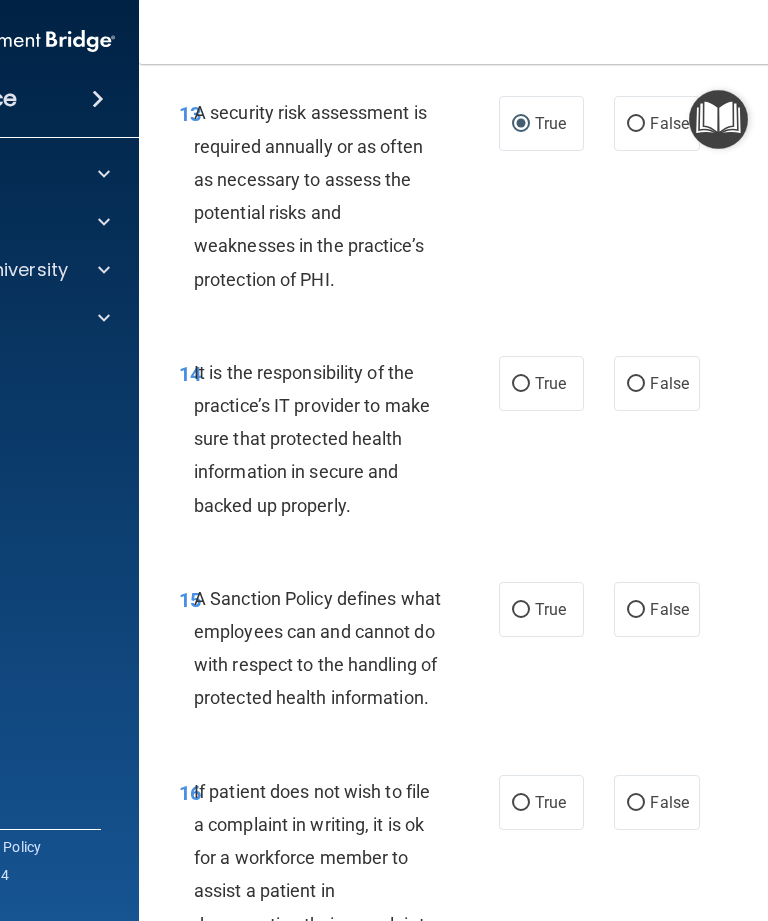 click on "False" at bounding box center [656, 383] 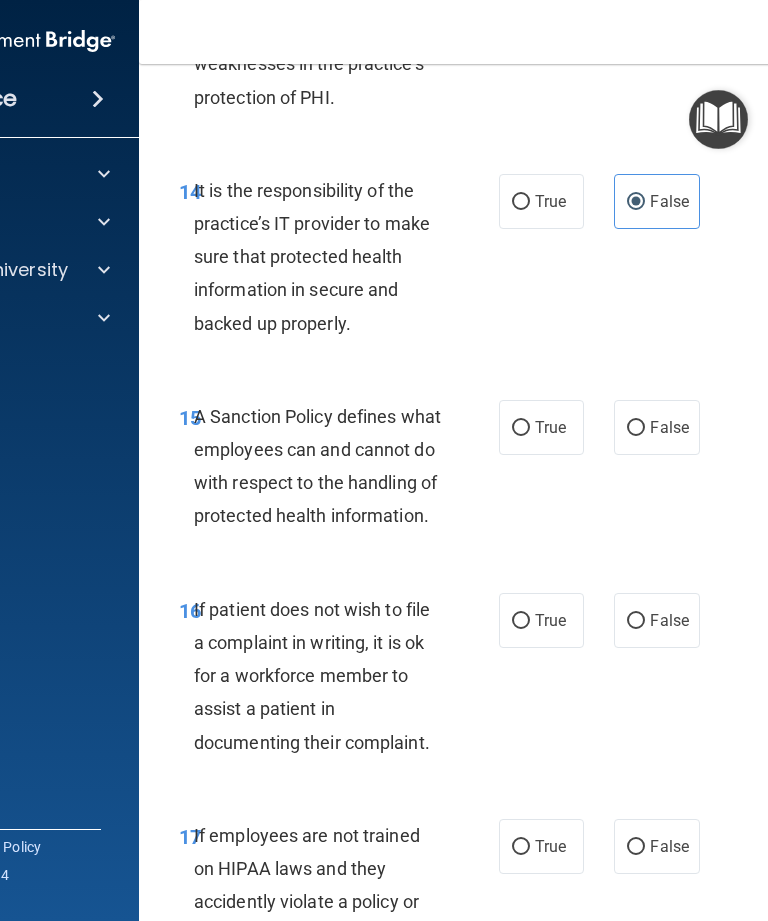 scroll, scrollTop: 3869, scrollLeft: 0, axis: vertical 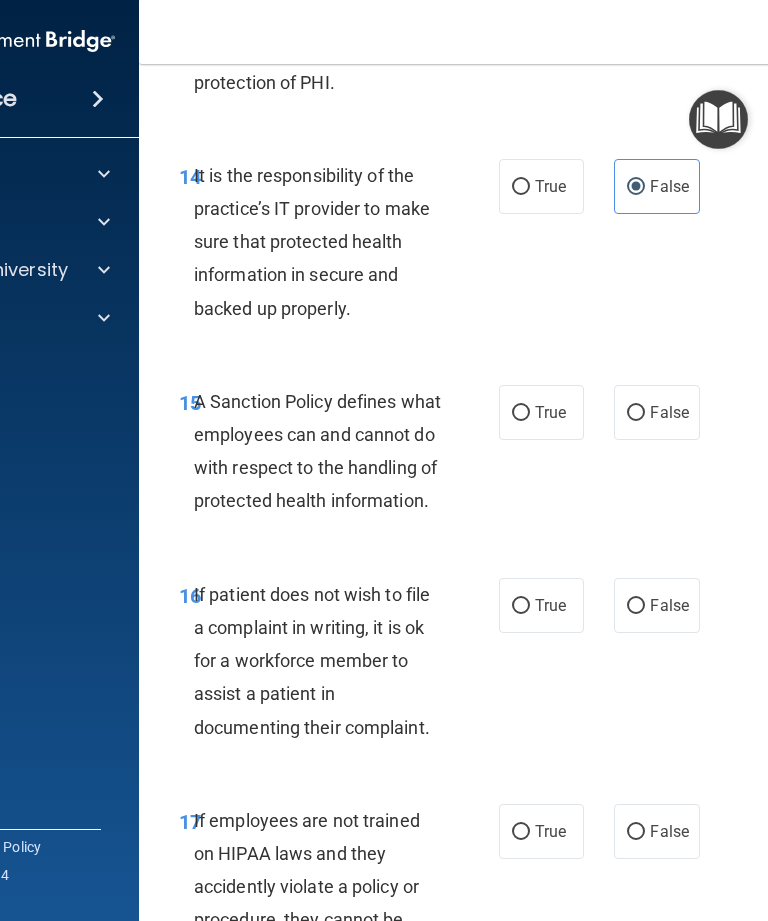 click on "True" at bounding box center (541, 412) 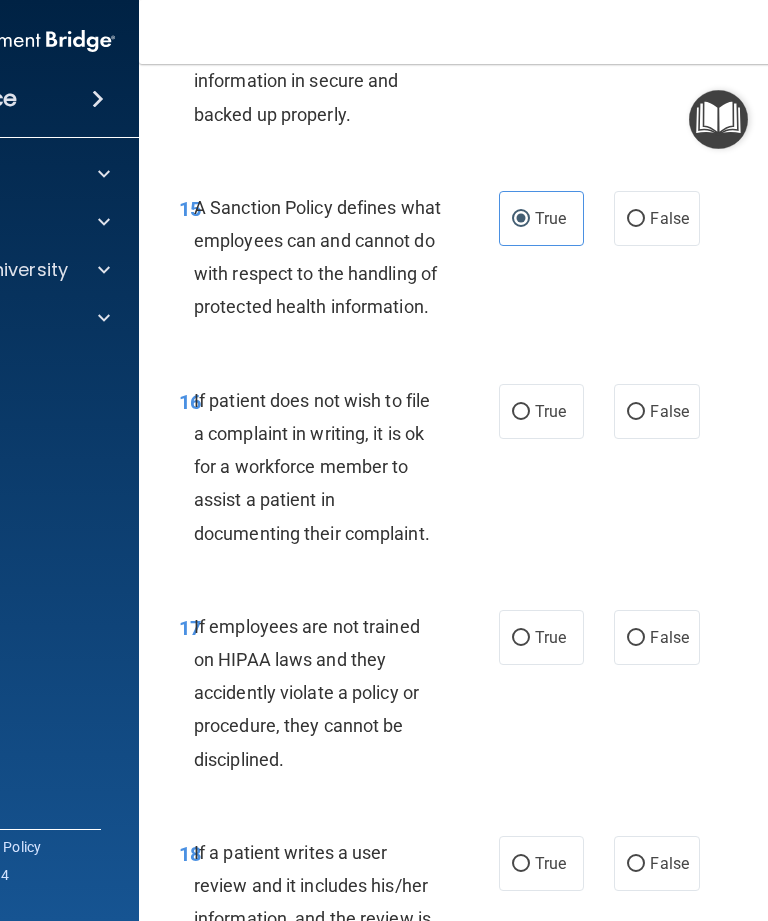 scroll, scrollTop: 4064, scrollLeft: 0, axis: vertical 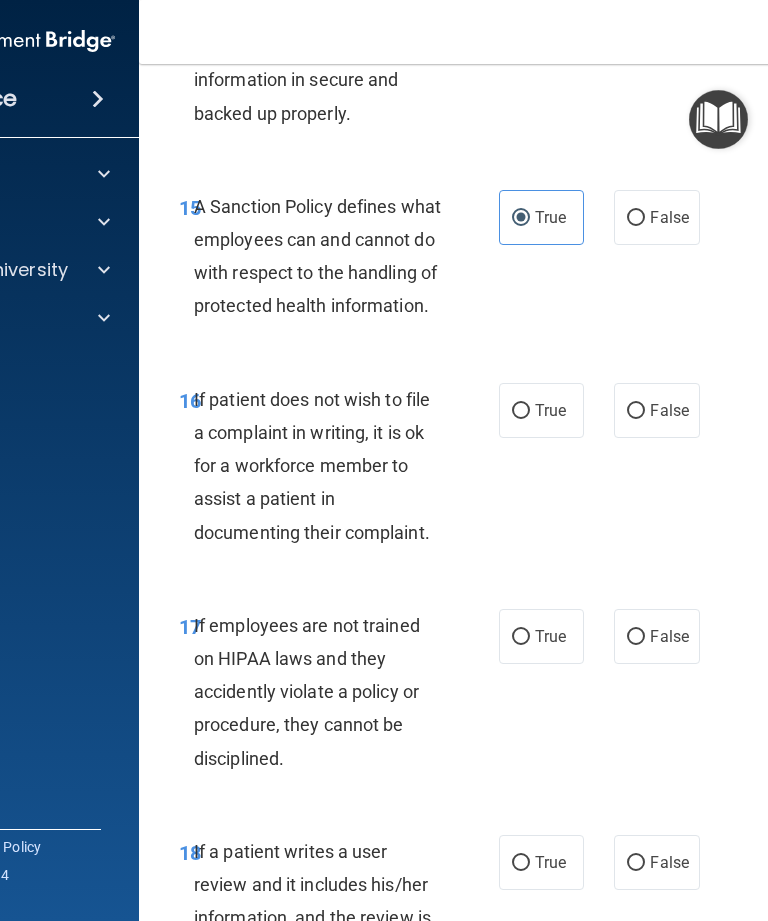 click on "False" at bounding box center (636, 411) 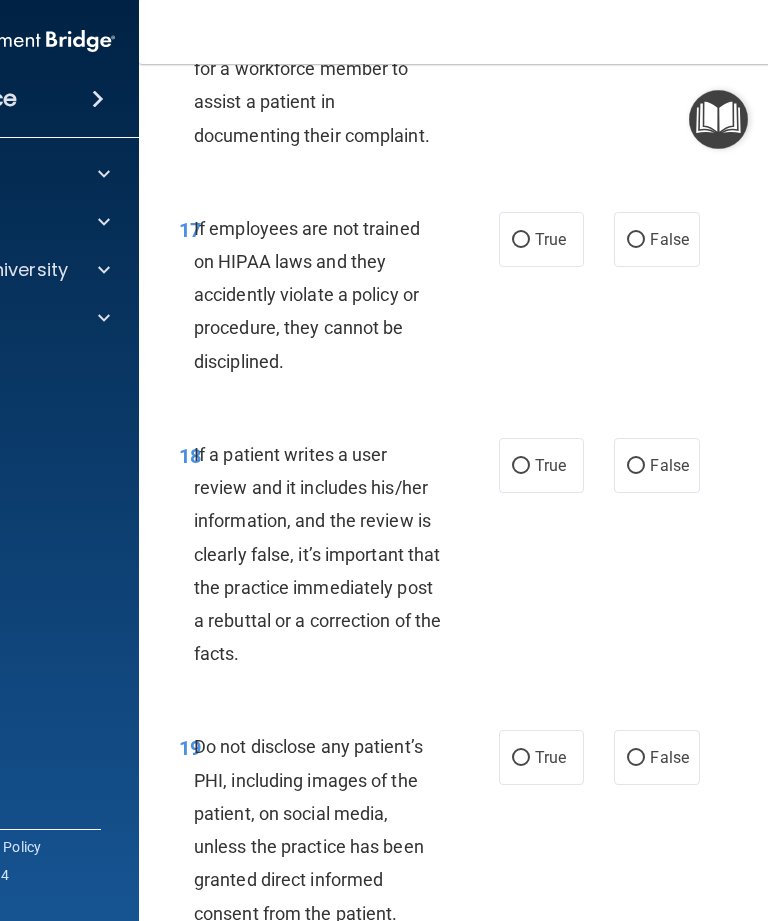 scroll, scrollTop: 4462, scrollLeft: 0, axis: vertical 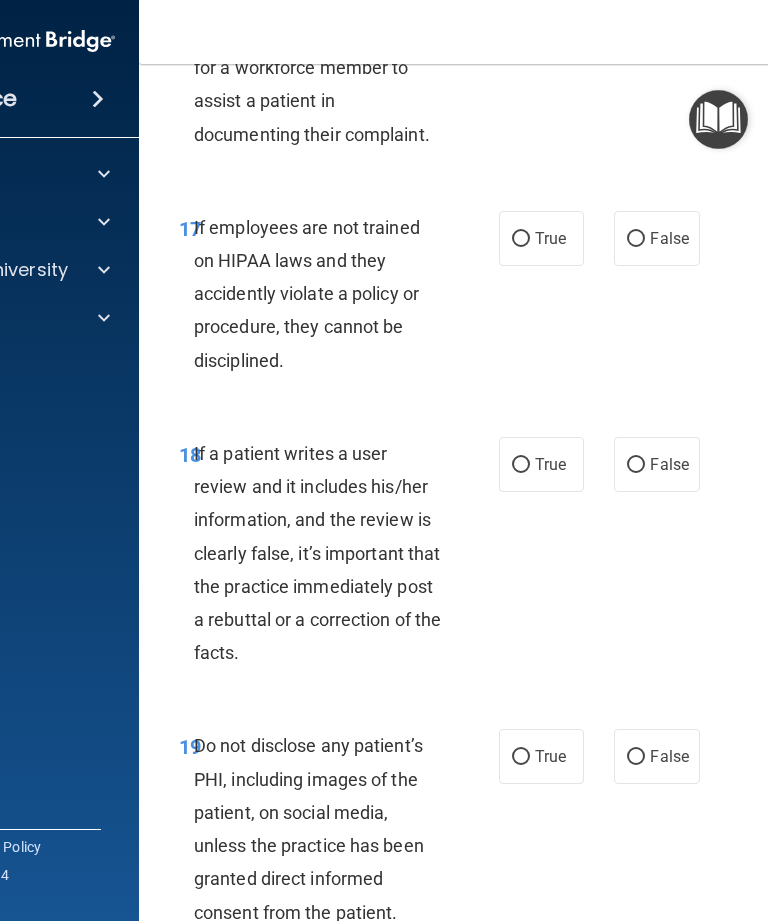 click on "False" at bounding box center (636, 239) 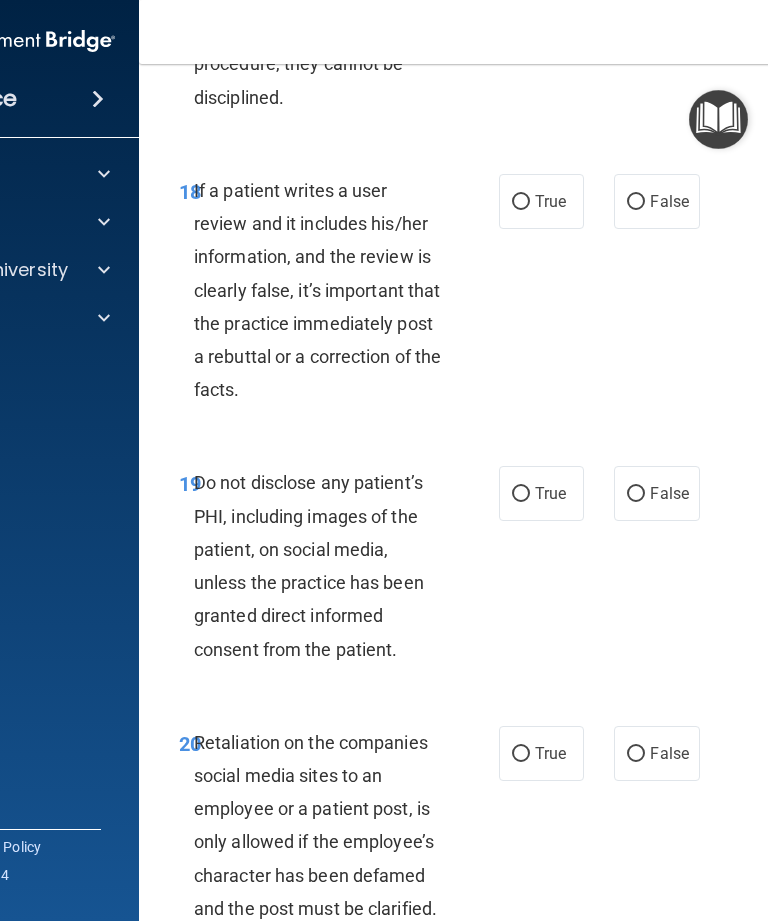 scroll, scrollTop: 4729, scrollLeft: 0, axis: vertical 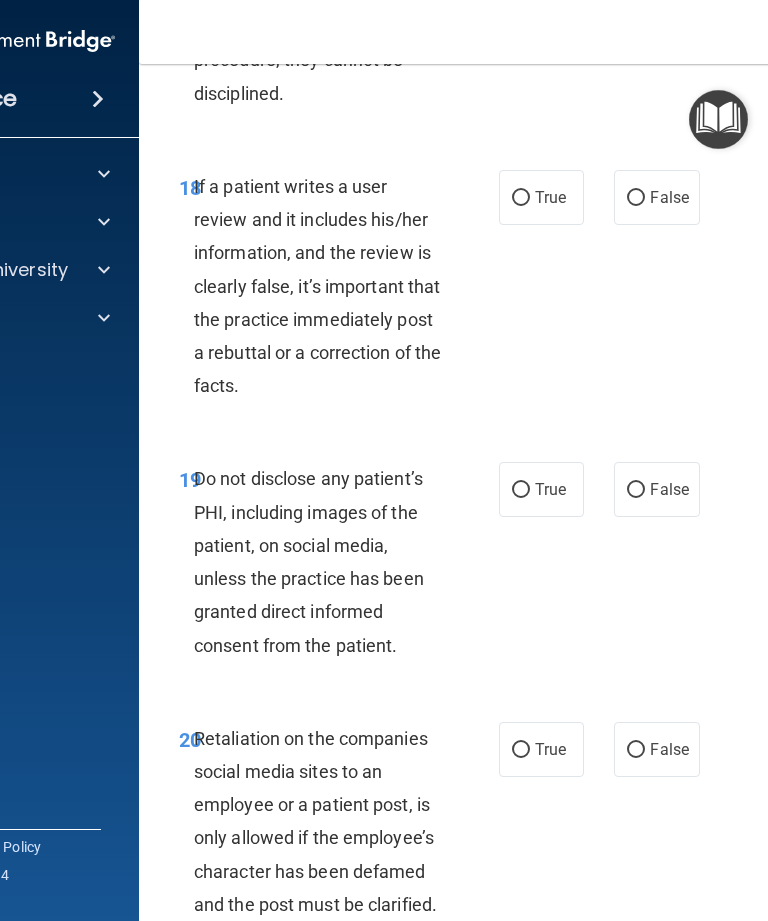 click on "False" at bounding box center (636, 198) 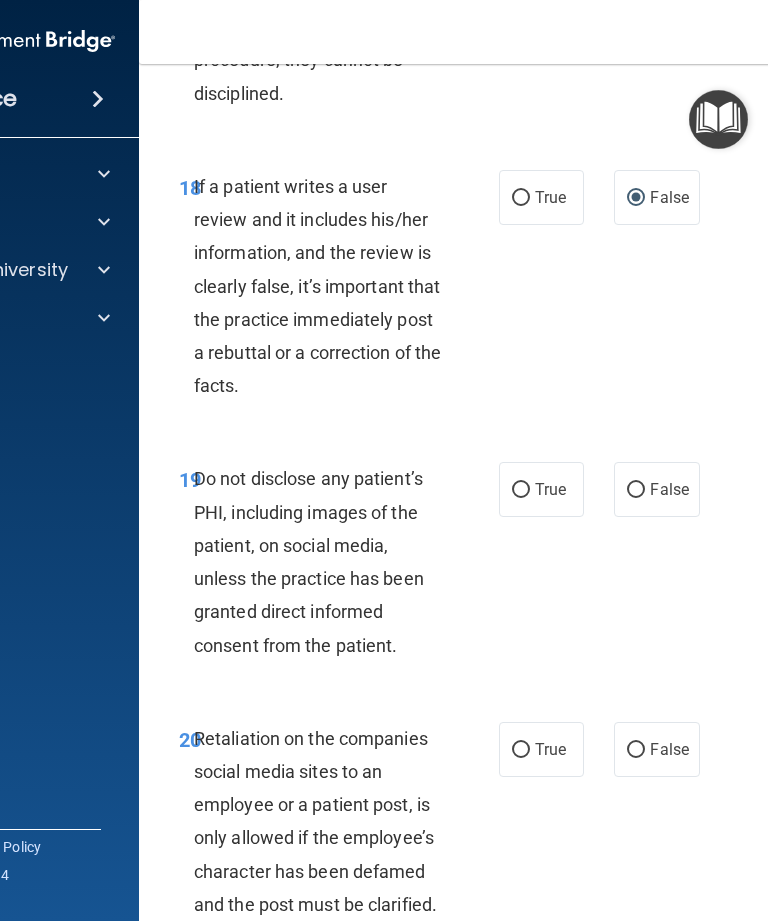 click on "True" at bounding box center [521, 198] 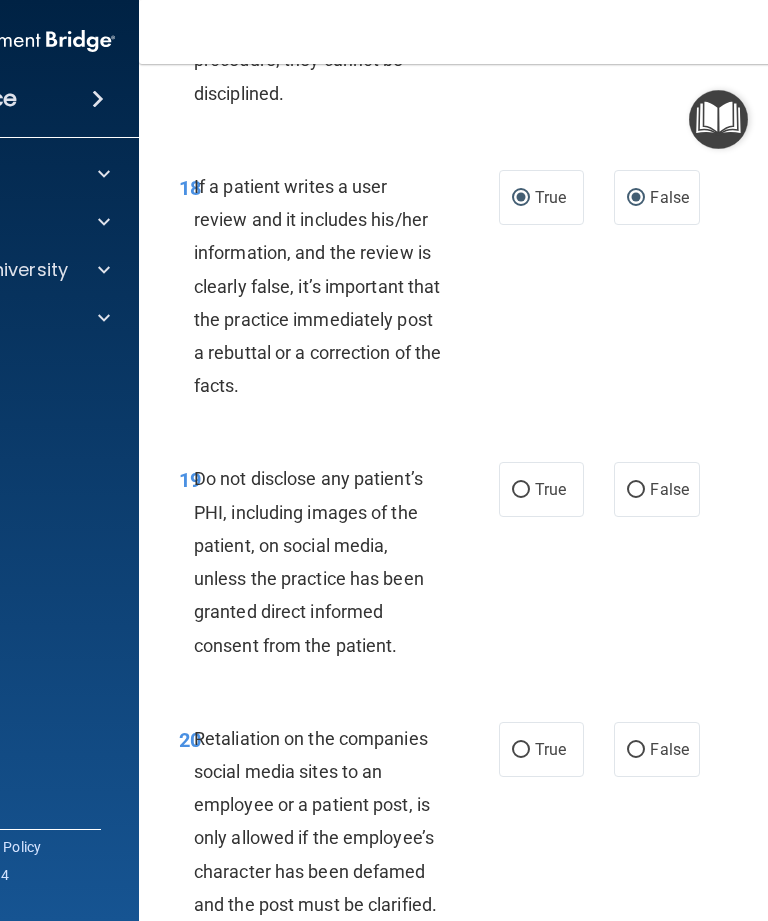 radio on "false" 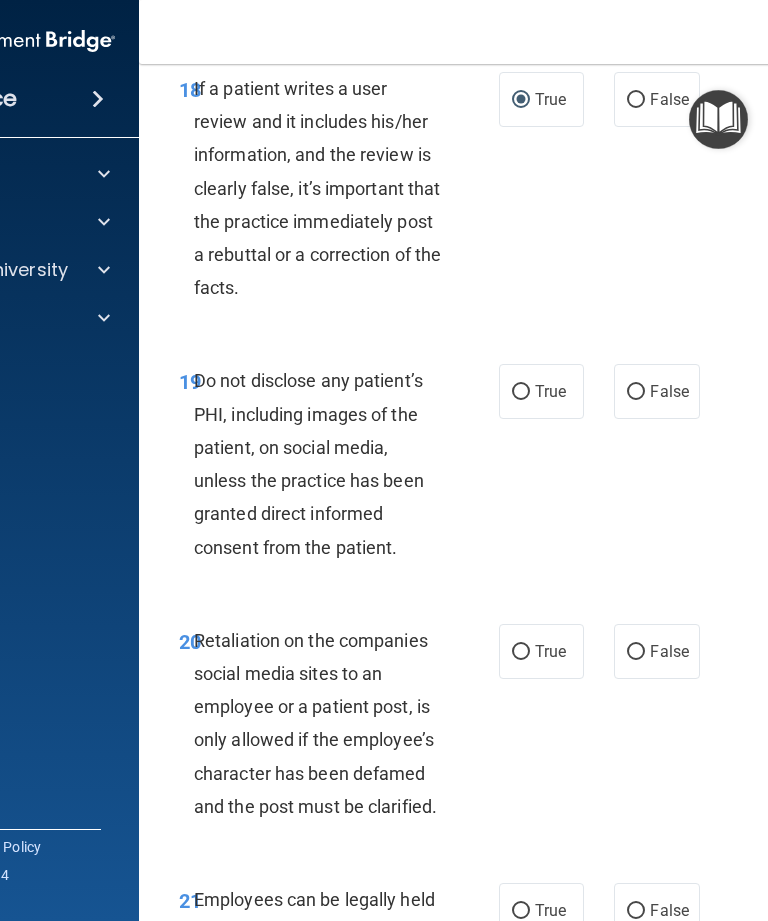 scroll, scrollTop: 4834, scrollLeft: 0, axis: vertical 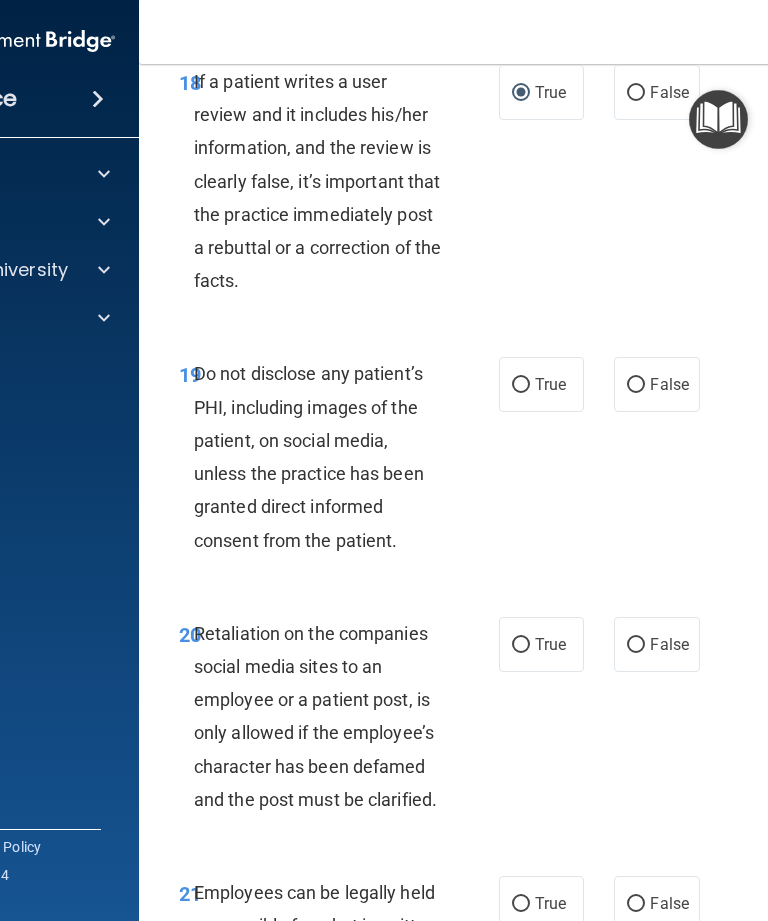 click on "True" at bounding box center [521, 385] 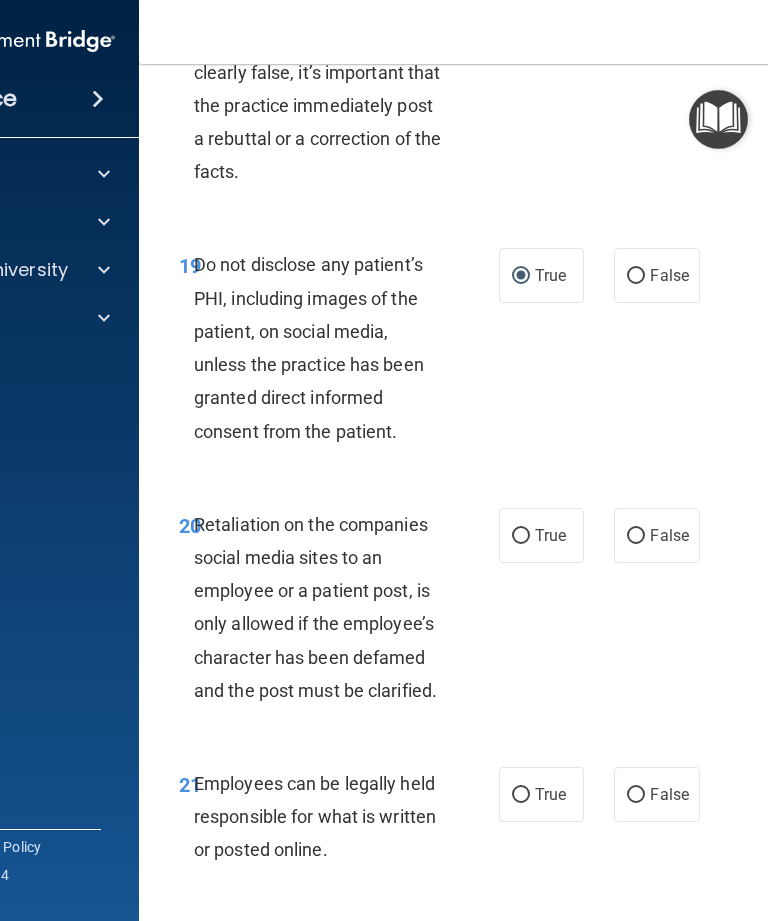 scroll, scrollTop: 4983, scrollLeft: 0, axis: vertical 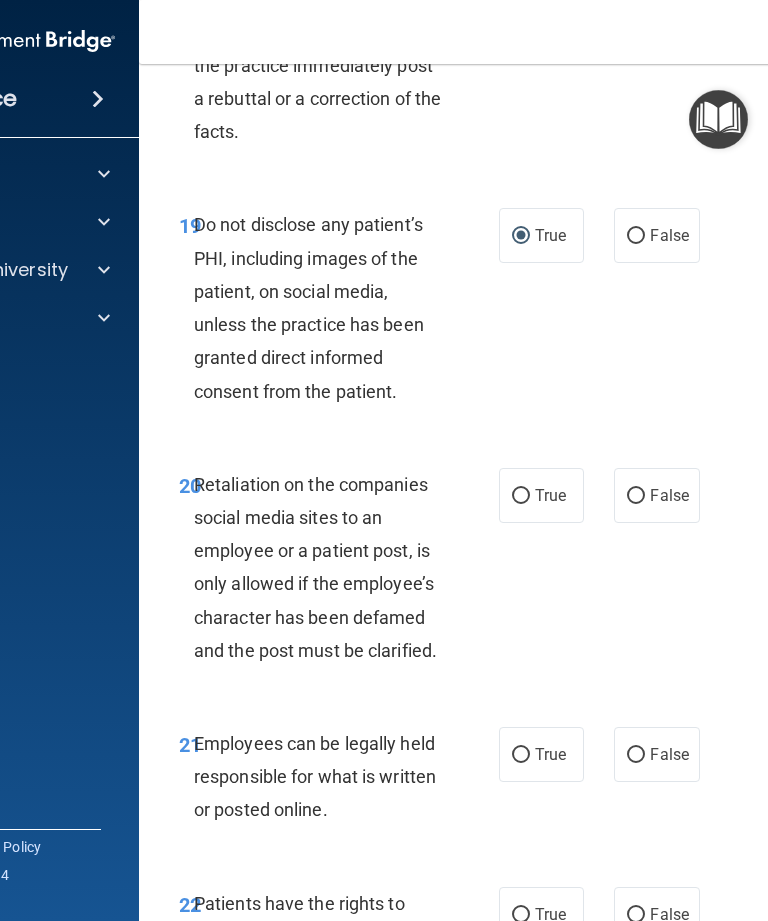 click on "False" at bounding box center [636, 496] 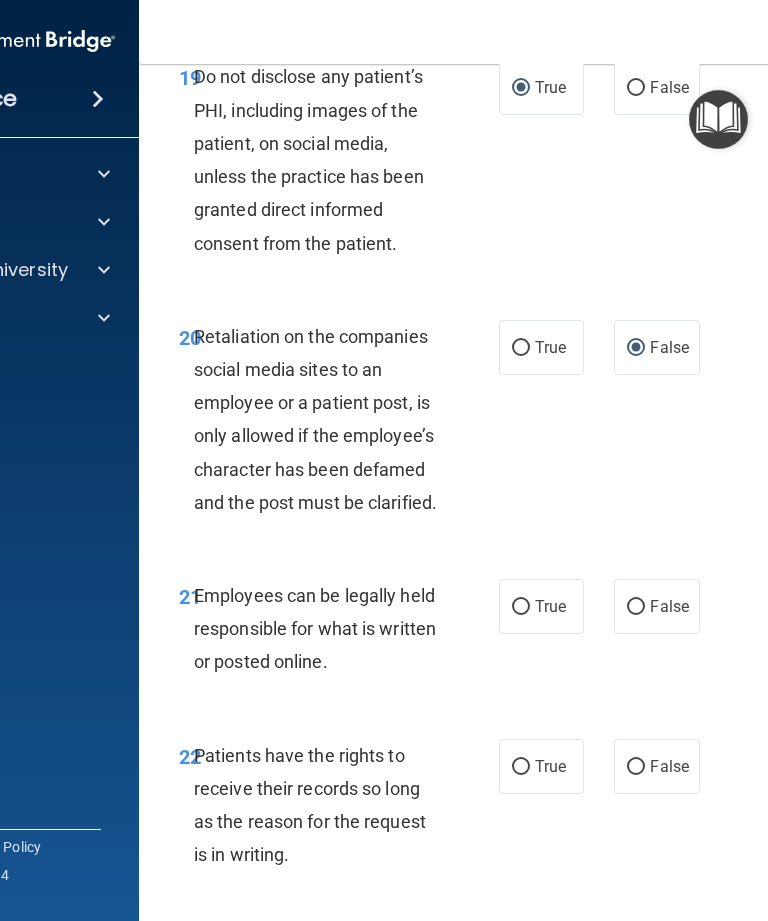 scroll, scrollTop: 5131, scrollLeft: 0, axis: vertical 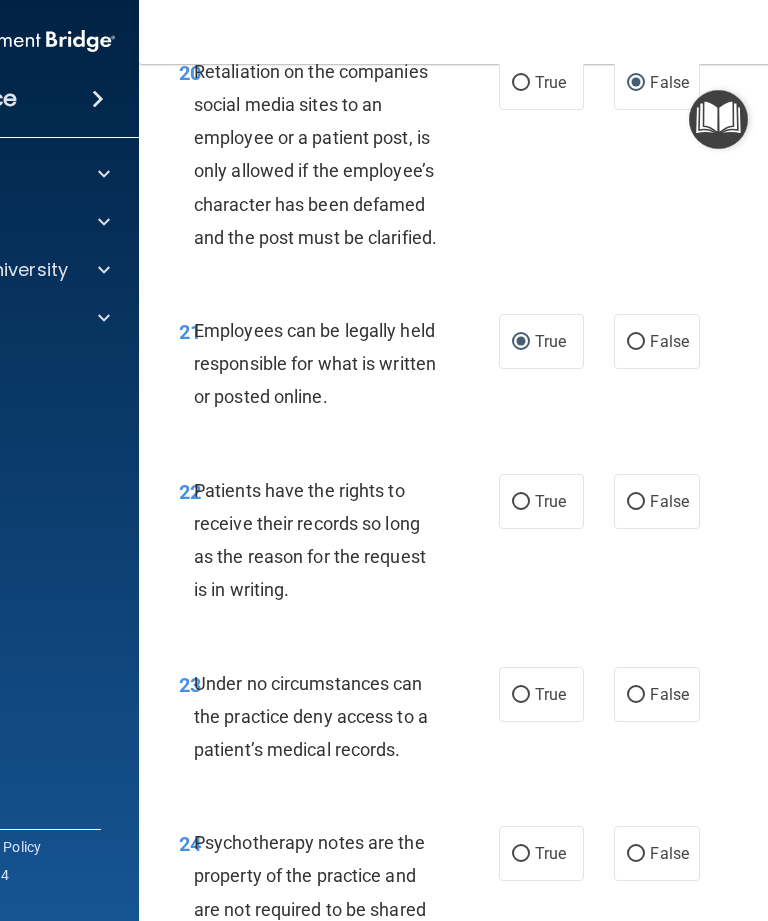 click on "True" at bounding box center (521, 502) 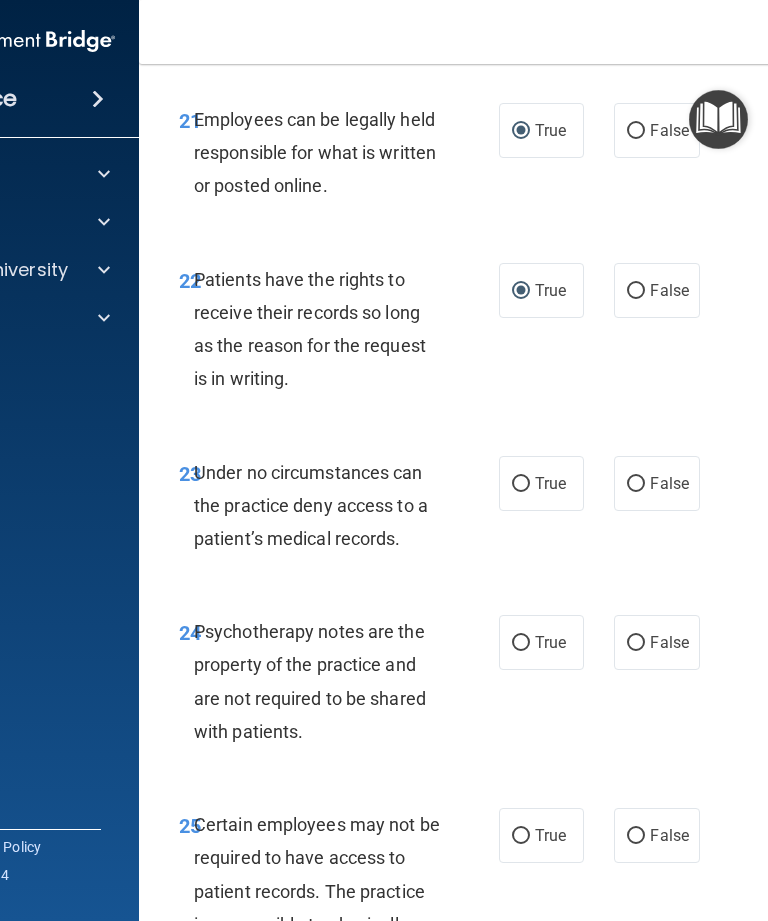 scroll, scrollTop: 5607, scrollLeft: 0, axis: vertical 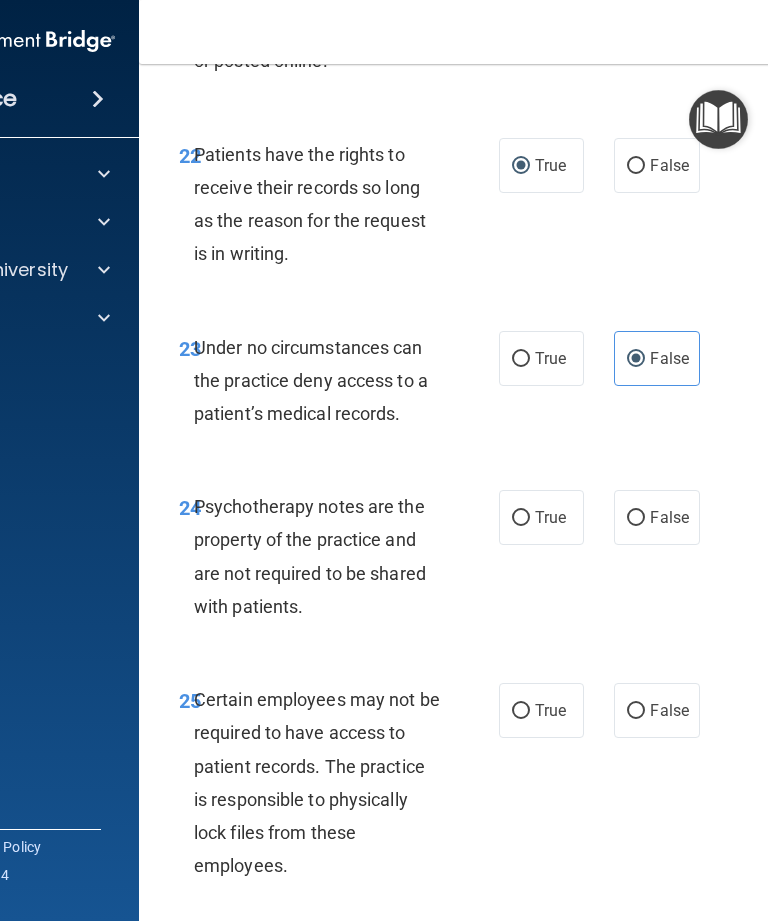 click on "True" at bounding box center [541, 517] 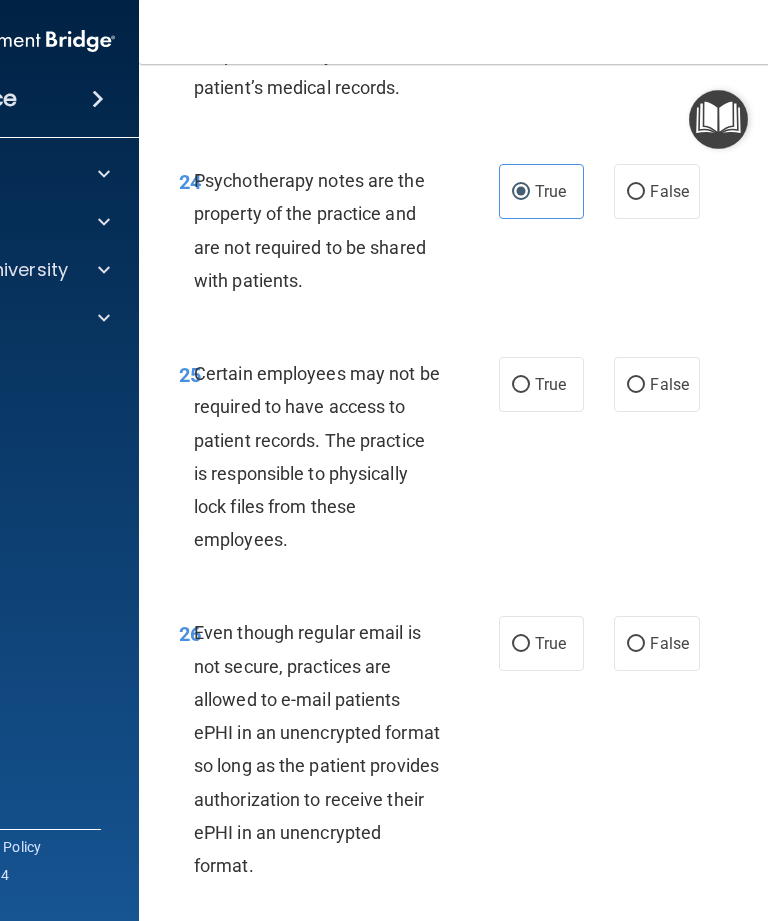 scroll, scrollTop: 6061, scrollLeft: 0, axis: vertical 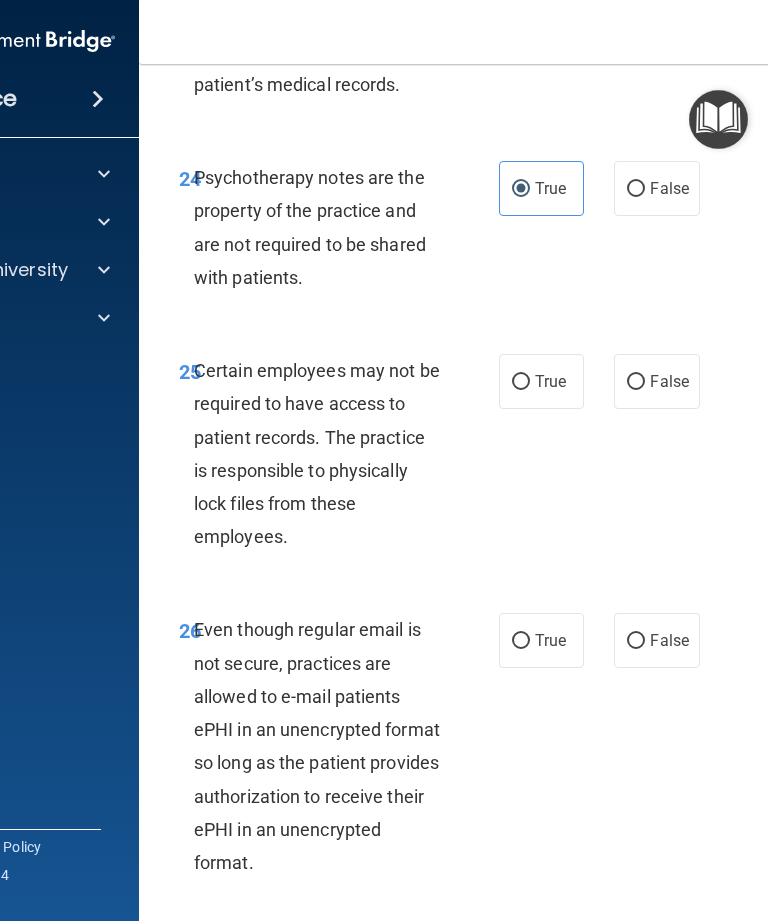 click on "True" at bounding box center [521, 382] 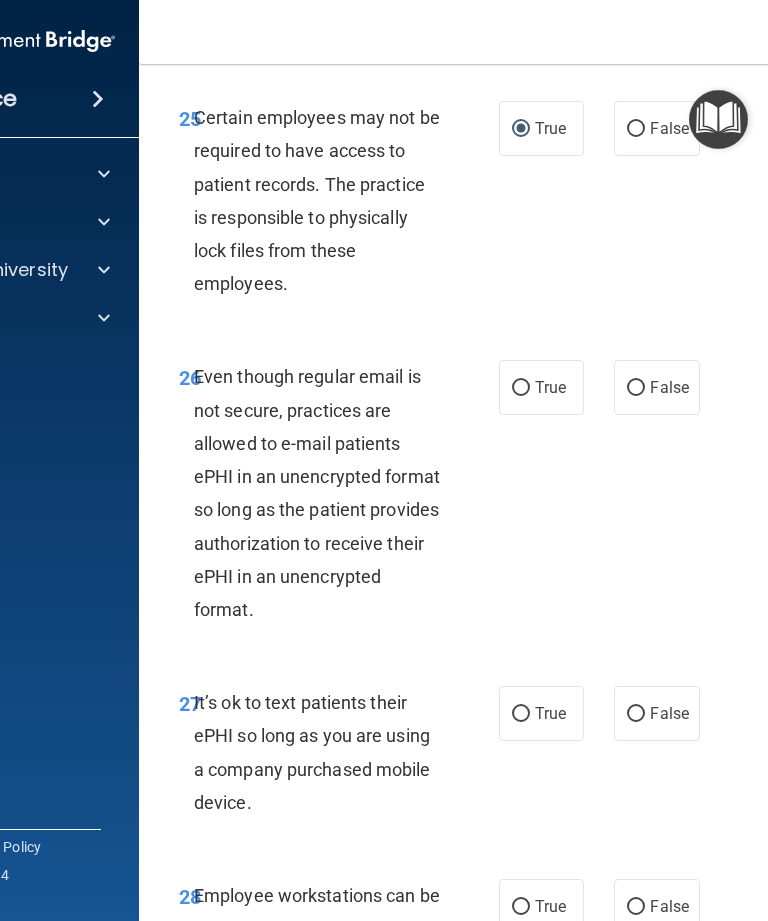 scroll, scrollTop: 6330, scrollLeft: 0, axis: vertical 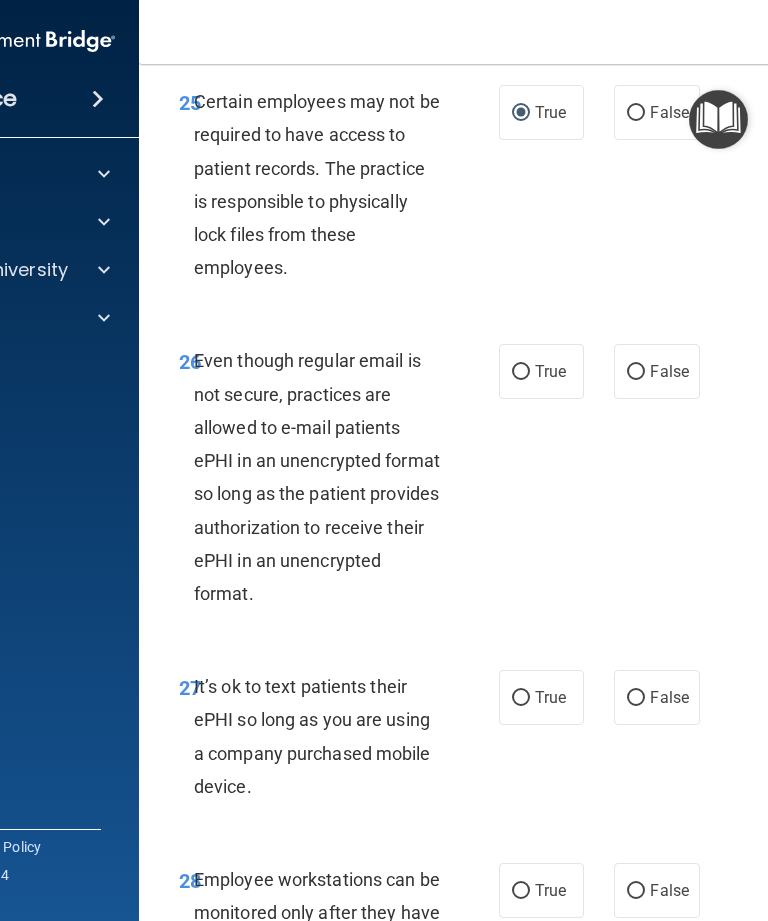 click on "False" at bounding box center [636, 372] 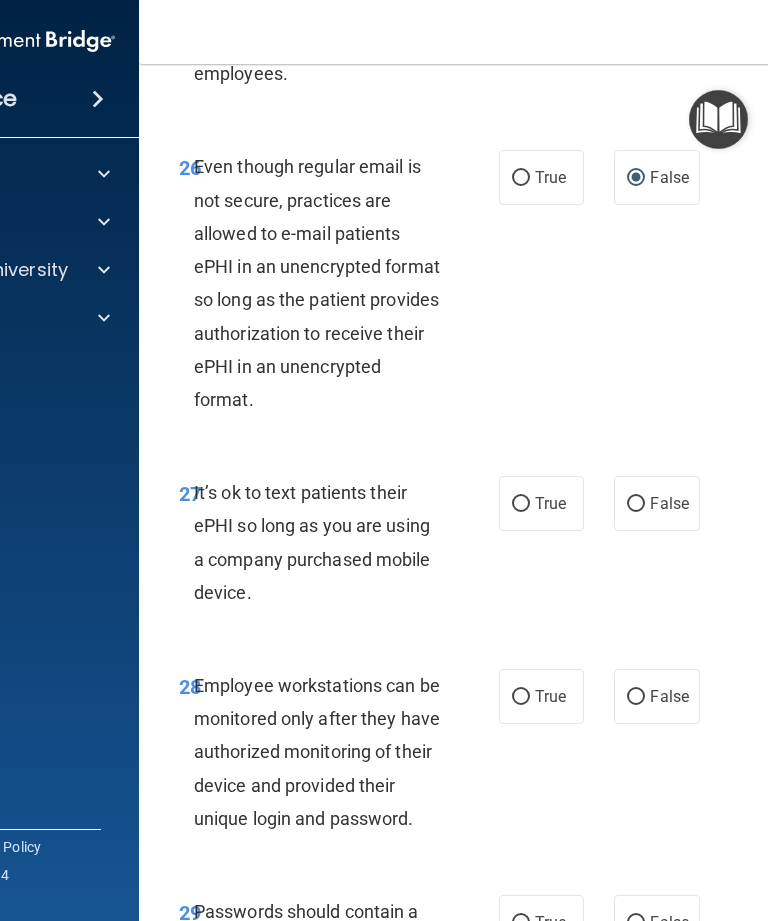 scroll, scrollTop: 6524, scrollLeft: 0, axis: vertical 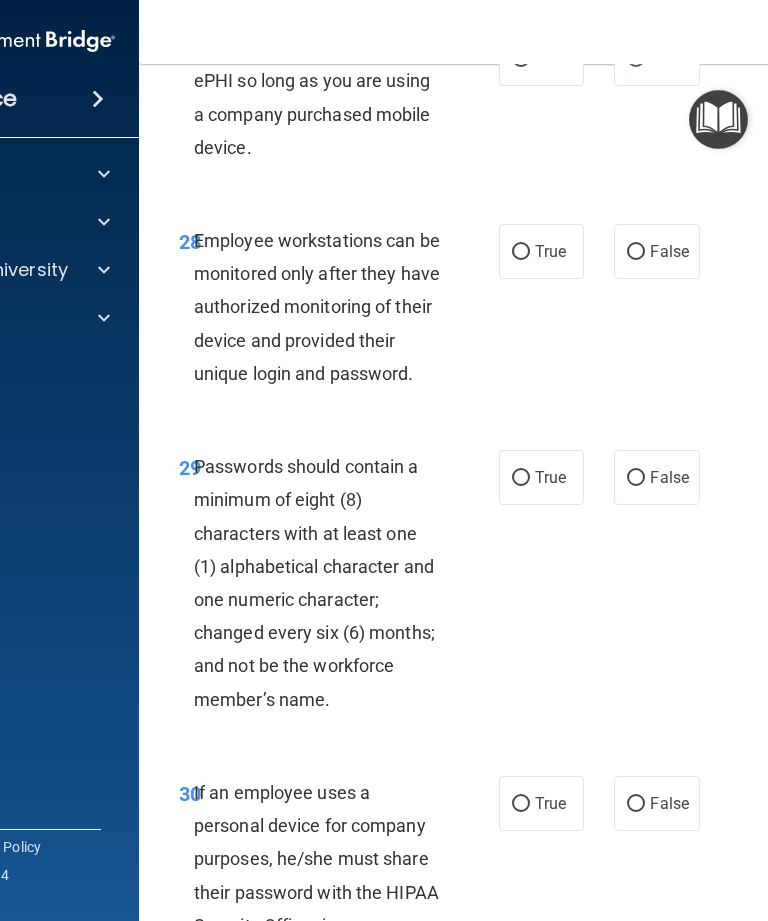 click on "False" at bounding box center (636, 252) 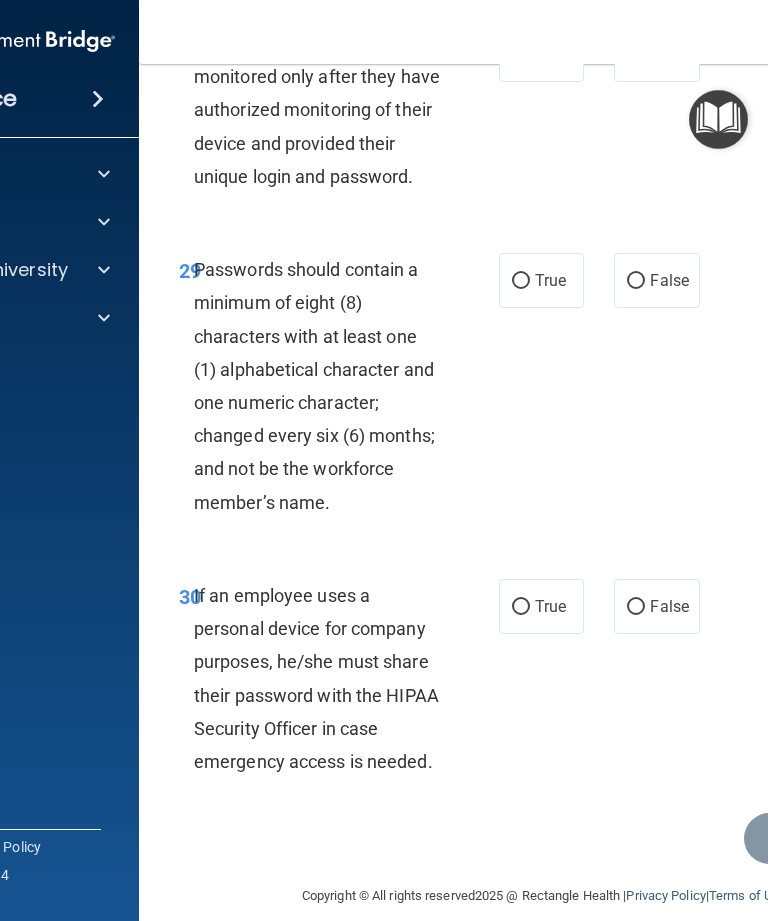 scroll, scrollTop: 7169, scrollLeft: 0, axis: vertical 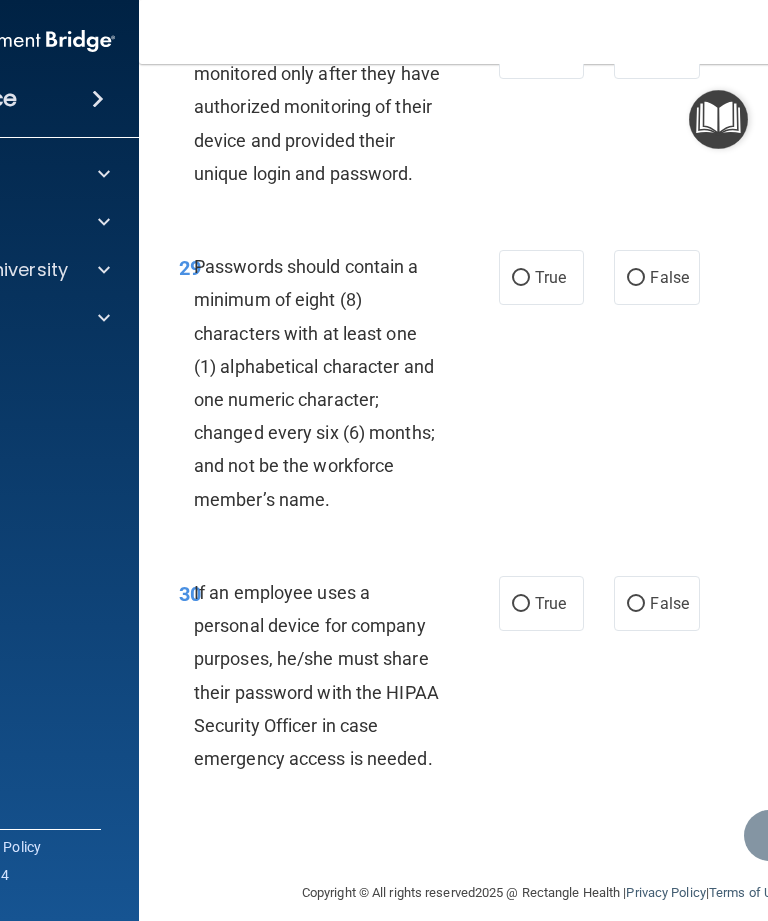 click on "True" at bounding box center (521, 278) 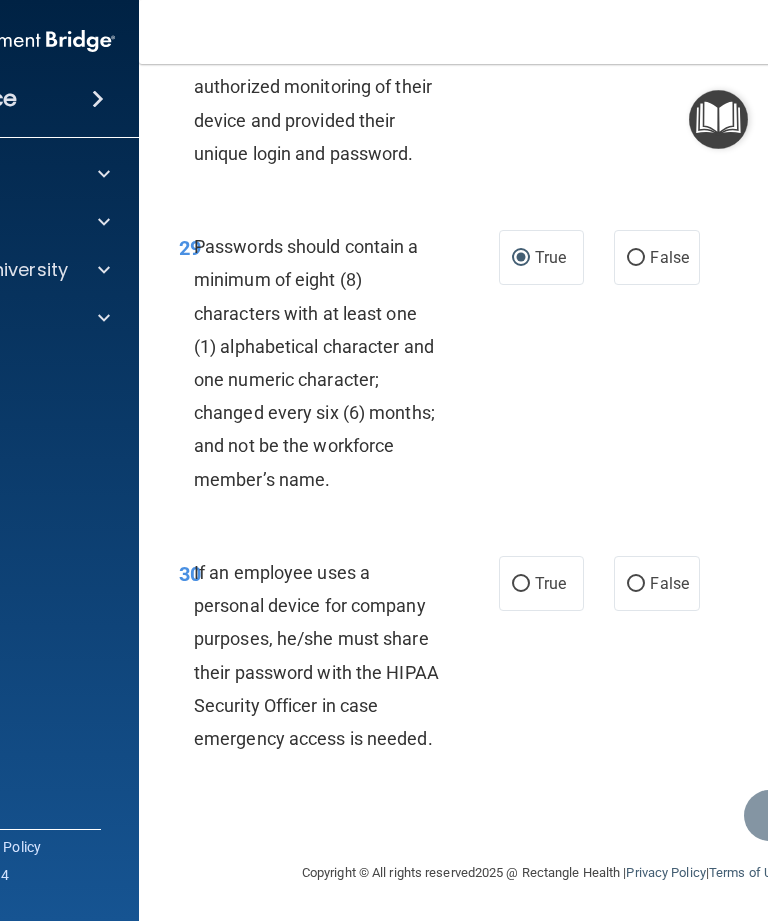 scroll, scrollTop: 7214, scrollLeft: 0, axis: vertical 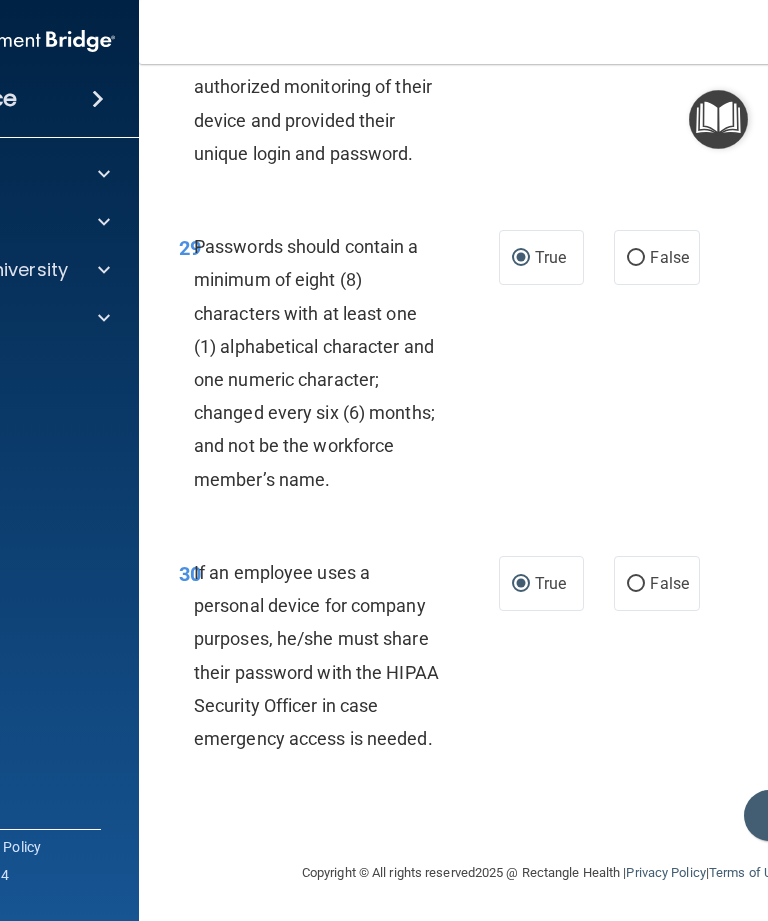 click on "Submit" at bounding box center [834, 815] 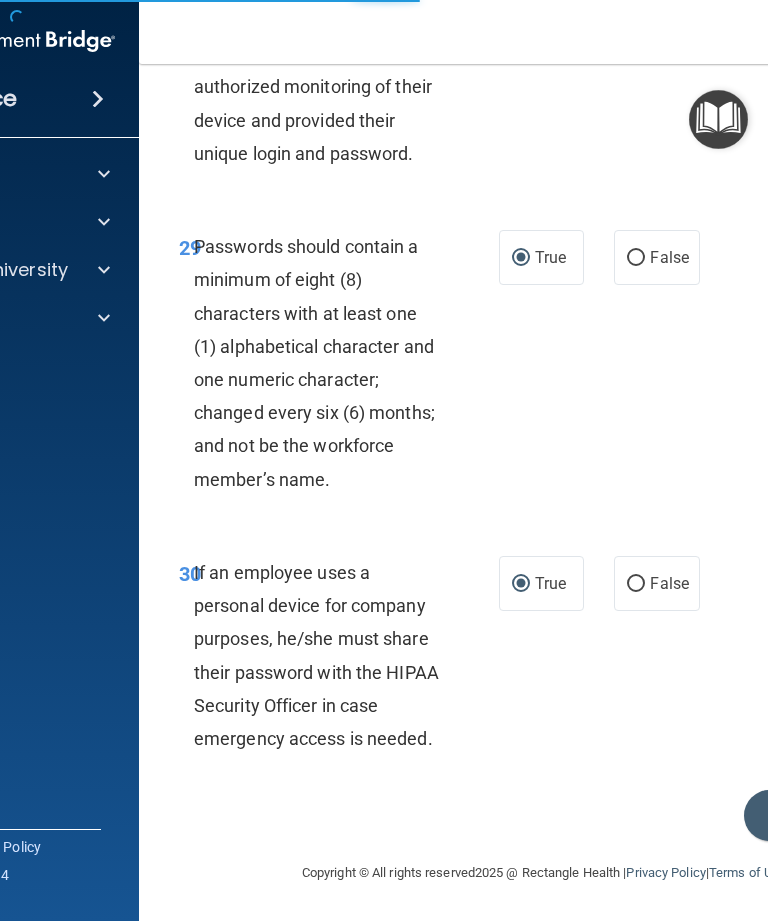 scroll, scrollTop: 7205, scrollLeft: 0, axis: vertical 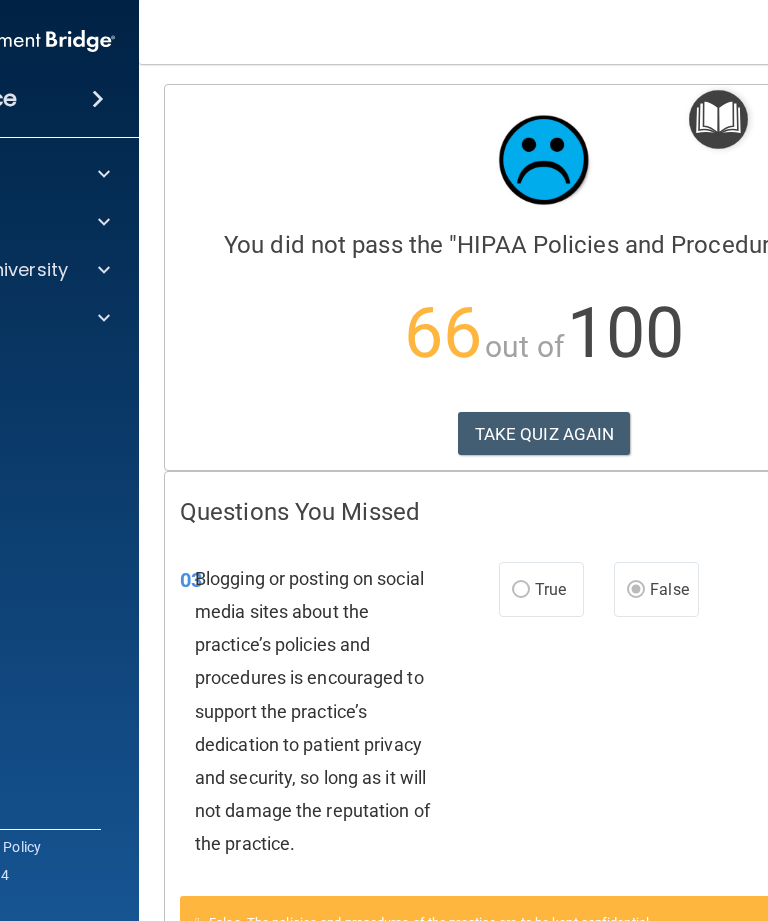 click on "TAKE QUIZ AGAIN" at bounding box center (544, 434) 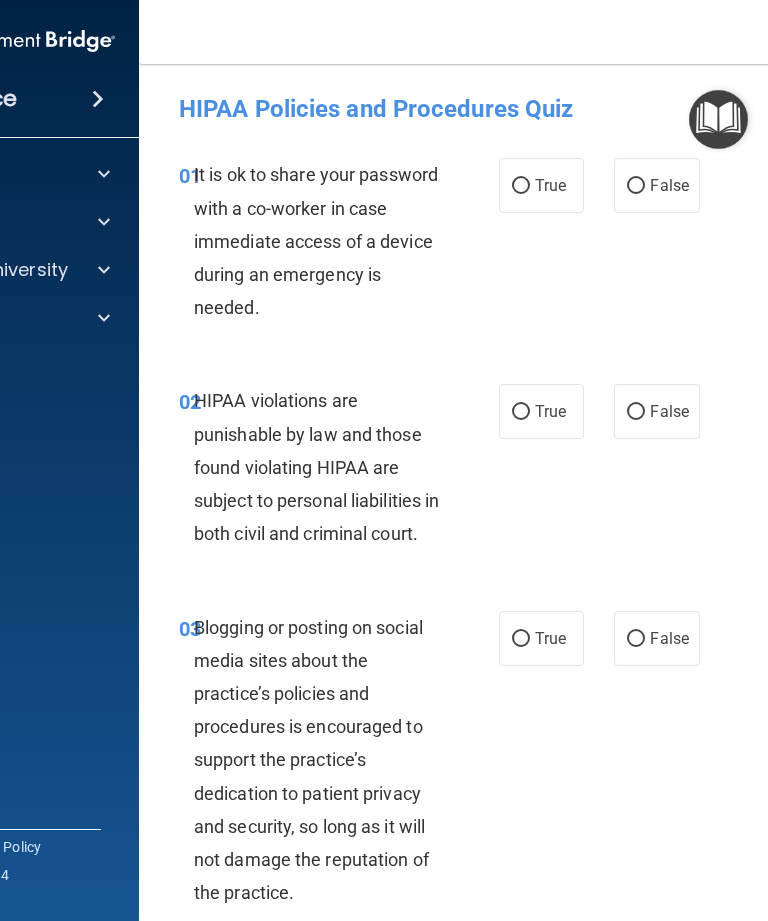 click on "False" at bounding box center [636, 186] 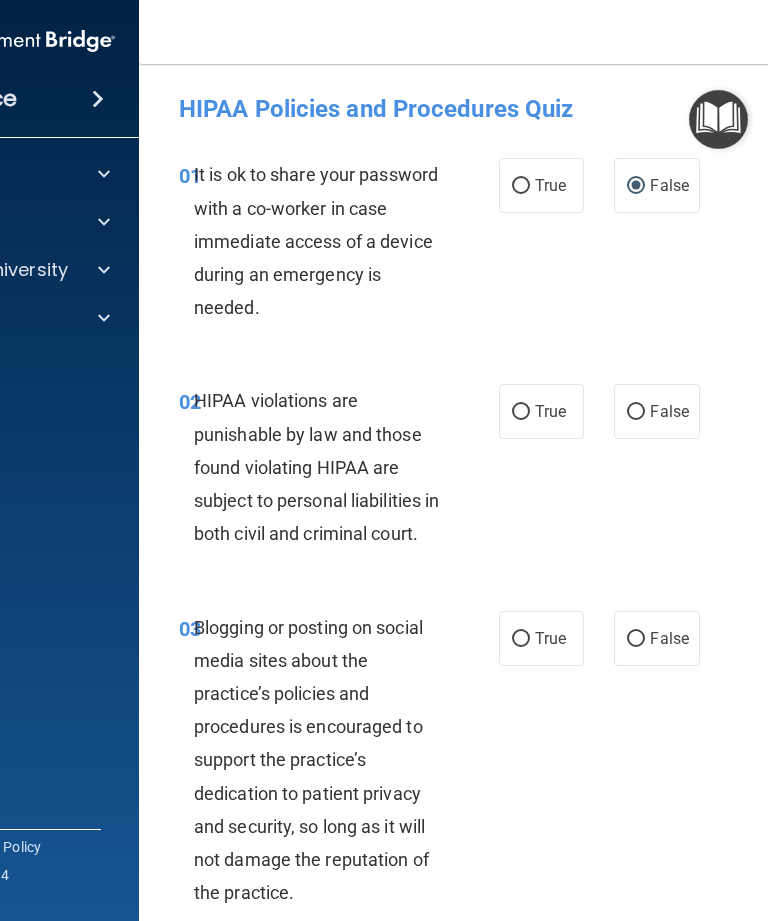 click on "True" at bounding box center [550, 411] 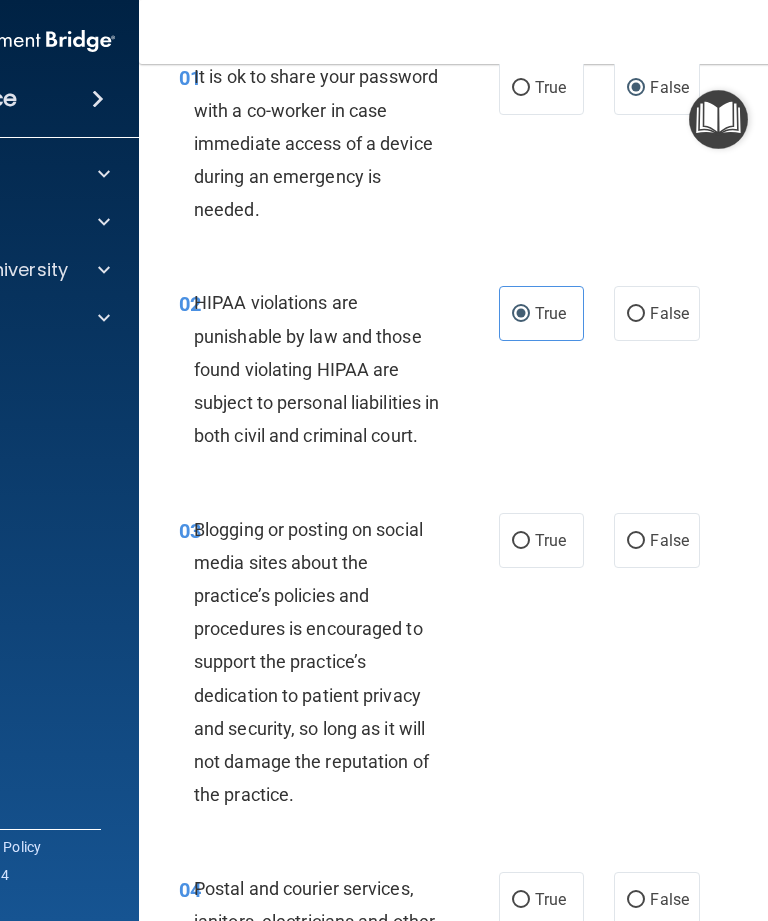 scroll, scrollTop: 133, scrollLeft: 0, axis: vertical 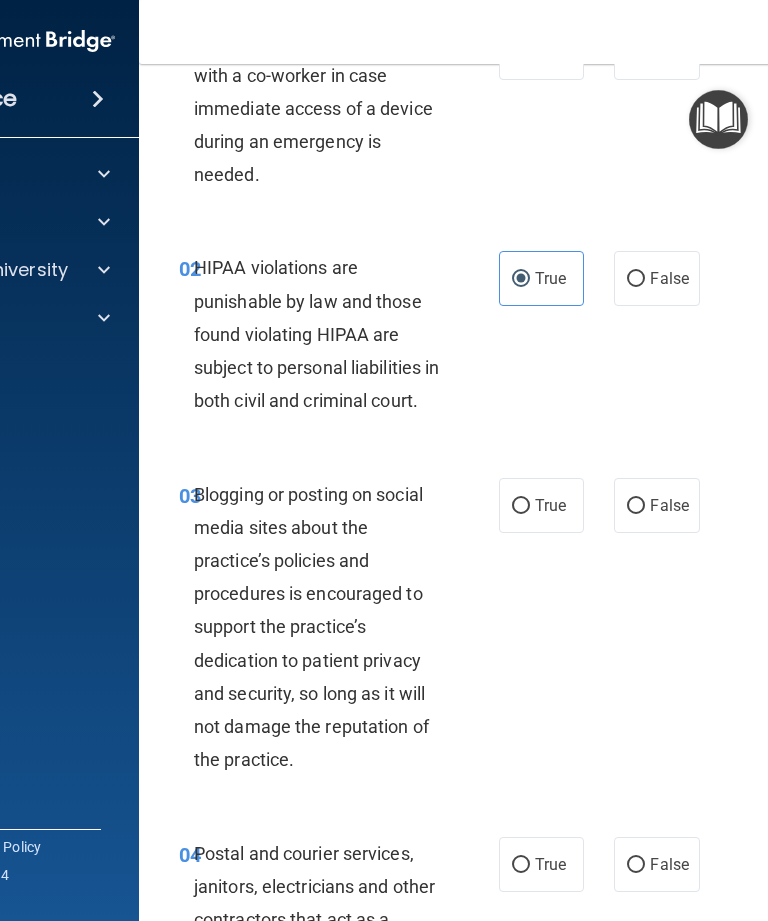 click on "False" at bounding box center (636, 506) 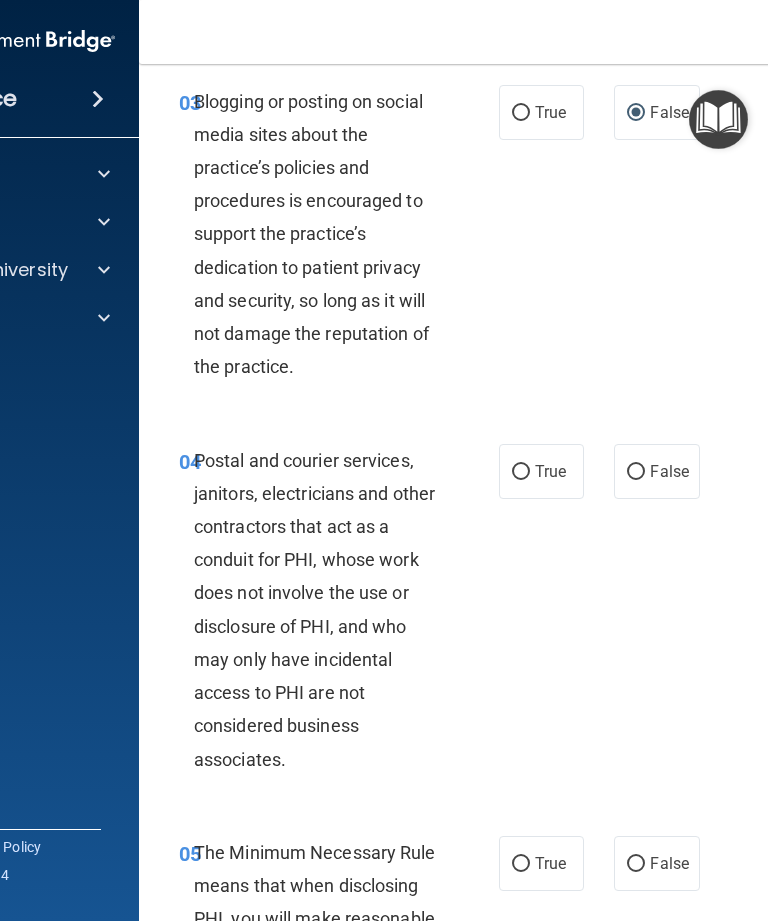 scroll, scrollTop: 531, scrollLeft: 0, axis: vertical 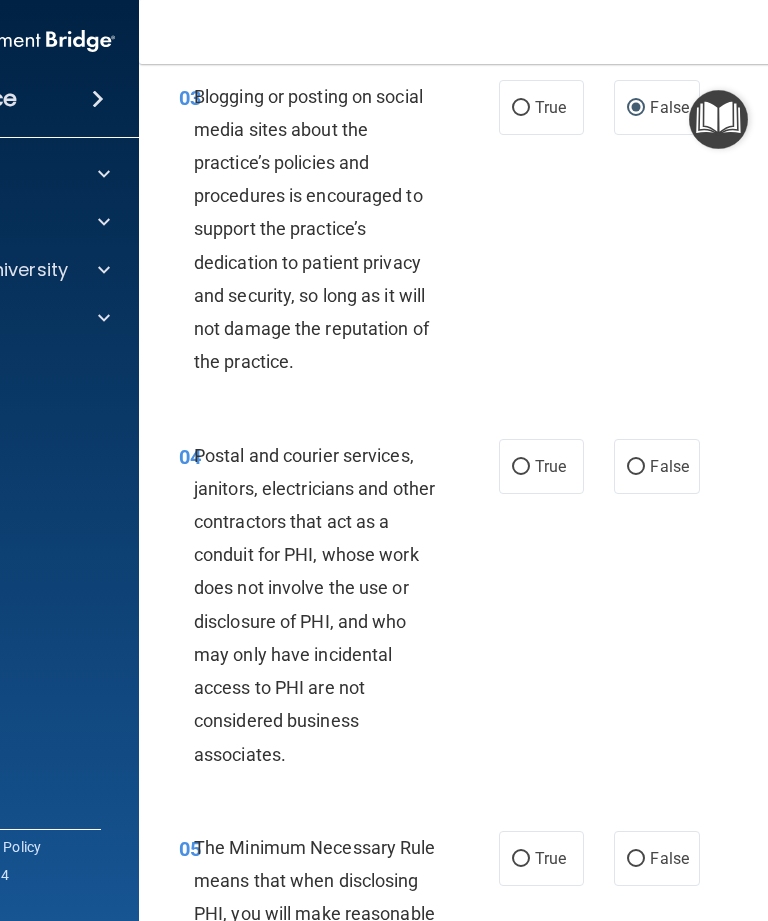 click on "True" at bounding box center (521, 467) 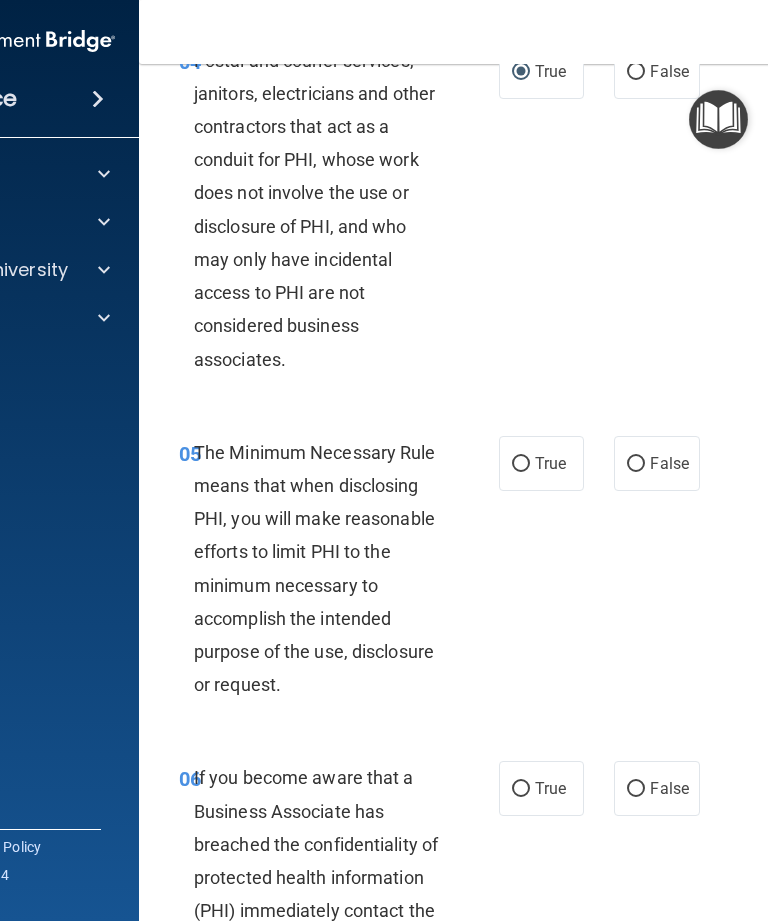 scroll, scrollTop: 933, scrollLeft: 0, axis: vertical 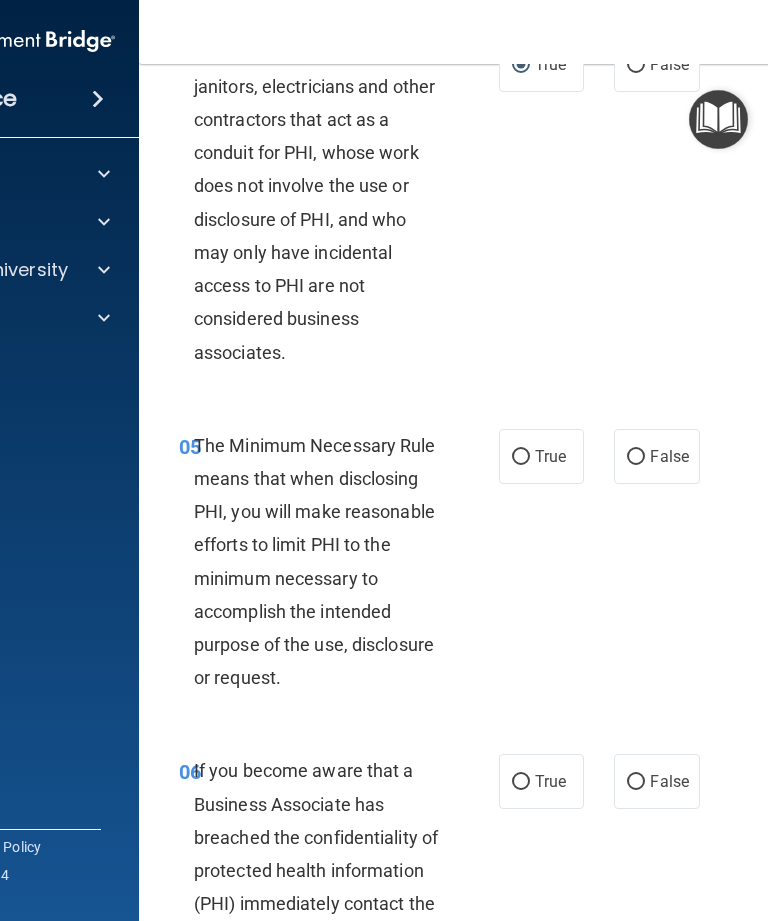 click on "True" at bounding box center [521, 457] 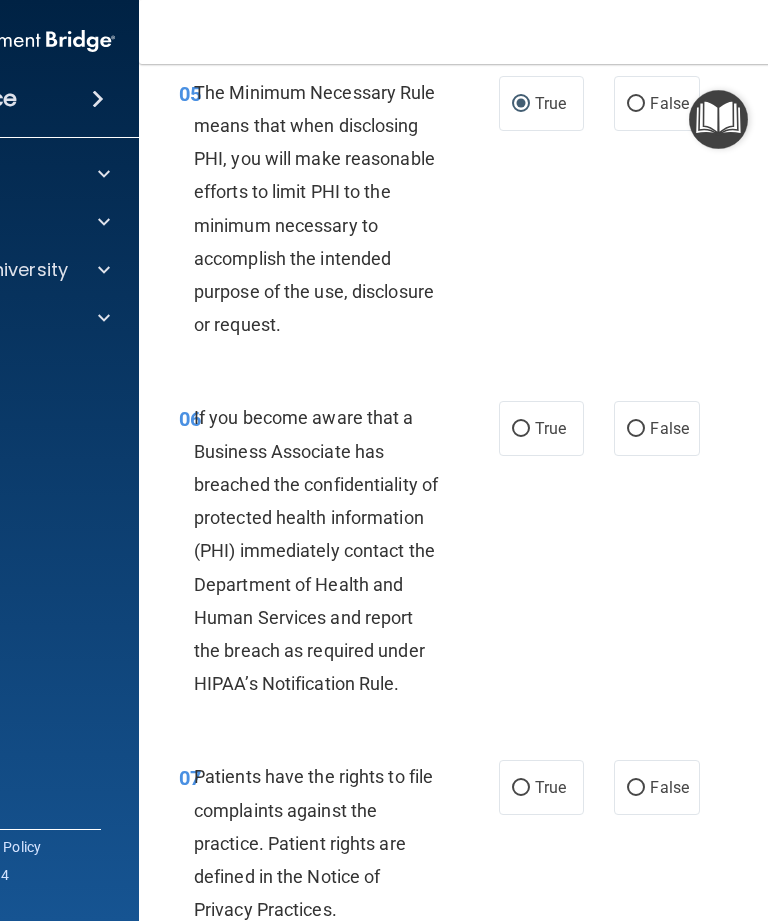 scroll, scrollTop: 1324, scrollLeft: 0, axis: vertical 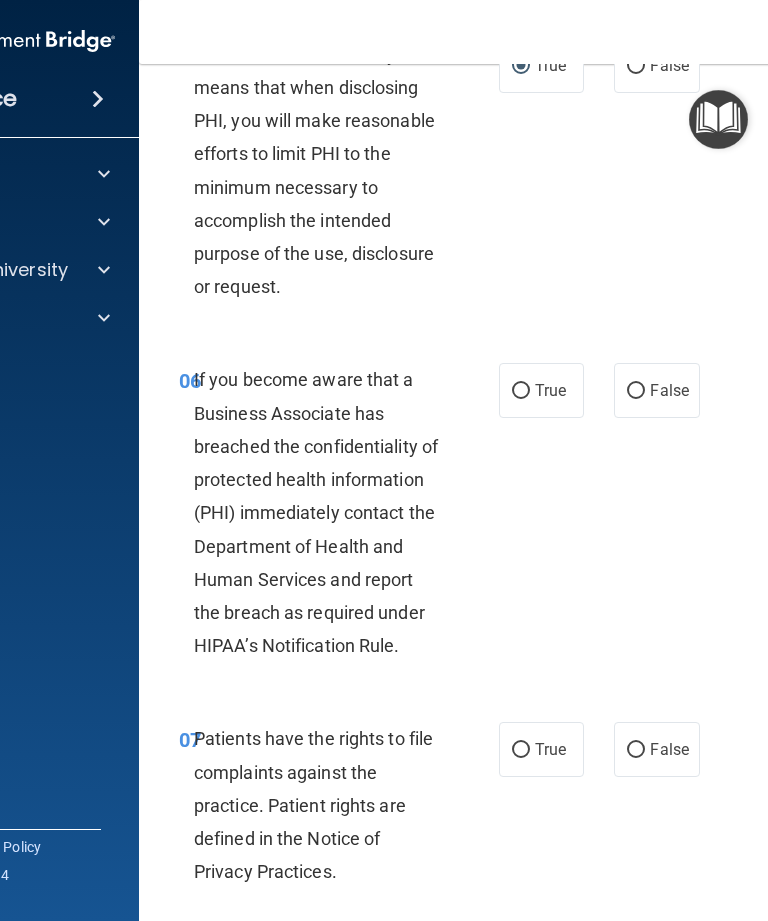 click on "False" at bounding box center [636, 391] 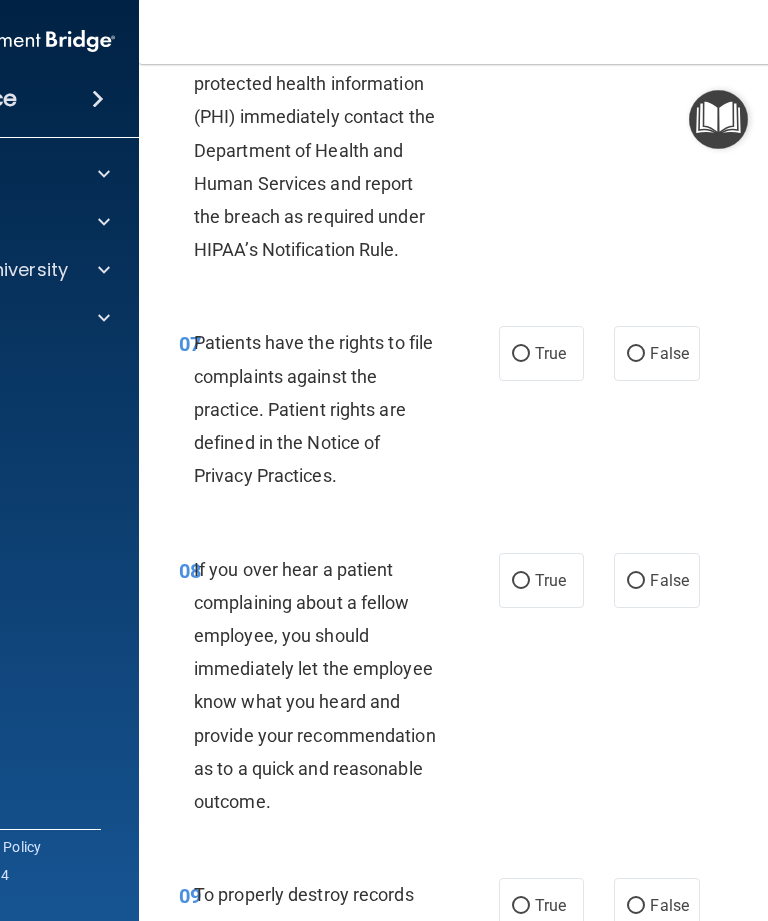 scroll, scrollTop: 1719, scrollLeft: 0, axis: vertical 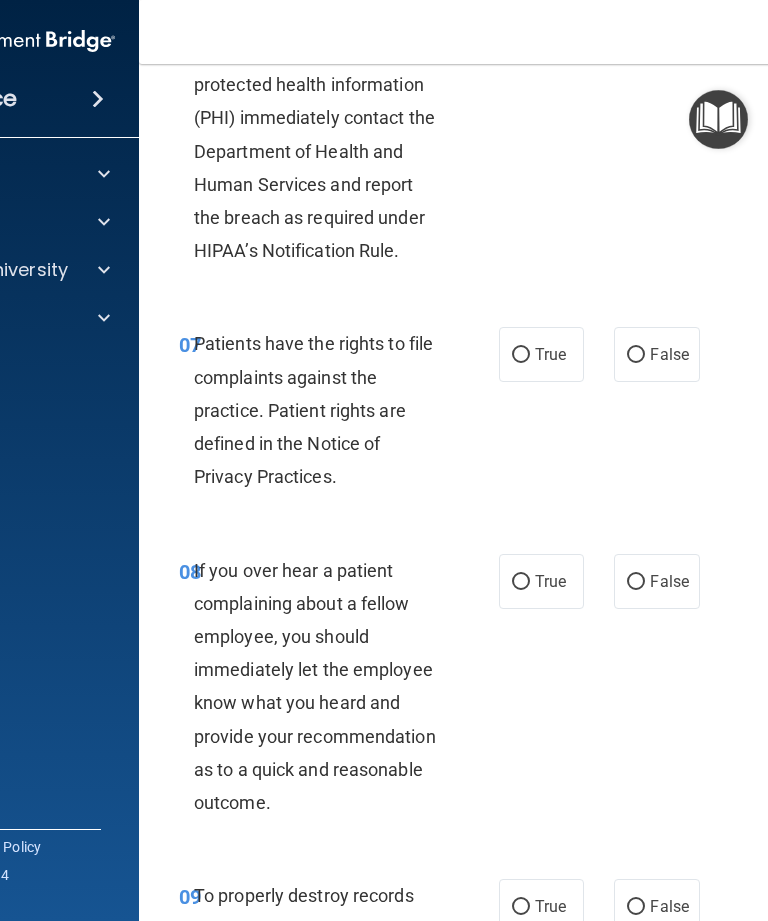 click on "True" at bounding box center (521, 355) 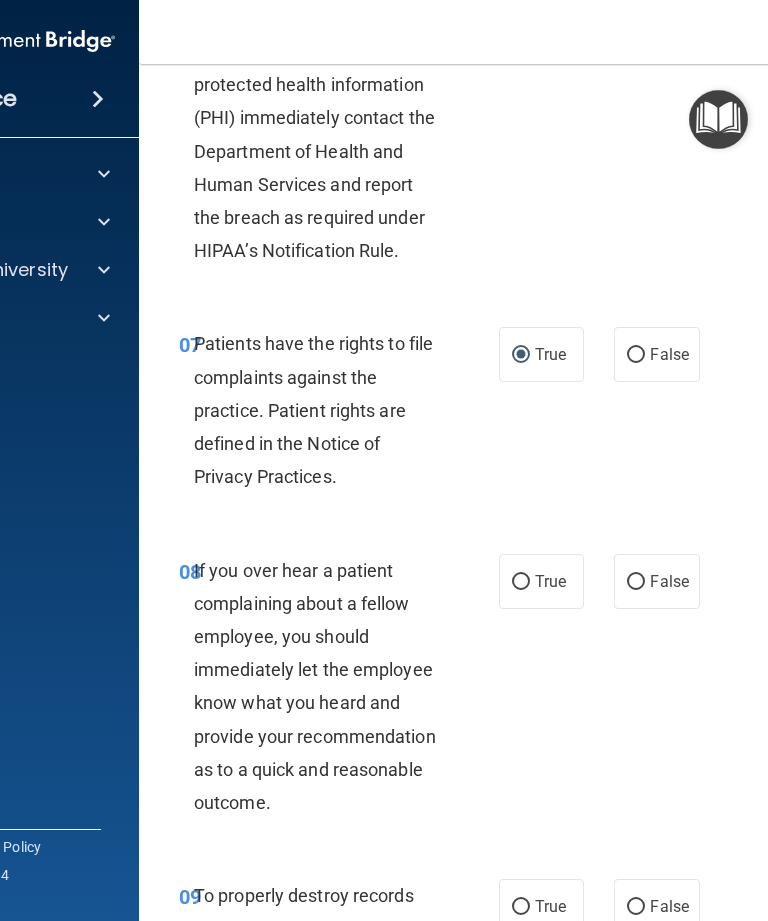 click on "False" at bounding box center [636, 582] 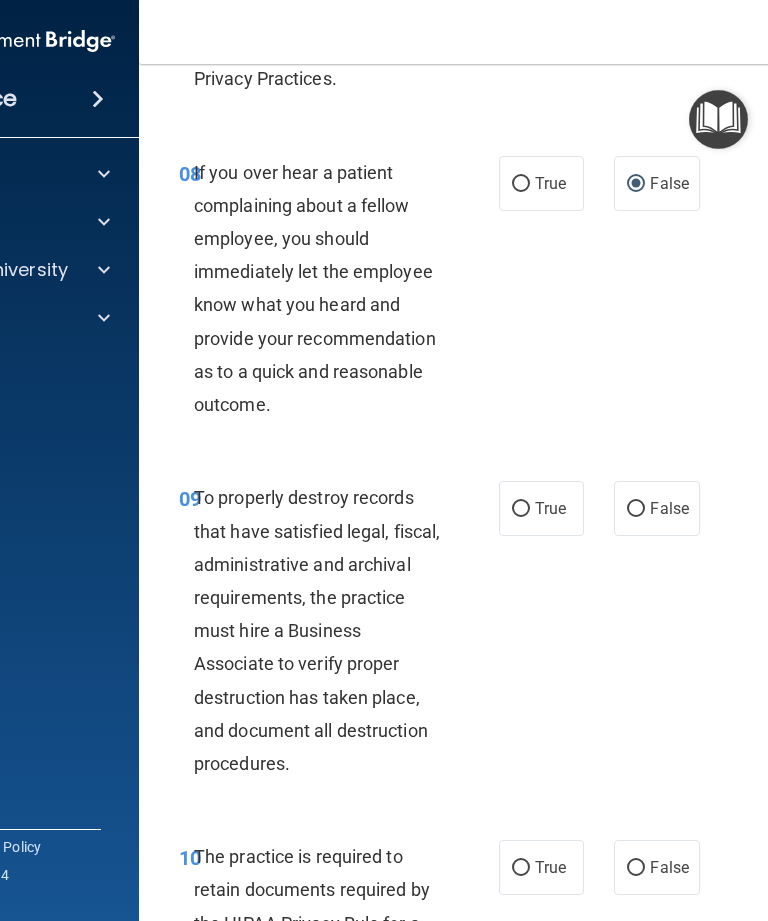 scroll, scrollTop: 2118, scrollLeft: 0, axis: vertical 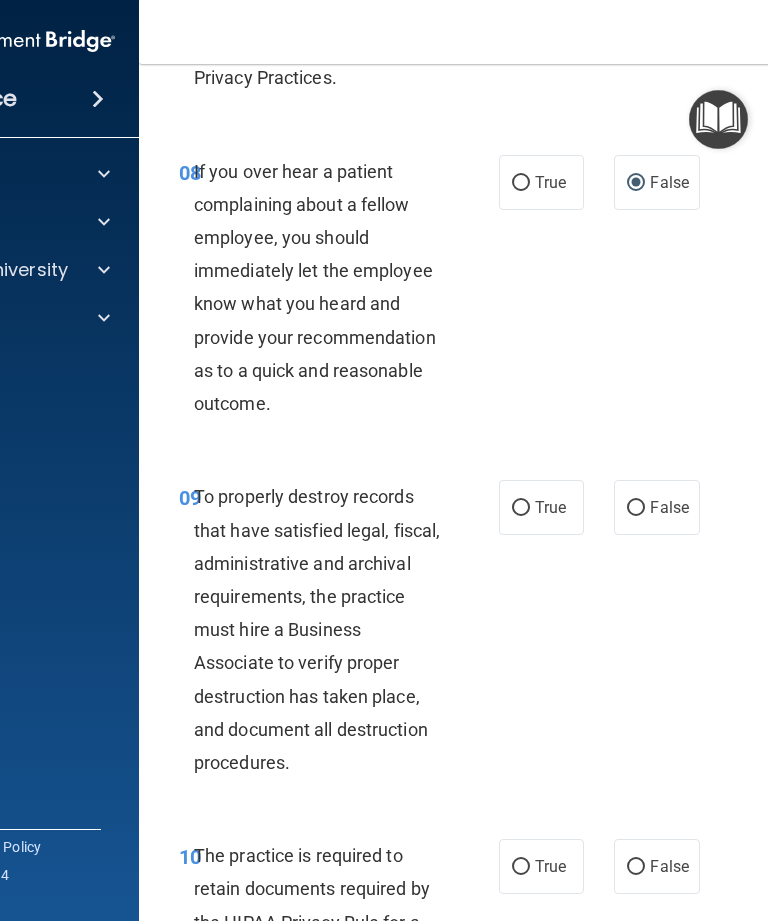 click on "False" at bounding box center (636, 508) 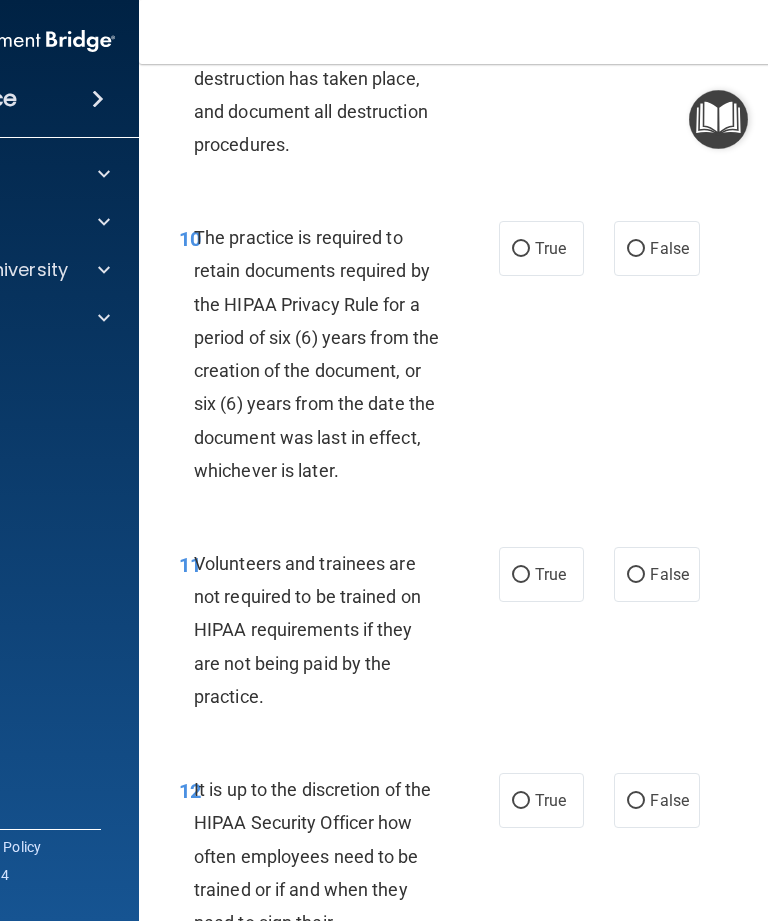 scroll, scrollTop: 2737, scrollLeft: 0, axis: vertical 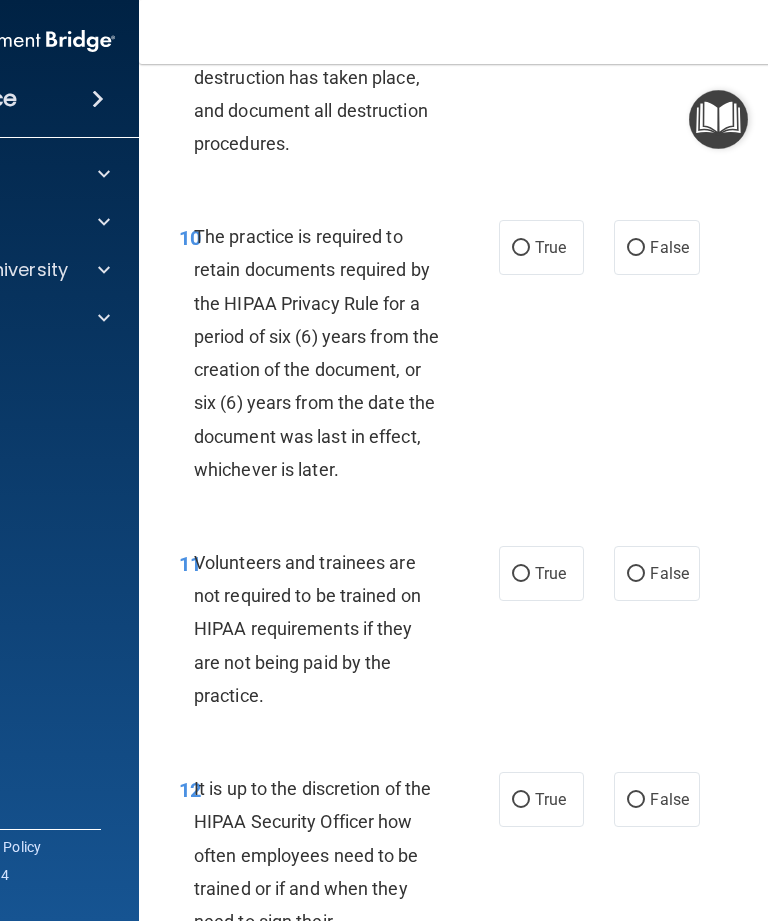 click on "True" at bounding box center [521, 248] 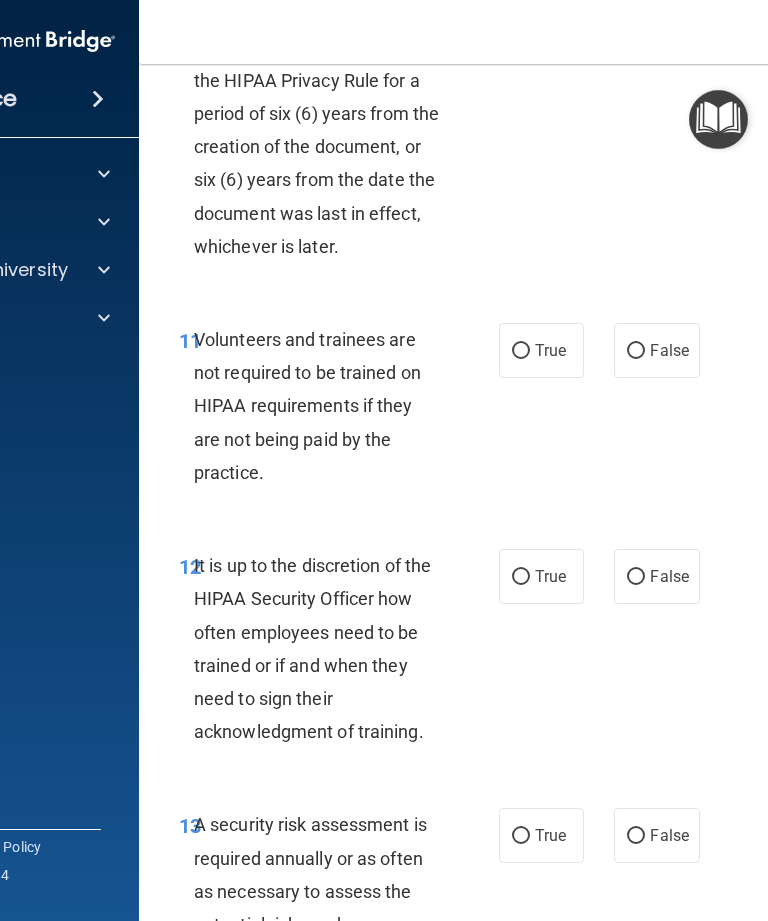 scroll, scrollTop: 2963, scrollLeft: 0, axis: vertical 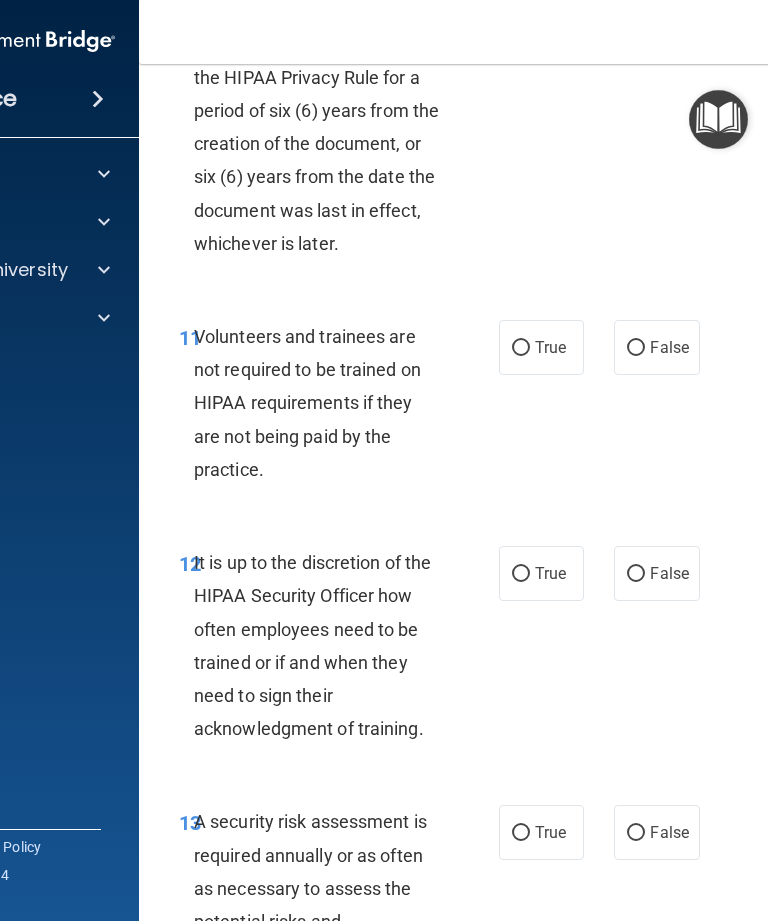 click on "False" at bounding box center [636, 348] 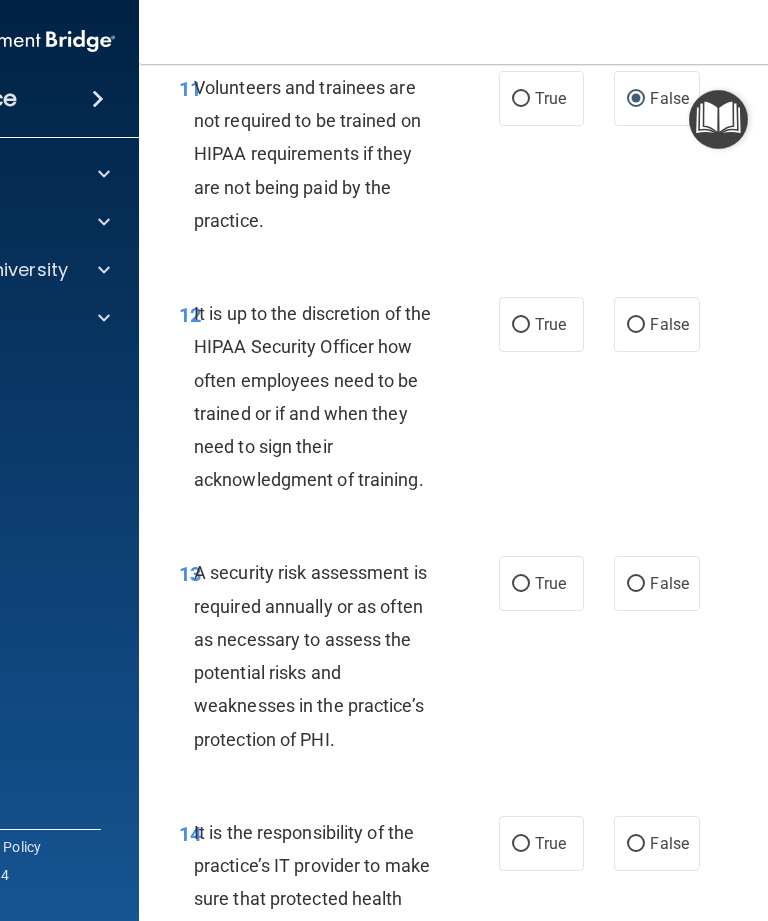 scroll, scrollTop: 3220, scrollLeft: 0, axis: vertical 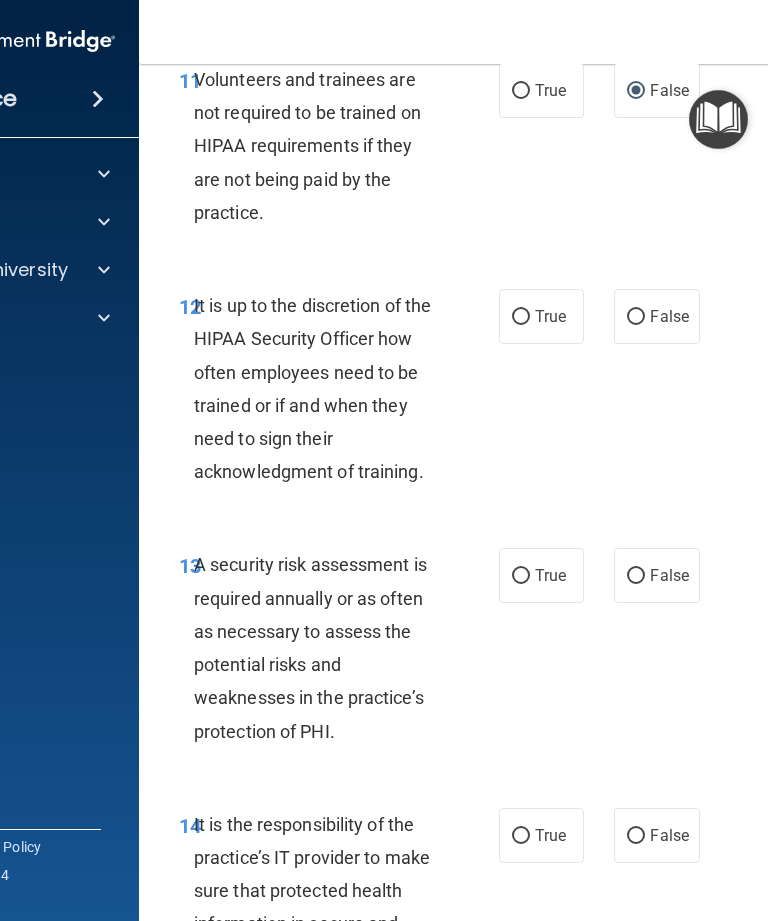 click on "False" at bounding box center [636, 317] 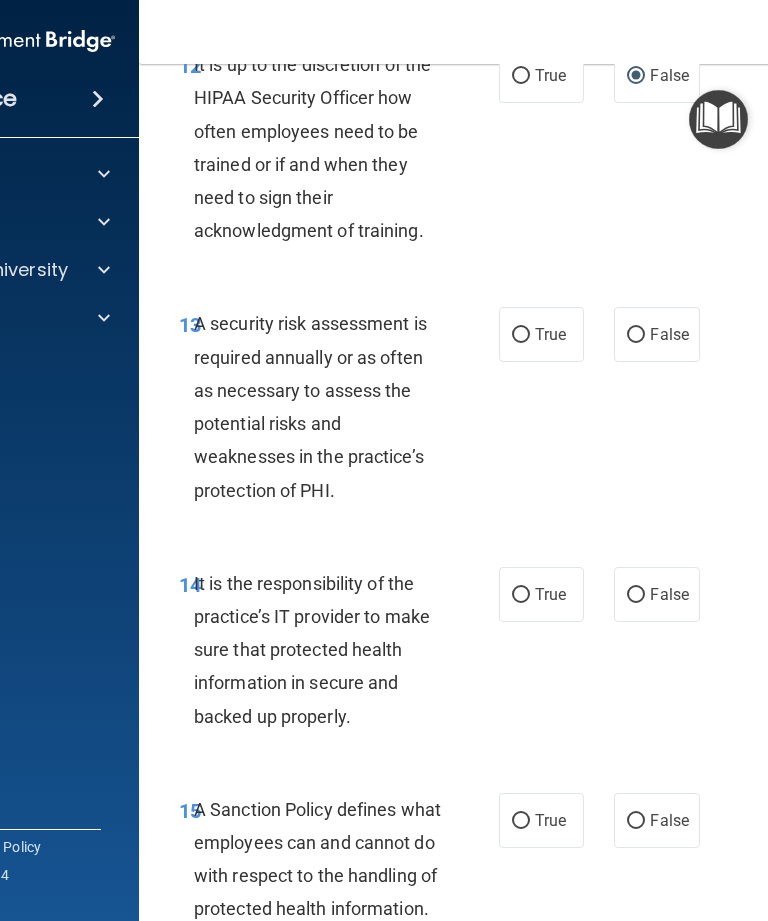 scroll, scrollTop: 3480, scrollLeft: 0, axis: vertical 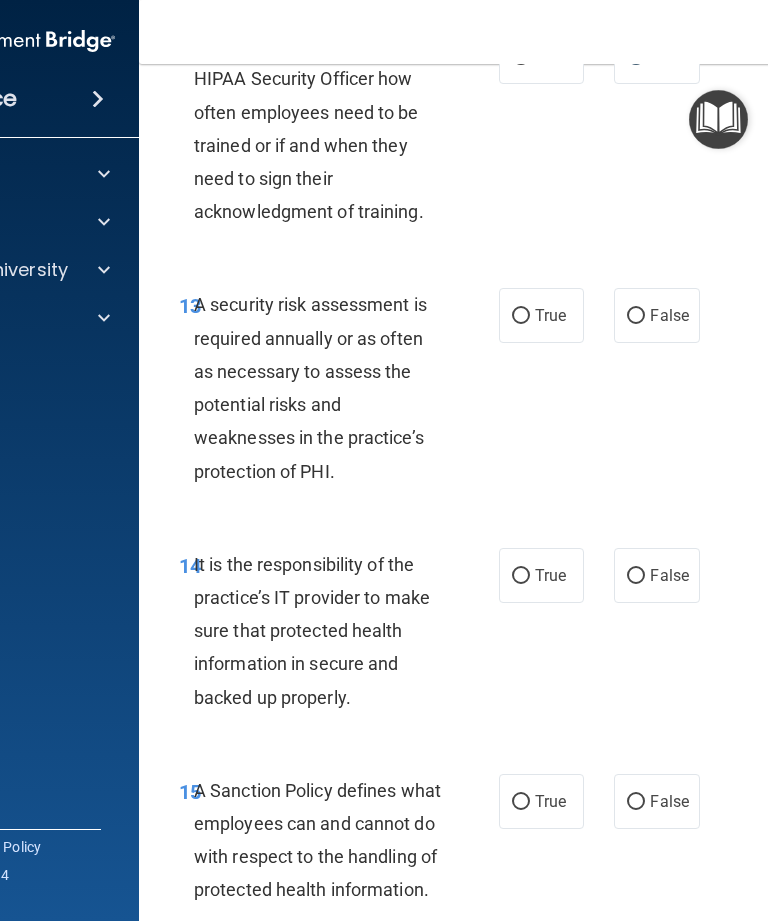 click on "True" at bounding box center (541, 315) 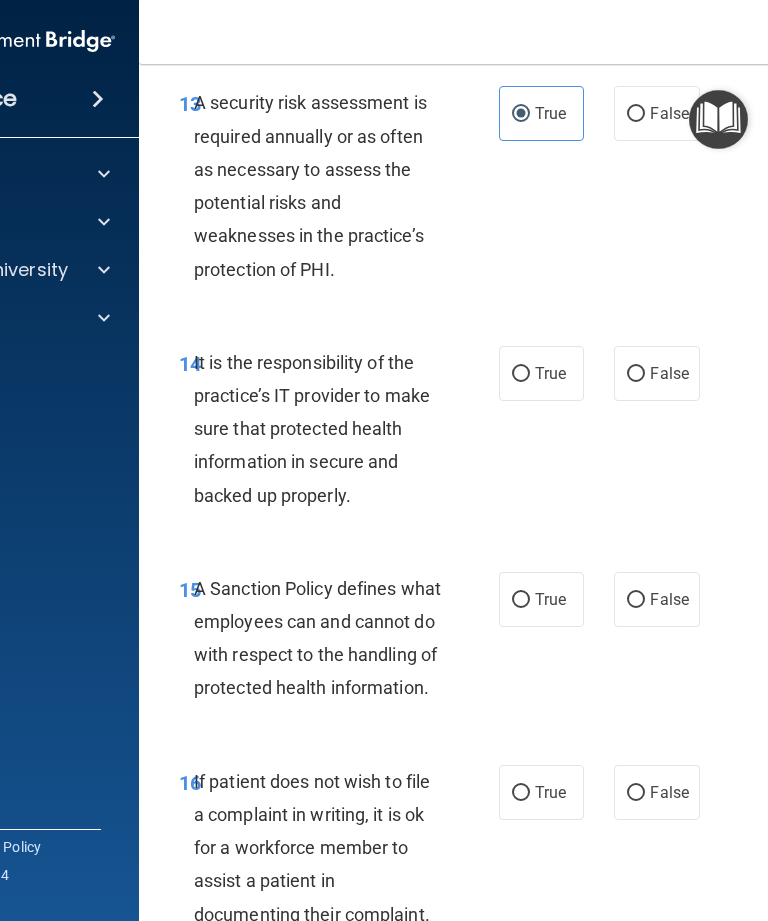 scroll, scrollTop: 3684, scrollLeft: 0, axis: vertical 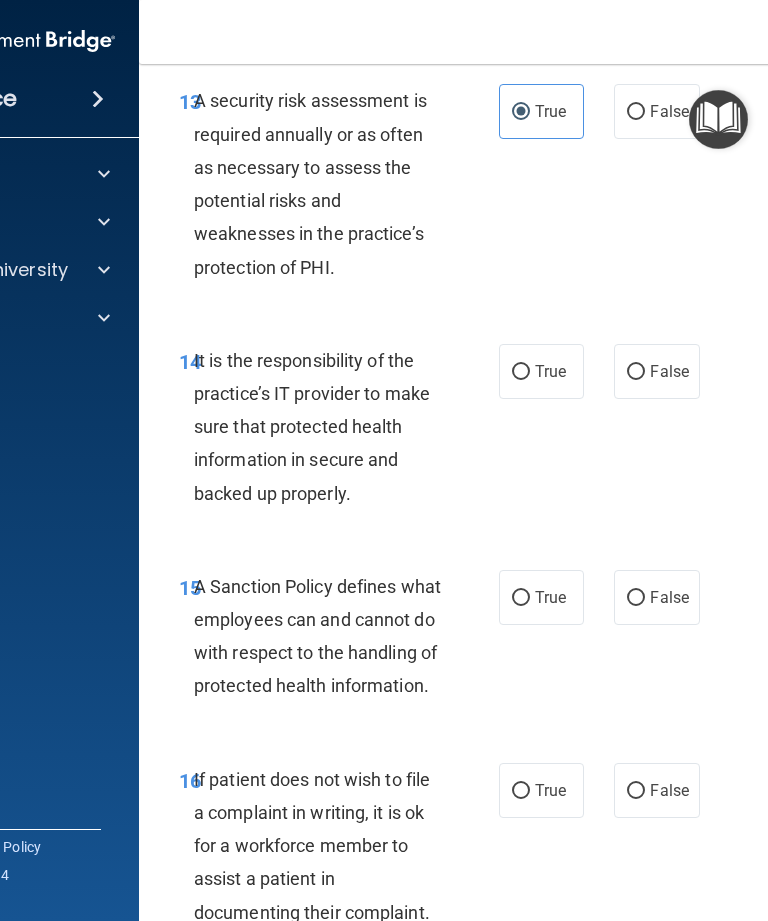 click on "False" at bounding box center [656, 371] 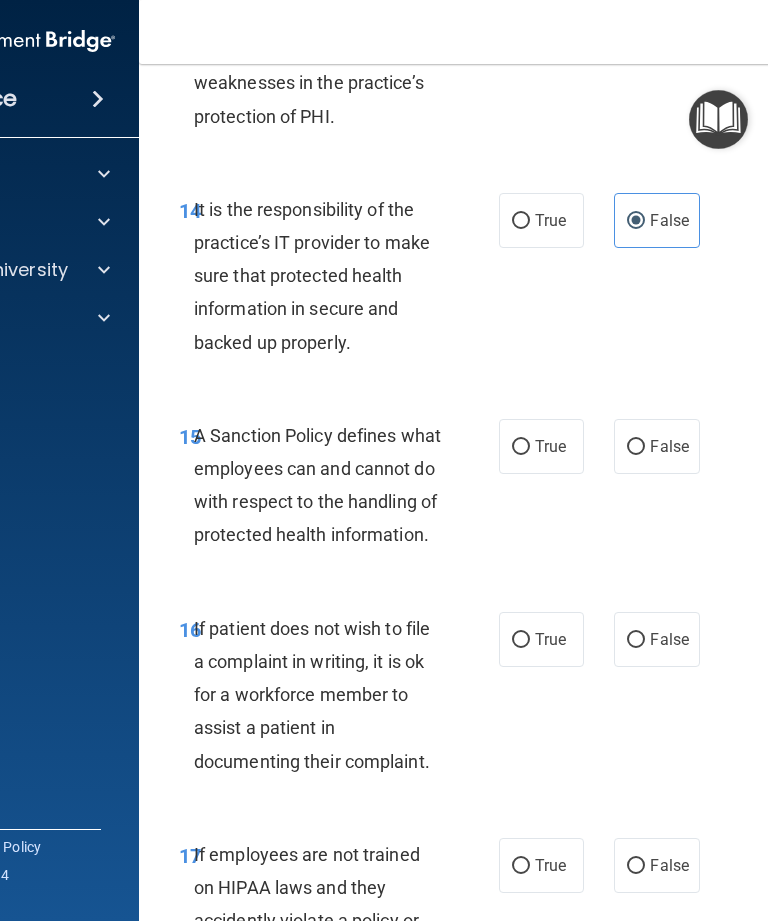 scroll, scrollTop: 3838, scrollLeft: 0, axis: vertical 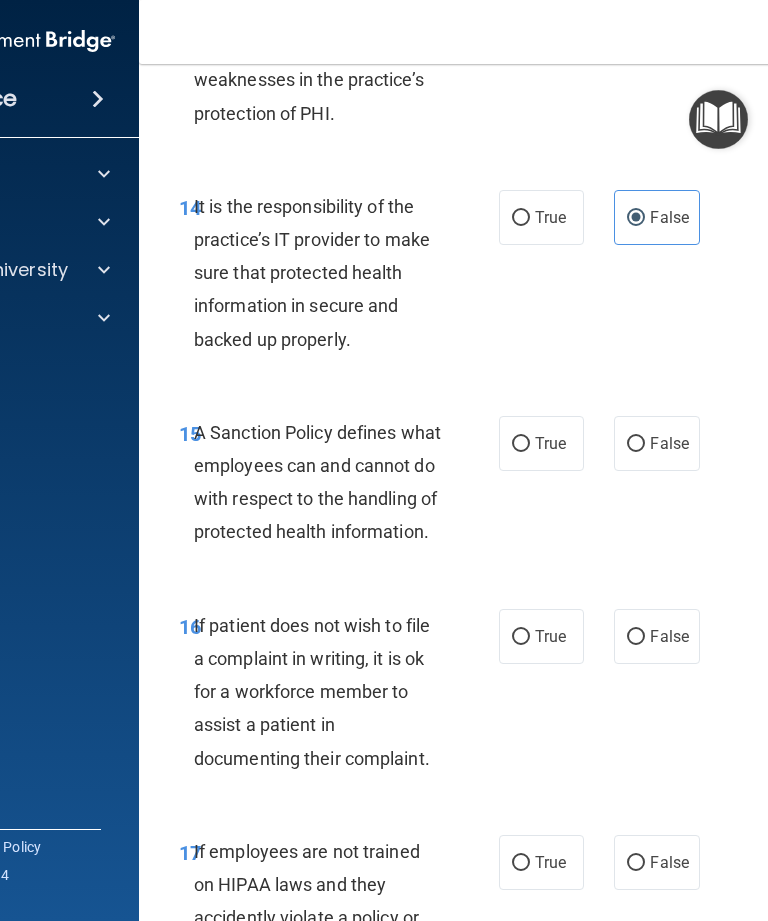 click on "False" at bounding box center [636, 444] 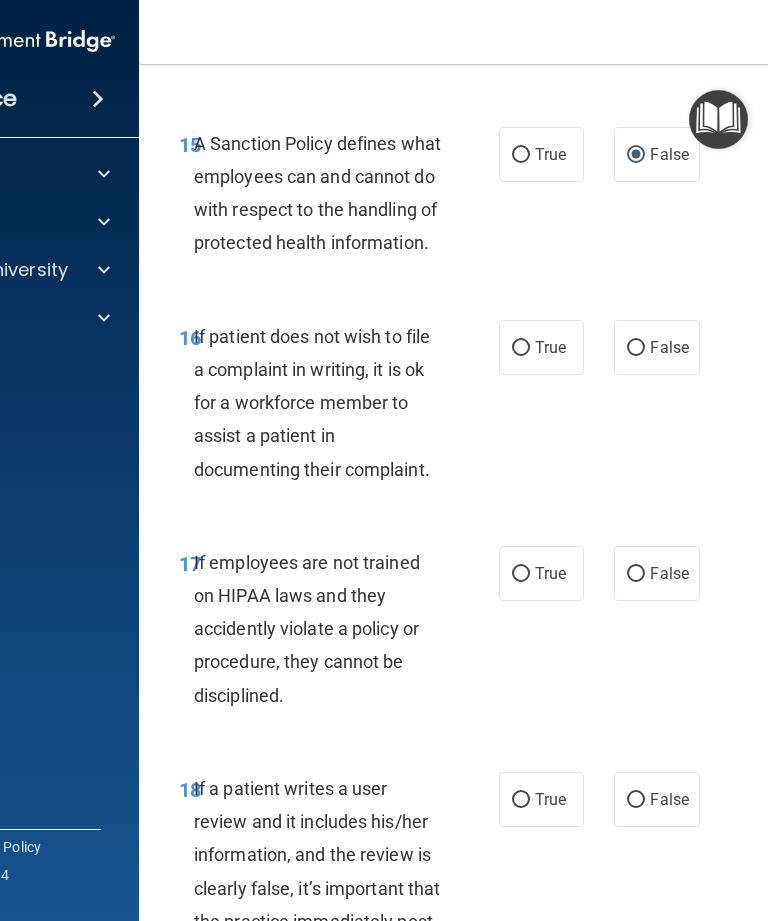 scroll, scrollTop: 4131, scrollLeft: 0, axis: vertical 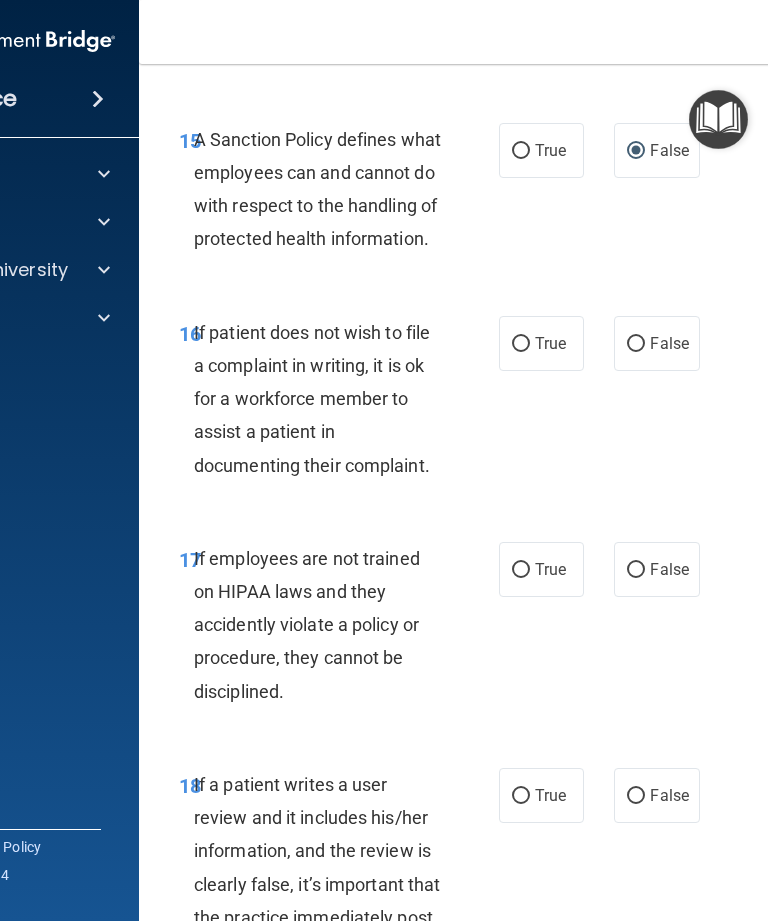 click on "True" at bounding box center [521, 344] 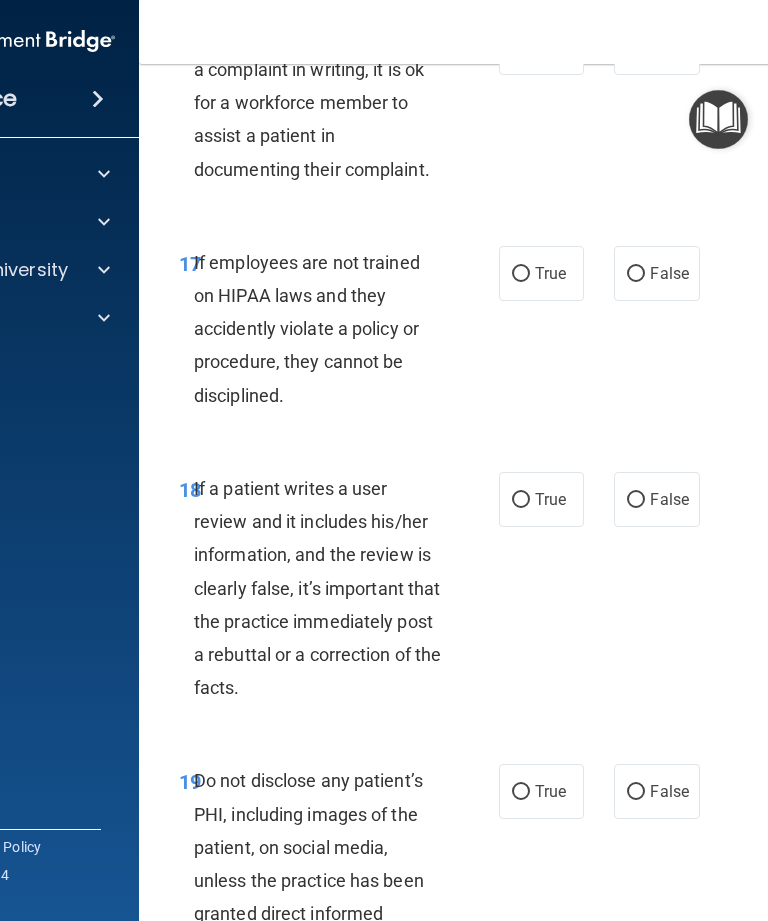 scroll, scrollTop: 4428, scrollLeft: 0, axis: vertical 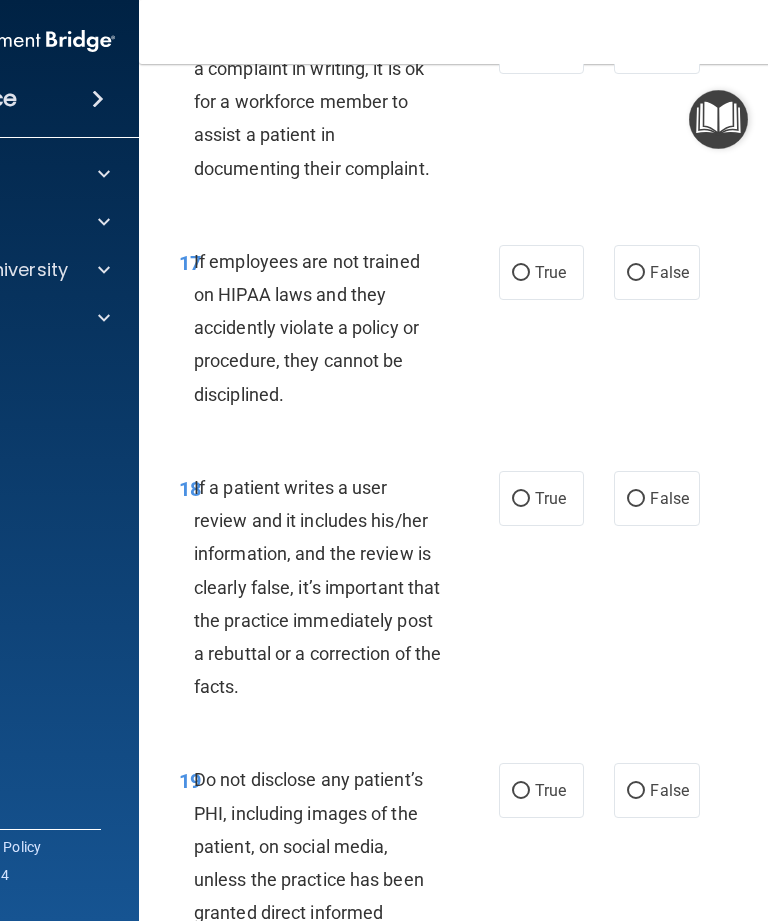 click on "False" at bounding box center [636, 273] 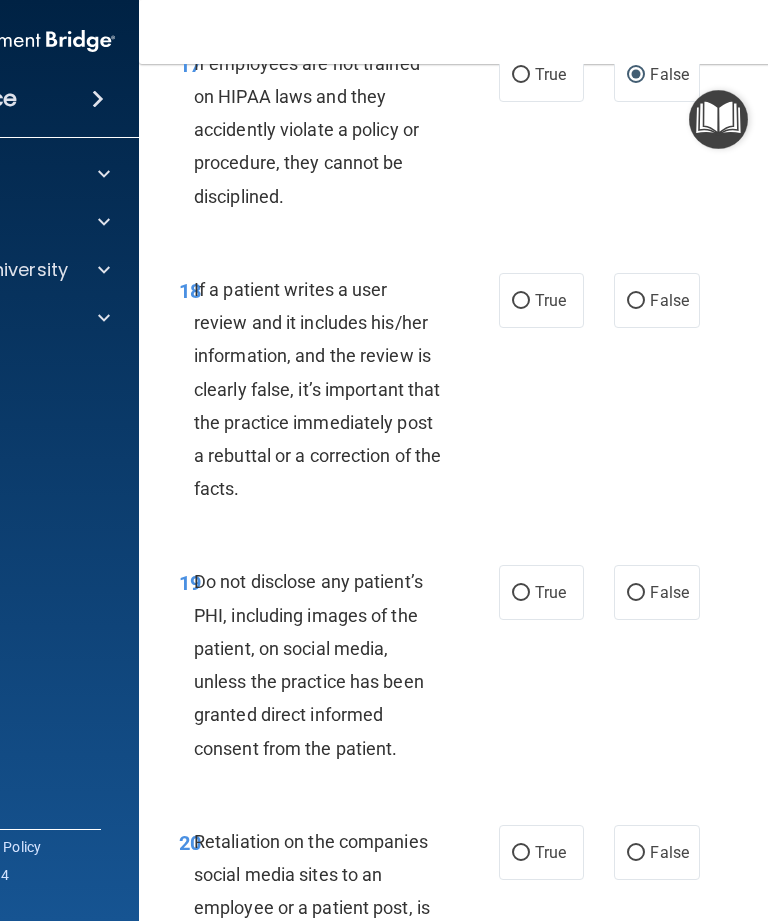 scroll, scrollTop: 4641, scrollLeft: 0, axis: vertical 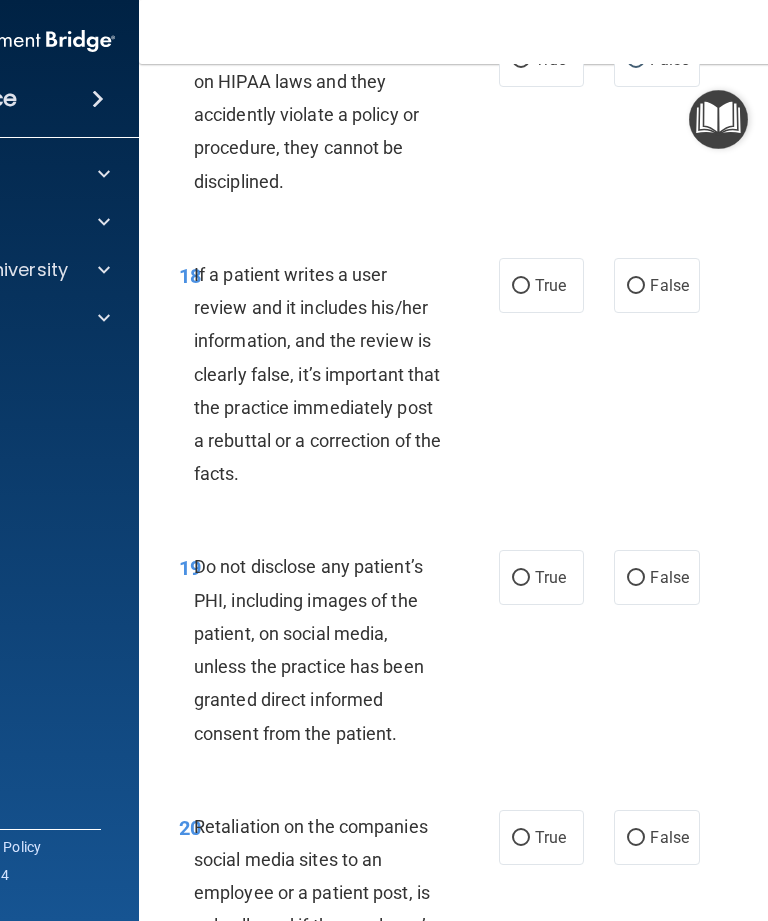 click on "False" at bounding box center (636, 286) 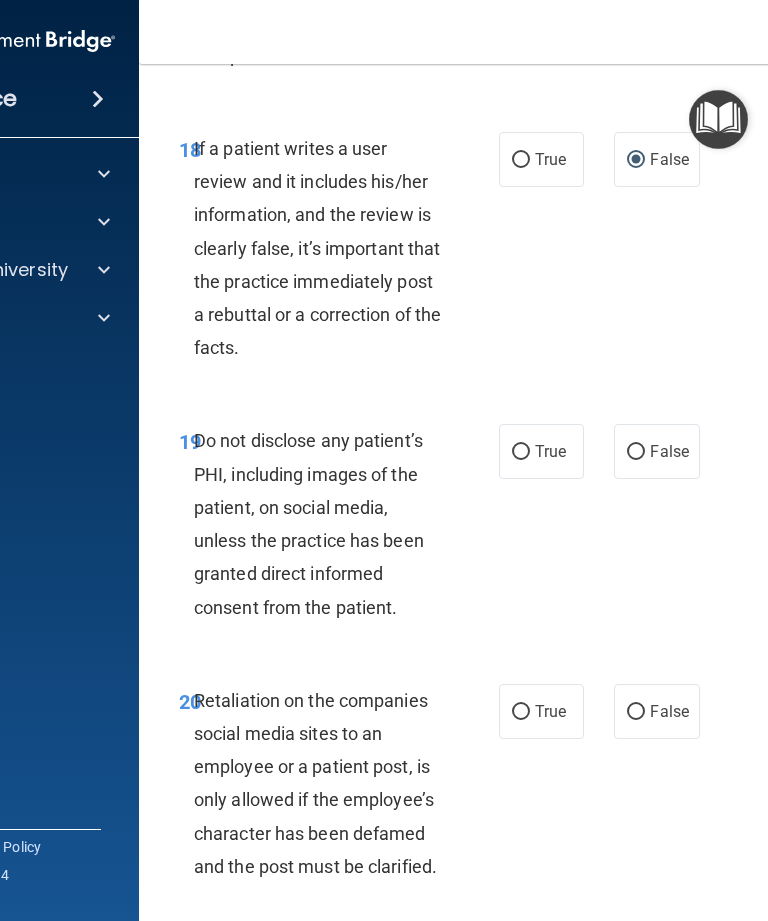 scroll, scrollTop: 4768, scrollLeft: 0, axis: vertical 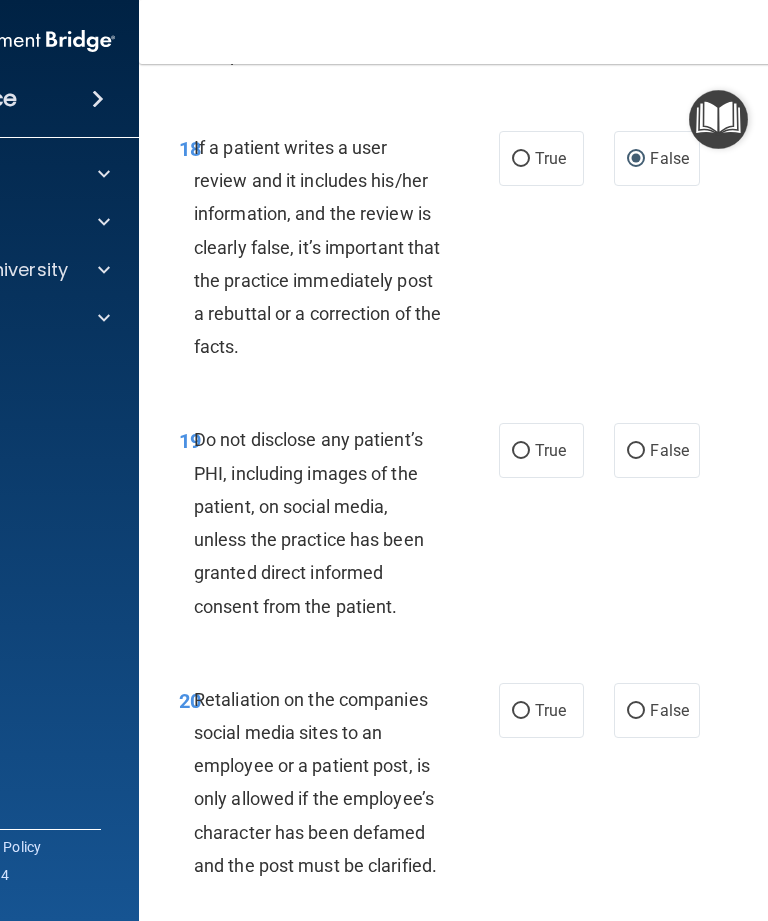click on "True" at bounding box center (521, 451) 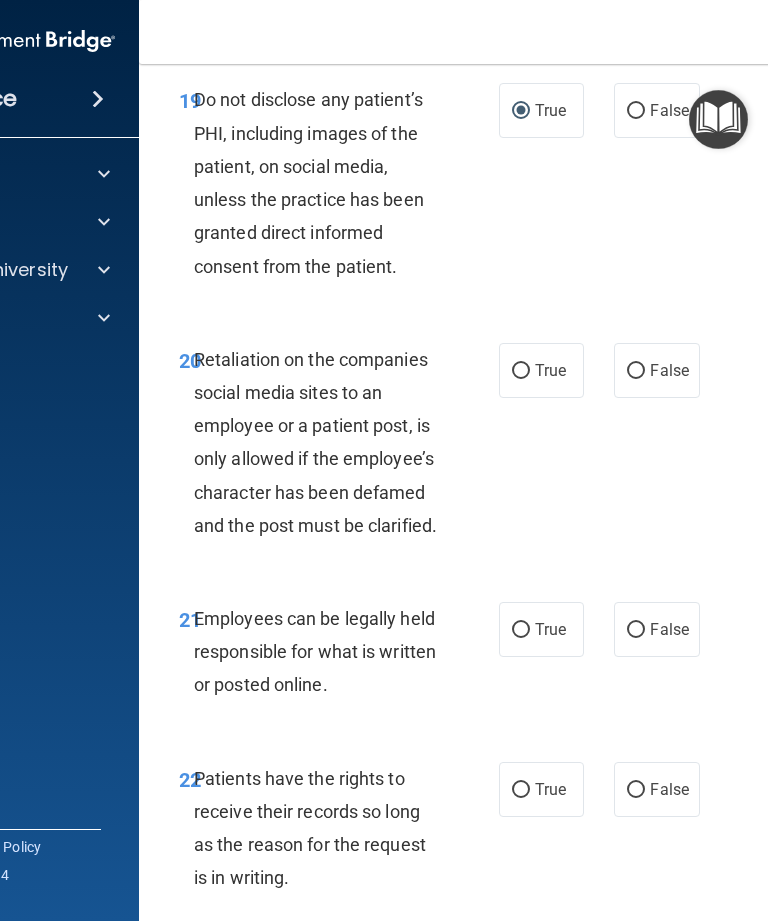 scroll, scrollTop: 5110, scrollLeft: 0, axis: vertical 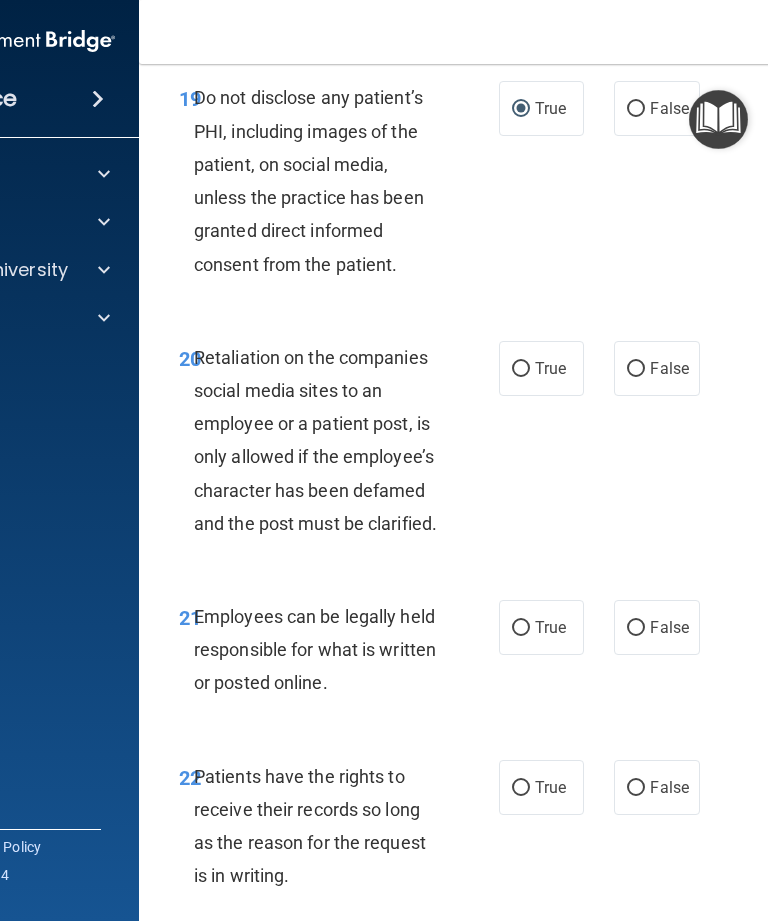 click on "False" at bounding box center (636, 369) 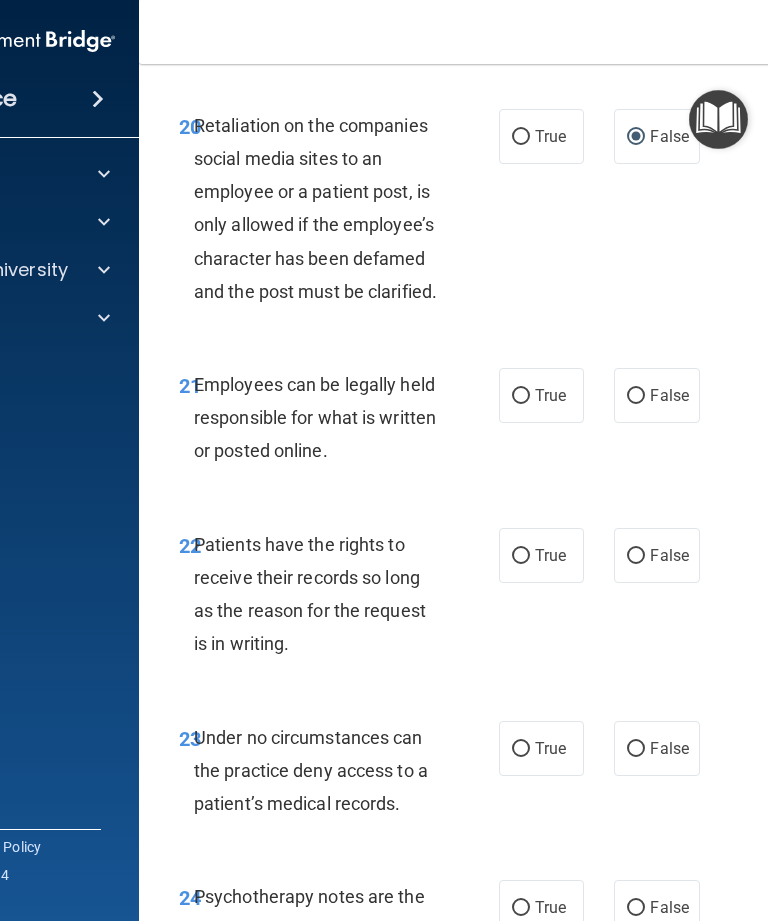 scroll, scrollTop: 5348, scrollLeft: 0, axis: vertical 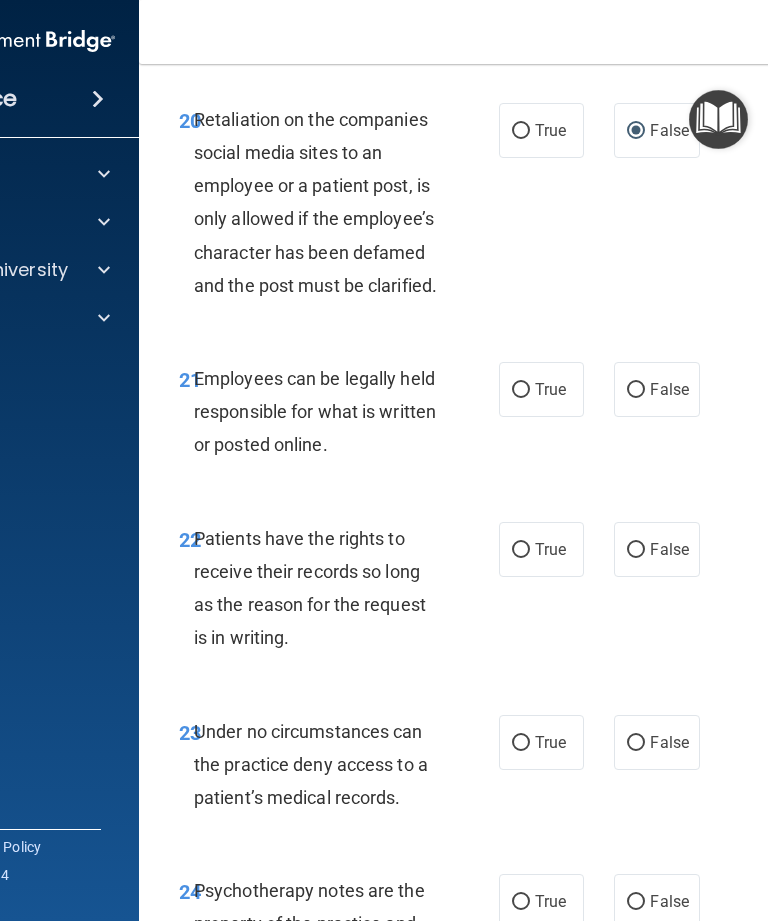 click on "True" at bounding box center [521, 390] 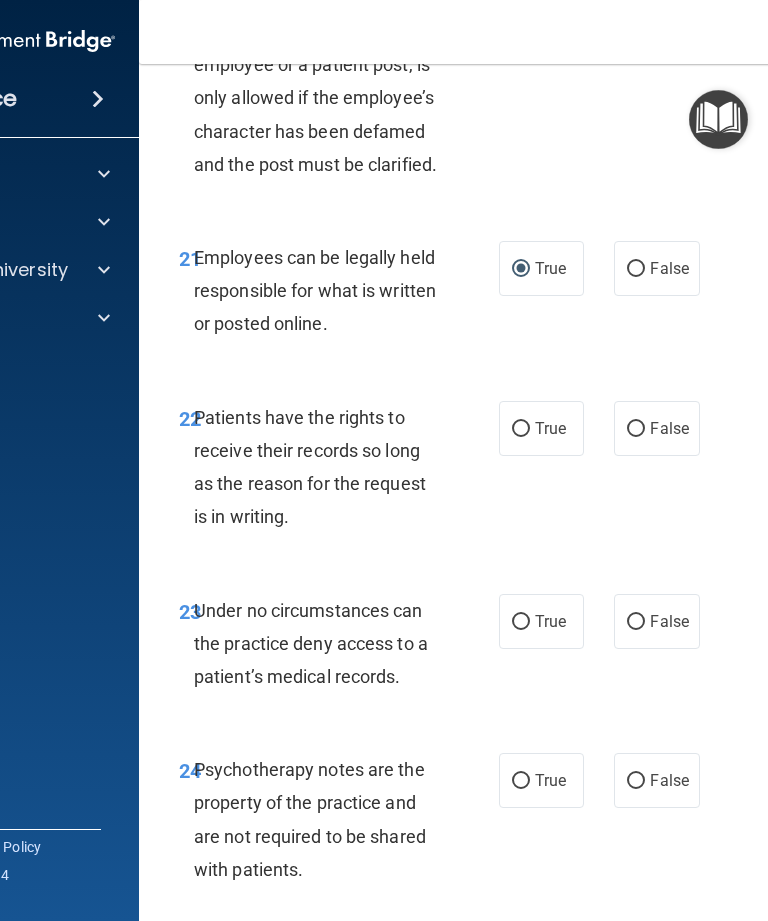 scroll, scrollTop: 5476, scrollLeft: 0, axis: vertical 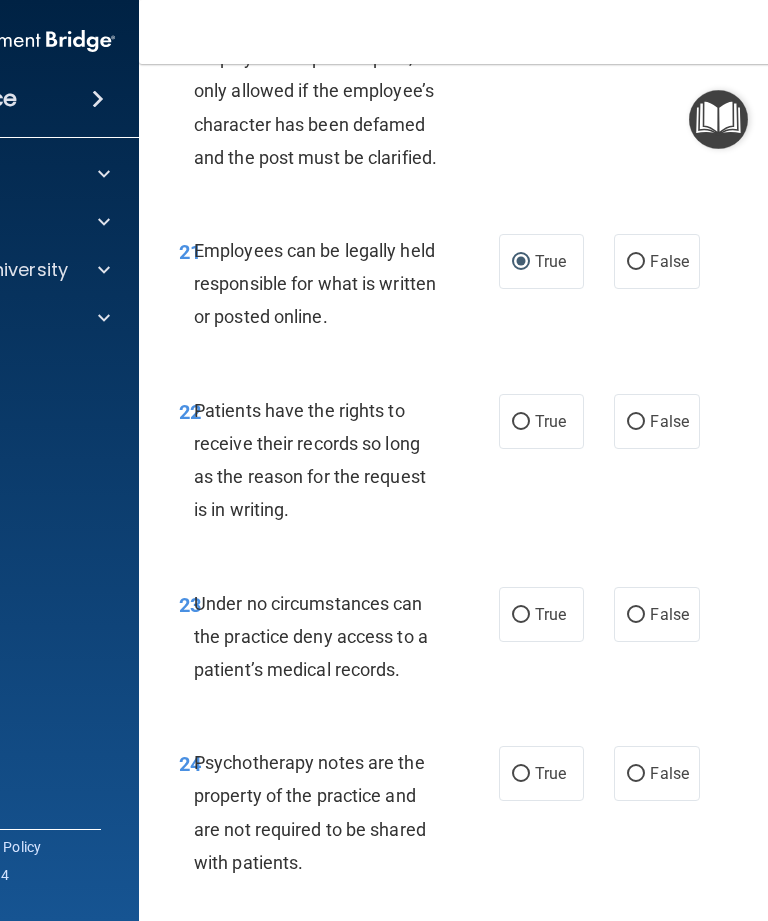 click on "False" at bounding box center (636, 422) 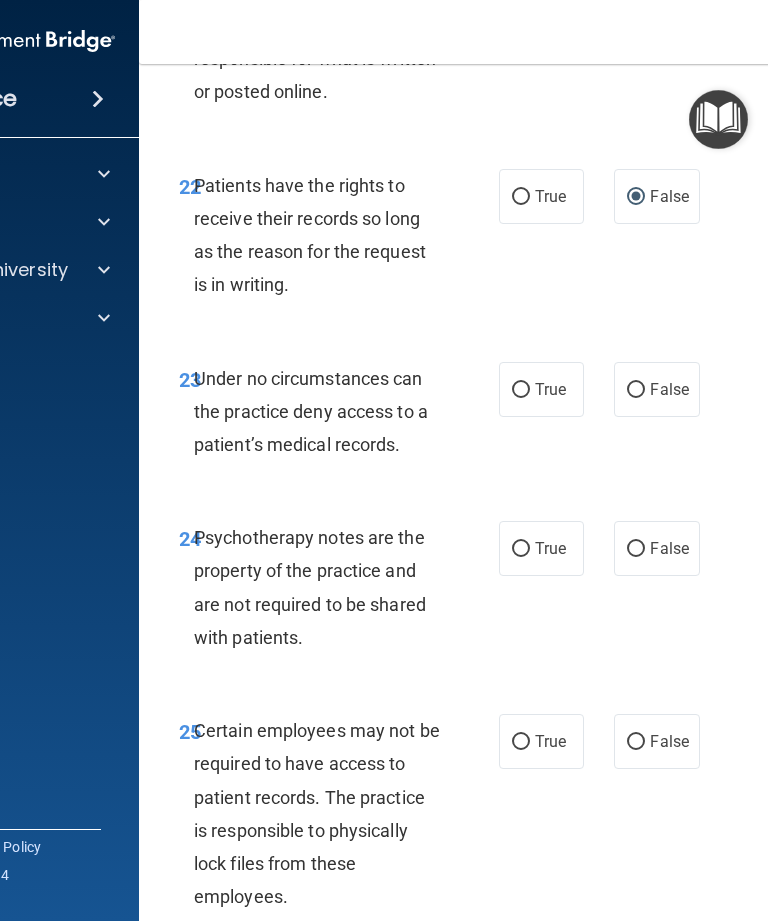 scroll, scrollTop: 5705, scrollLeft: 0, axis: vertical 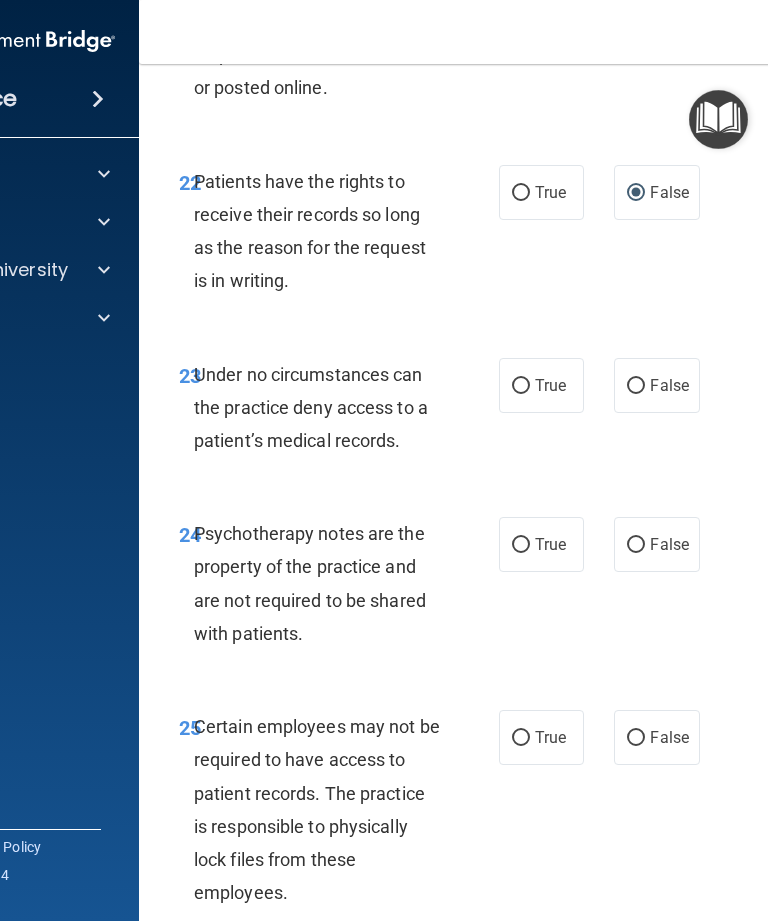 click on "False" at bounding box center [636, 386] 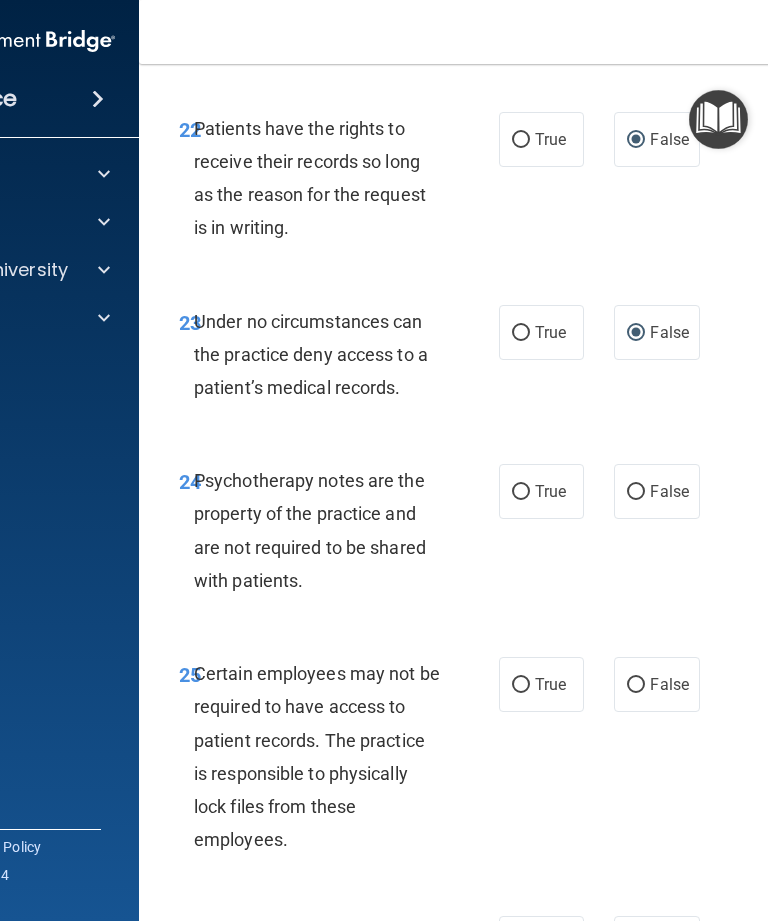 scroll, scrollTop: 5759, scrollLeft: 0, axis: vertical 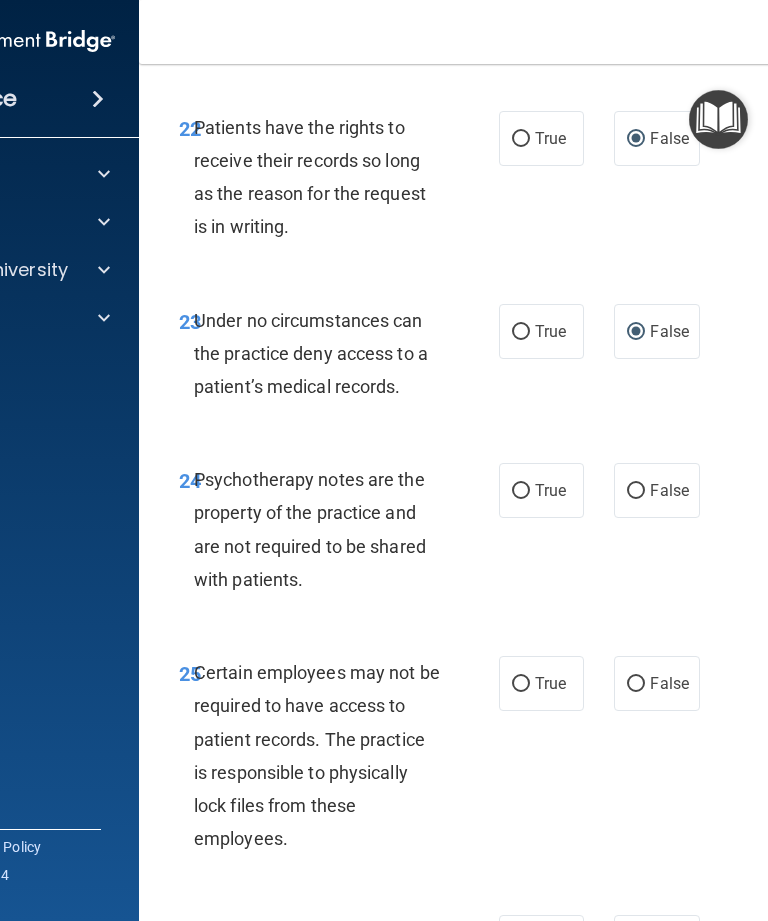 click on "True" at bounding box center (521, 491) 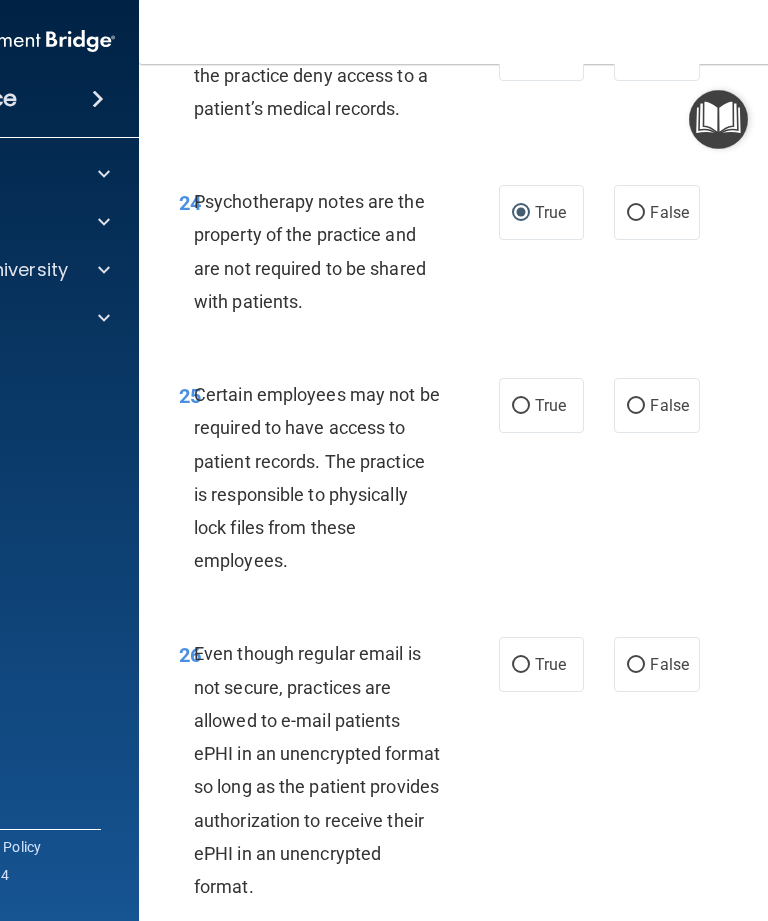 scroll, scrollTop: 6039, scrollLeft: 0, axis: vertical 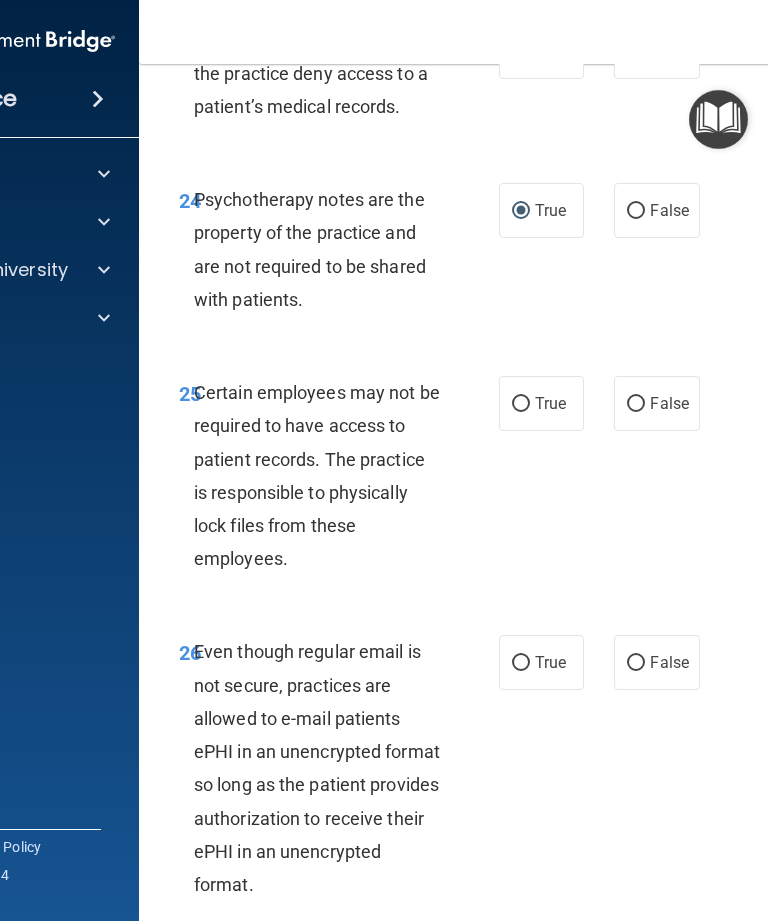 click on "True" at bounding box center [521, 404] 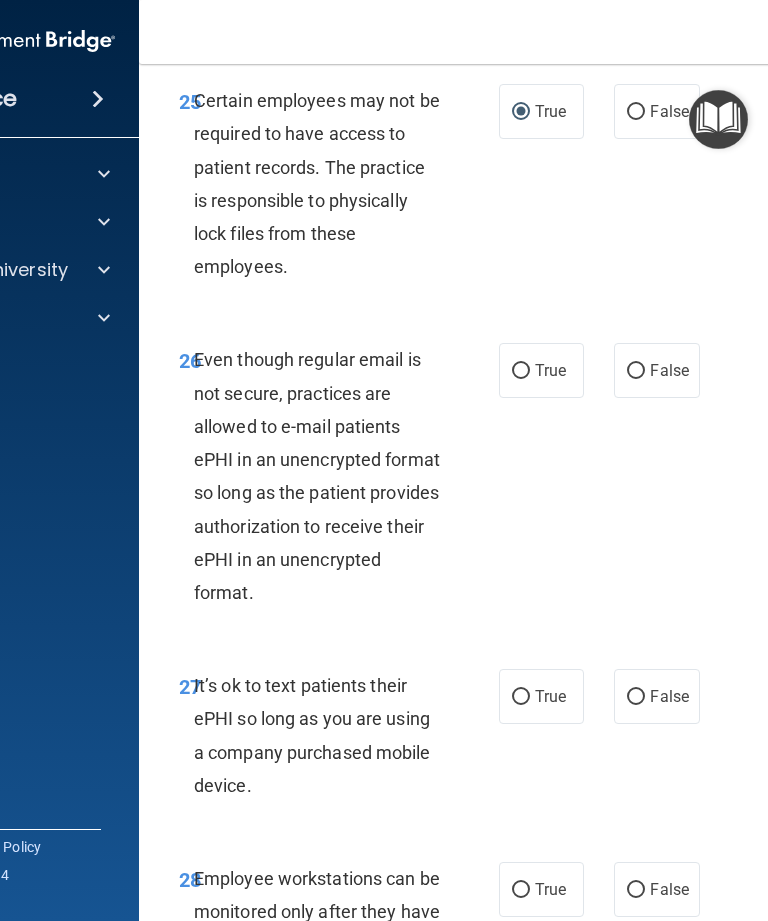 scroll, scrollTop: 6334, scrollLeft: 0, axis: vertical 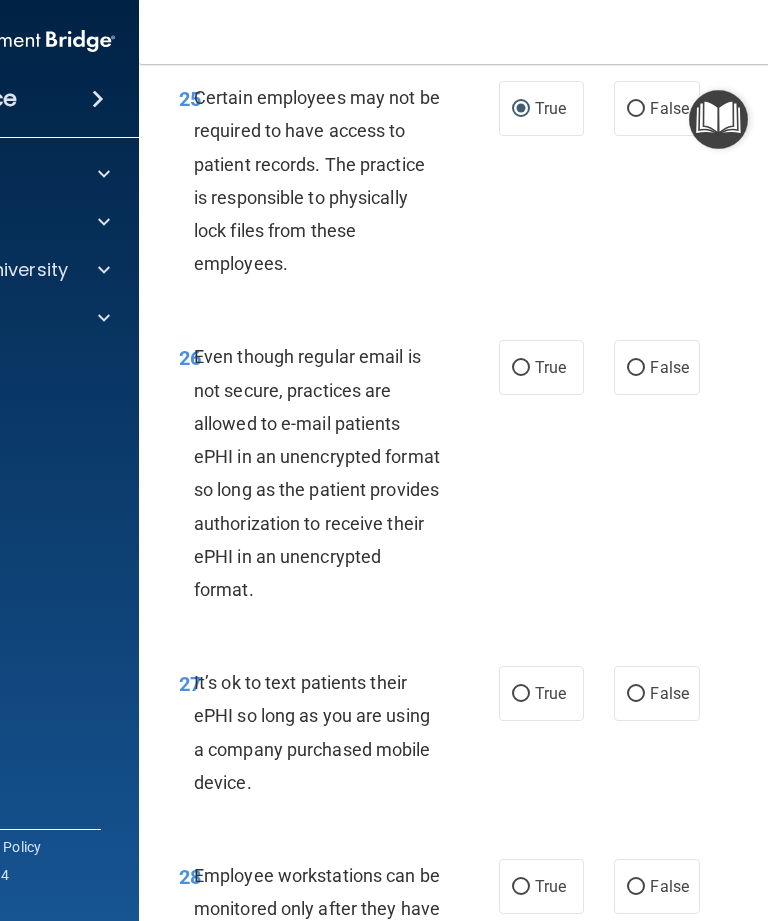 click on "True" at bounding box center (521, 368) 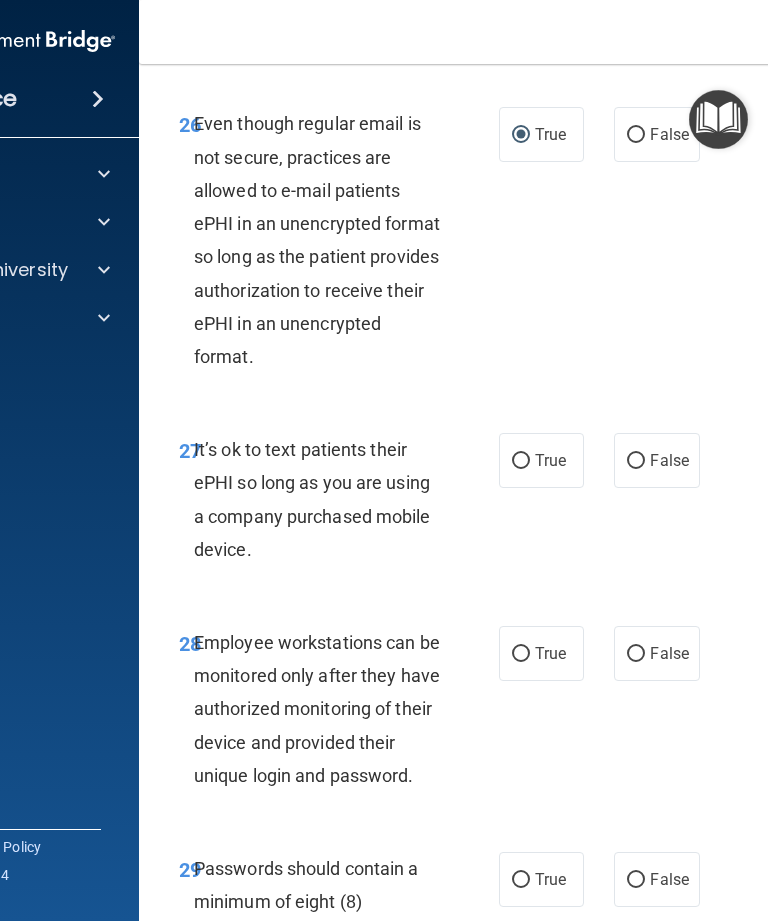 scroll, scrollTop: 6568, scrollLeft: 0, axis: vertical 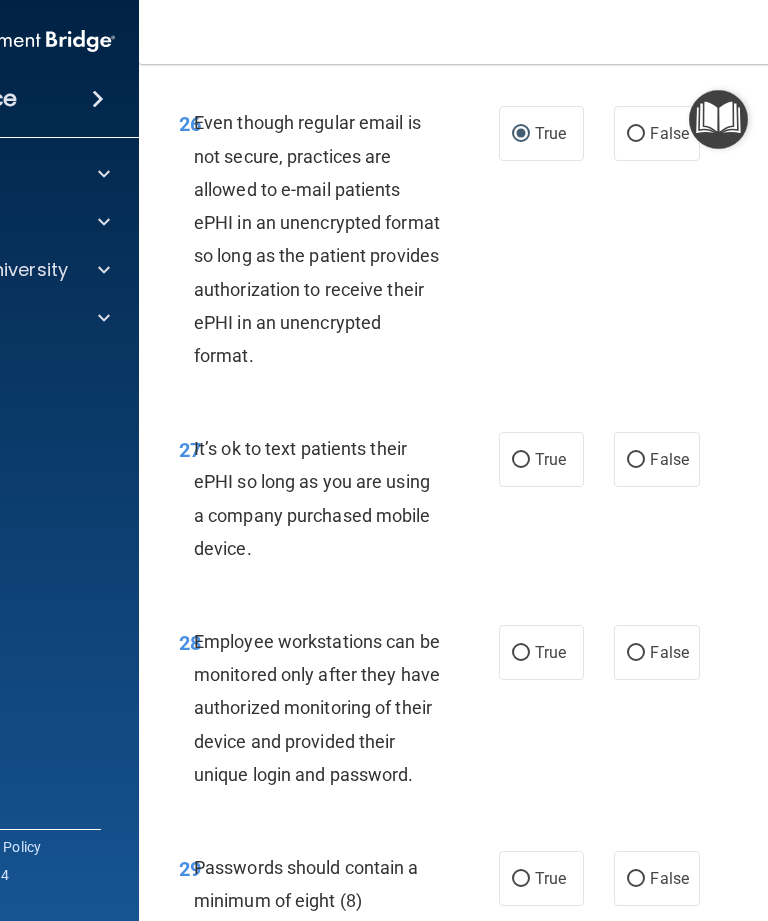 click on "False" at bounding box center (636, 460) 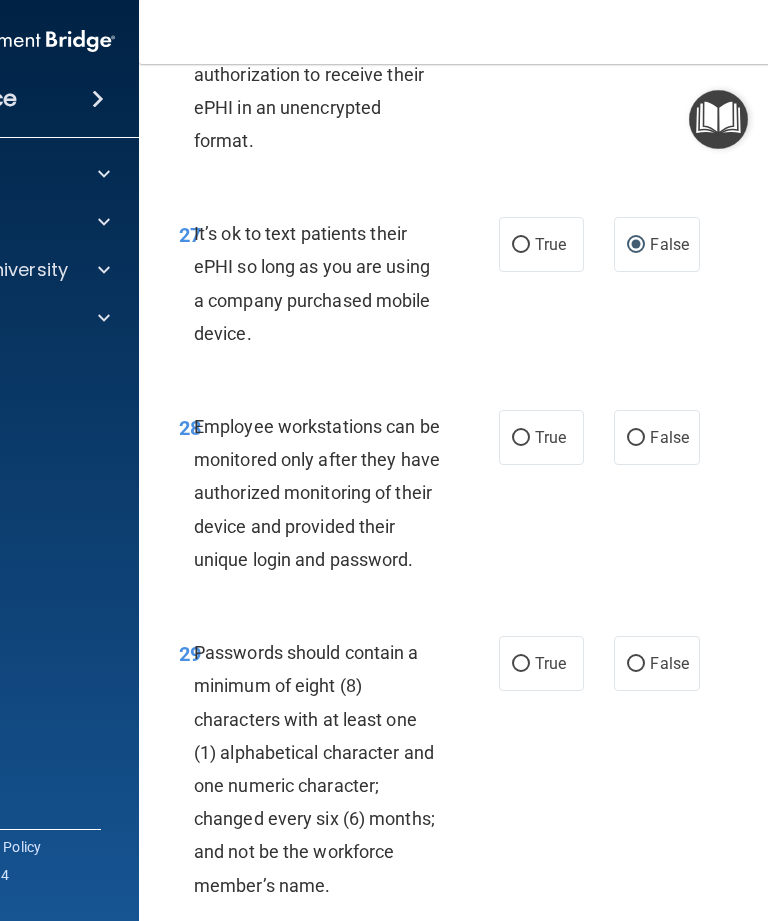 scroll, scrollTop: 6782, scrollLeft: 0, axis: vertical 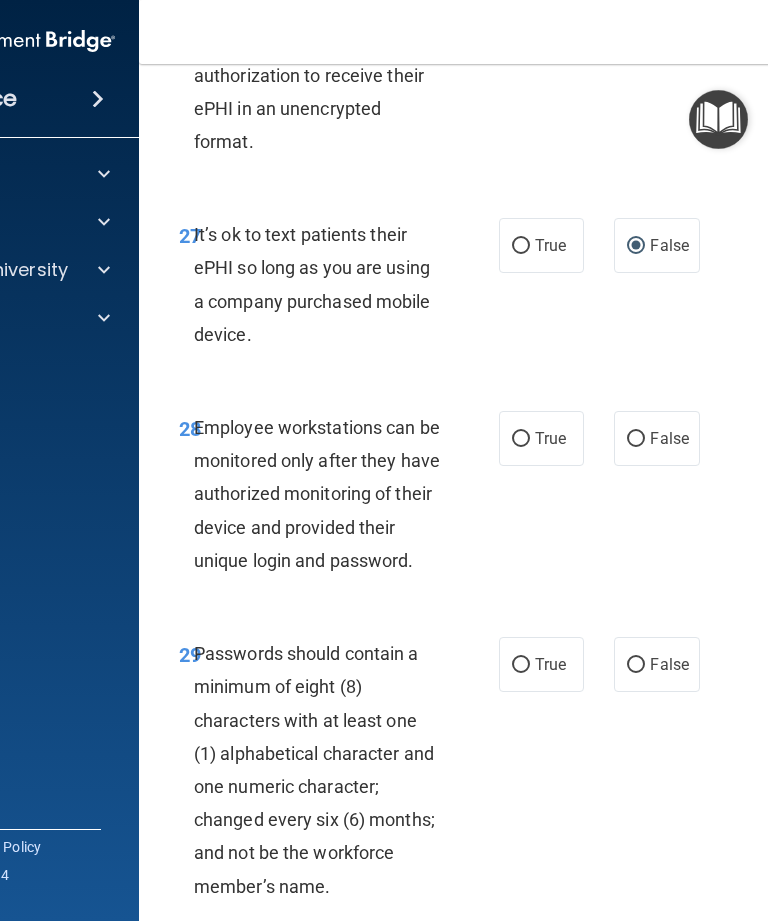 click on "True" at bounding box center [521, 439] 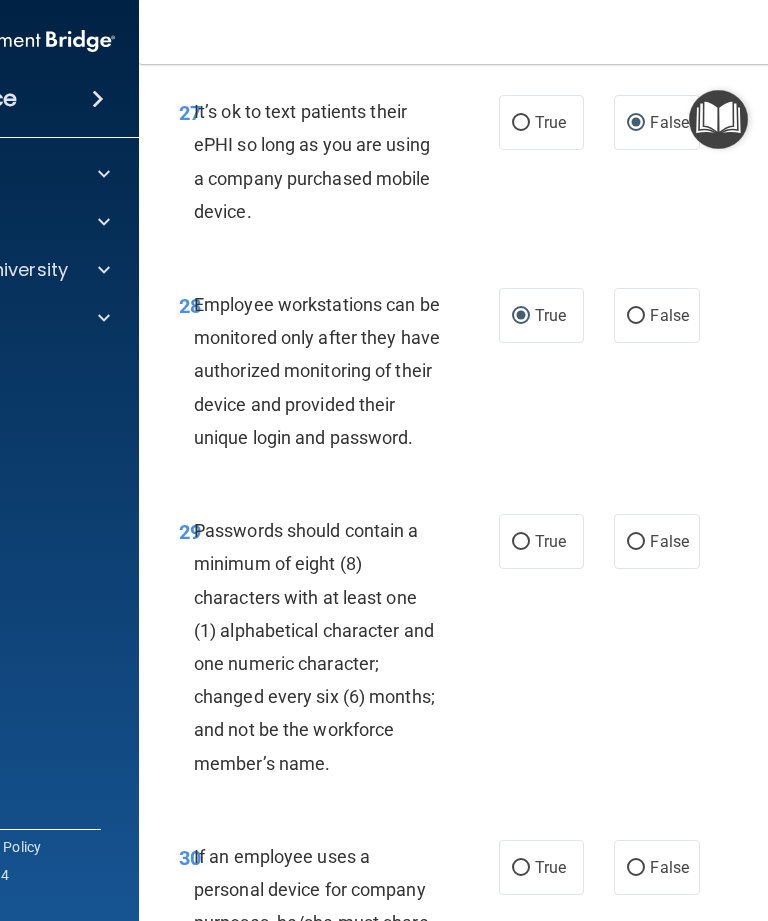 scroll, scrollTop: 6906, scrollLeft: 0, axis: vertical 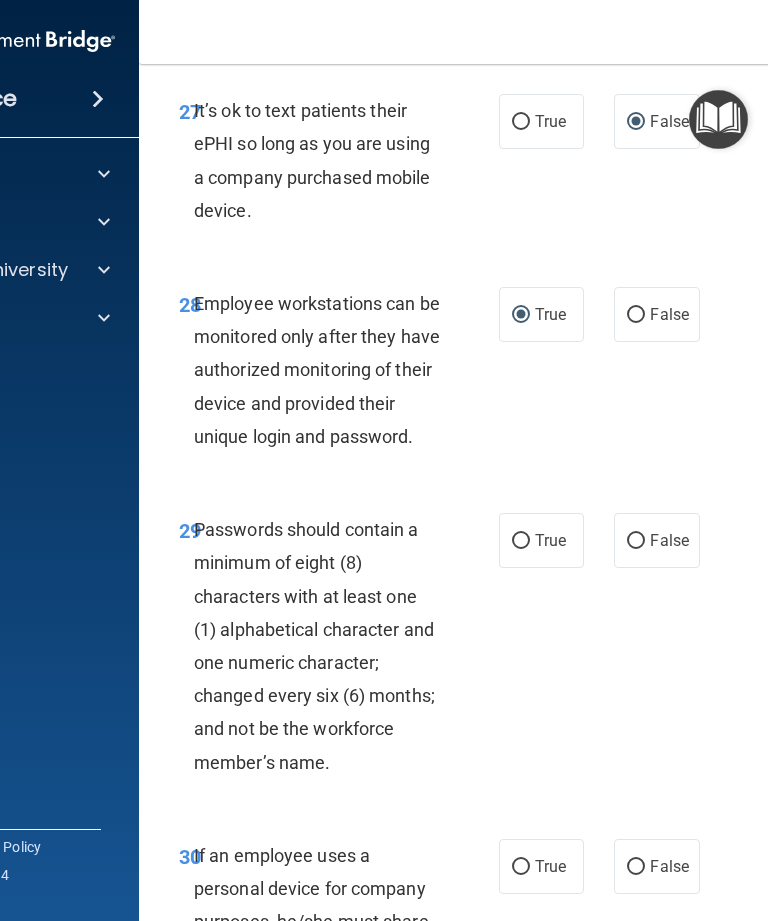 click on "True" at bounding box center (521, 541) 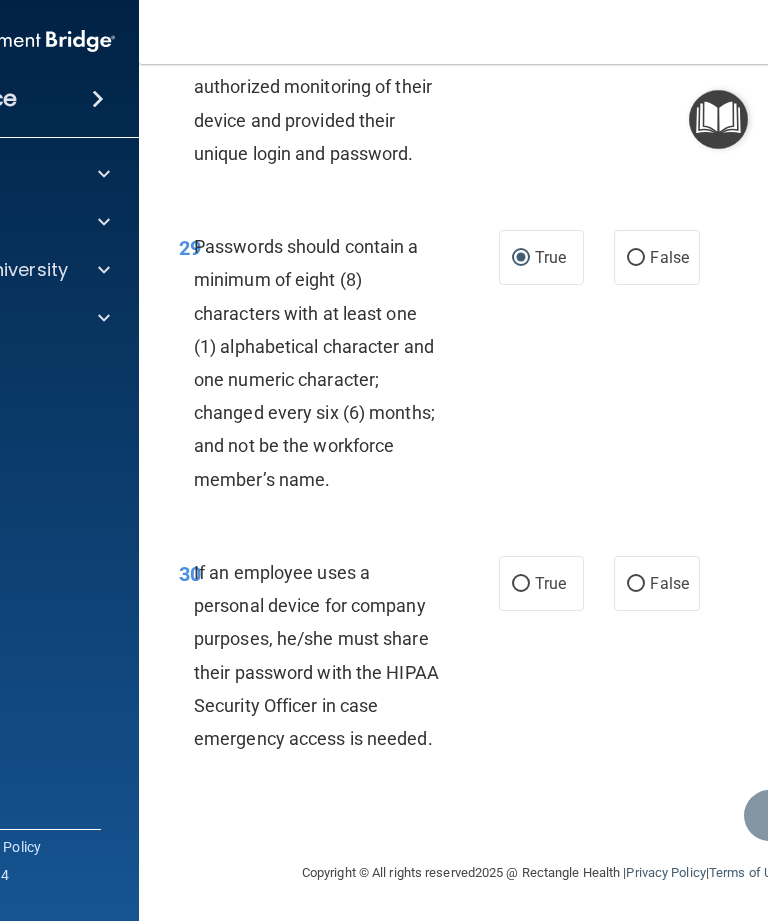 scroll, scrollTop: 7214, scrollLeft: 0, axis: vertical 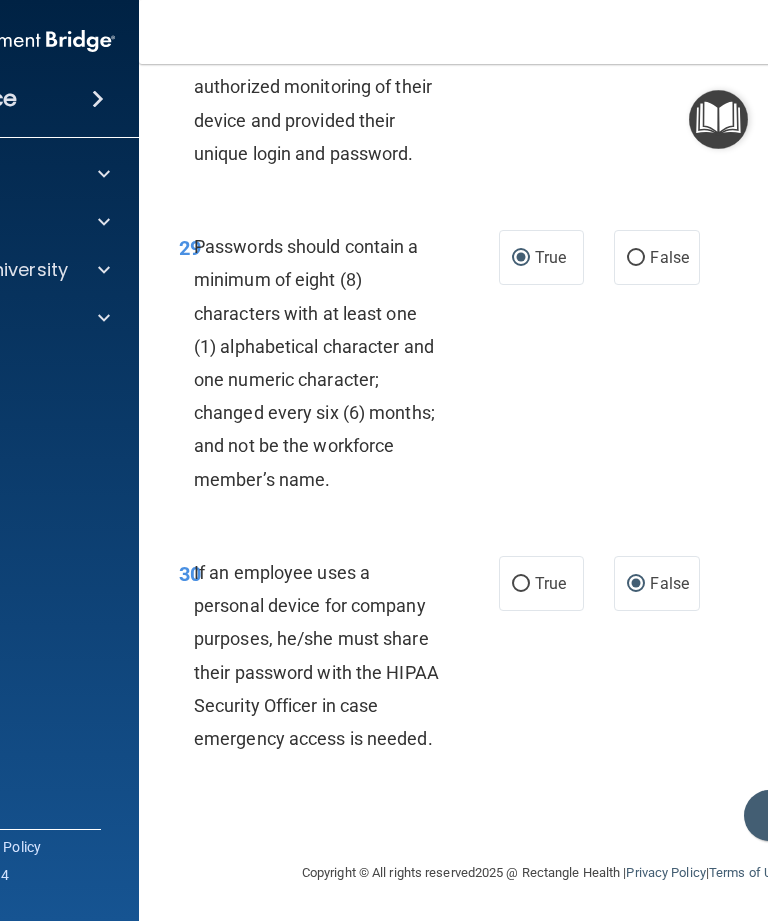 click on "Submit" at bounding box center [834, 815] 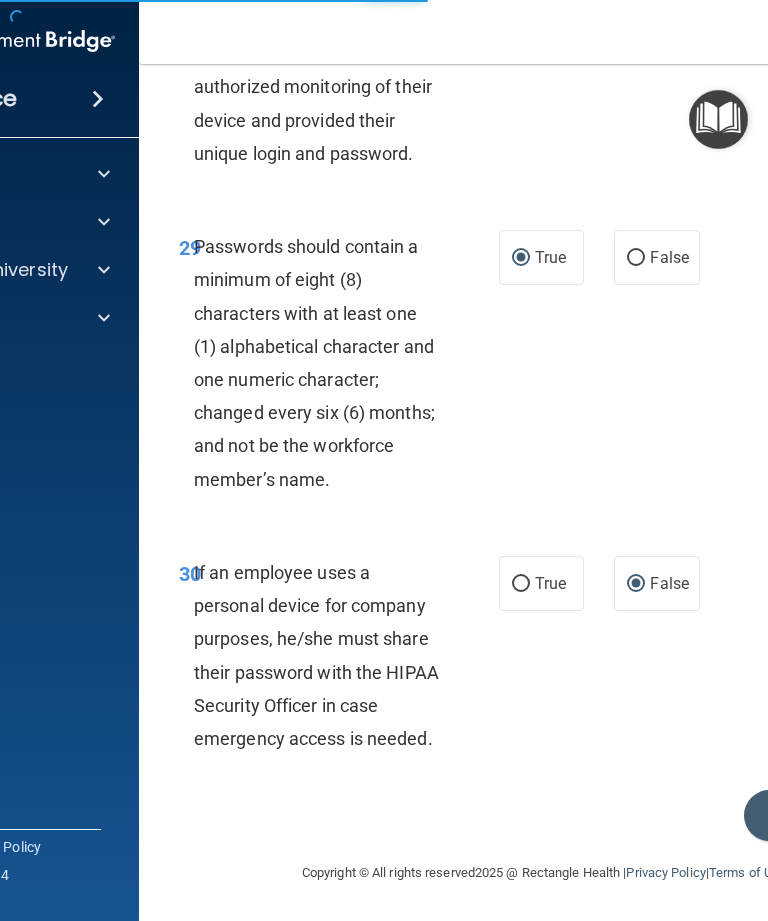 scroll, scrollTop: 0, scrollLeft: 0, axis: both 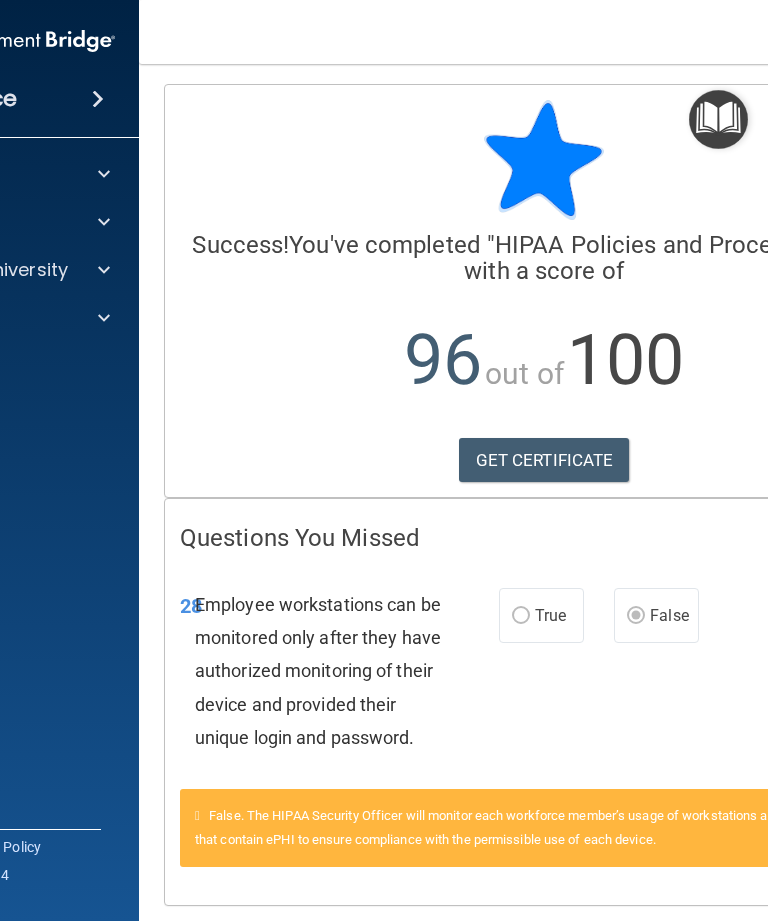click on "GET CERTIFICATE" at bounding box center [544, 460] 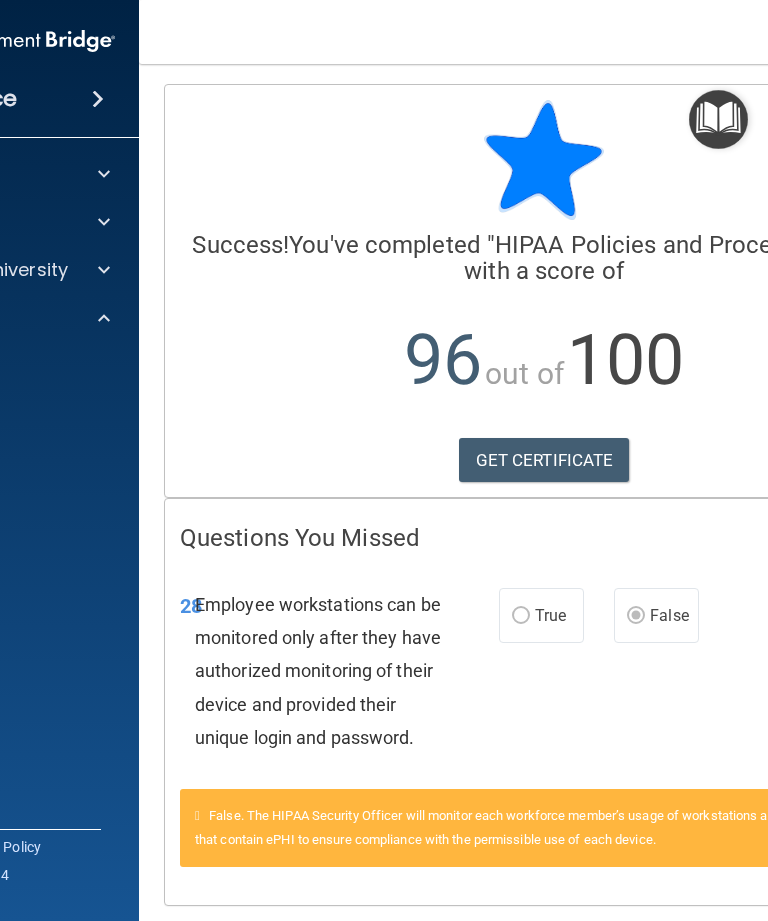 click at bounding box center [104, 270] 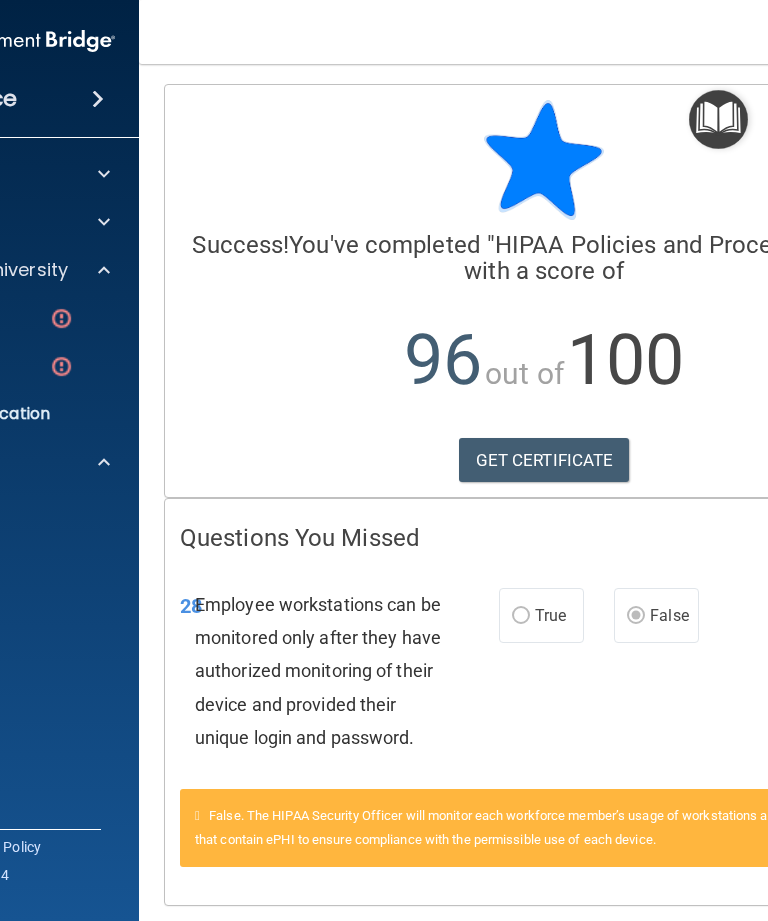 click at bounding box center (61, 318) 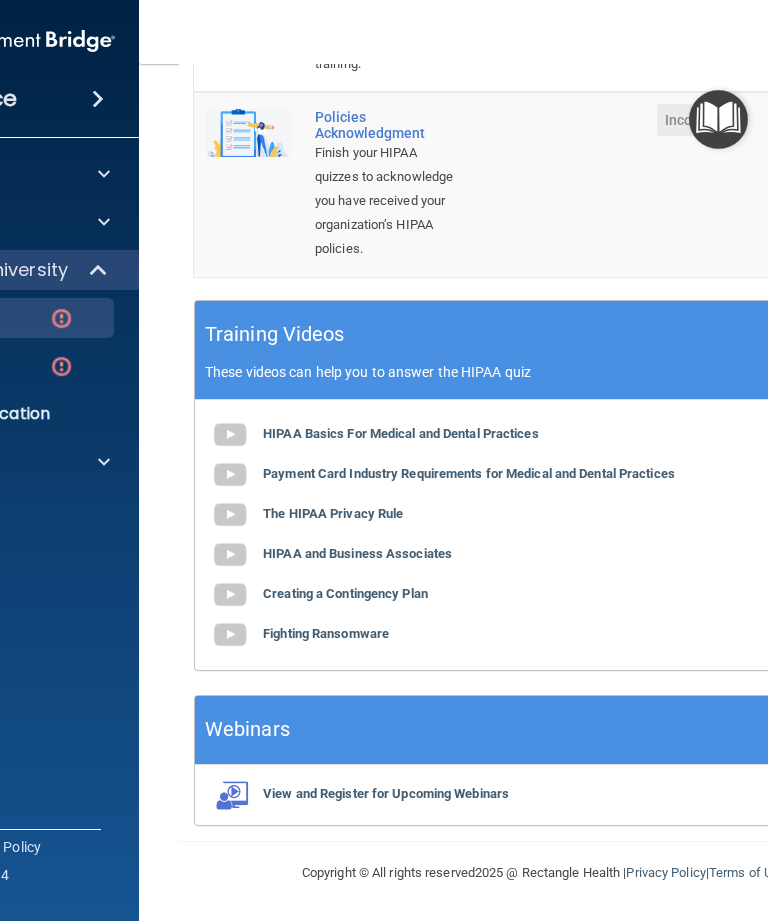 scroll, scrollTop: 822, scrollLeft: 0, axis: vertical 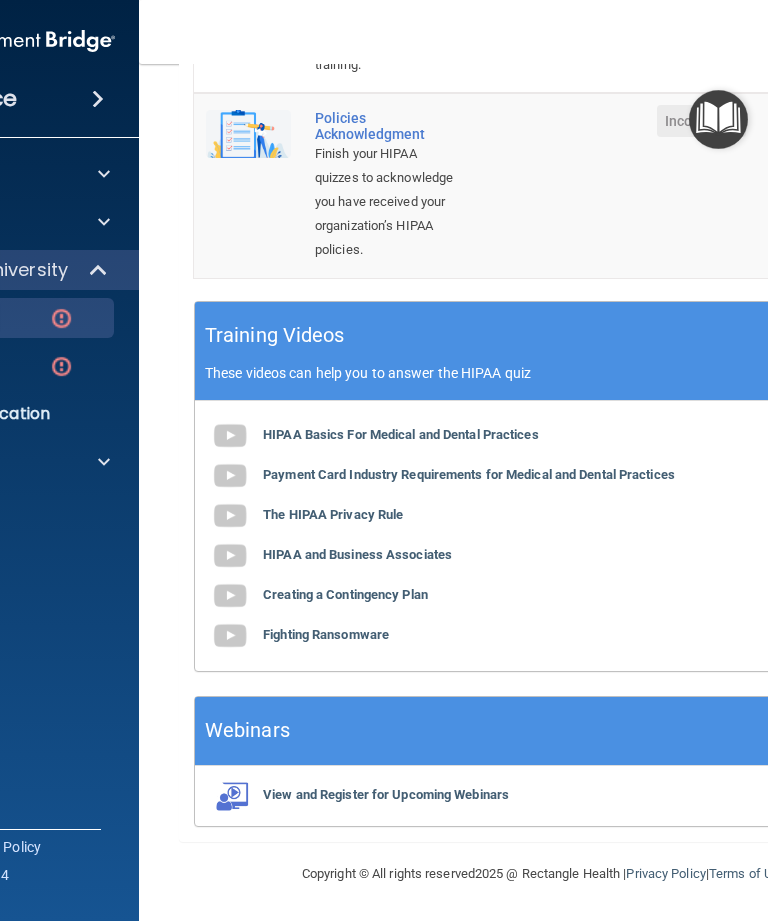 click at bounding box center [104, 462] 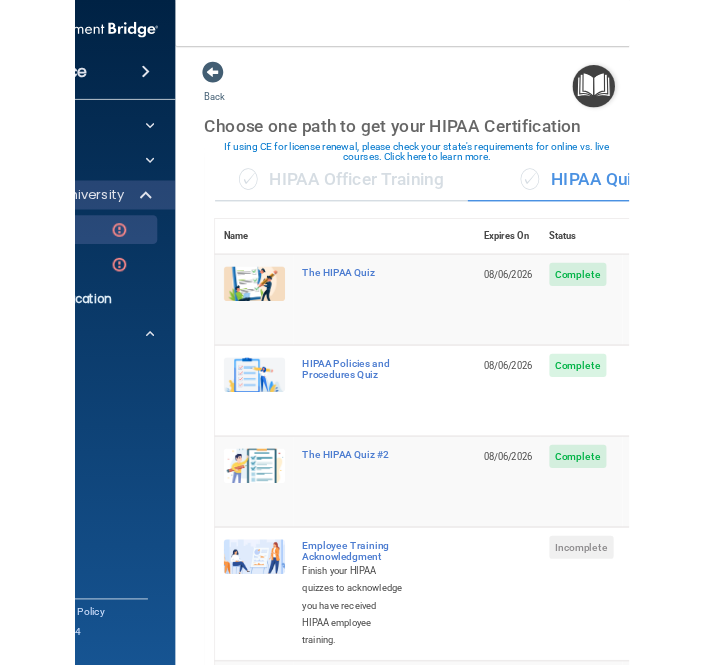 scroll, scrollTop: 0, scrollLeft: 0, axis: both 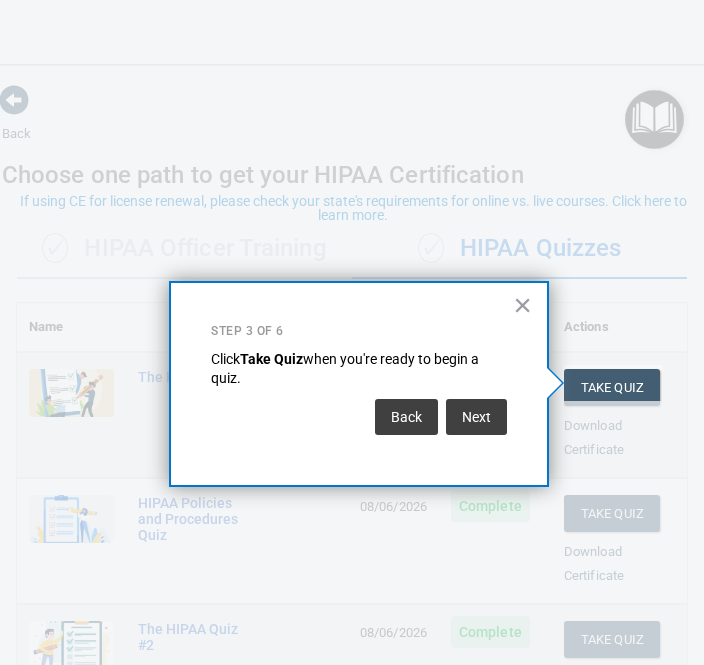 click on "×" at bounding box center (522, 305) 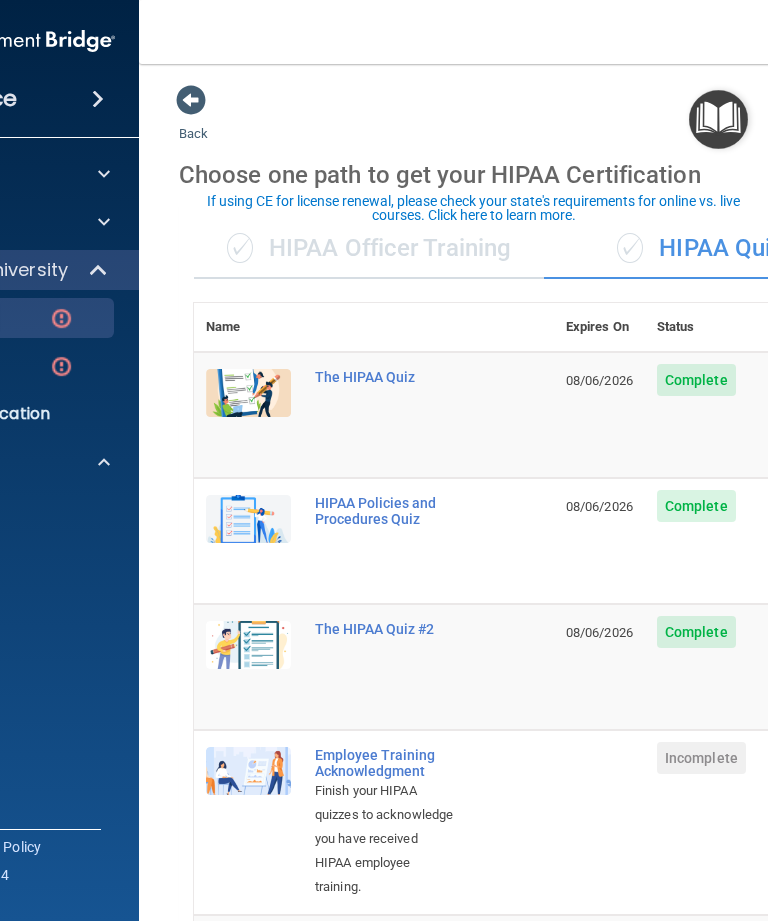 scroll, scrollTop: 0, scrollLeft: 0, axis: both 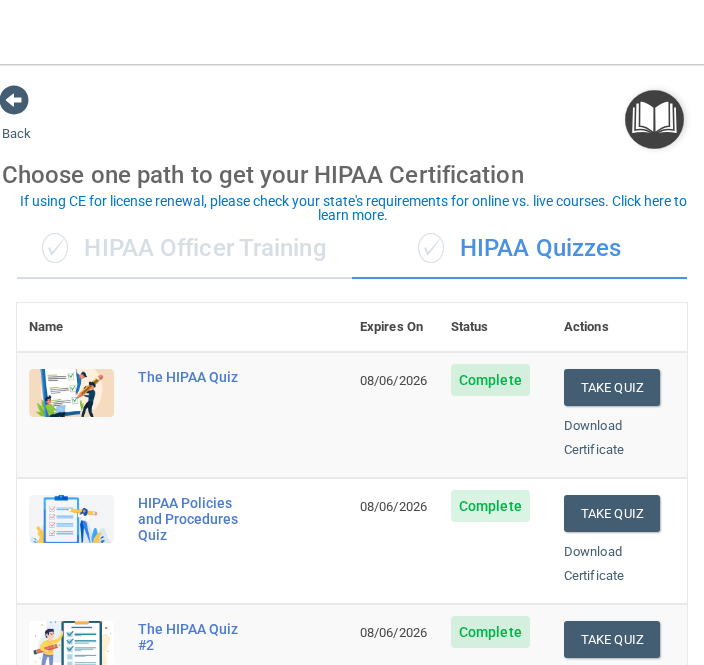 click at bounding box center [14, 100] 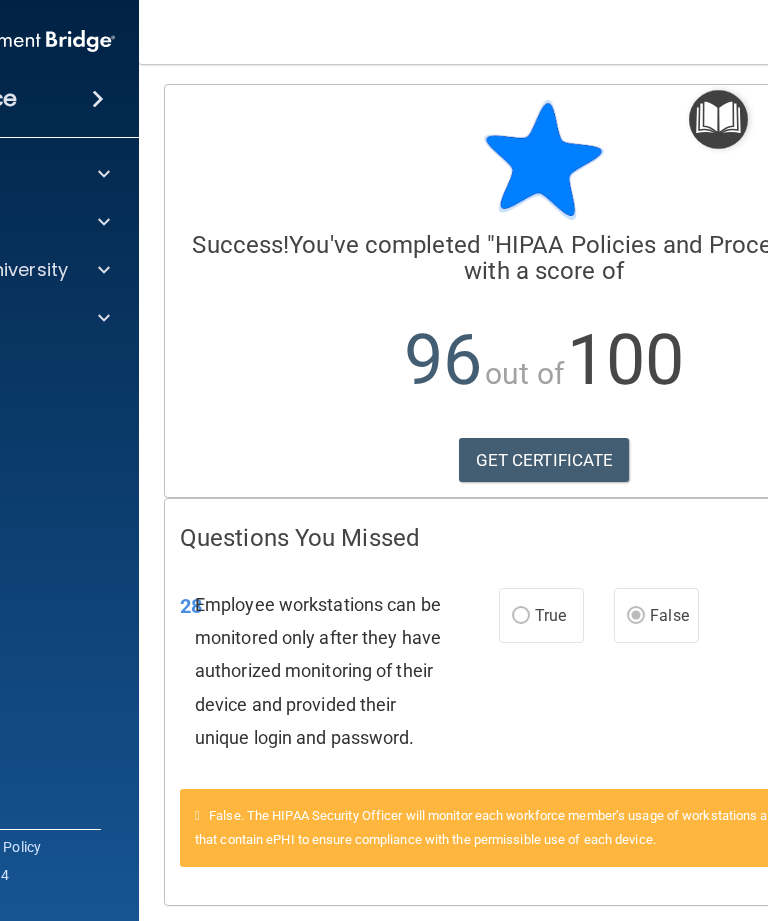 click on "96     out of     100" at bounding box center [544, 360] 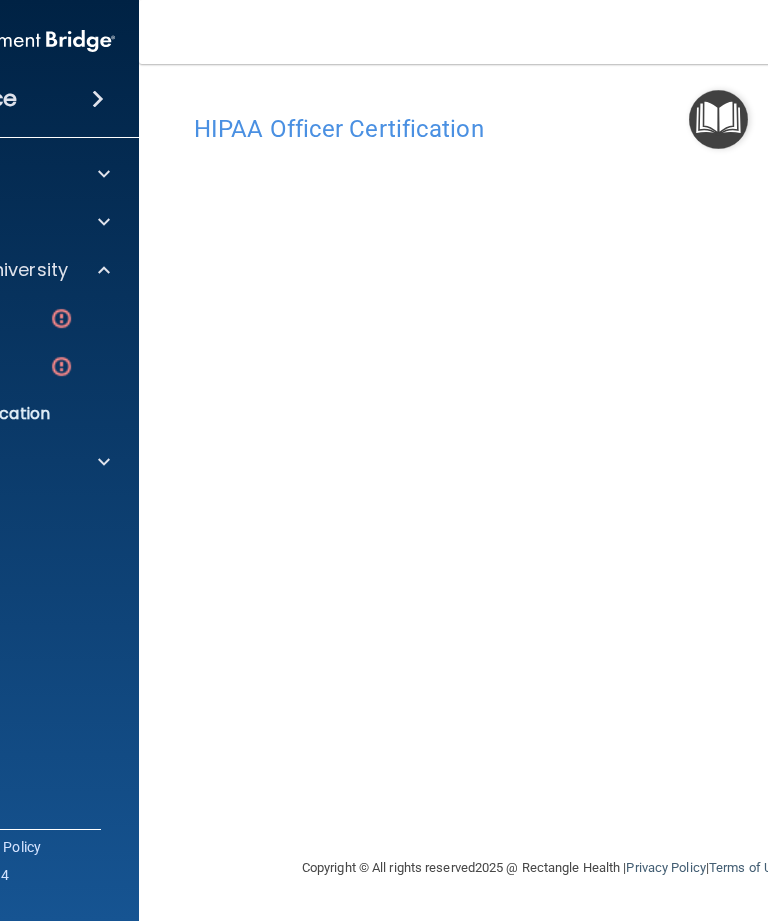scroll, scrollTop: 0, scrollLeft: 0, axis: both 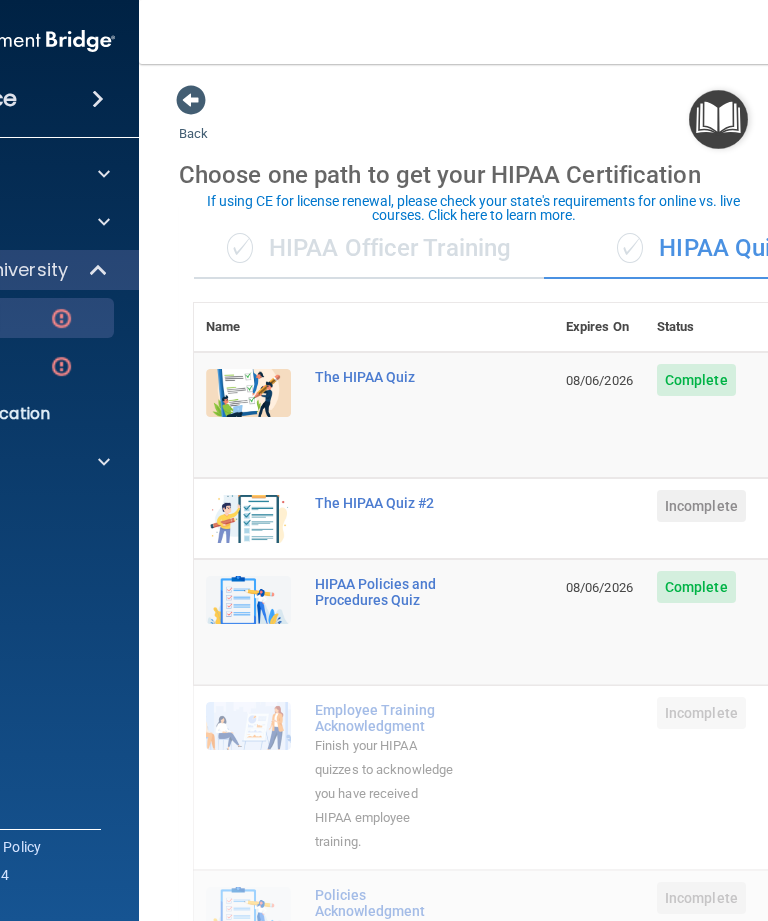 click at bounding box center (-21, 41) 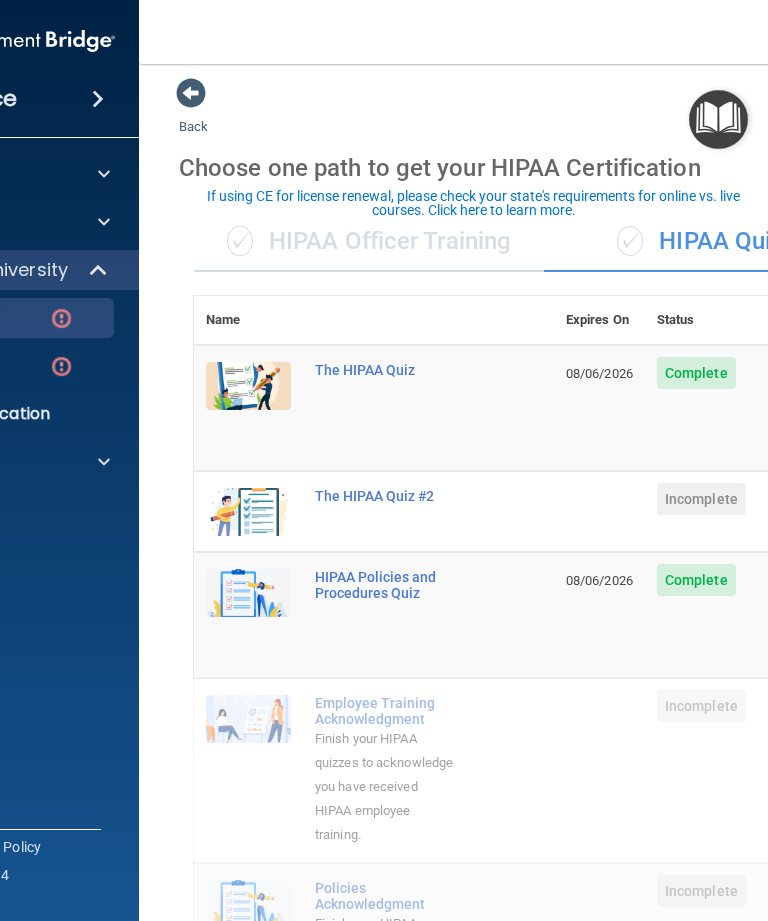scroll, scrollTop: 5, scrollLeft: 0, axis: vertical 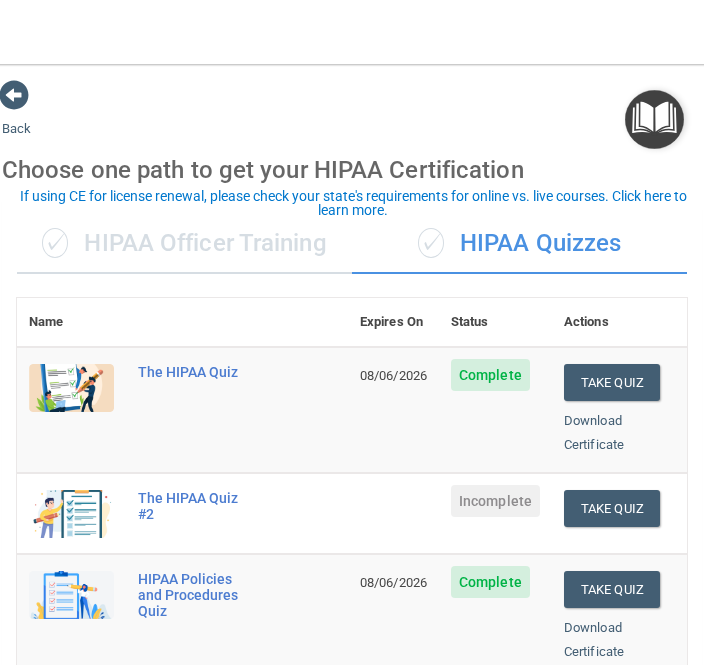 click on "Toggle navigation                                                                                                     Lisa Brancato   lac10rdh@hotmail.com                            Manage My Enterprise              Winchester Dental     Manage My Location" at bounding box center (352, 32) 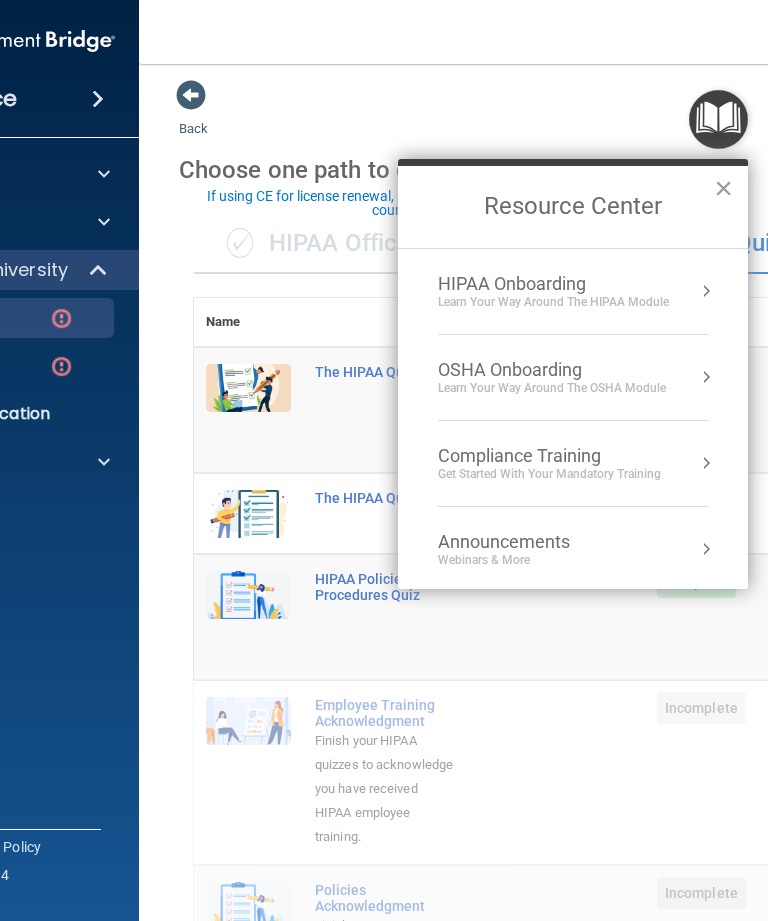 click on "HIPAA Onboarding Learn Your Way around the HIPAA module" at bounding box center [573, 291] 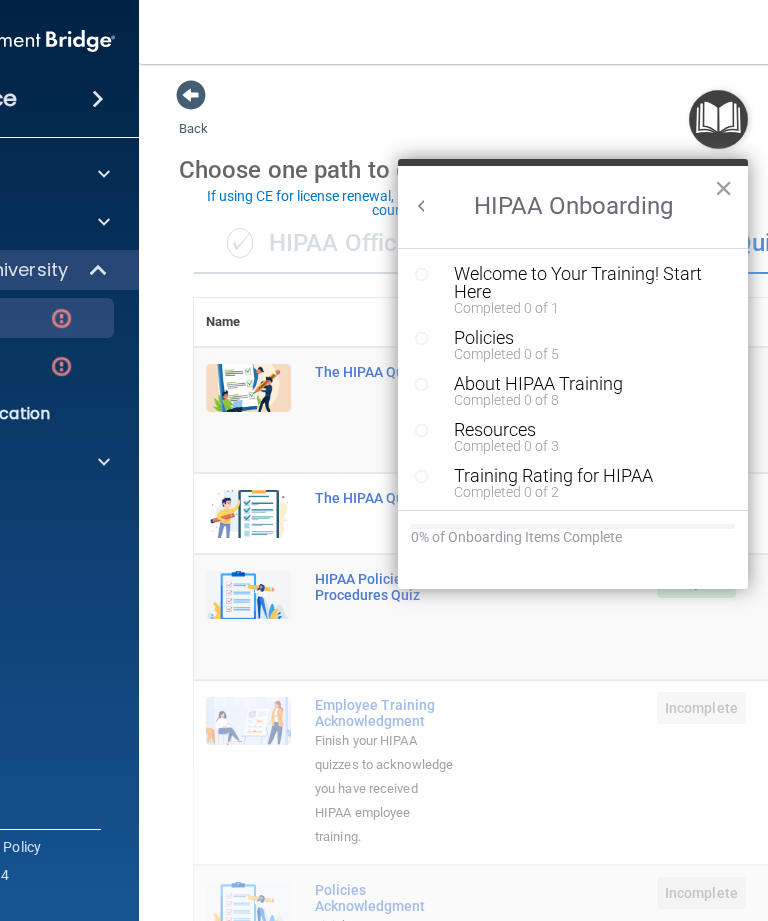 scroll, scrollTop: 0, scrollLeft: 0, axis: both 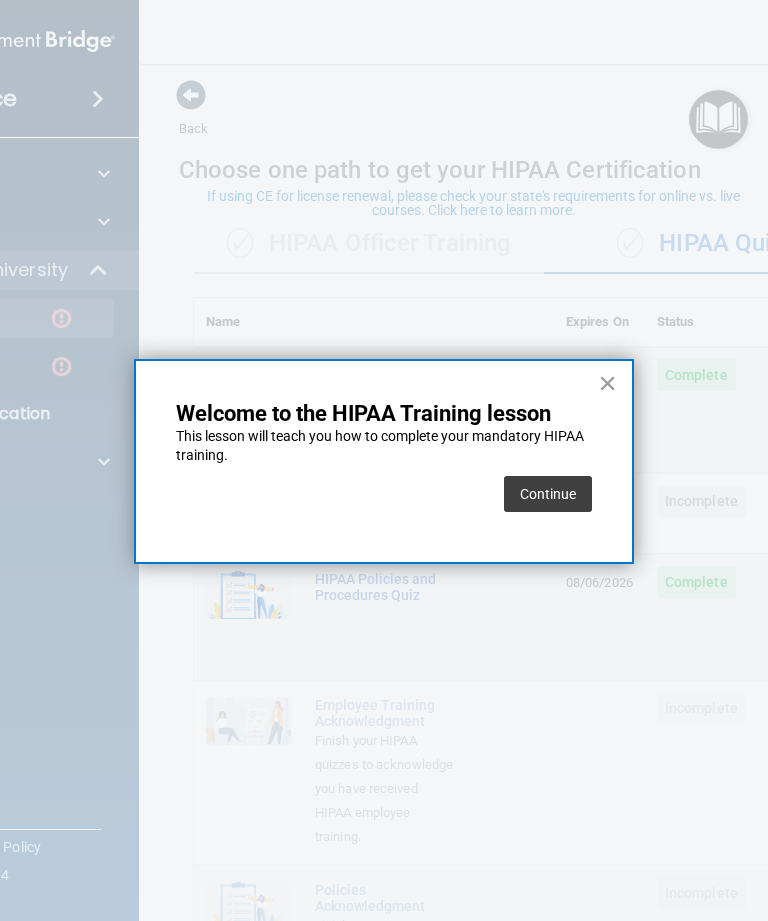 click on "Continue" at bounding box center [548, 494] 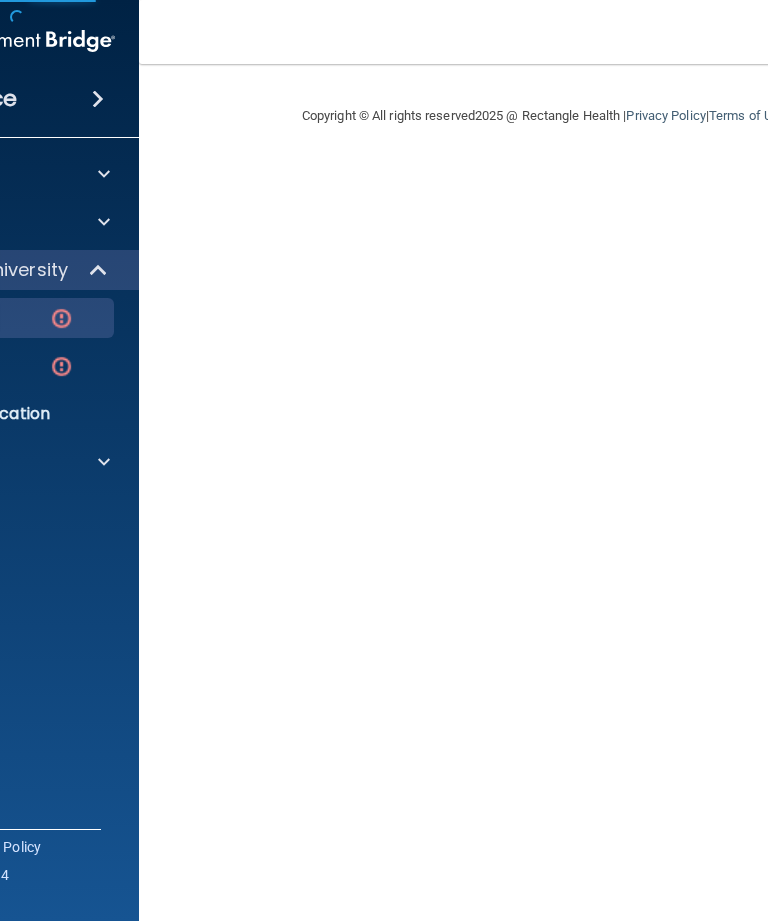 scroll, scrollTop: 0, scrollLeft: 0, axis: both 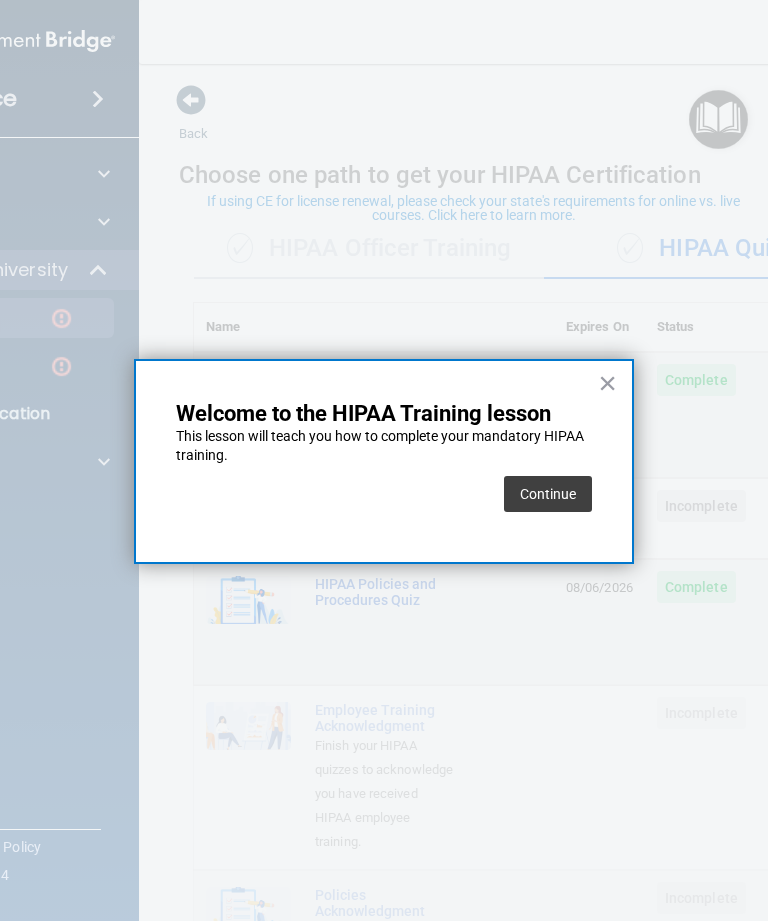 click on "Continue" at bounding box center (548, 494) 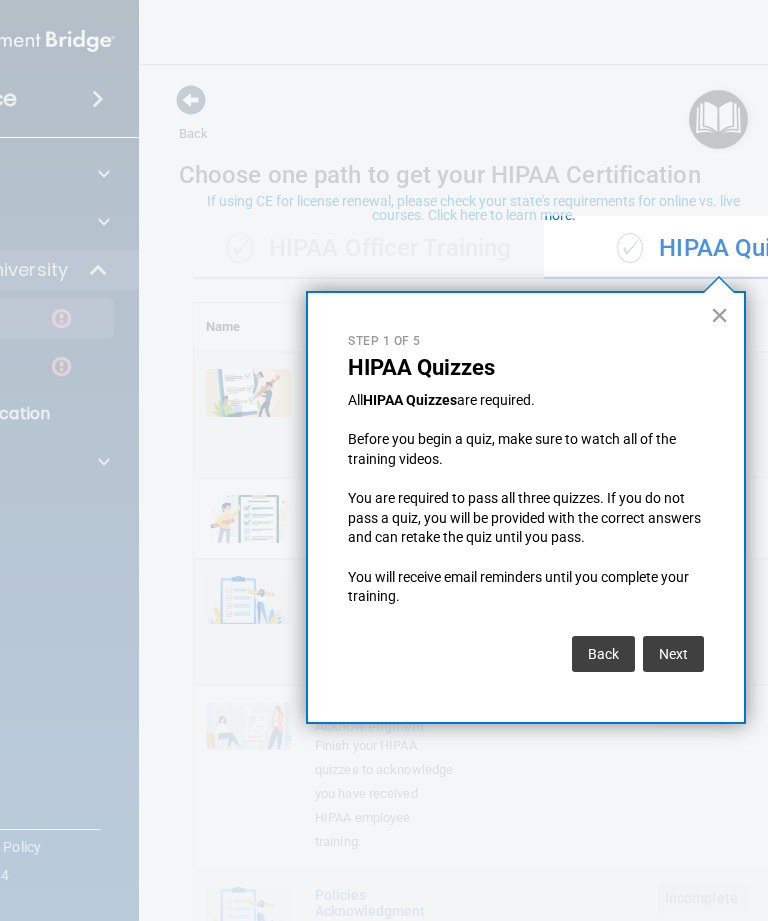 click on "Next" at bounding box center (673, 654) 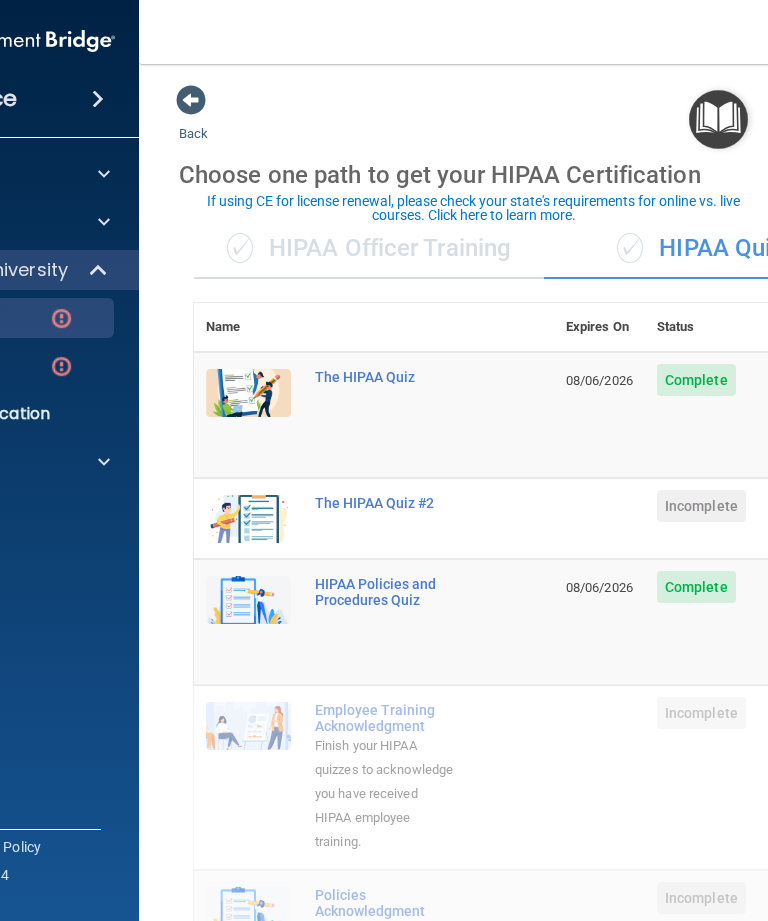 scroll, scrollTop: 264, scrollLeft: 0, axis: vertical 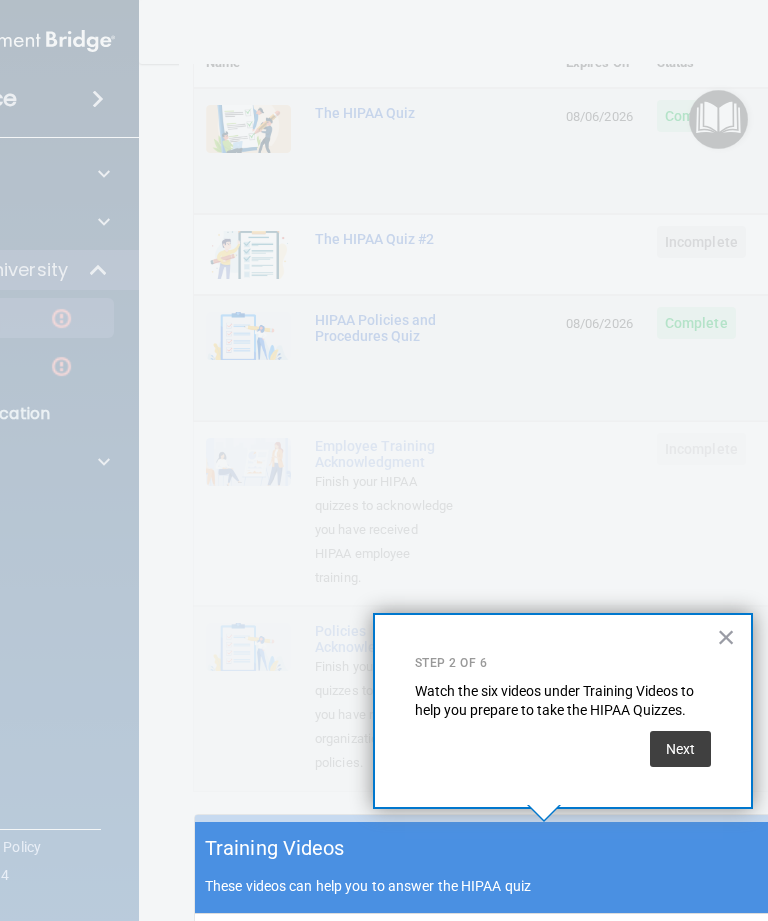click on "Next" at bounding box center [680, 749] 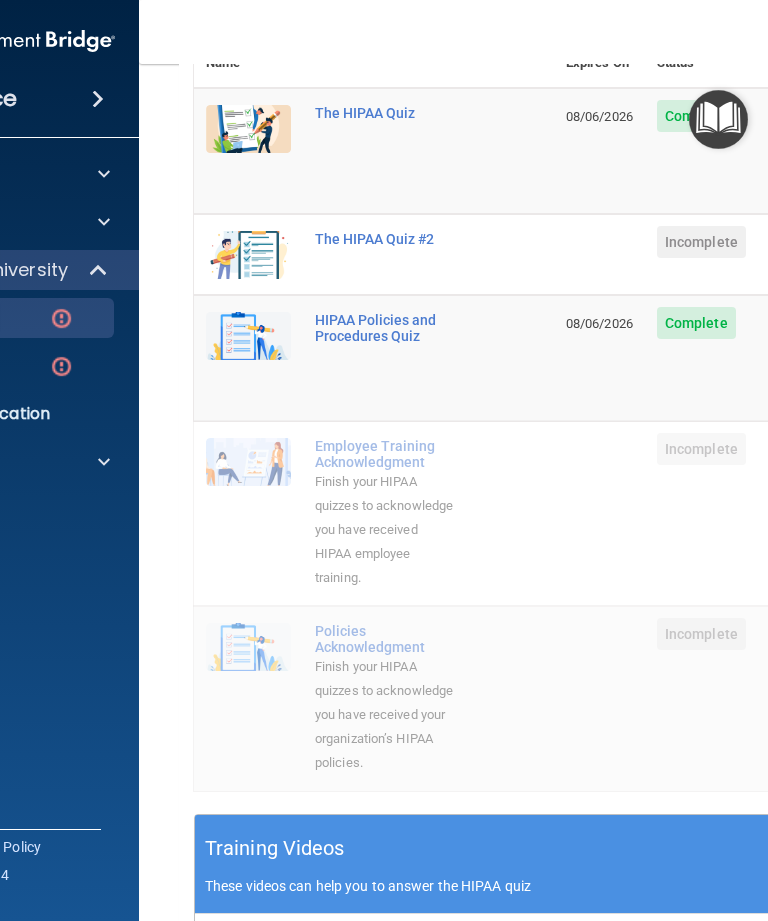 click on "The HIPAA Quiz #2" at bounding box center (384, 239) 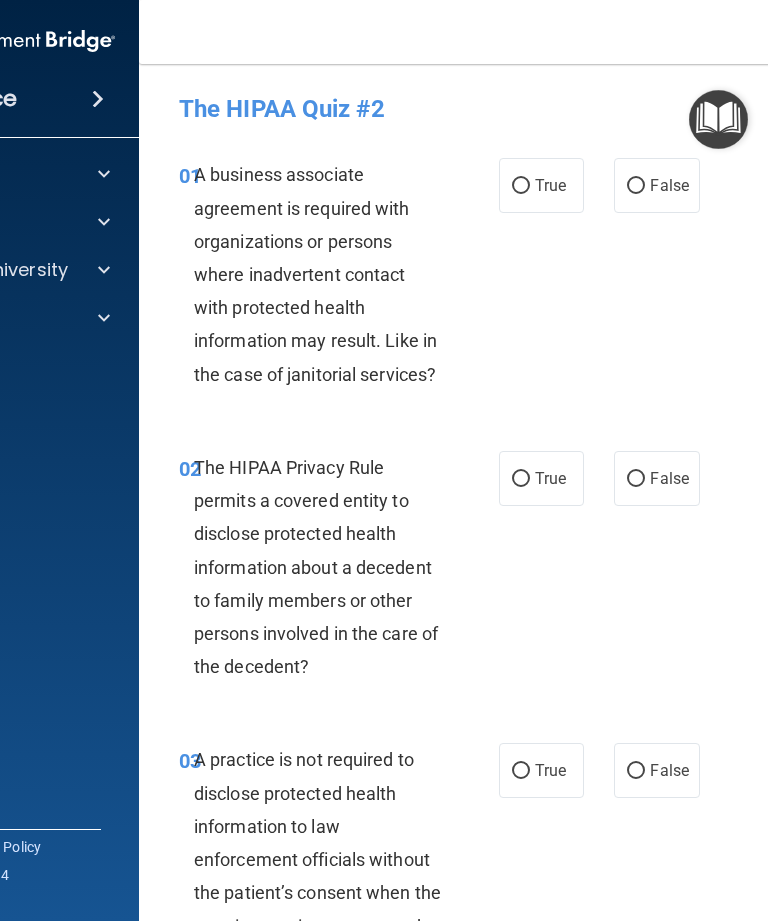 scroll, scrollTop: 0, scrollLeft: 0, axis: both 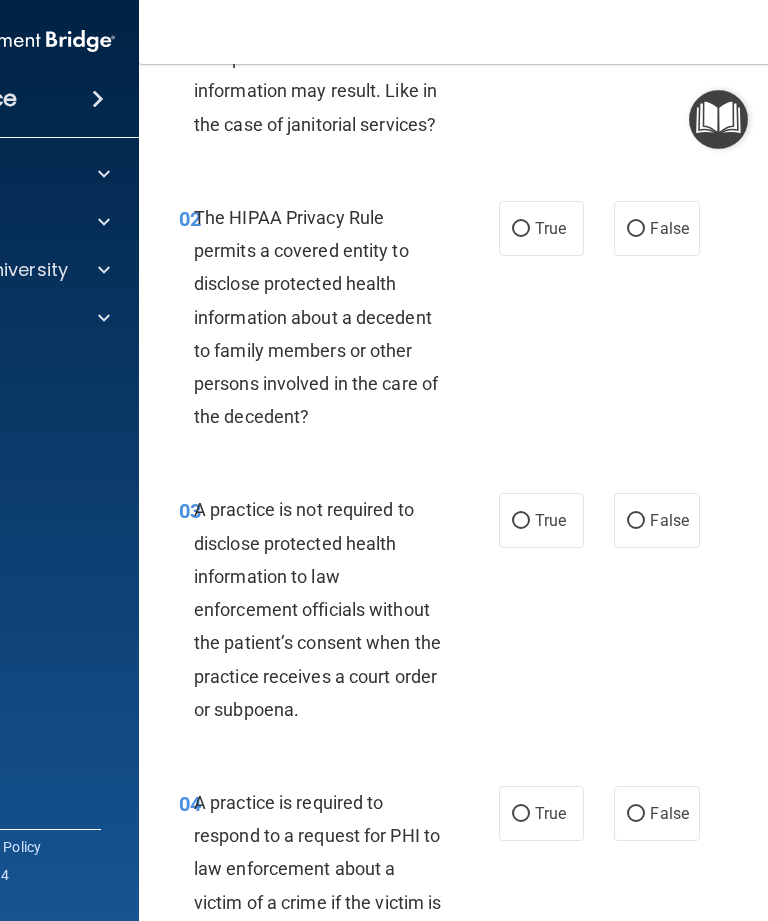 click at bounding box center (104, 318) 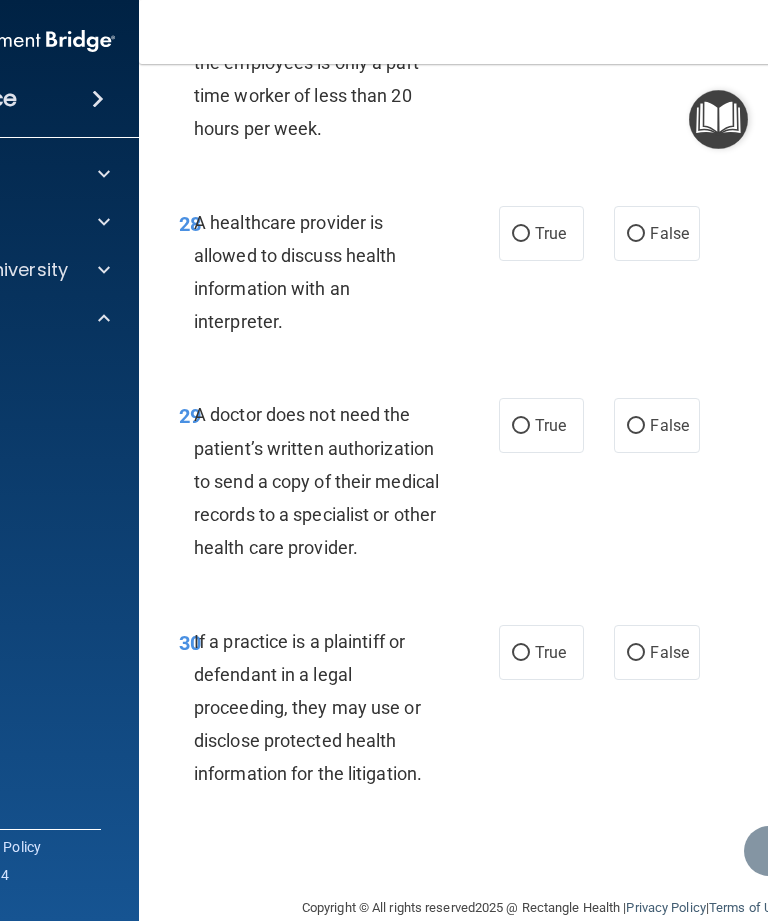 scroll, scrollTop: 6455, scrollLeft: 0, axis: vertical 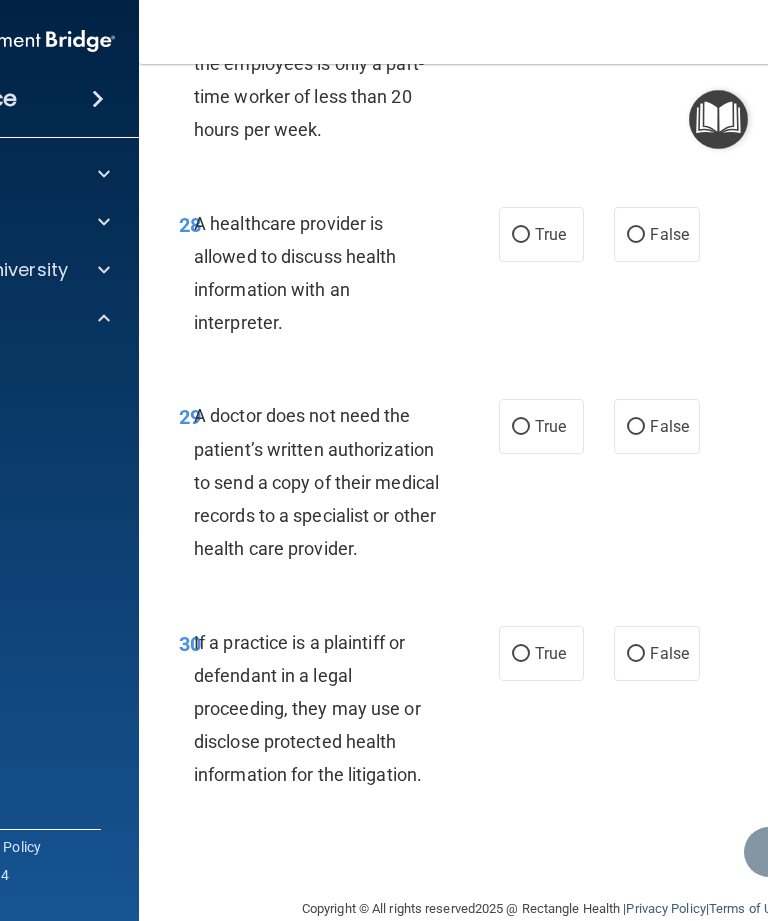 click on "True" at bounding box center (541, 426) 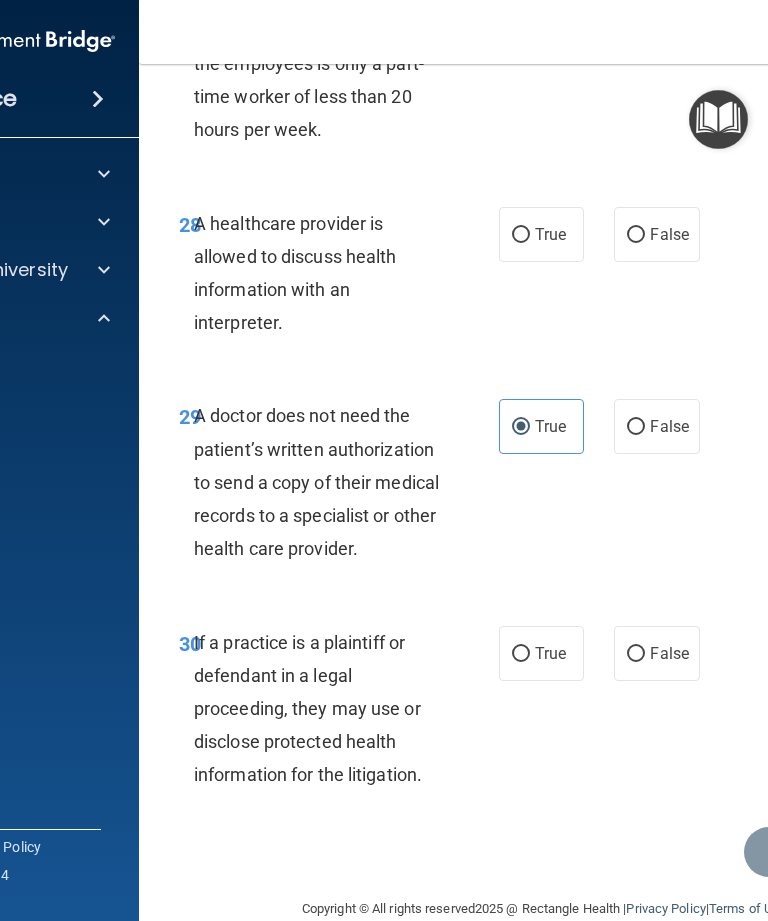 click on "True" at bounding box center (521, 654) 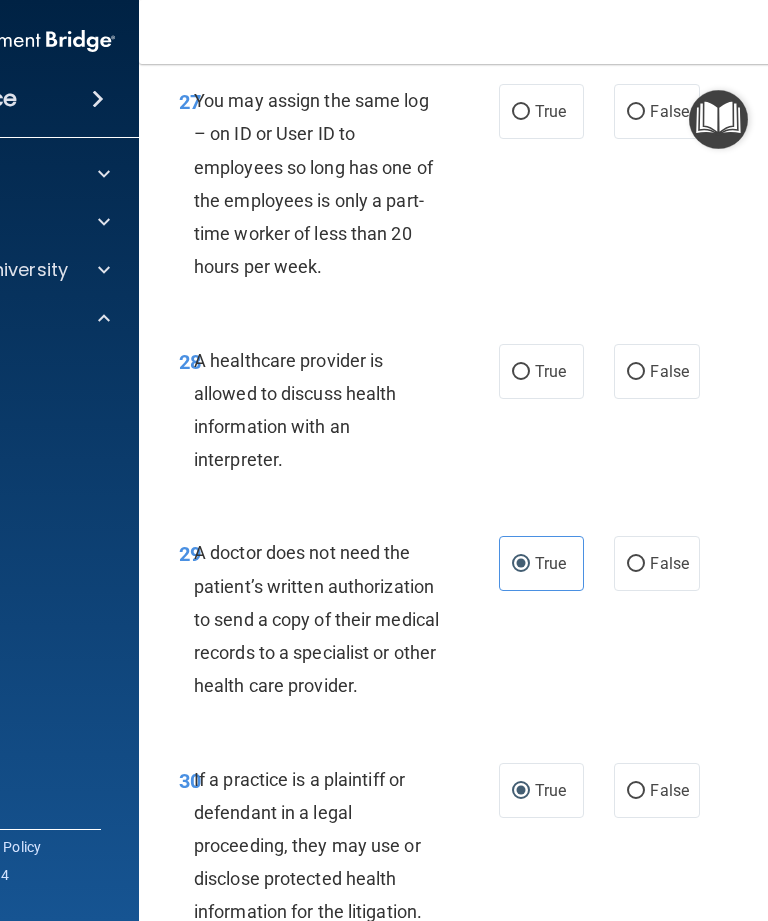 scroll, scrollTop: 6317, scrollLeft: 0, axis: vertical 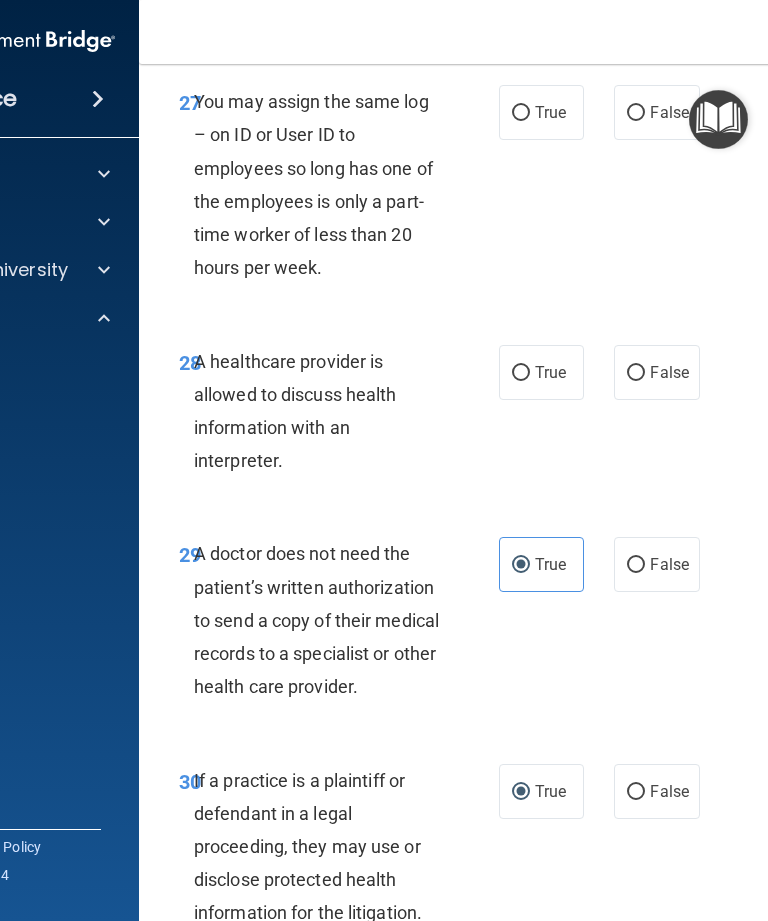 click on "True" at bounding box center [521, 373] 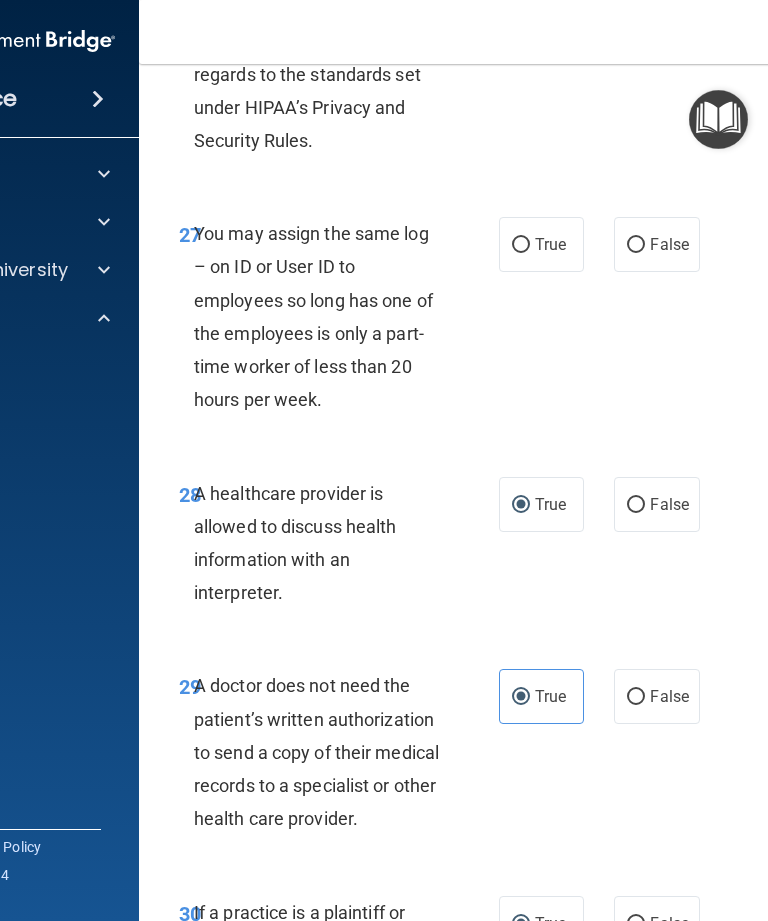 scroll, scrollTop: 6160, scrollLeft: 0, axis: vertical 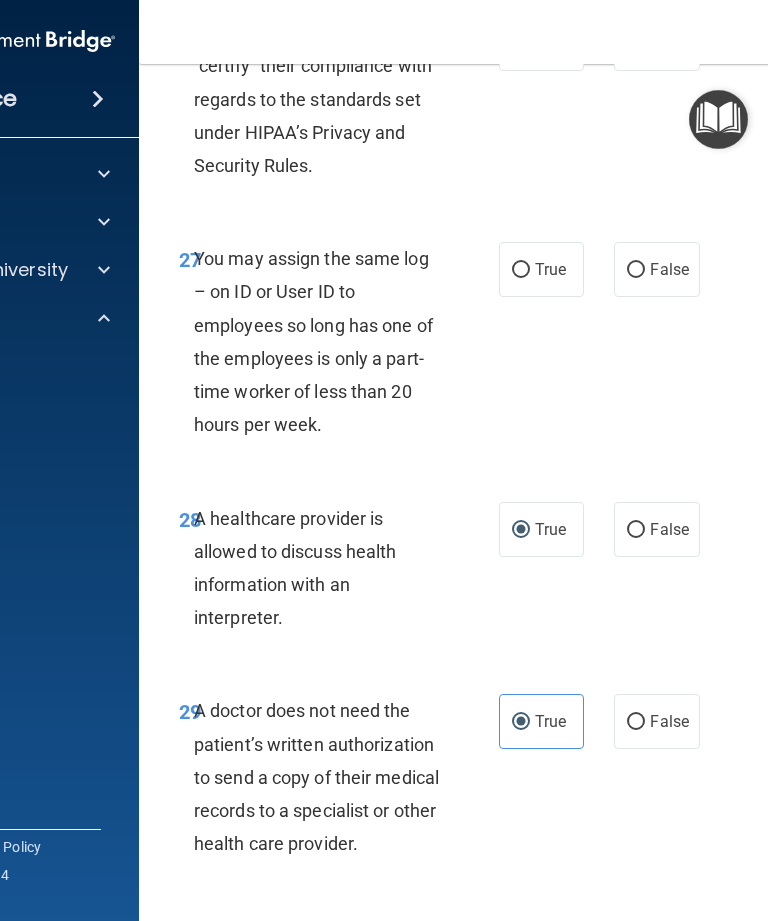 click on "False" at bounding box center (636, 270) 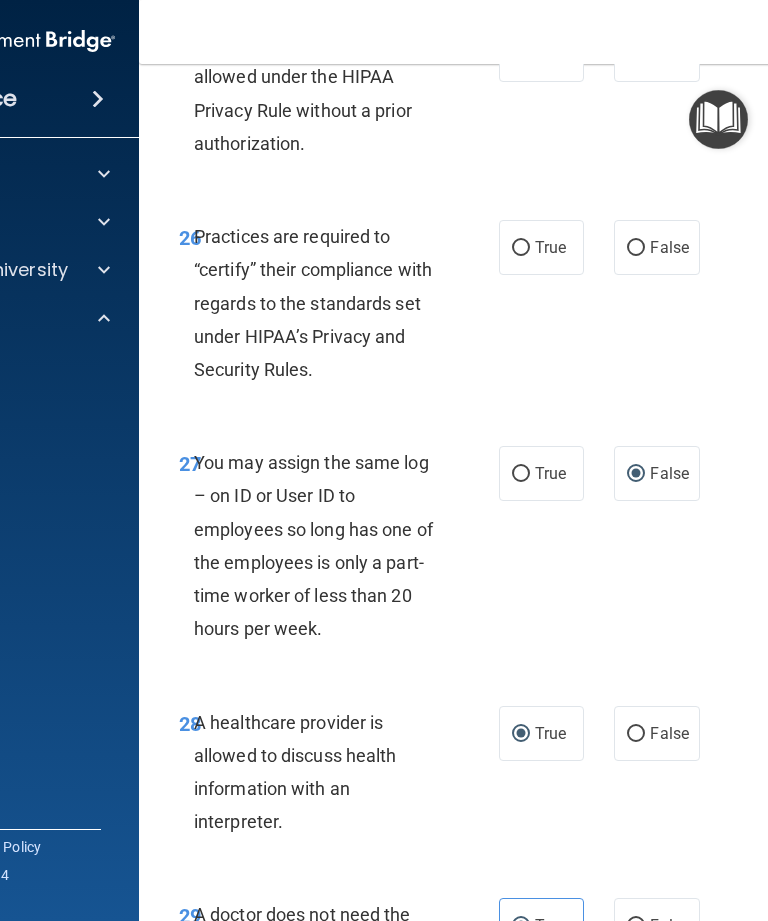 scroll, scrollTop: 5936, scrollLeft: 0, axis: vertical 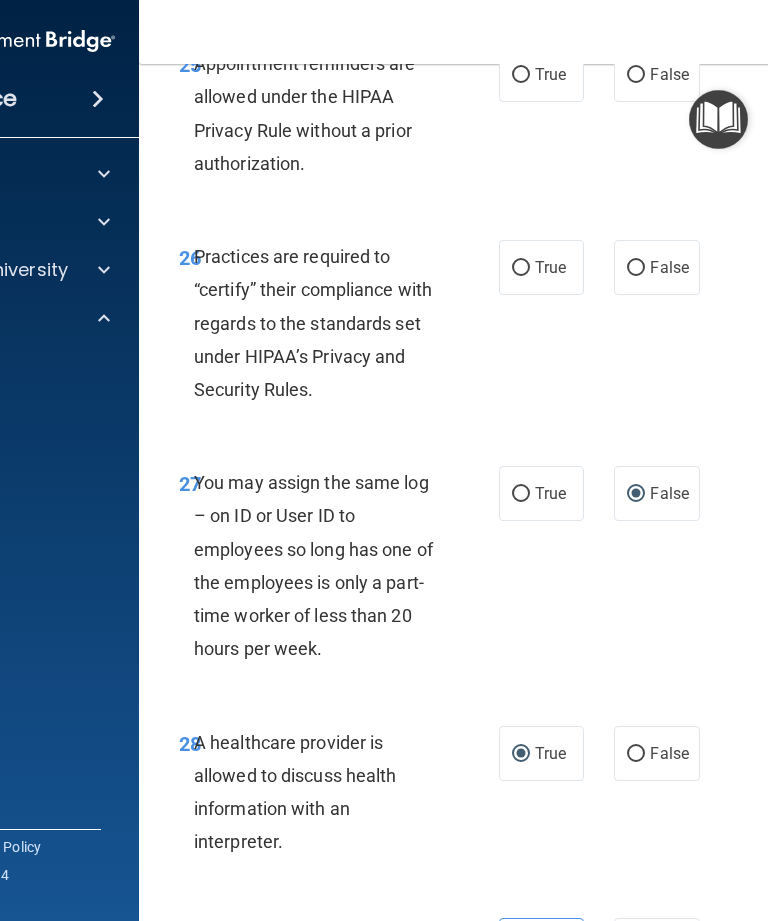 click on "True" at bounding box center (521, 268) 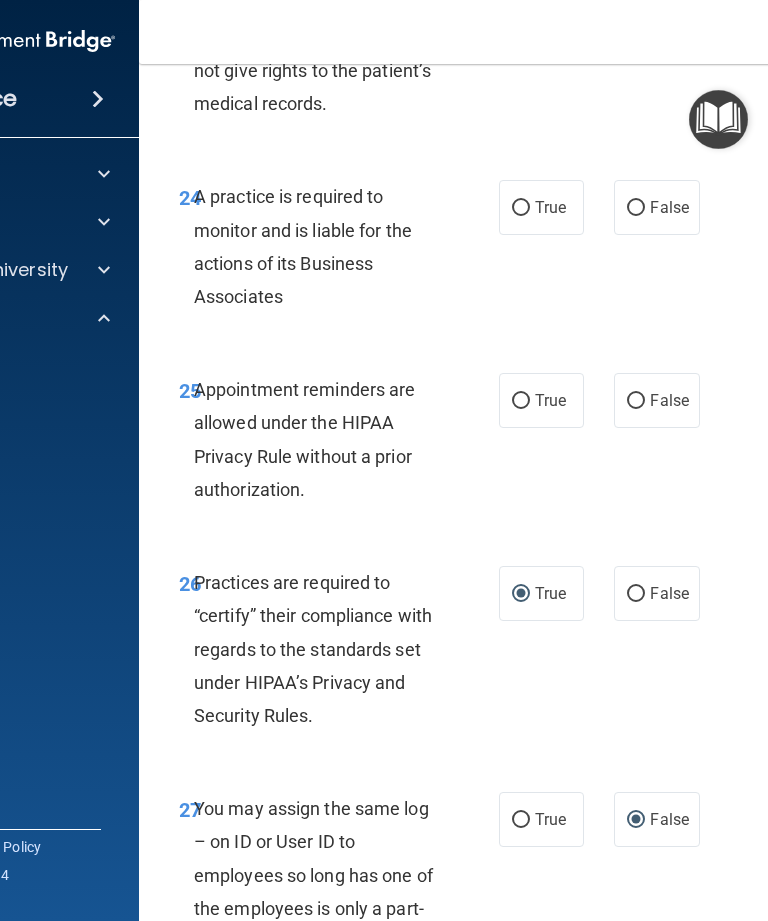 scroll, scrollTop: 5617, scrollLeft: 0, axis: vertical 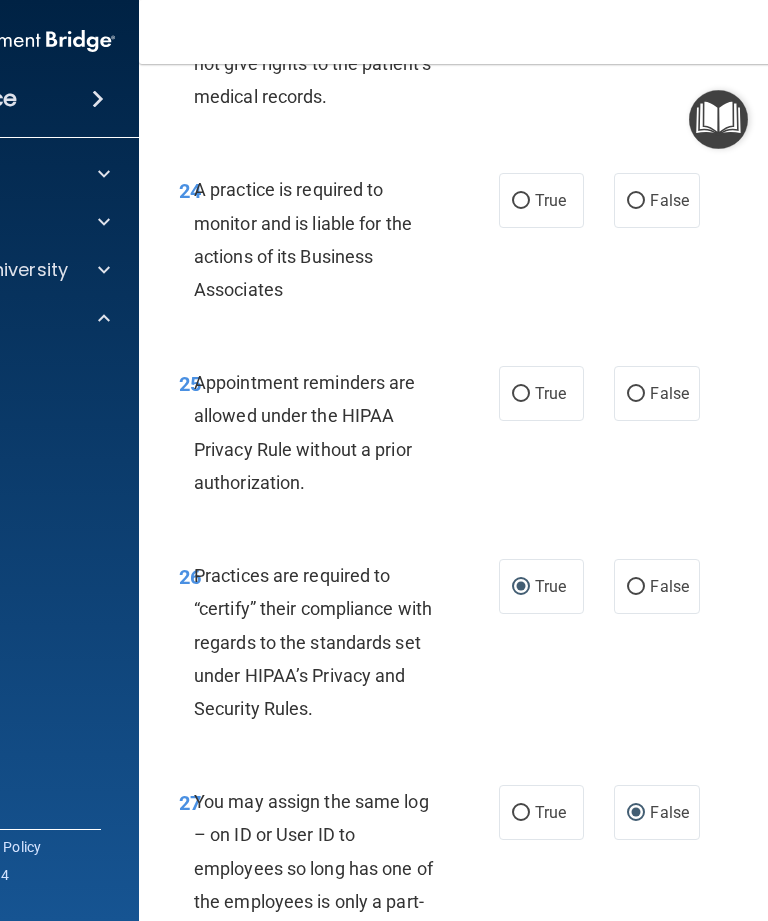 click on "False" at bounding box center [636, 394] 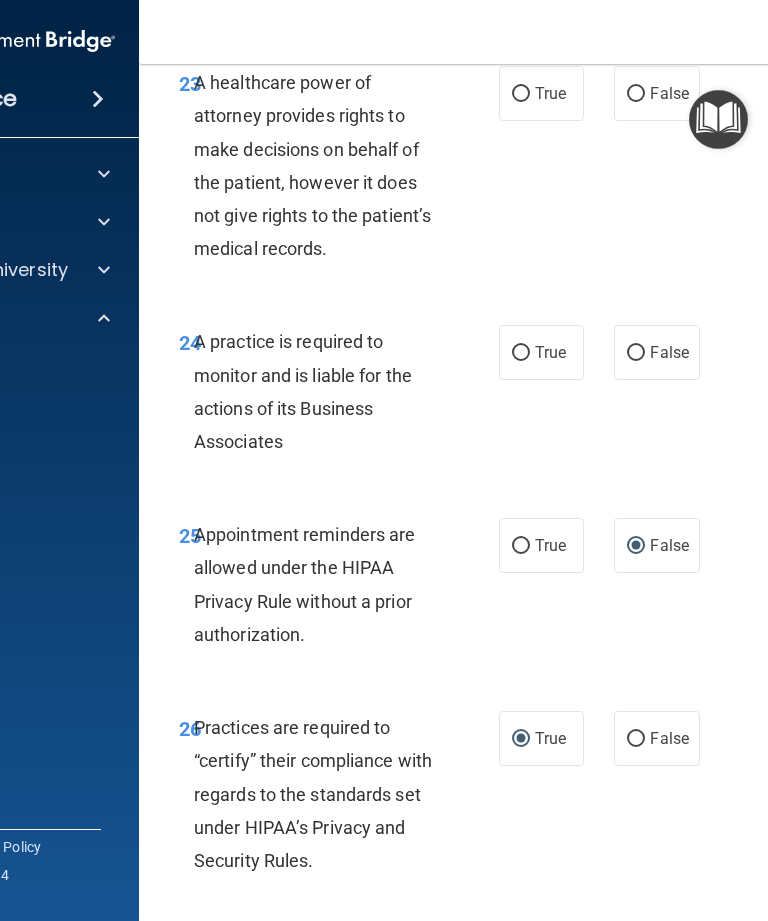 scroll, scrollTop: 5465, scrollLeft: 0, axis: vertical 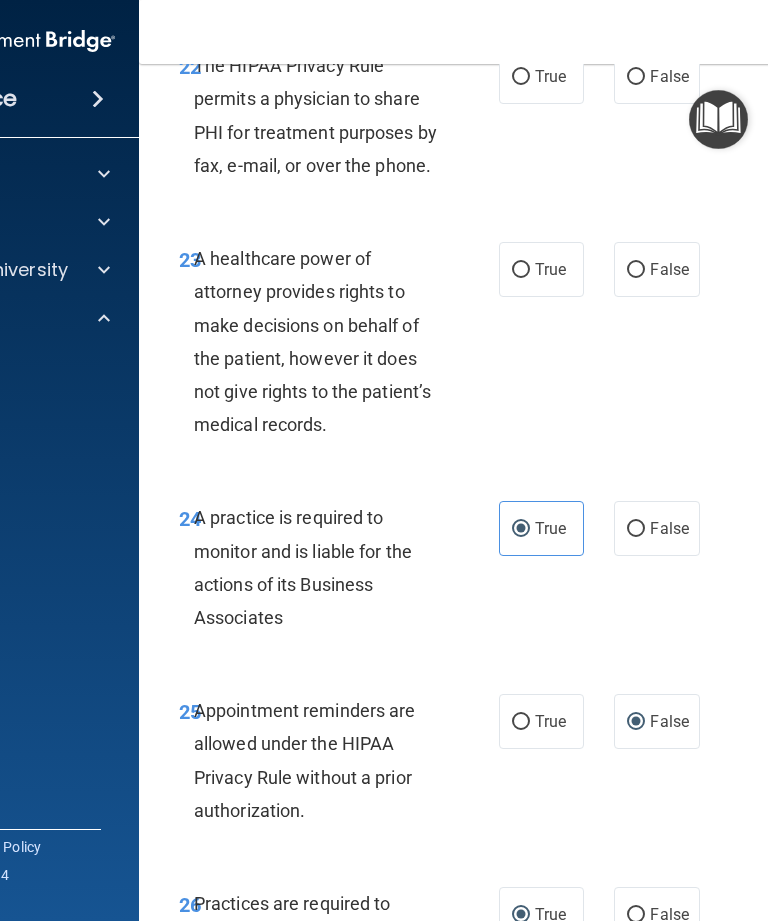click on "True" at bounding box center [521, 270] 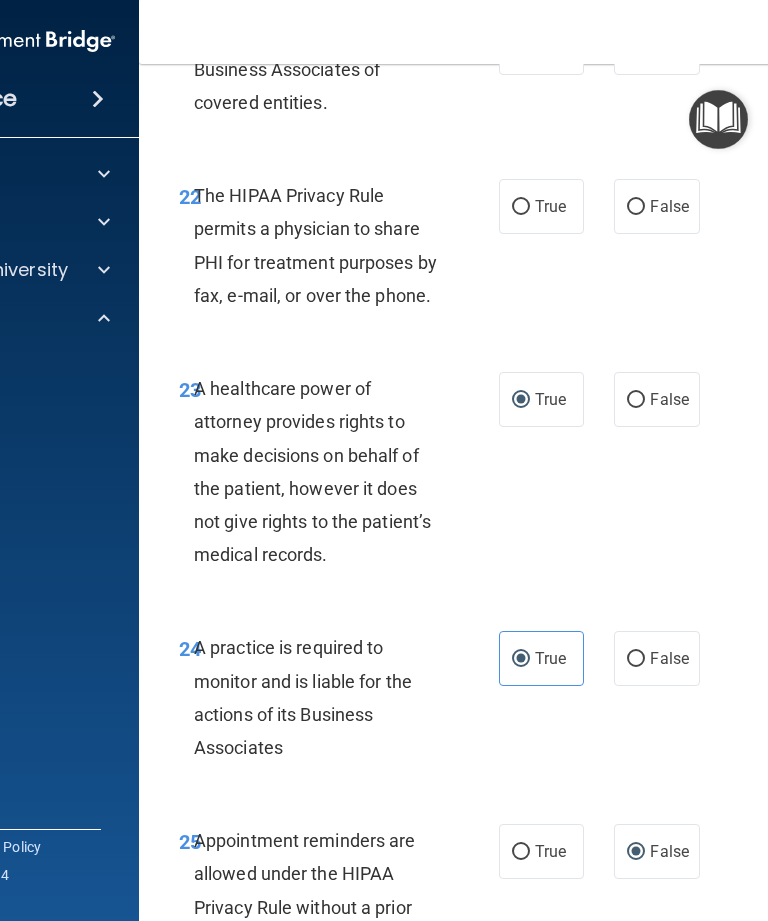 scroll, scrollTop: 5083, scrollLeft: 0, axis: vertical 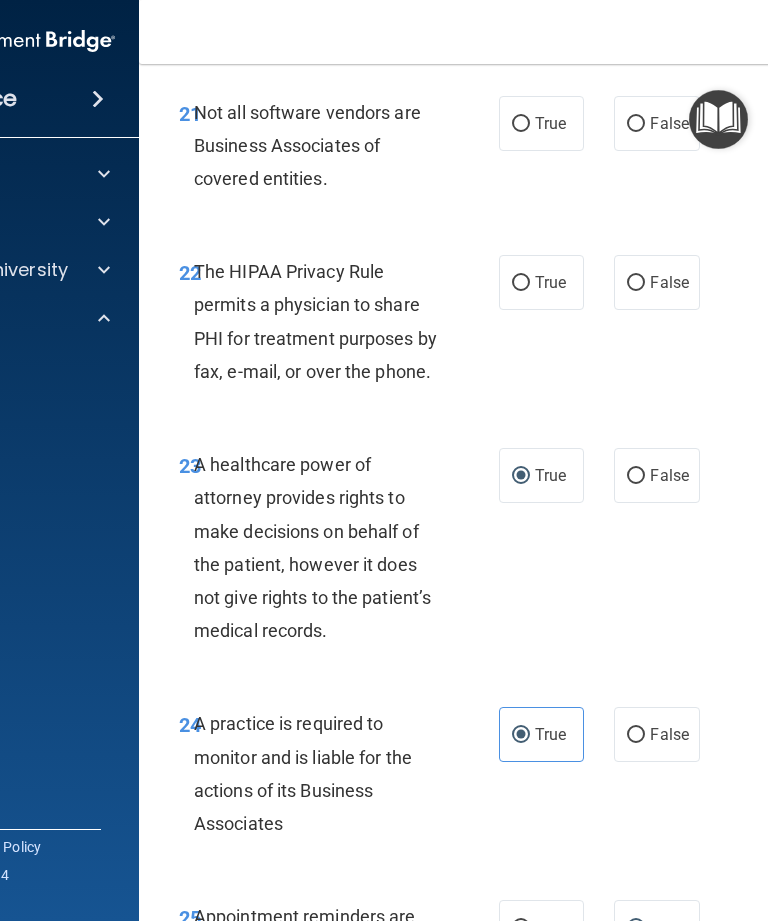 click on "False" at bounding box center (636, 476) 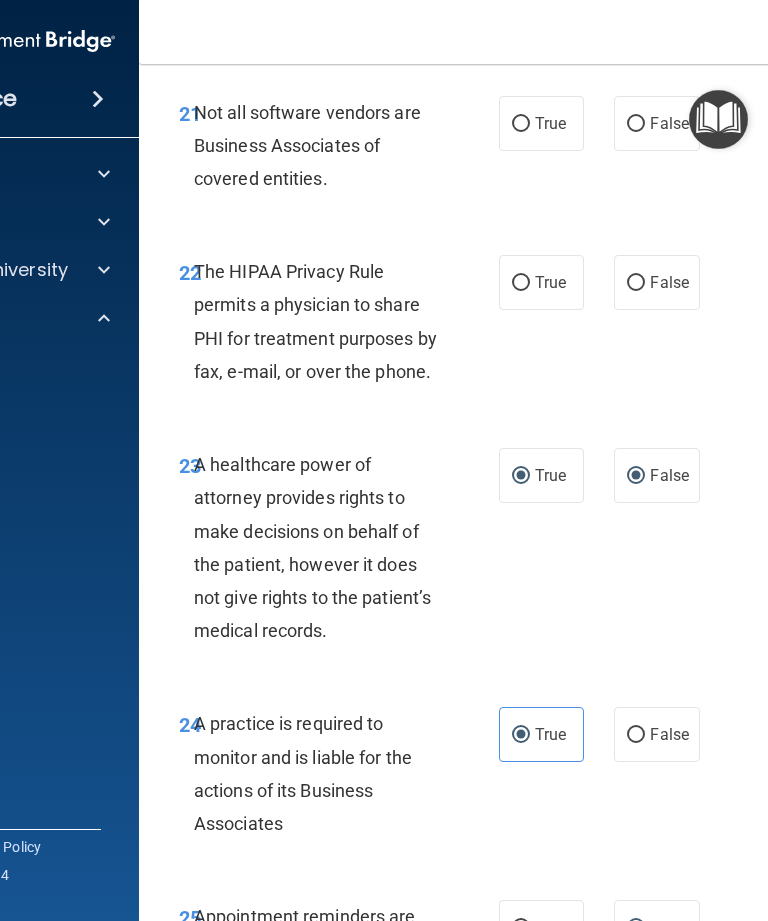 radio on "false" 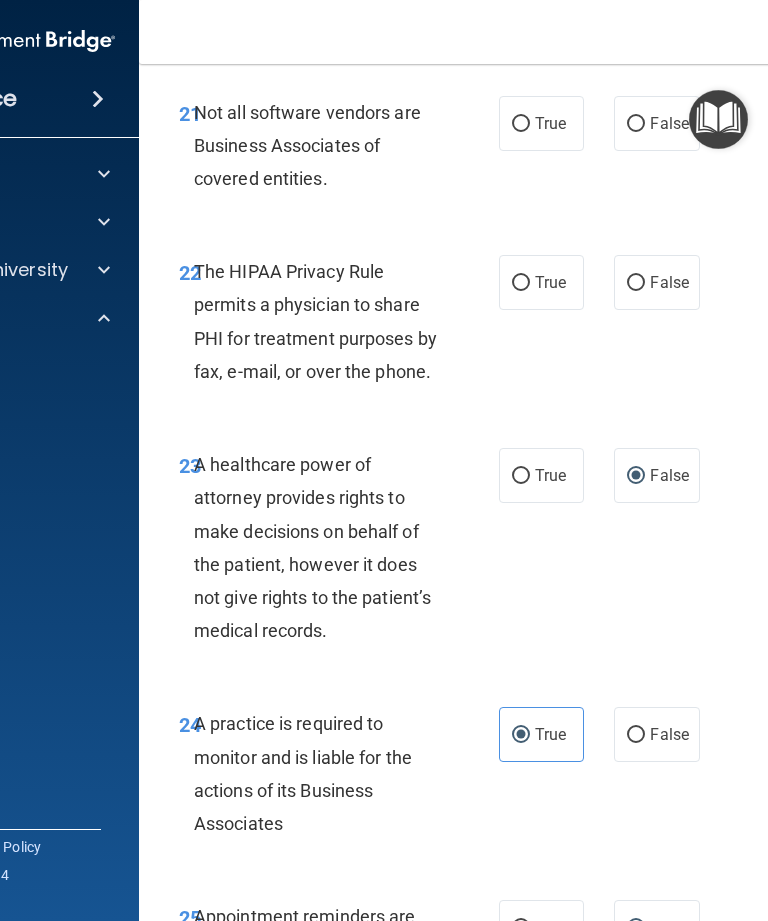 click on "True" at bounding box center [521, 283] 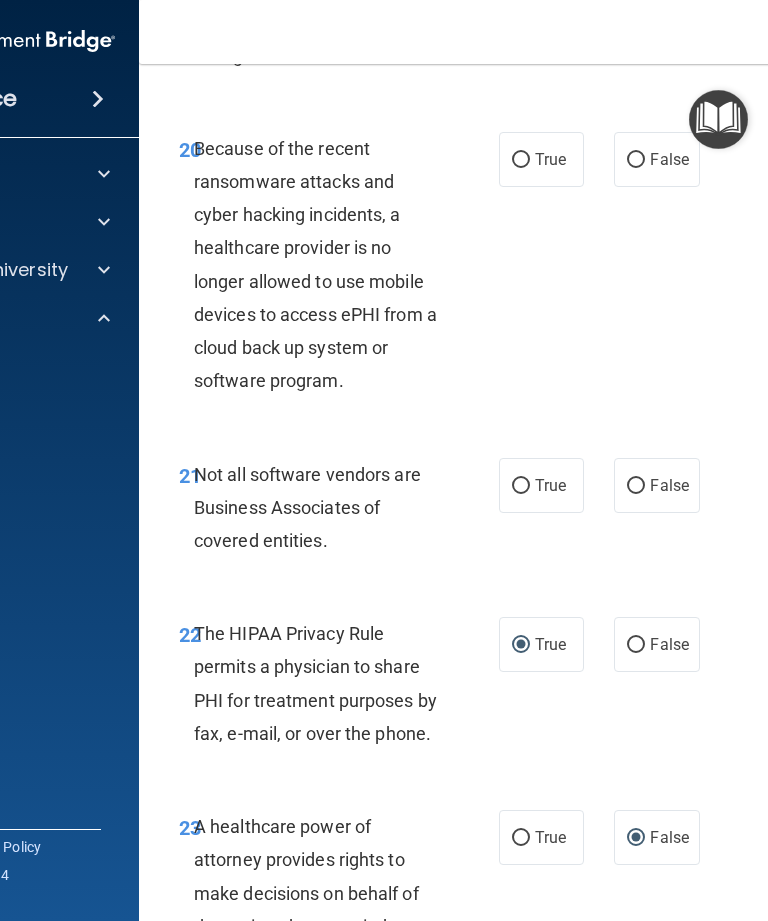 scroll, scrollTop: 4724, scrollLeft: 0, axis: vertical 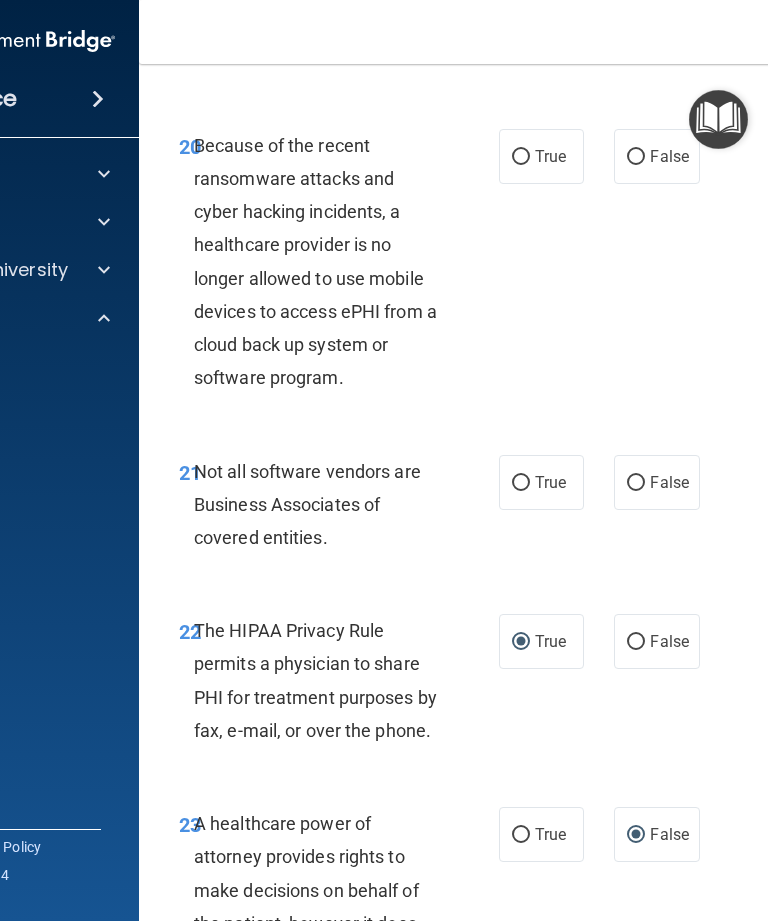 click on "True" at bounding box center [521, 483] 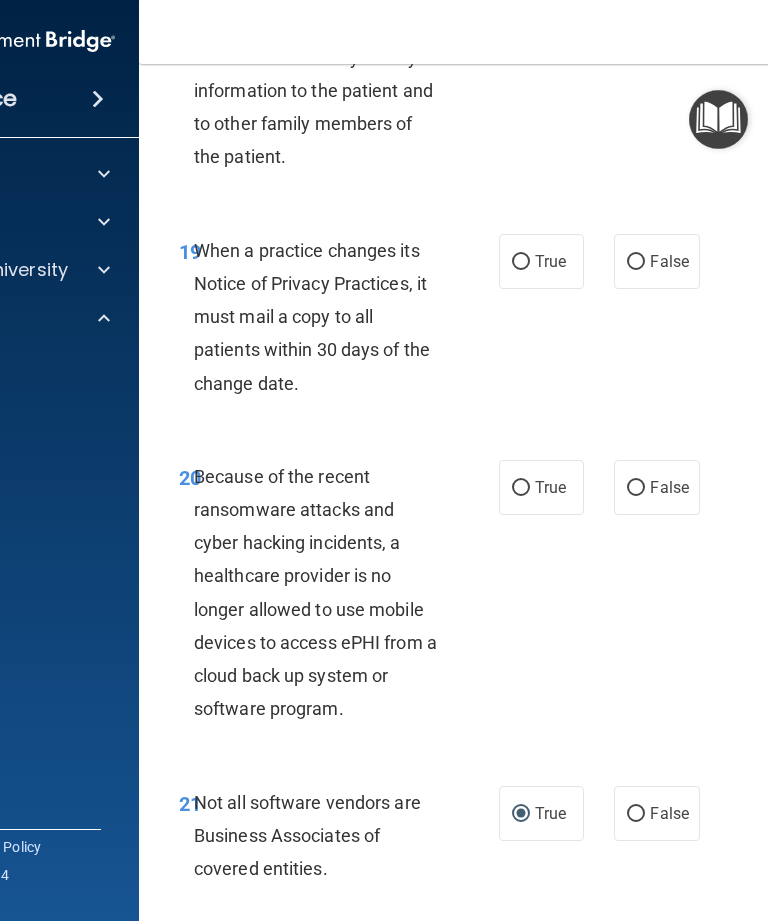 scroll, scrollTop: 4391, scrollLeft: 0, axis: vertical 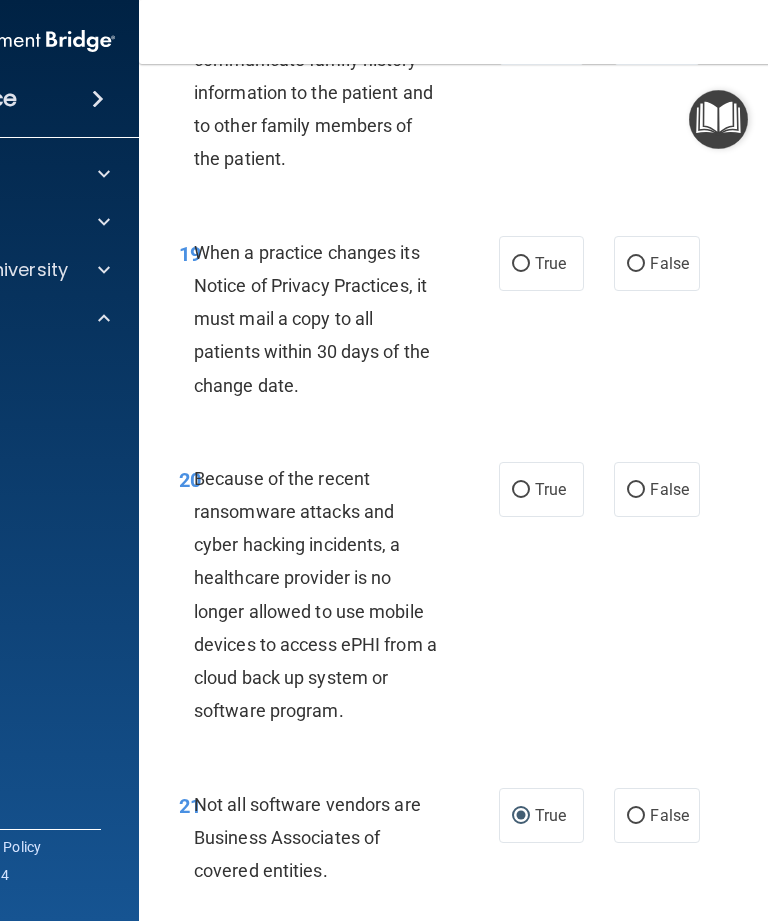 click on "True" at bounding box center (521, 490) 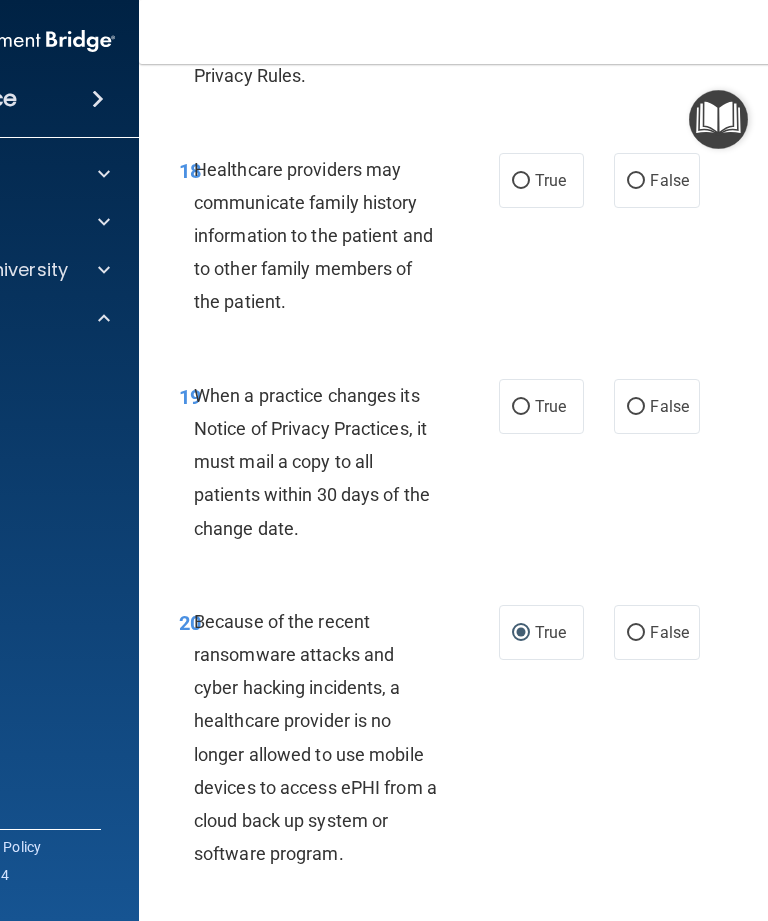 scroll, scrollTop: 4245, scrollLeft: 0, axis: vertical 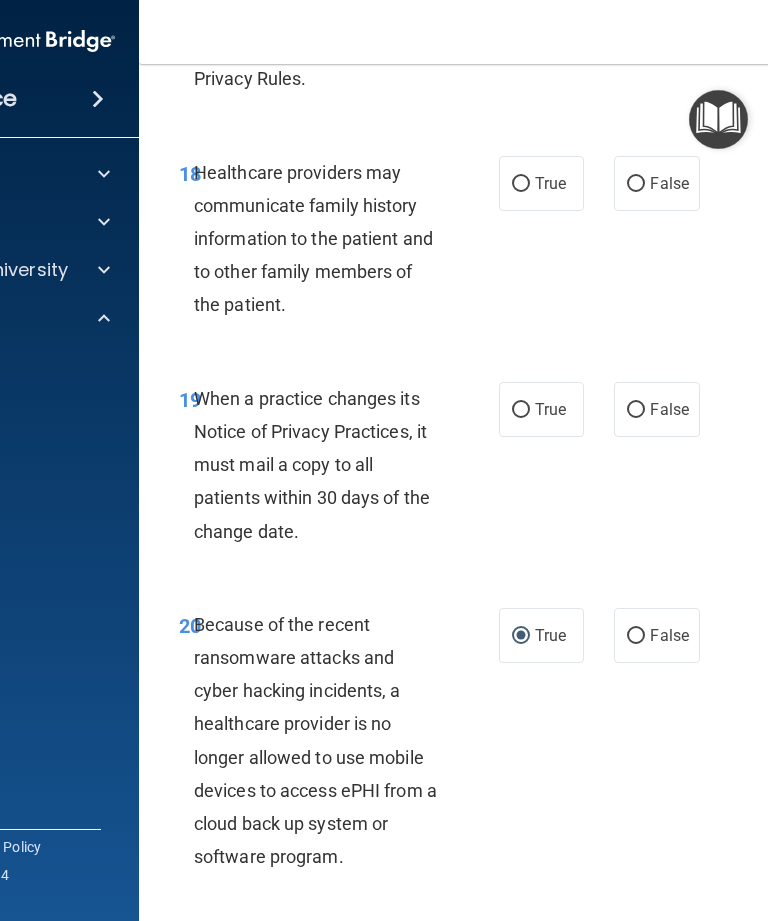 click on "False" at bounding box center [636, 410] 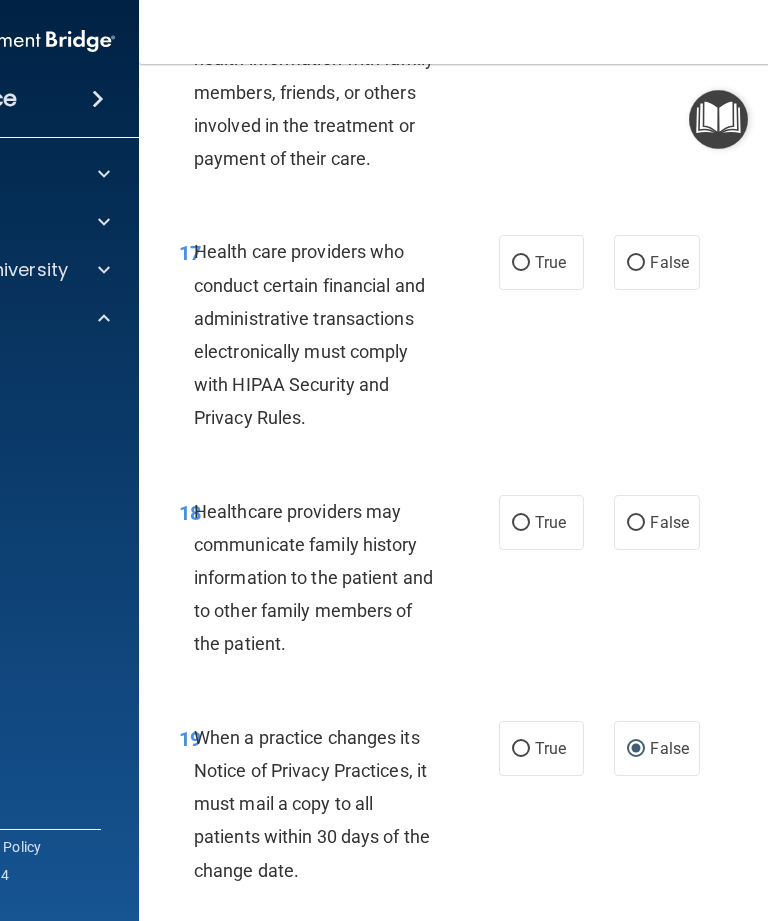 scroll, scrollTop: 3900, scrollLeft: 0, axis: vertical 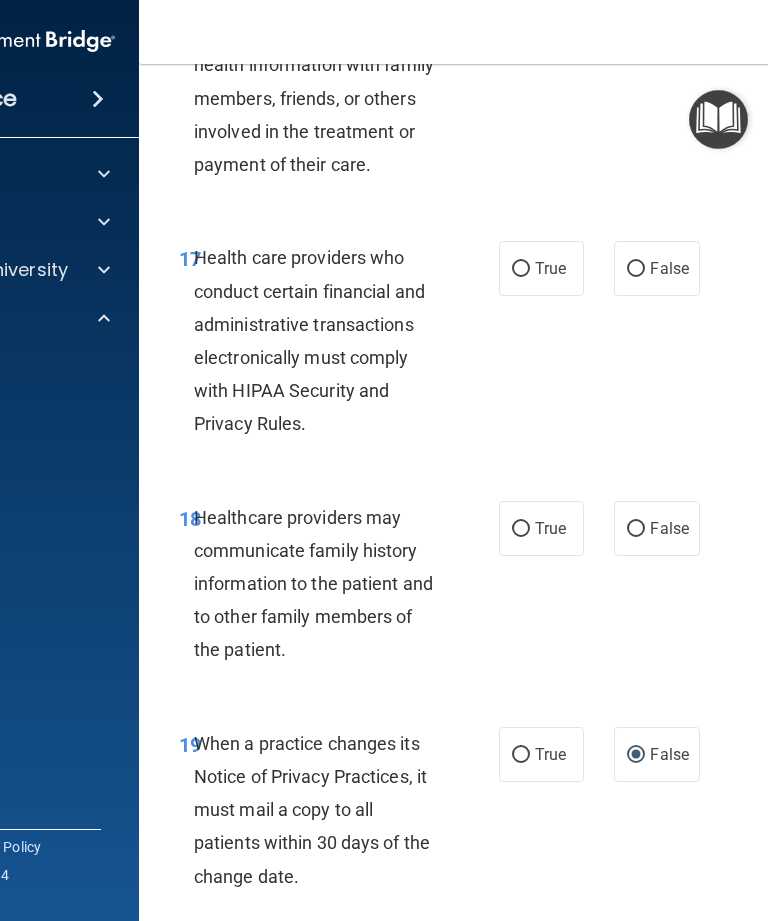 click on "False" at bounding box center [656, 528] 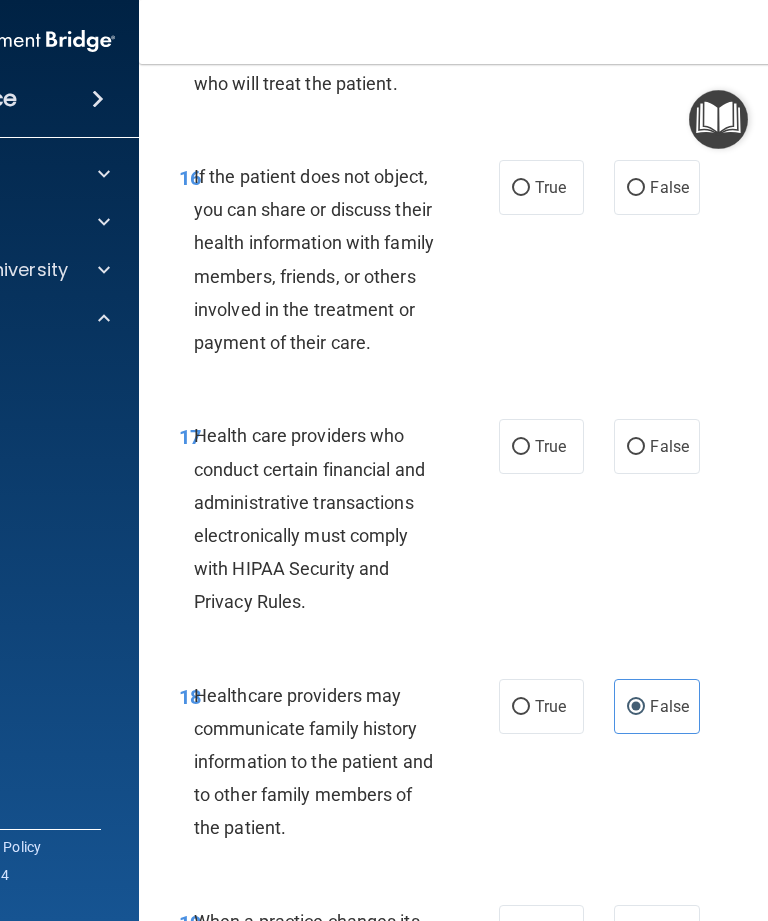 scroll, scrollTop: 3718, scrollLeft: 0, axis: vertical 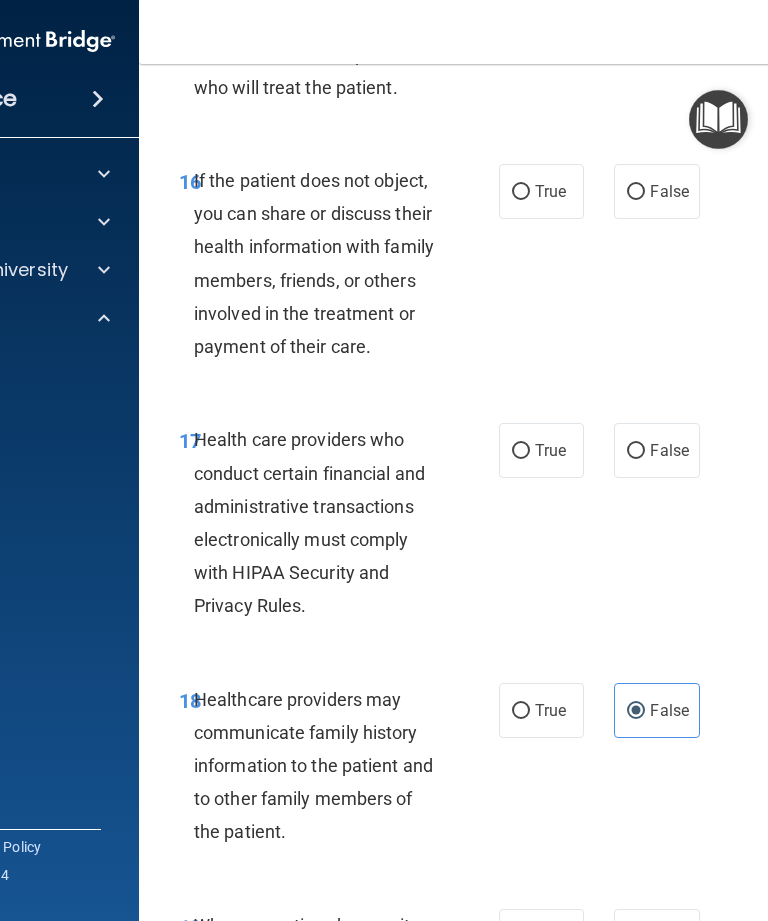 click on "True" at bounding box center (521, 451) 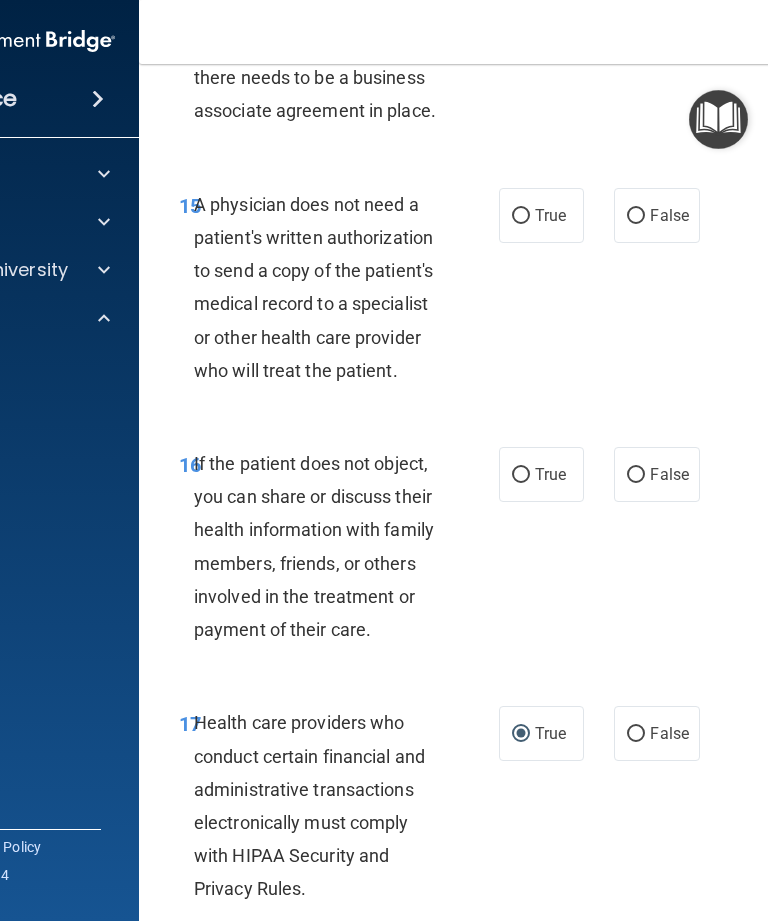 scroll, scrollTop: 3434, scrollLeft: 0, axis: vertical 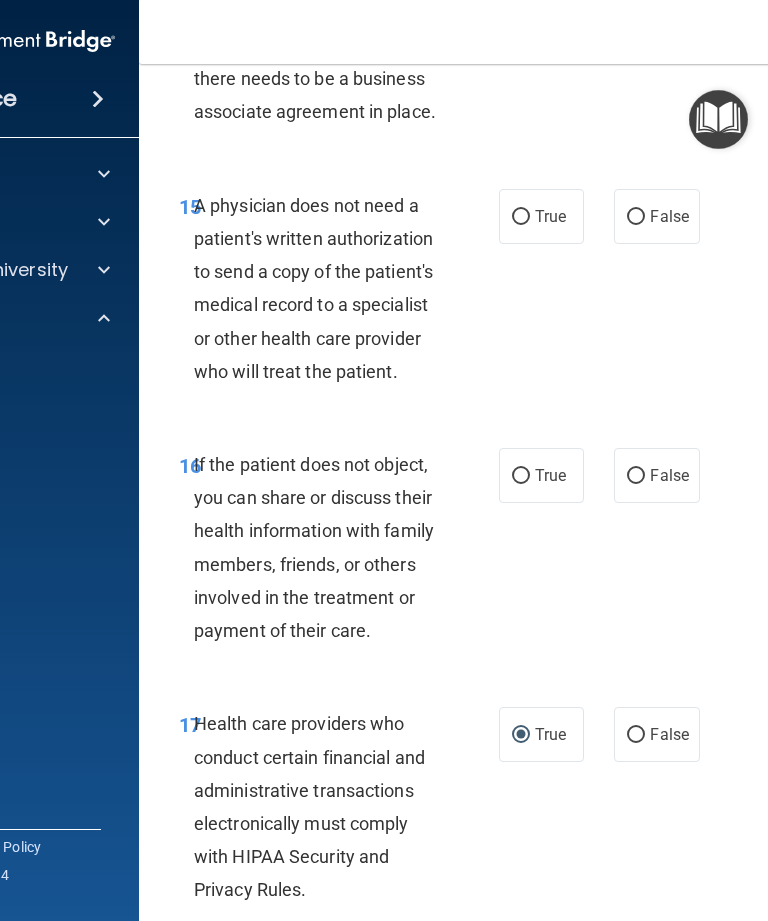 click on "True" at bounding box center [521, 476] 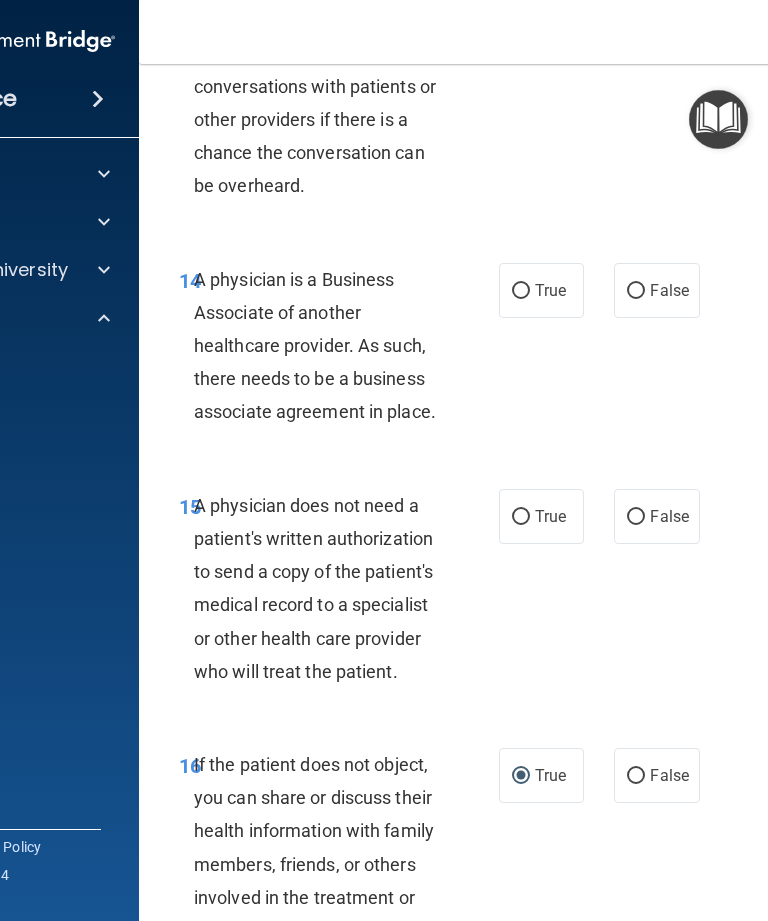 scroll, scrollTop: 3132, scrollLeft: 0, axis: vertical 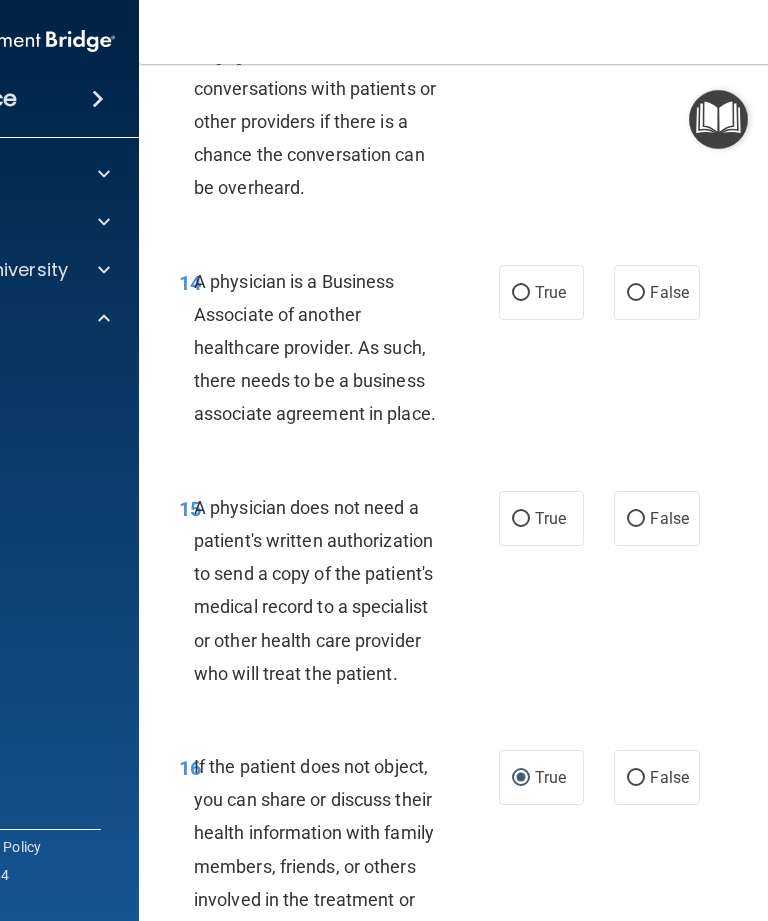 click on "False" at bounding box center (636, 519) 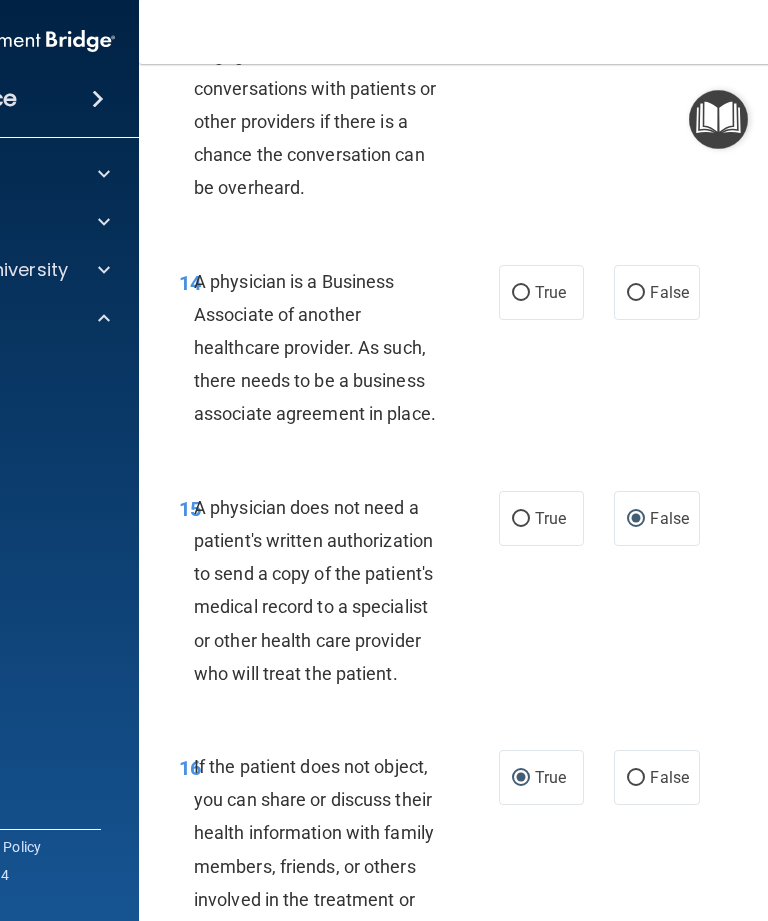 click on "True" at bounding box center (521, 519) 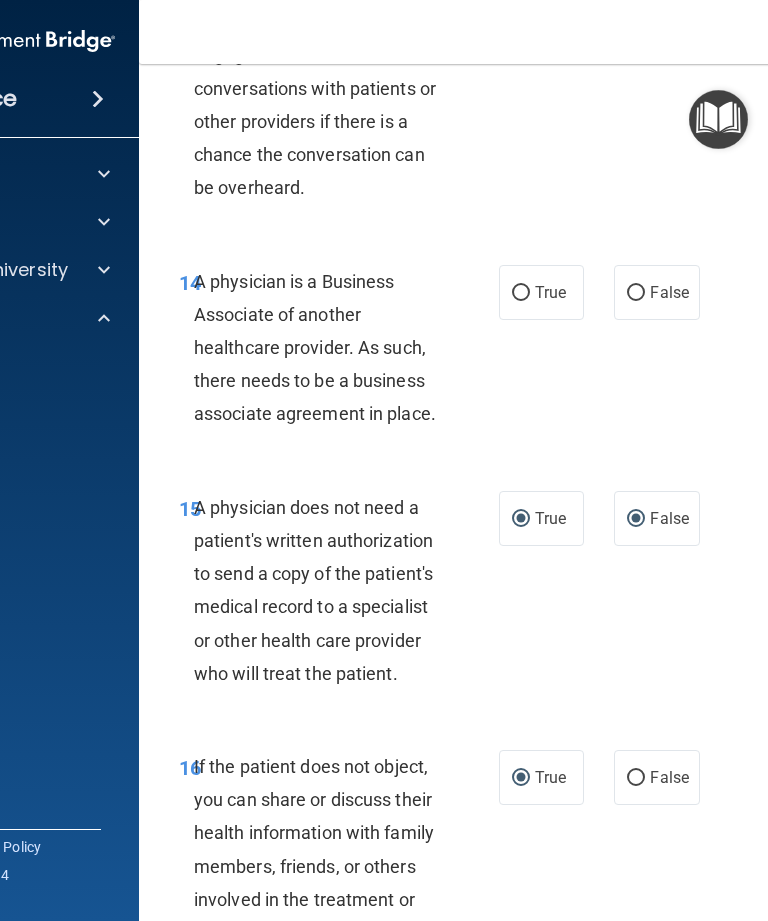 radio on "false" 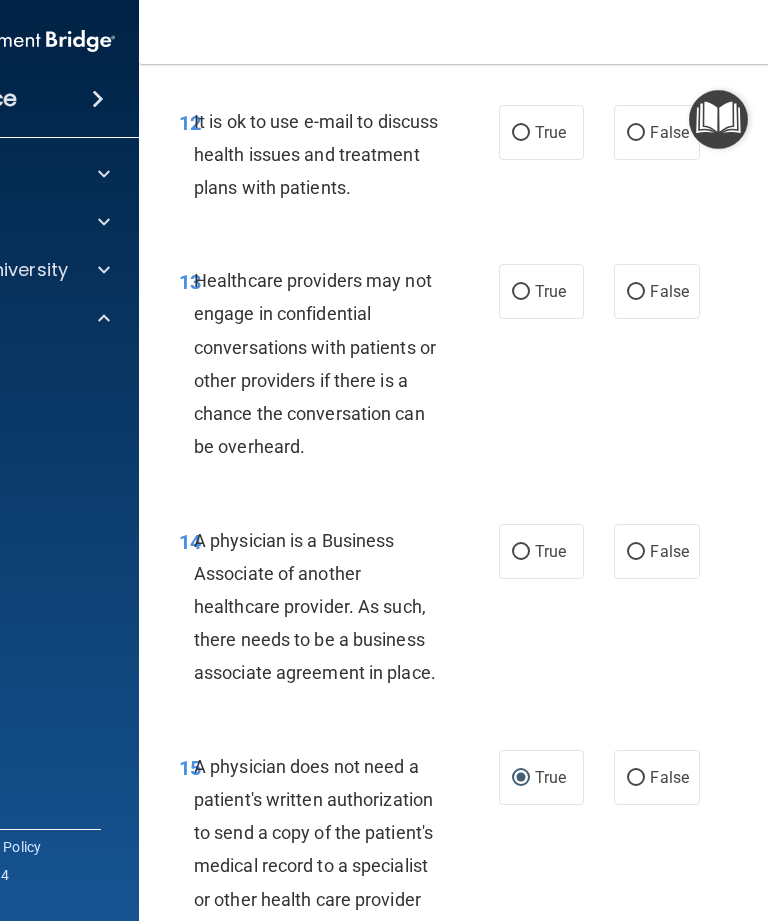 scroll, scrollTop: 2869, scrollLeft: 0, axis: vertical 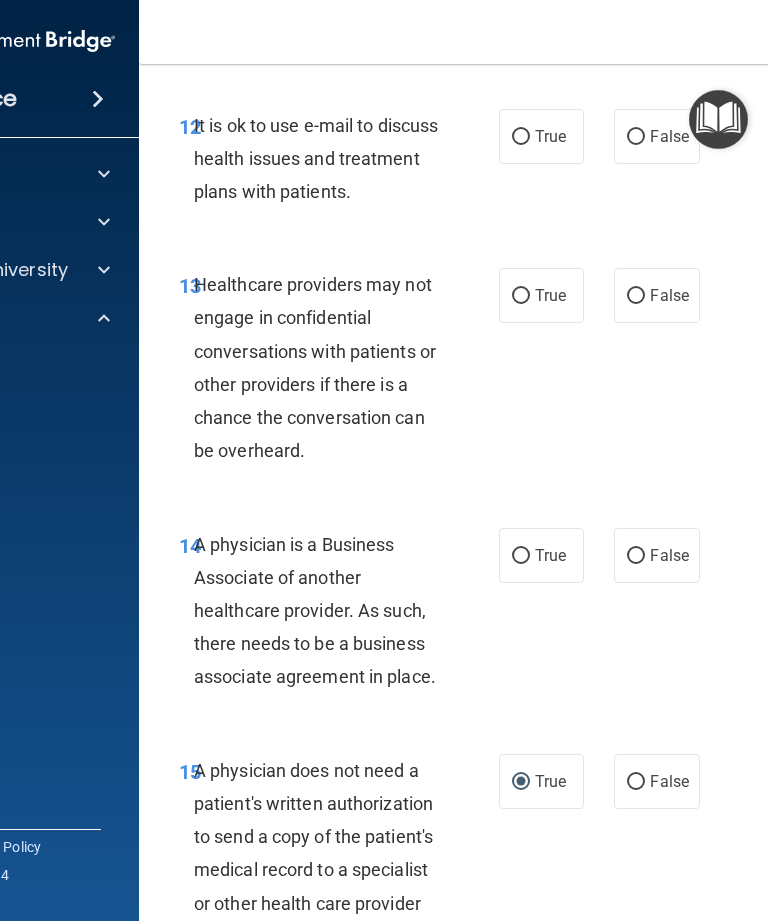 click on "True" at bounding box center (521, 556) 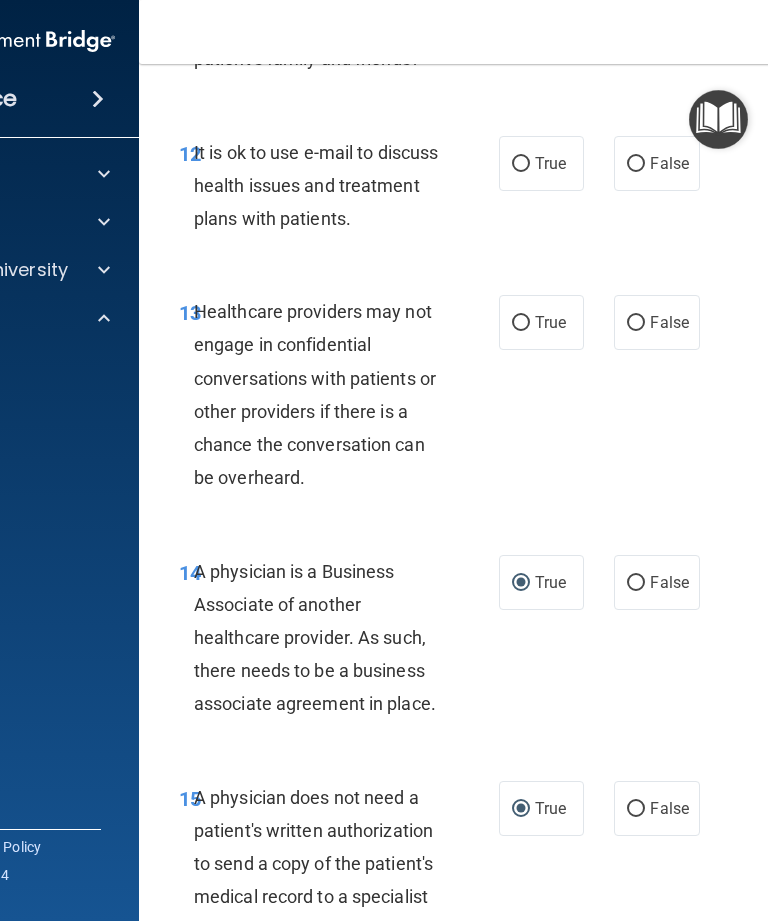 scroll, scrollTop: 2843, scrollLeft: 0, axis: vertical 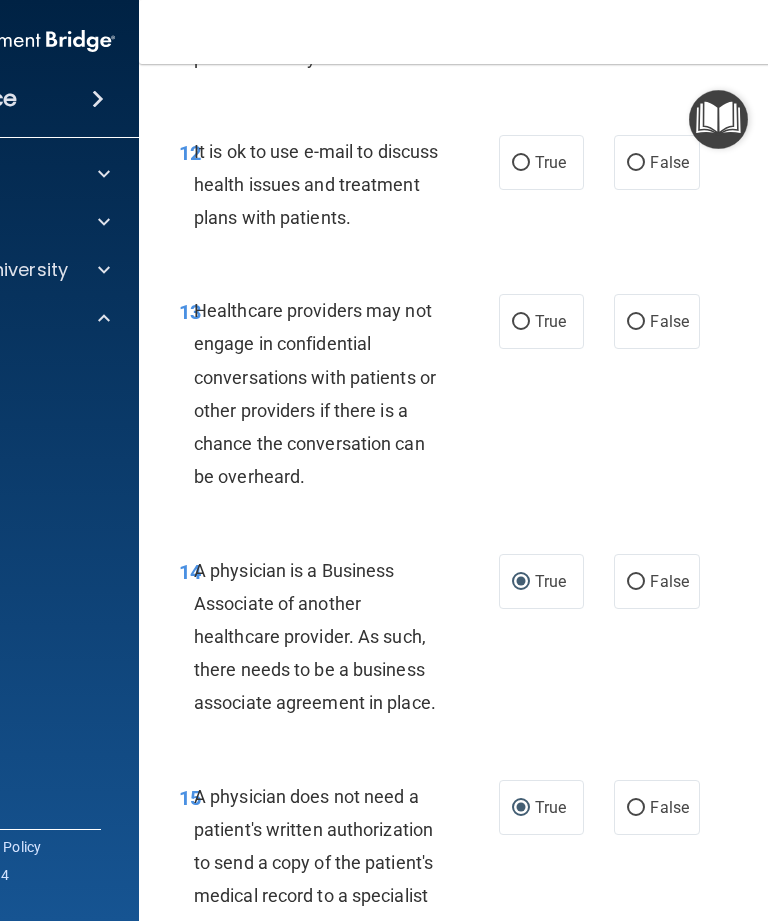 click on "True" at bounding box center (521, 322) 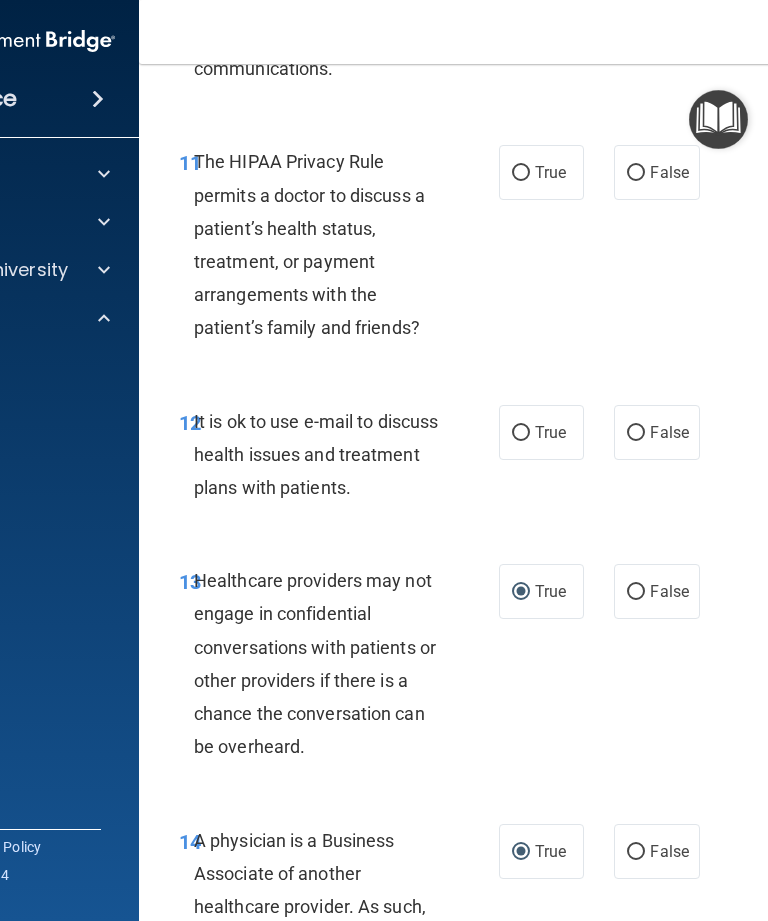 scroll, scrollTop: 2572, scrollLeft: 0, axis: vertical 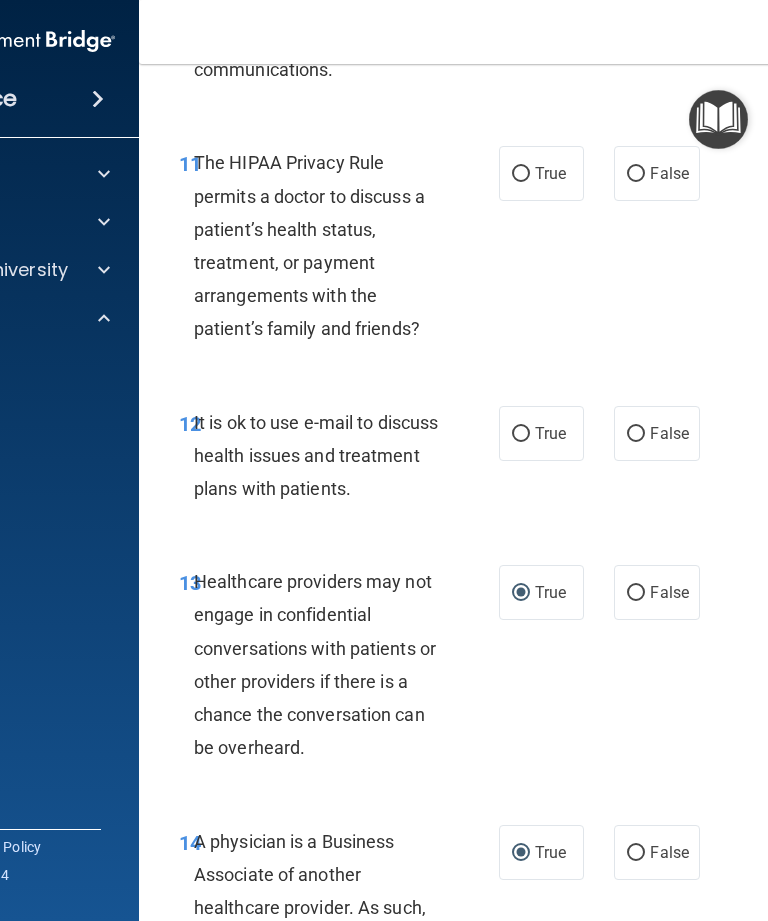 click on "False" at bounding box center [636, 434] 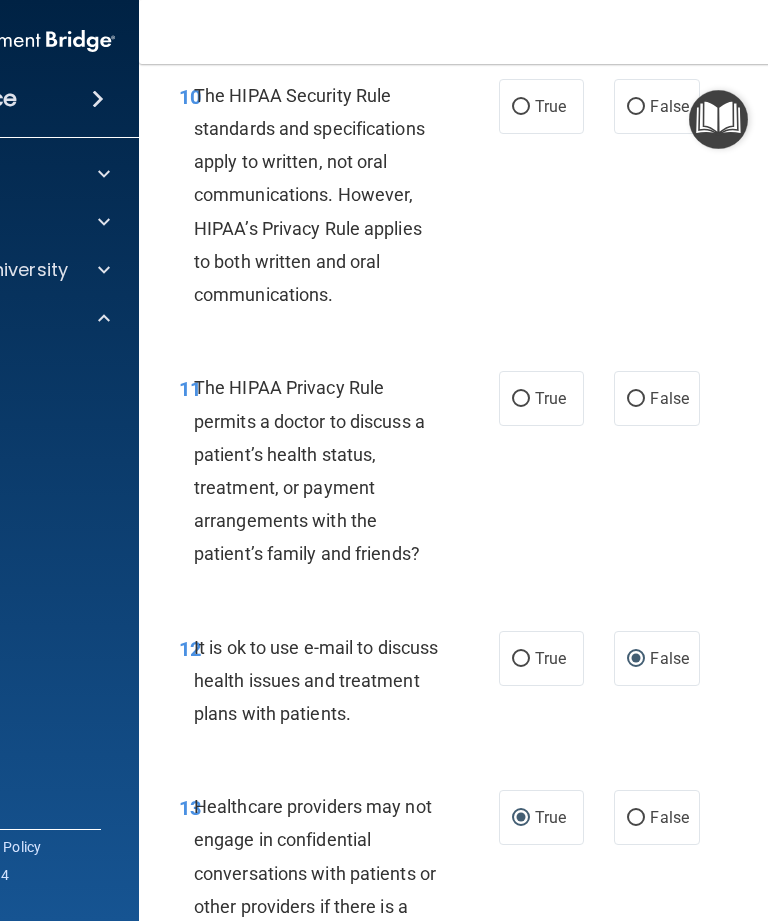 scroll, scrollTop: 2337, scrollLeft: 0, axis: vertical 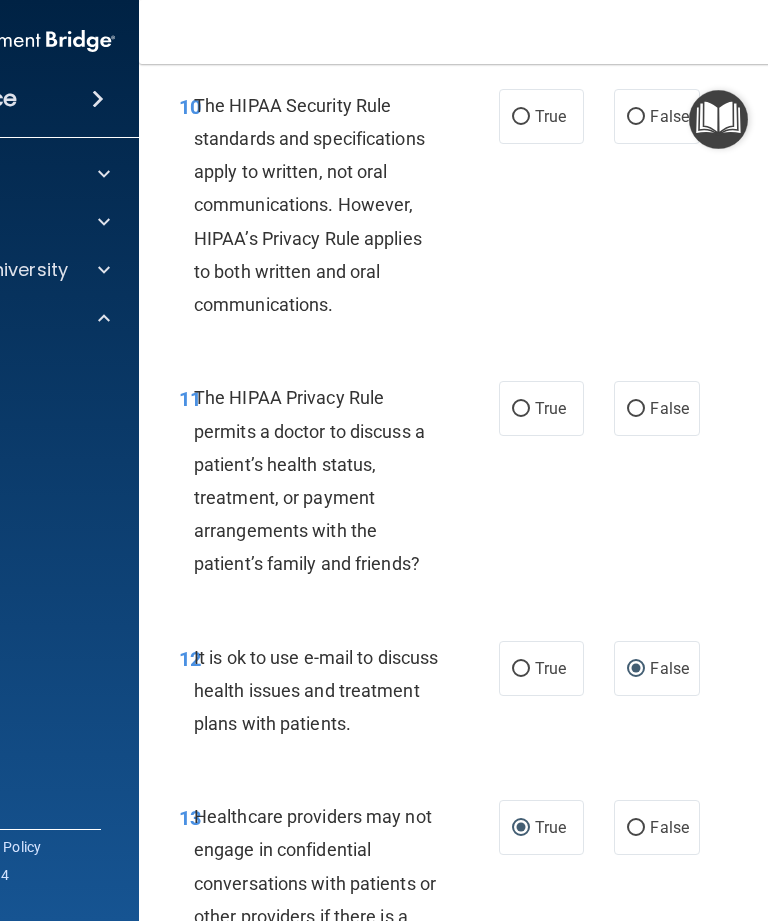 click on "False" at bounding box center (636, 409) 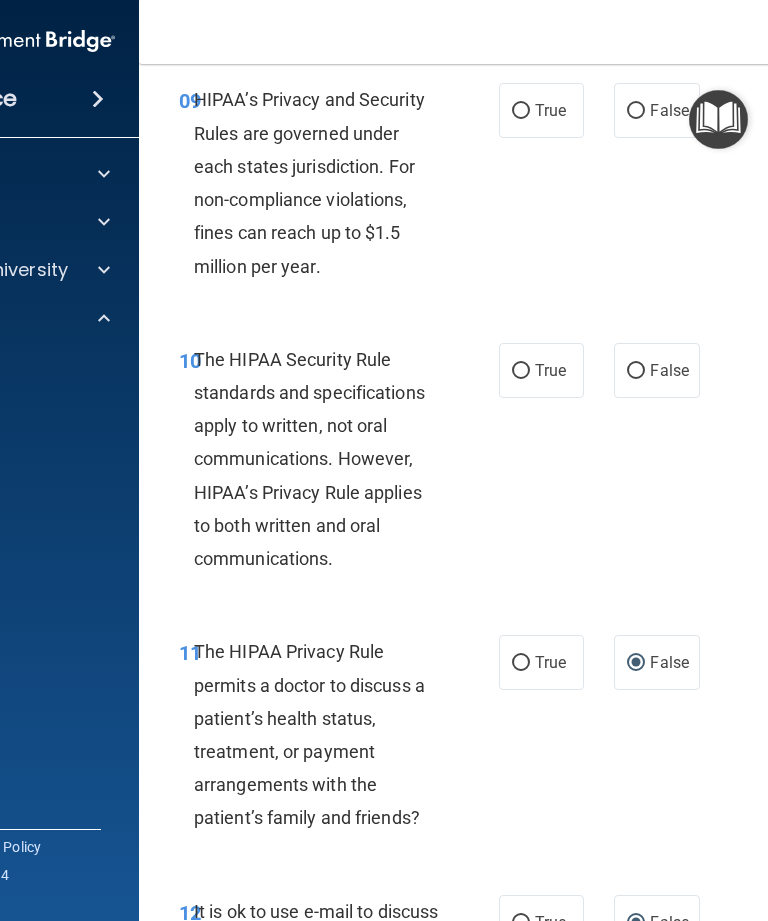 scroll, scrollTop: 2079, scrollLeft: 0, axis: vertical 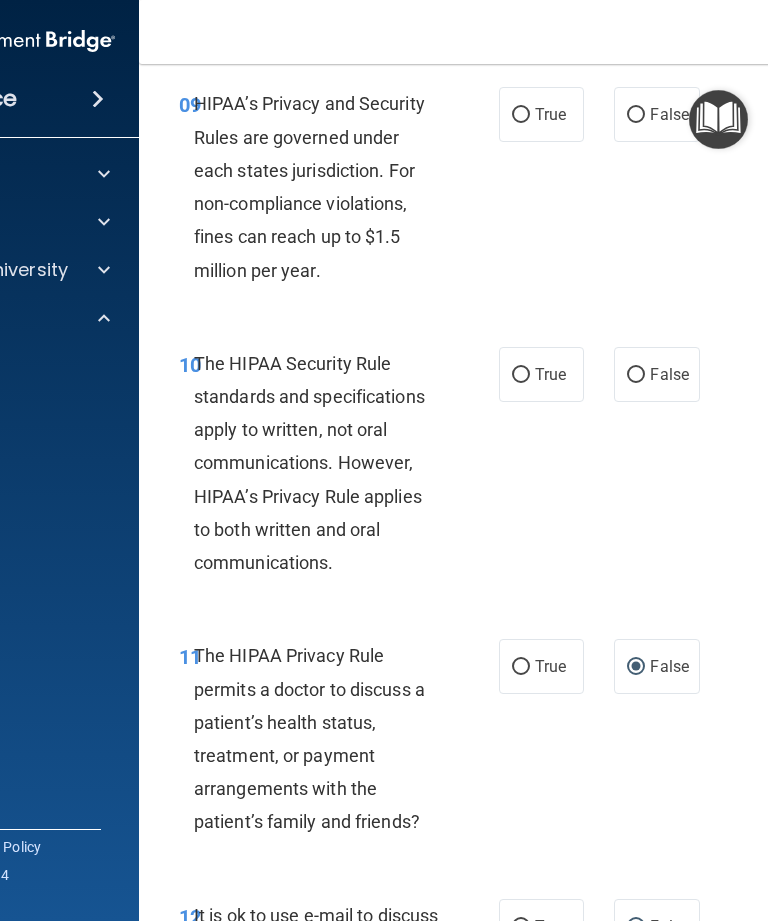 click on "True" at bounding box center (521, 375) 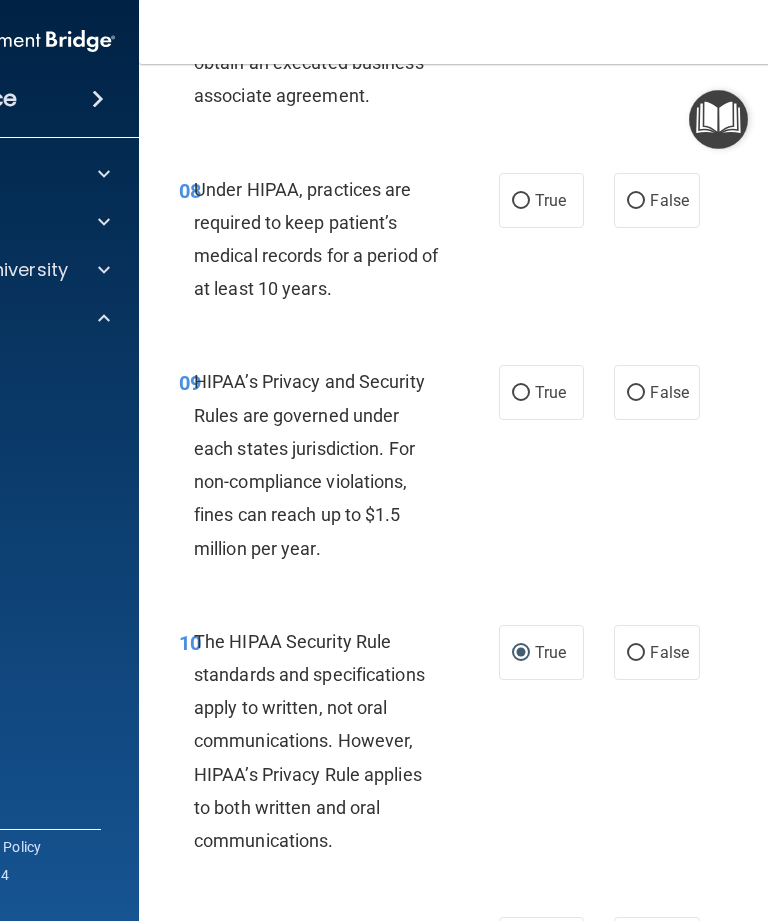 scroll, scrollTop: 1799, scrollLeft: 0, axis: vertical 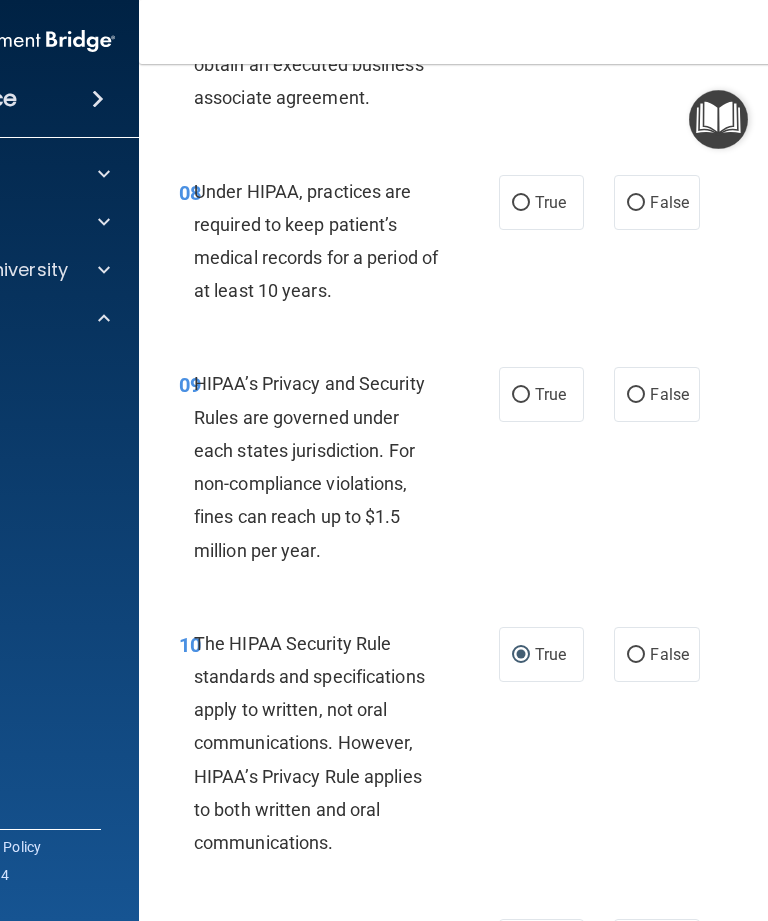 click on "False" at bounding box center [636, 395] 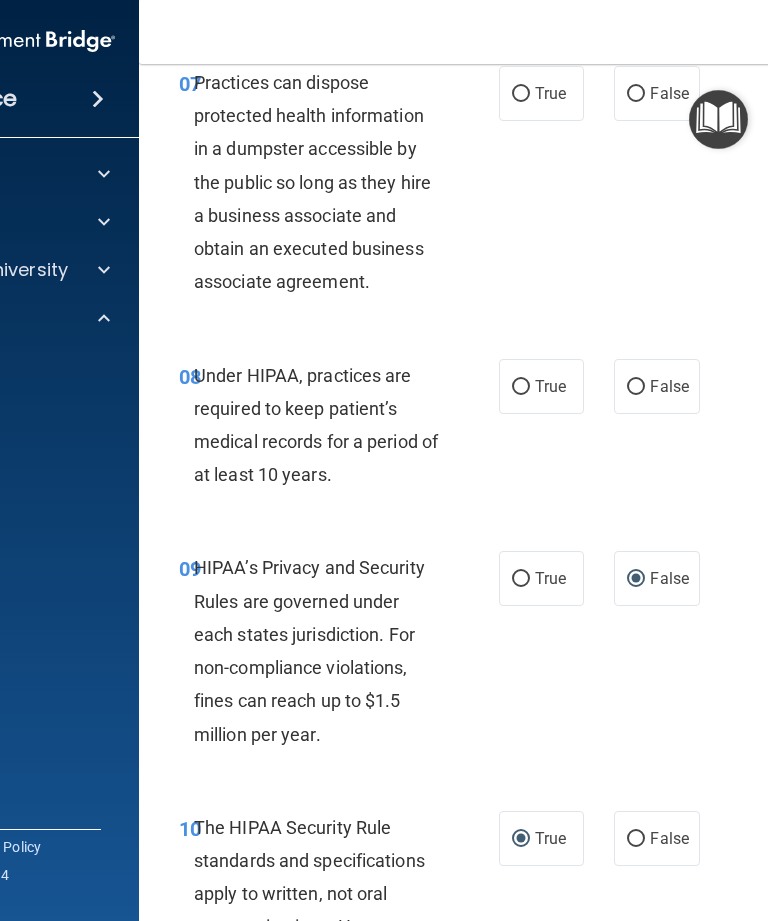 scroll, scrollTop: 1614, scrollLeft: 0, axis: vertical 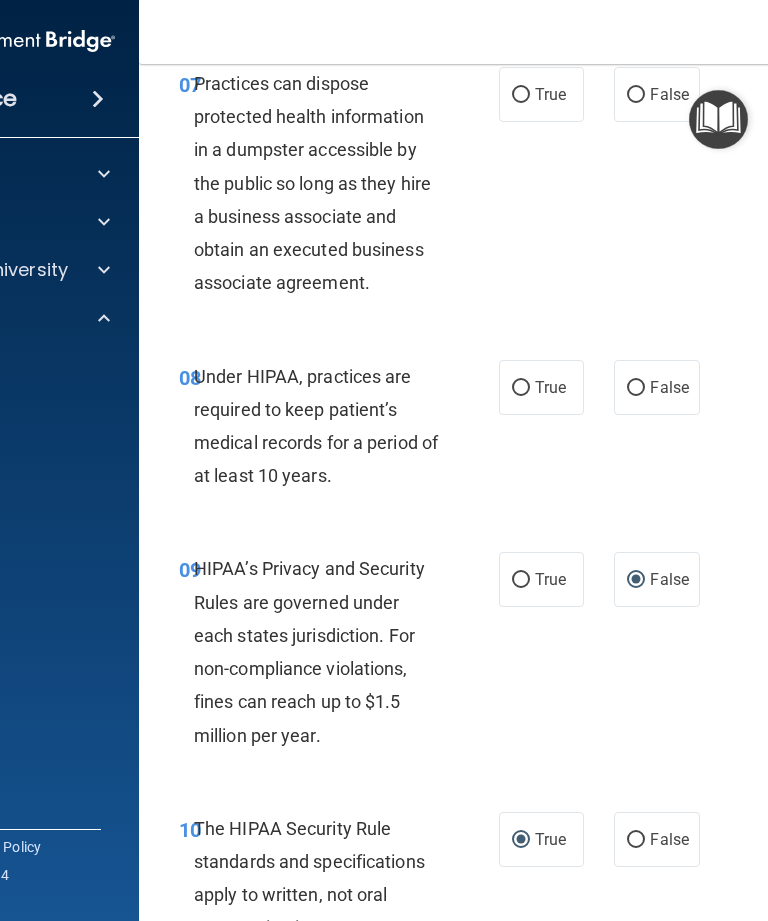 click on "False" at bounding box center (636, 388) 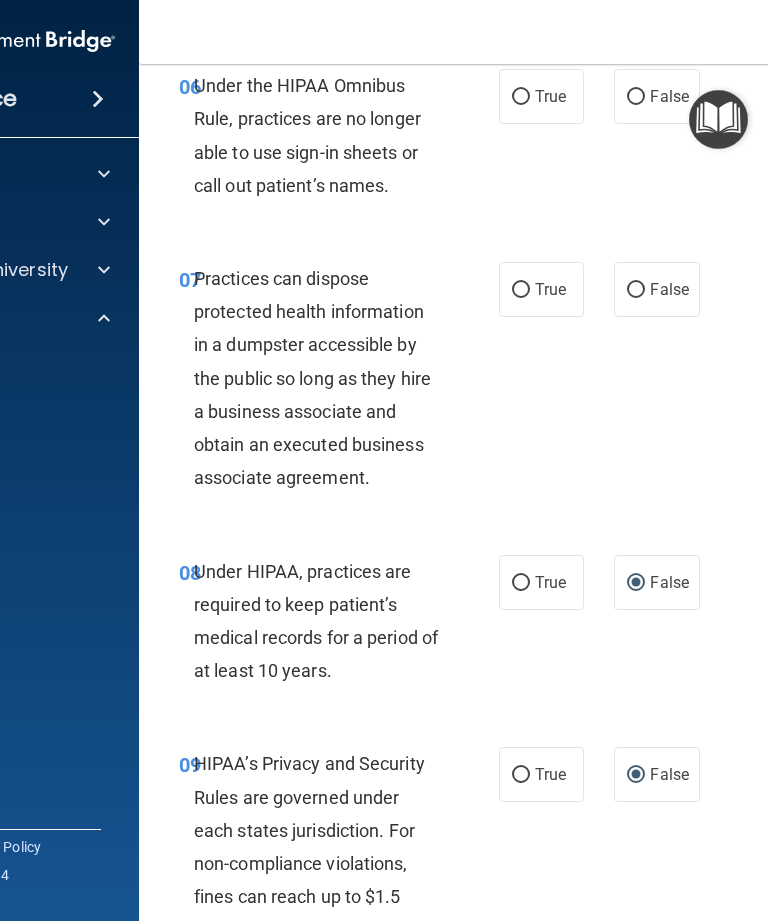scroll, scrollTop: 1412, scrollLeft: 0, axis: vertical 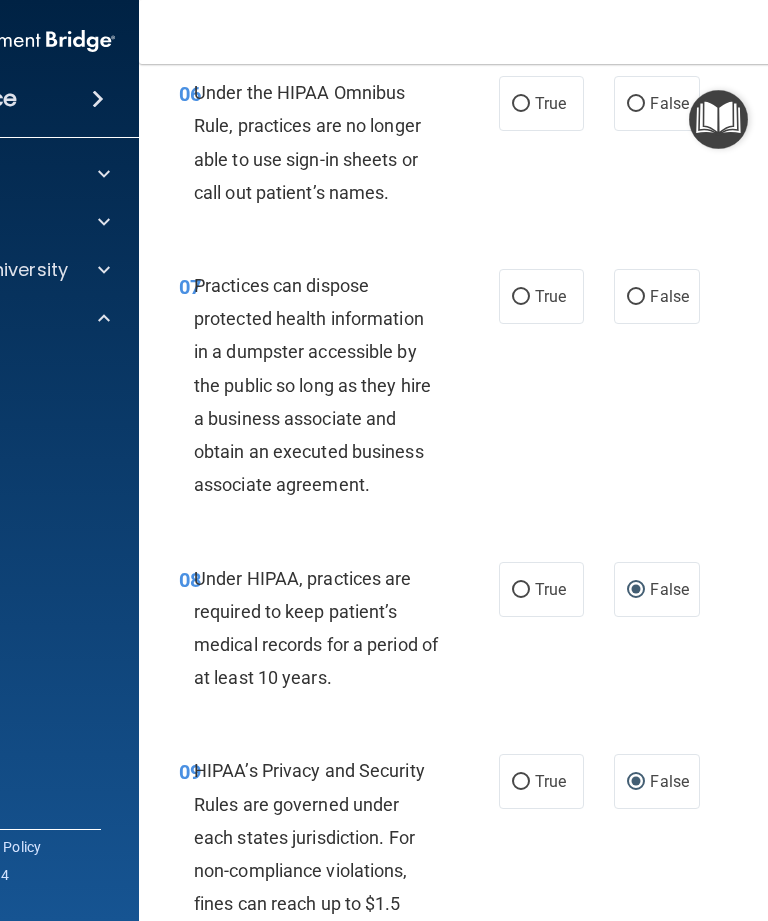 click on "False" at bounding box center [636, 297] 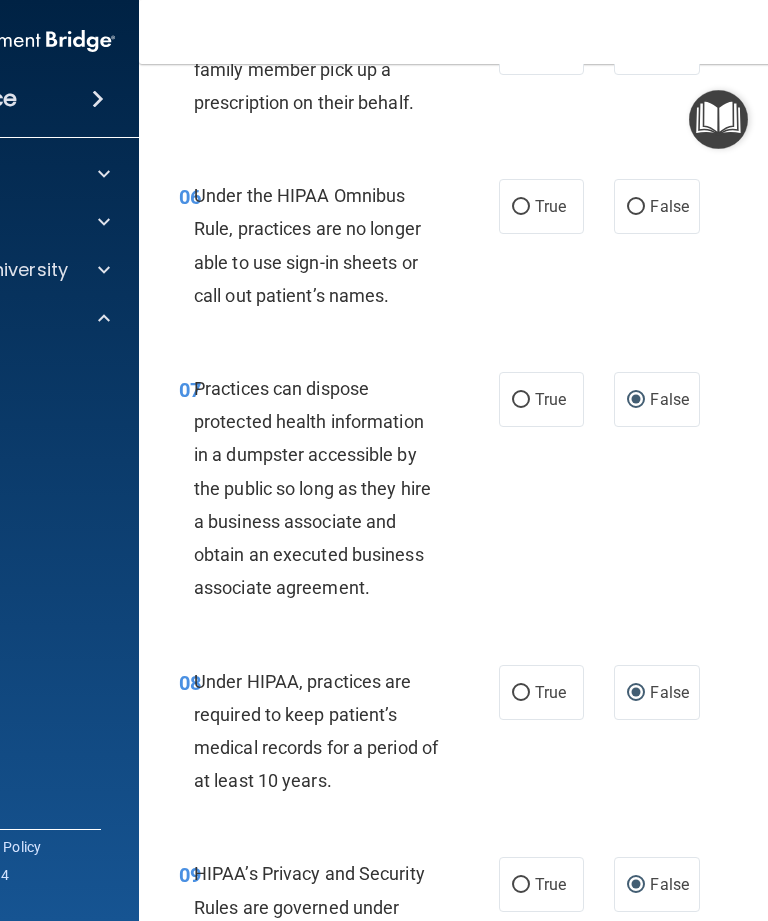scroll, scrollTop: 1301, scrollLeft: 0, axis: vertical 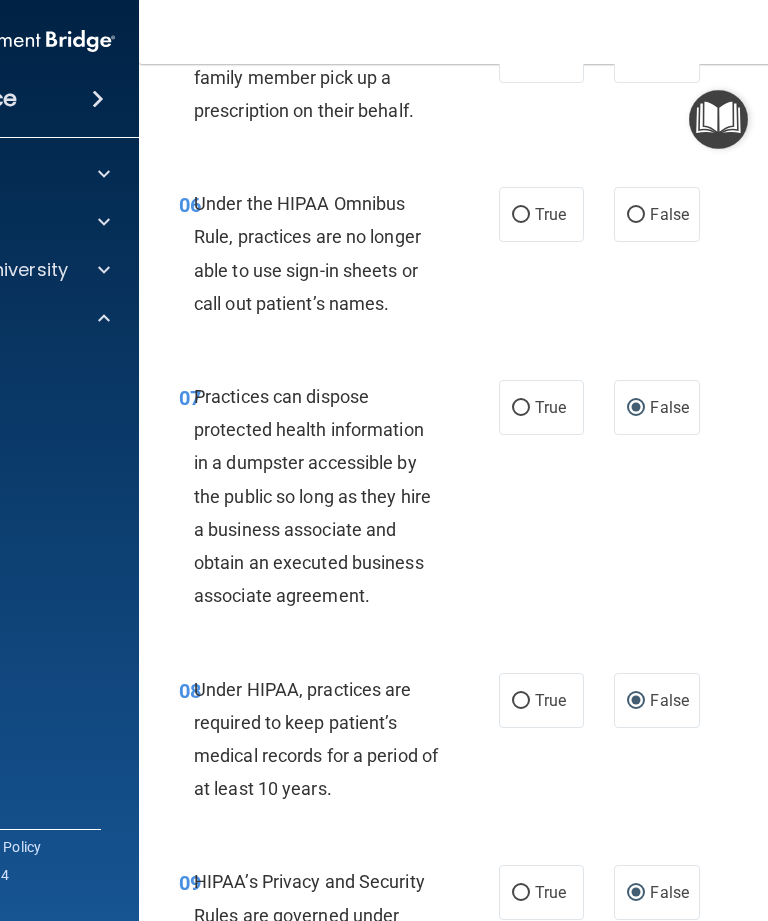 click on "True" at bounding box center [521, 215] 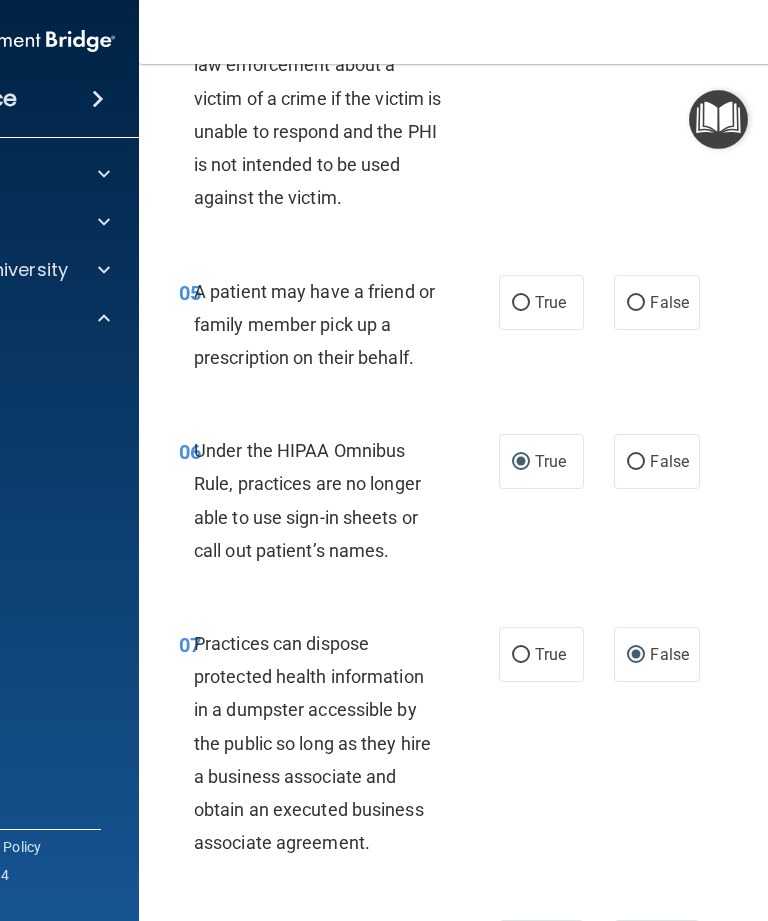 scroll, scrollTop: 1052, scrollLeft: 0, axis: vertical 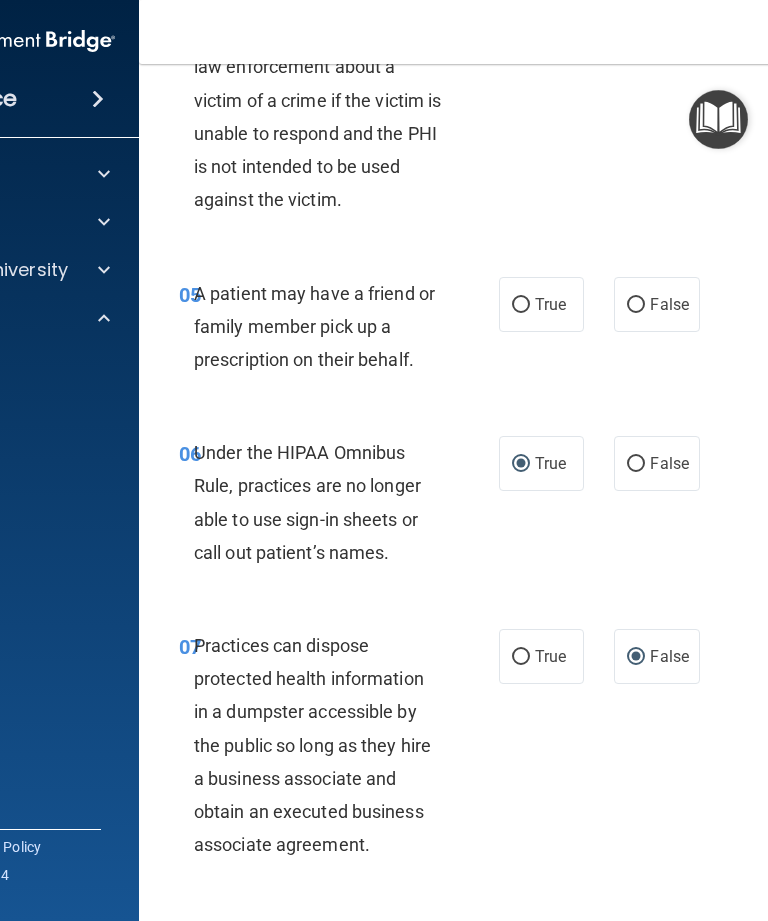 click on "True" at bounding box center (521, 305) 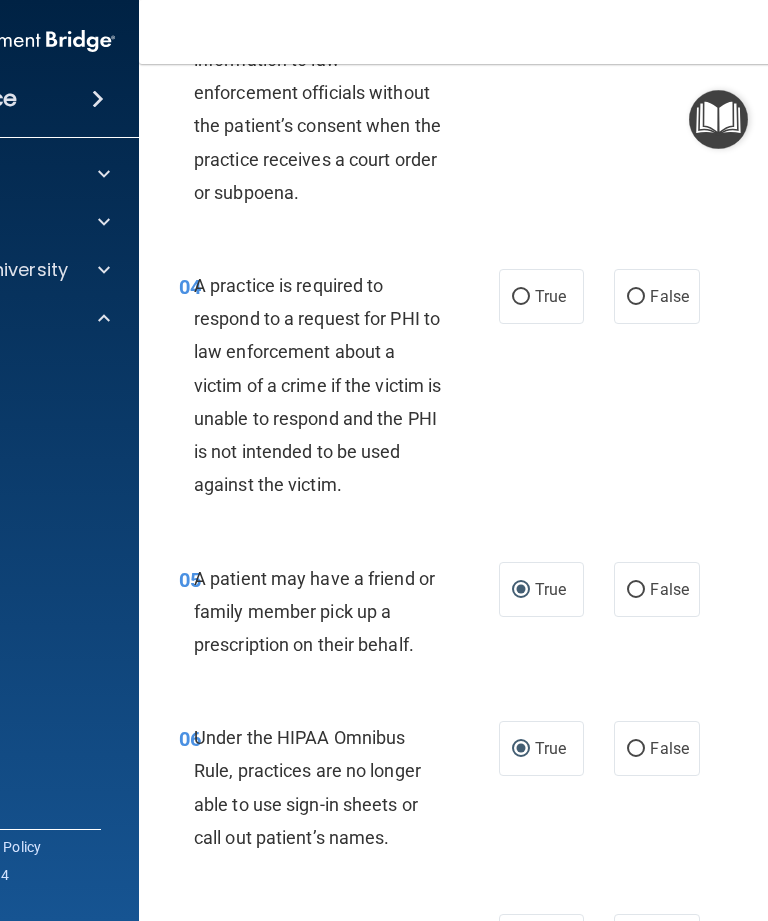 scroll, scrollTop: 764, scrollLeft: 0, axis: vertical 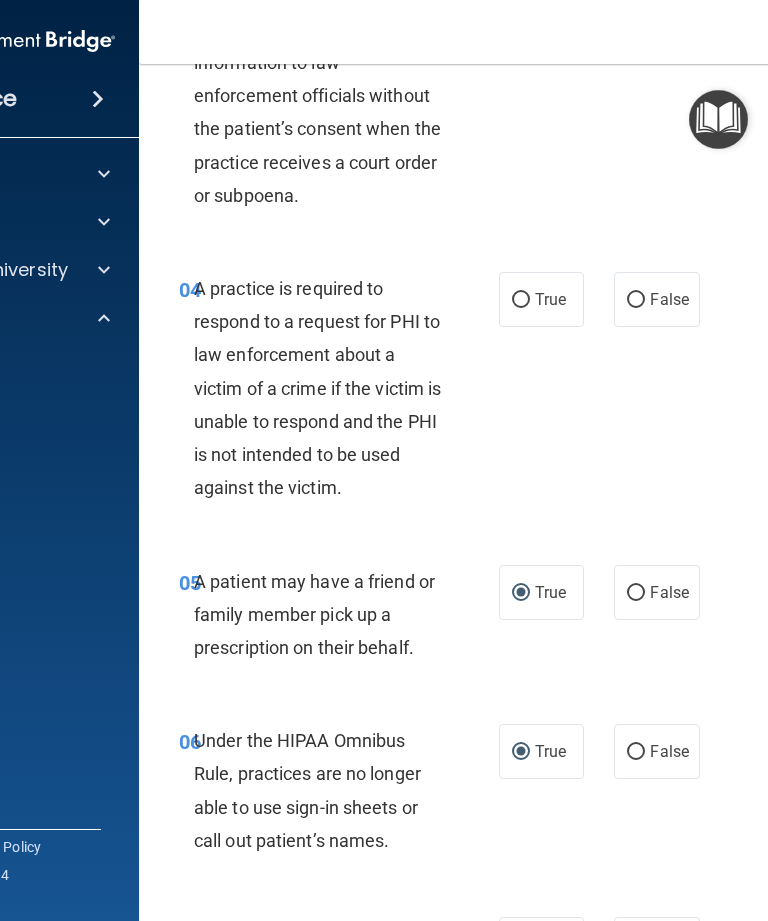 click on "True" at bounding box center (521, 300) 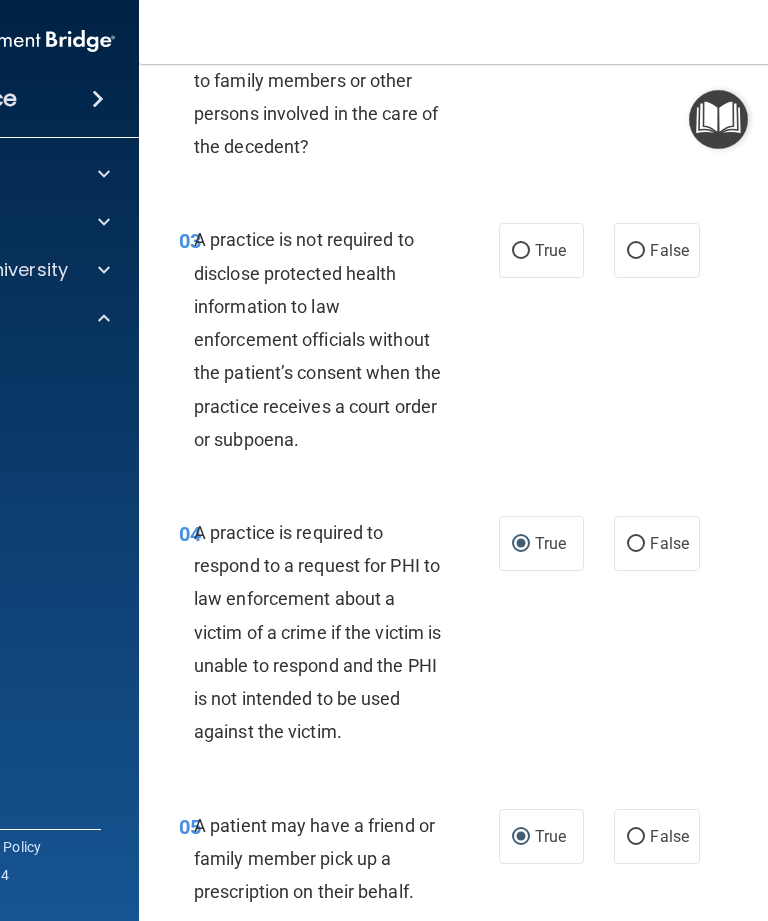 scroll, scrollTop: 517, scrollLeft: 0, axis: vertical 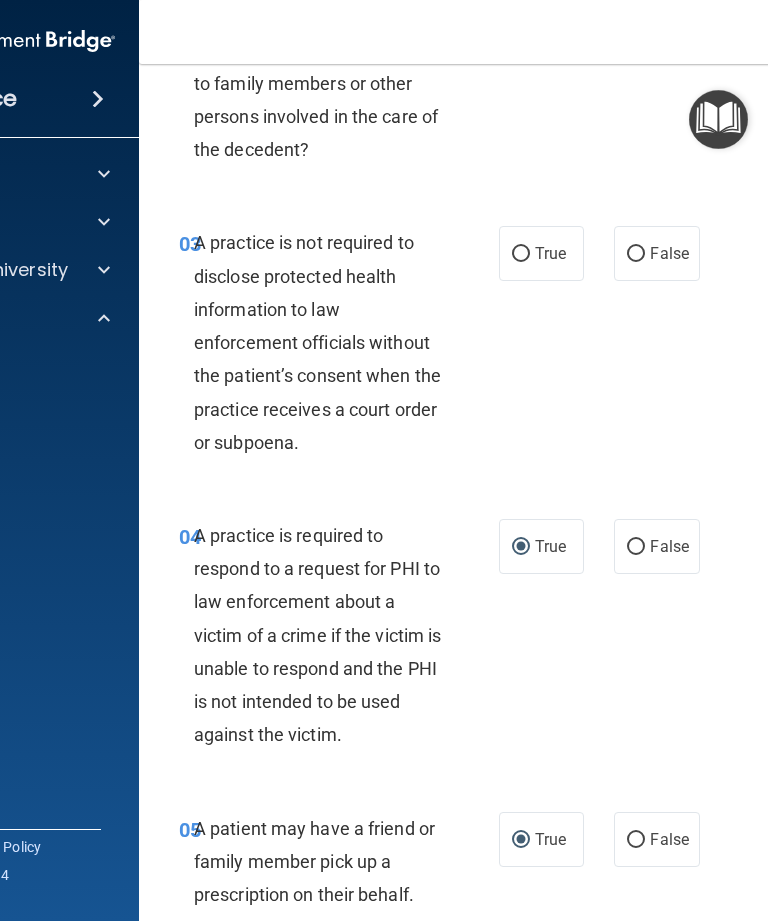 click on "False" at bounding box center [636, 254] 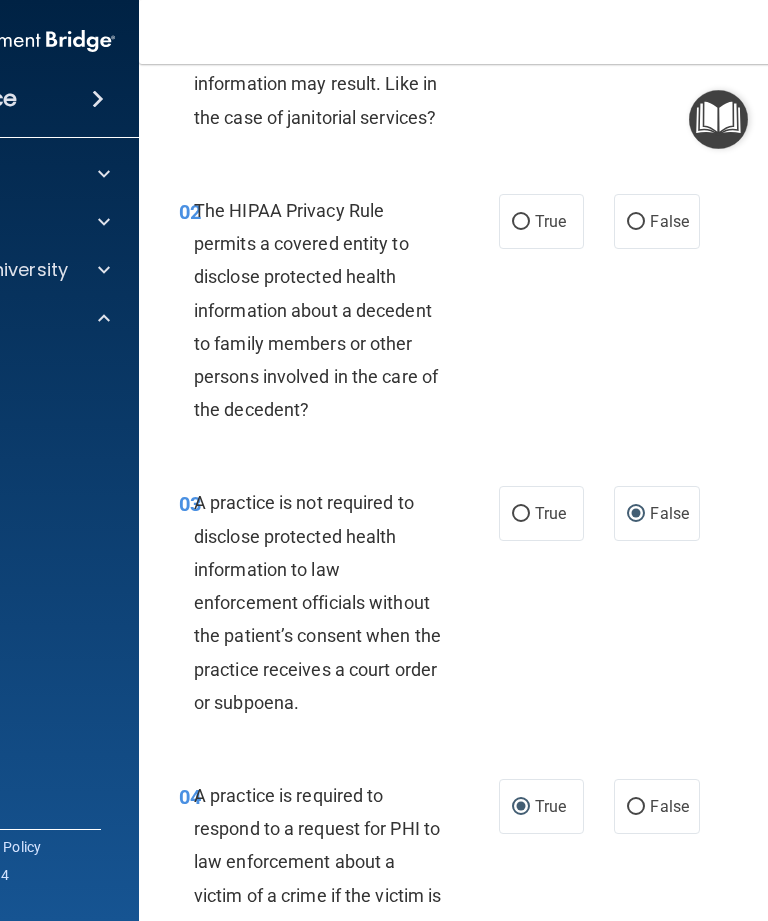 scroll, scrollTop: 252, scrollLeft: 0, axis: vertical 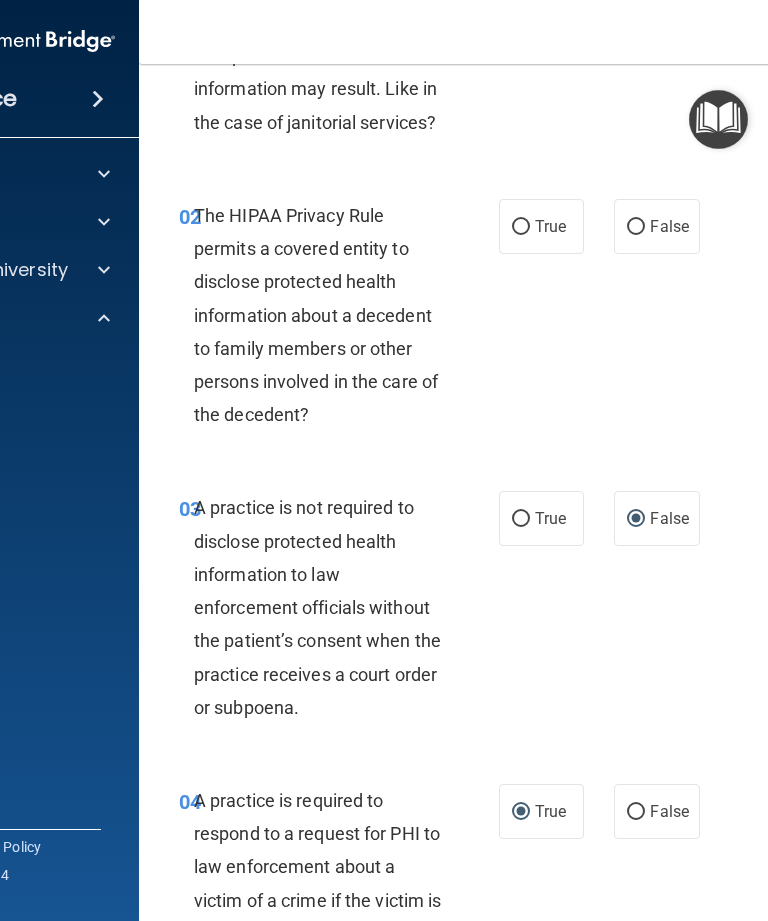 click on "False" at bounding box center (656, 226) 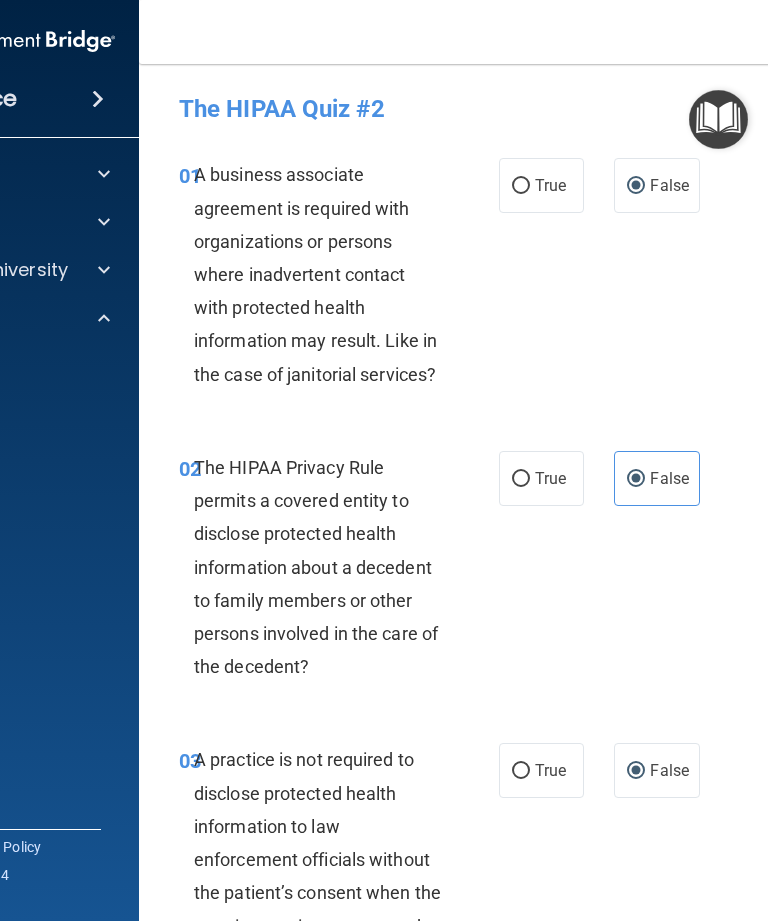 scroll, scrollTop: 0, scrollLeft: 0, axis: both 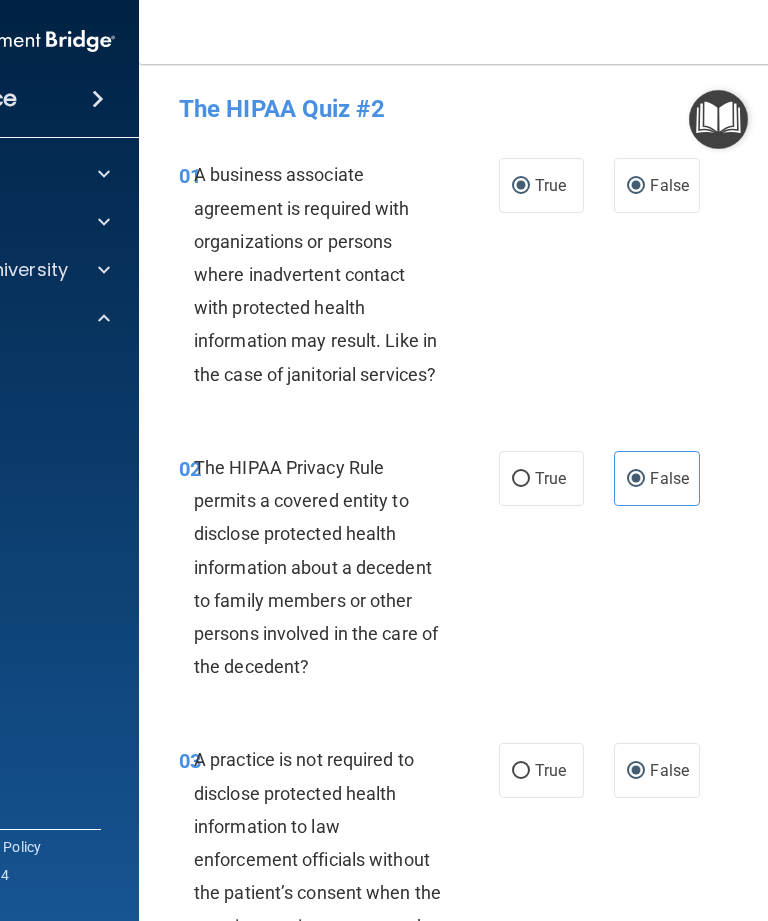 radio on "false" 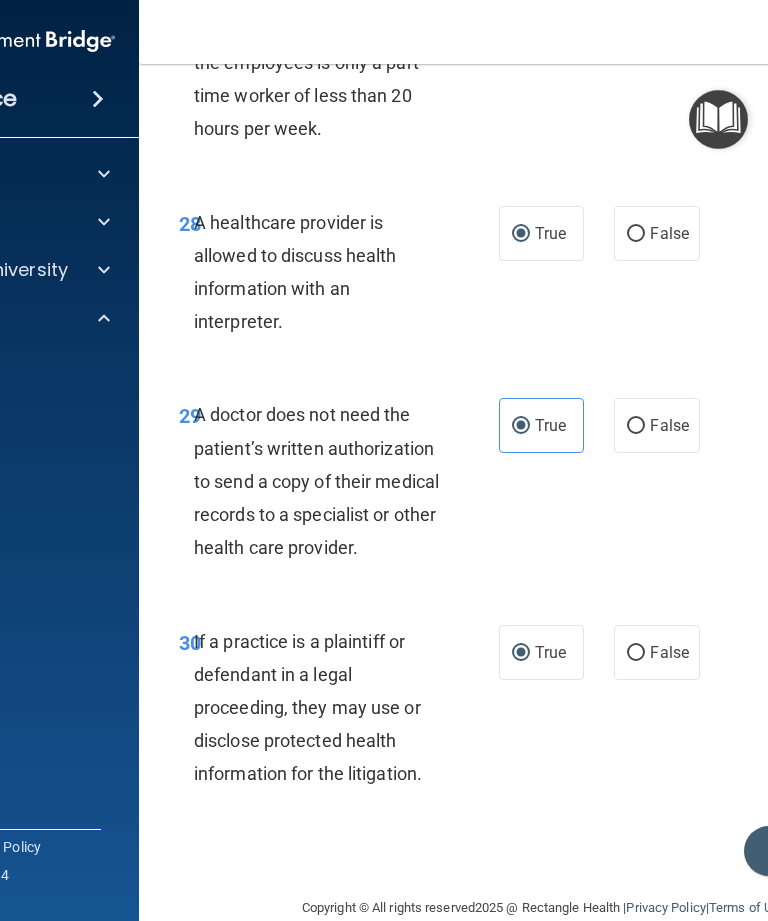 scroll, scrollTop: 6455, scrollLeft: 0, axis: vertical 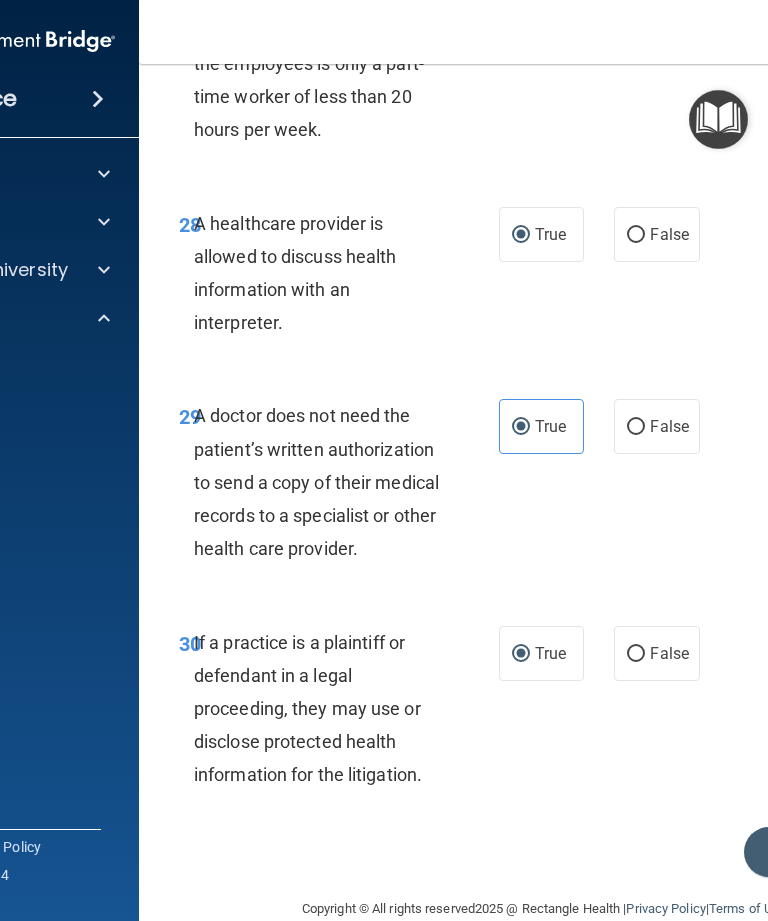 click on "Submit" at bounding box center (834, 852) 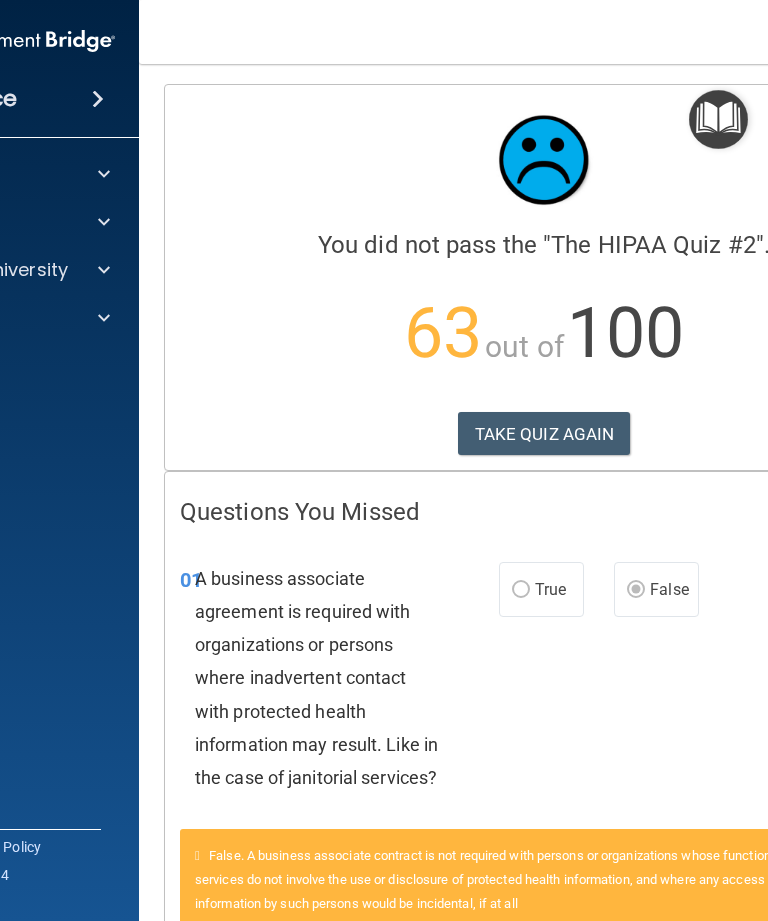 scroll, scrollTop: 0, scrollLeft: 0, axis: both 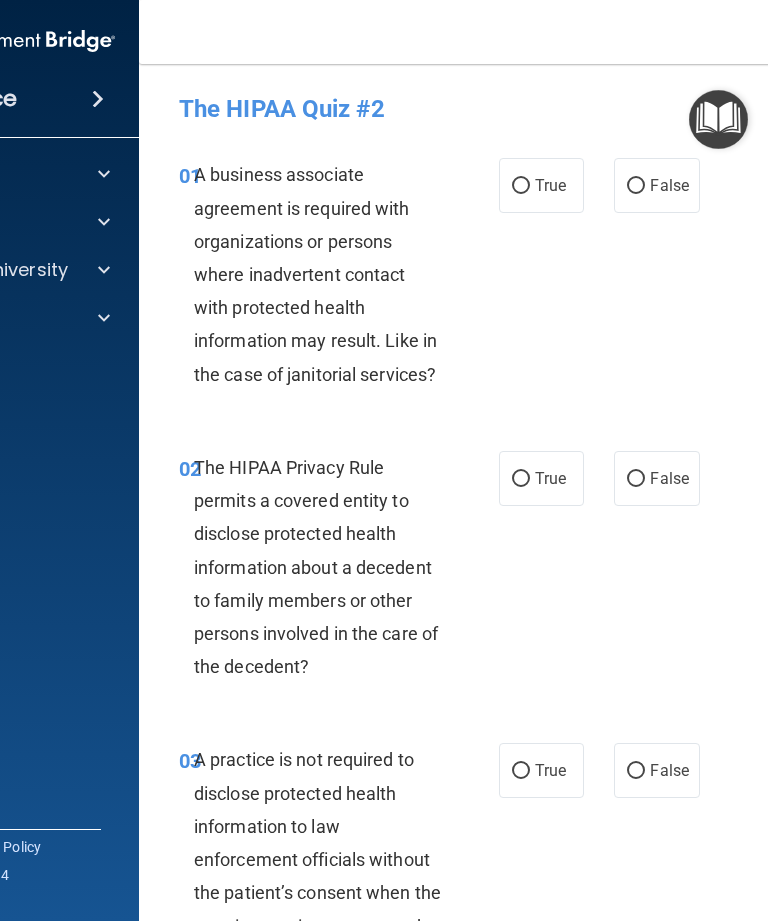 click on "False" at bounding box center [636, 186] 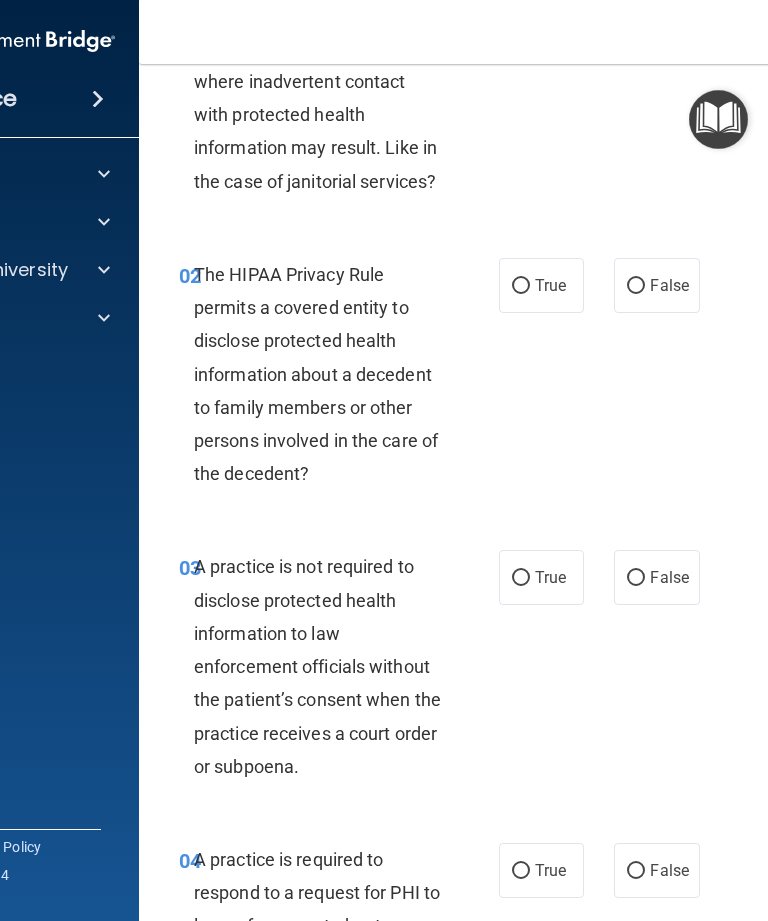 scroll, scrollTop: 193, scrollLeft: 0, axis: vertical 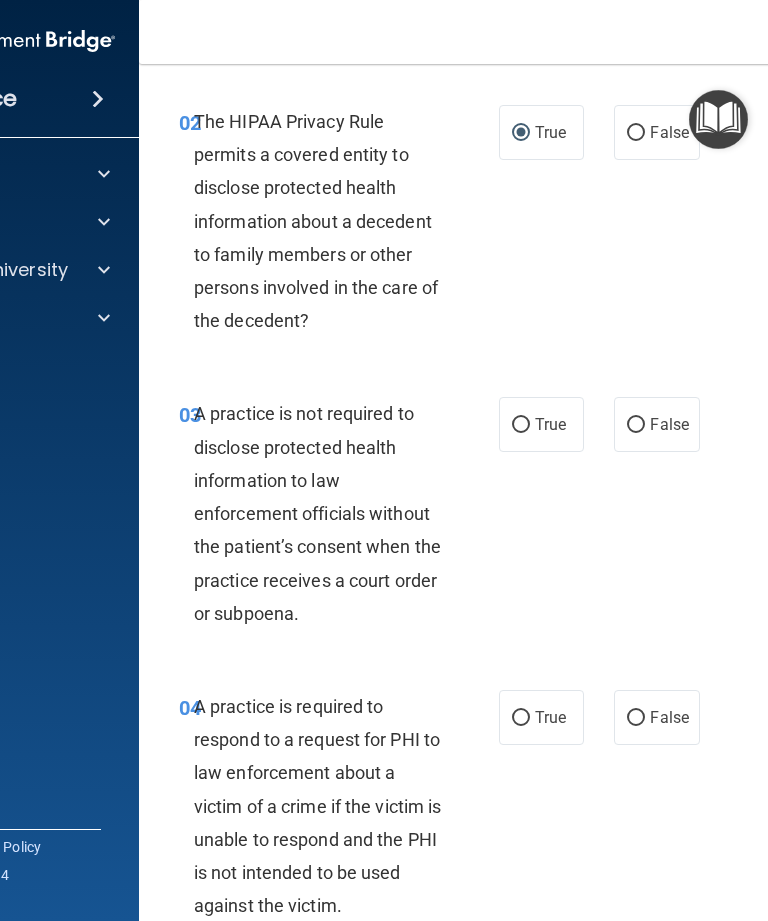 click on "False" at bounding box center [636, 425] 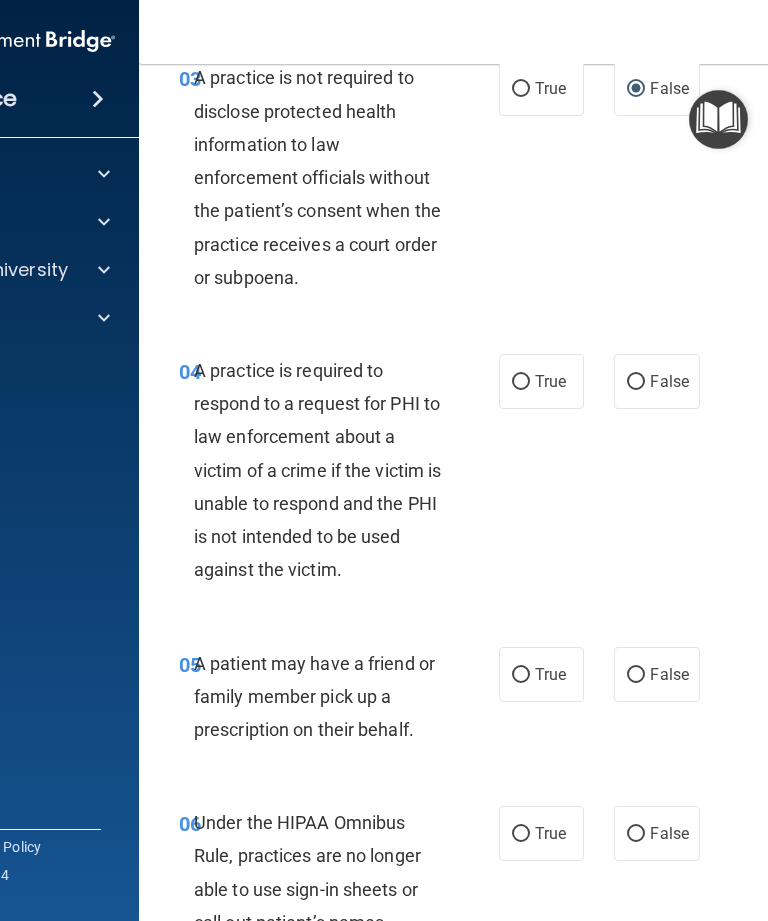 scroll, scrollTop: 684, scrollLeft: 0, axis: vertical 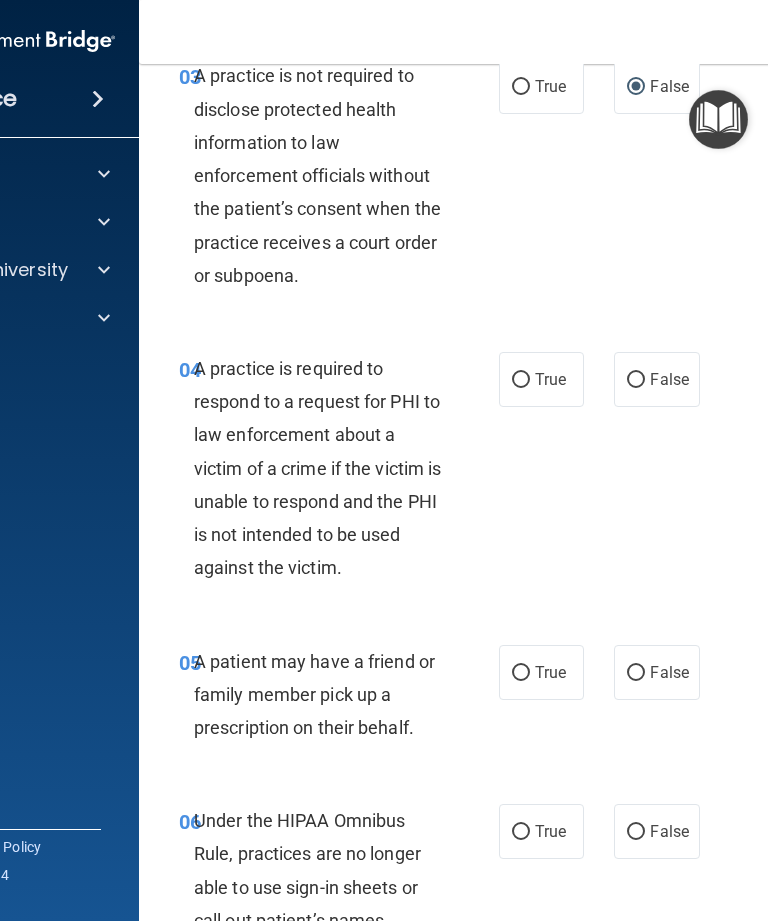 click on "True" at bounding box center [521, 380] 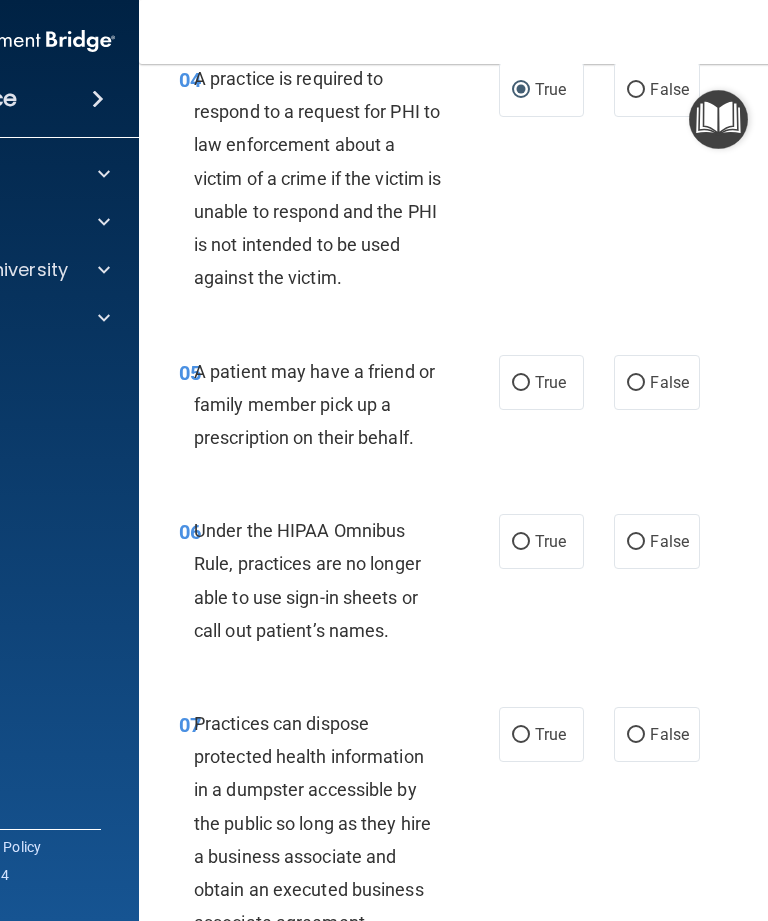 scroll, scrollTop: 975, scrollLeft: 0, axis: vertical 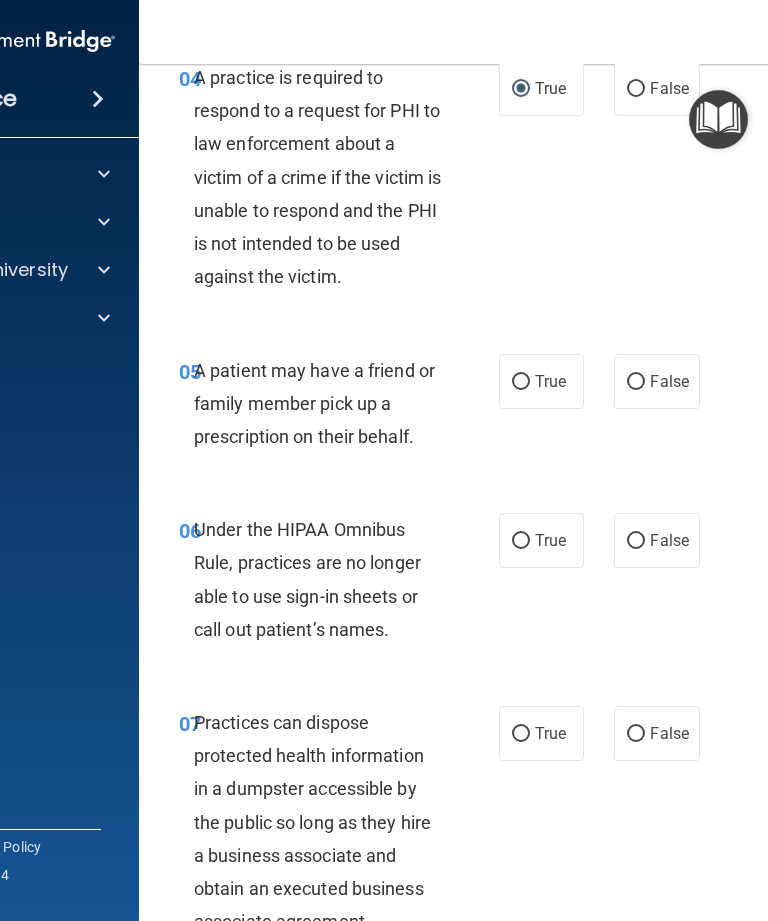 click on "True" at bounding box center (541, 381) 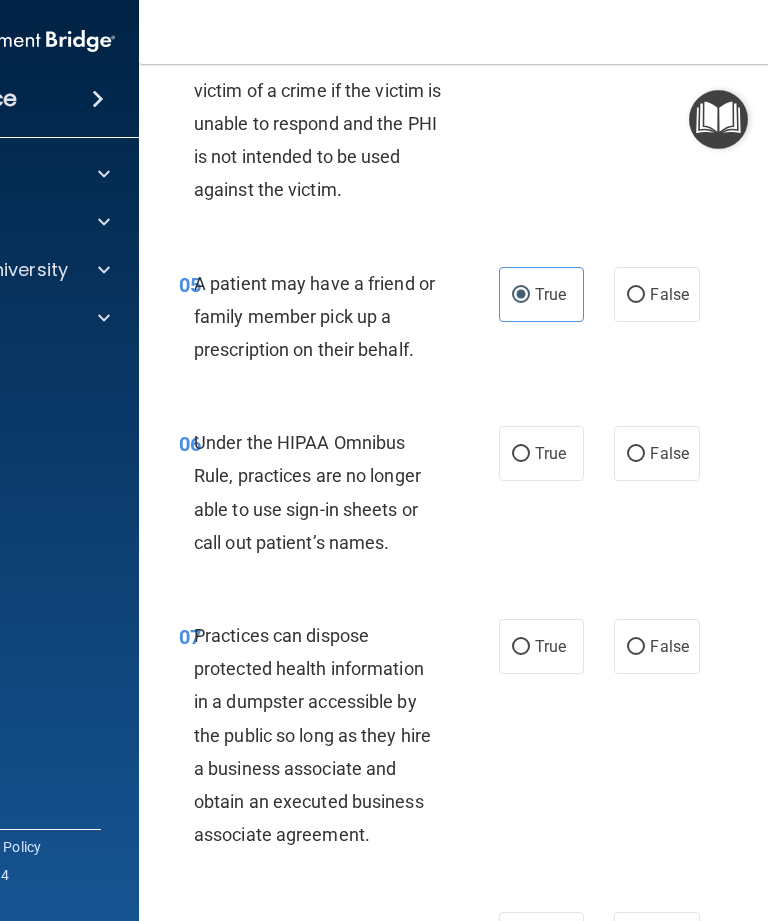 scroll, scrollTop: 1063, scrollLeft: 0, axis: vertical 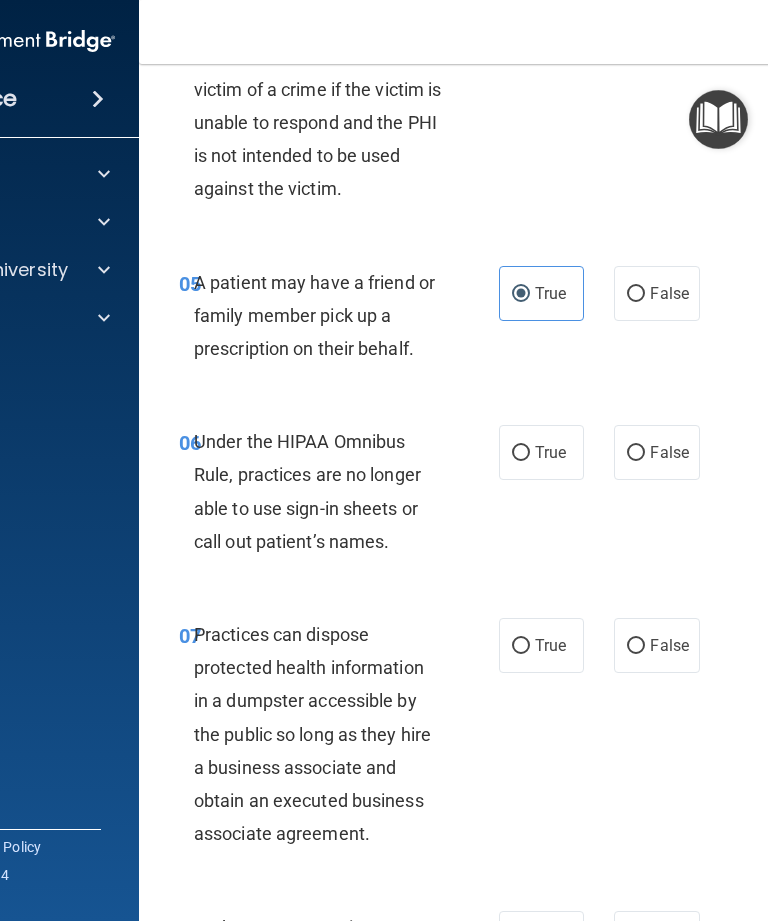 click on "False" at bounding box center (636, 453) 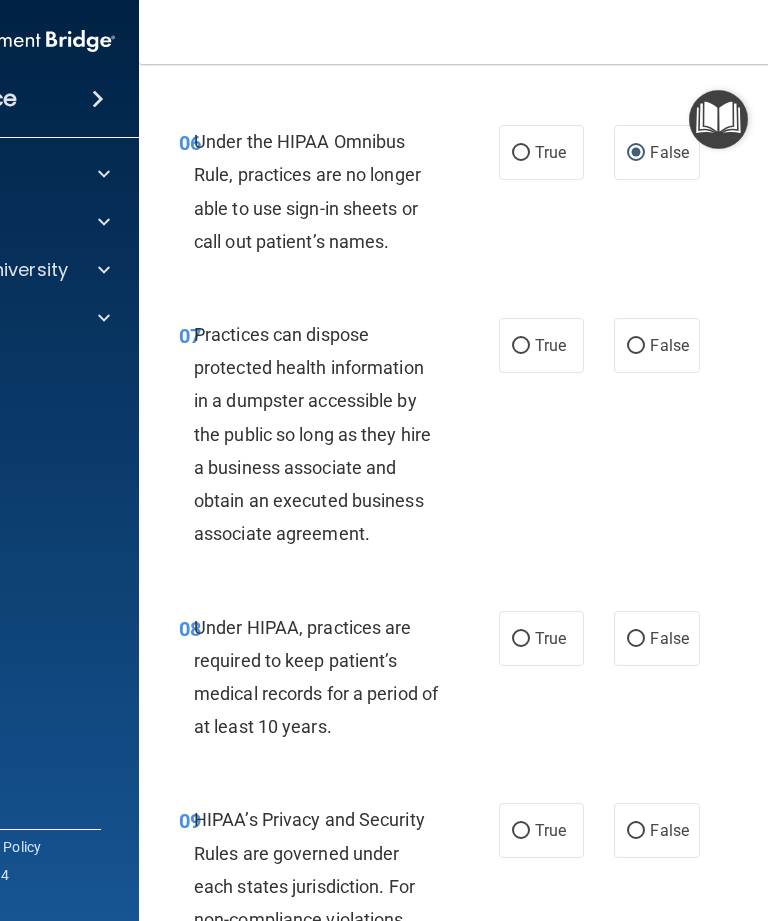 scroll, scrollTop: 1364, scrollLeft: 0, axis: vertical 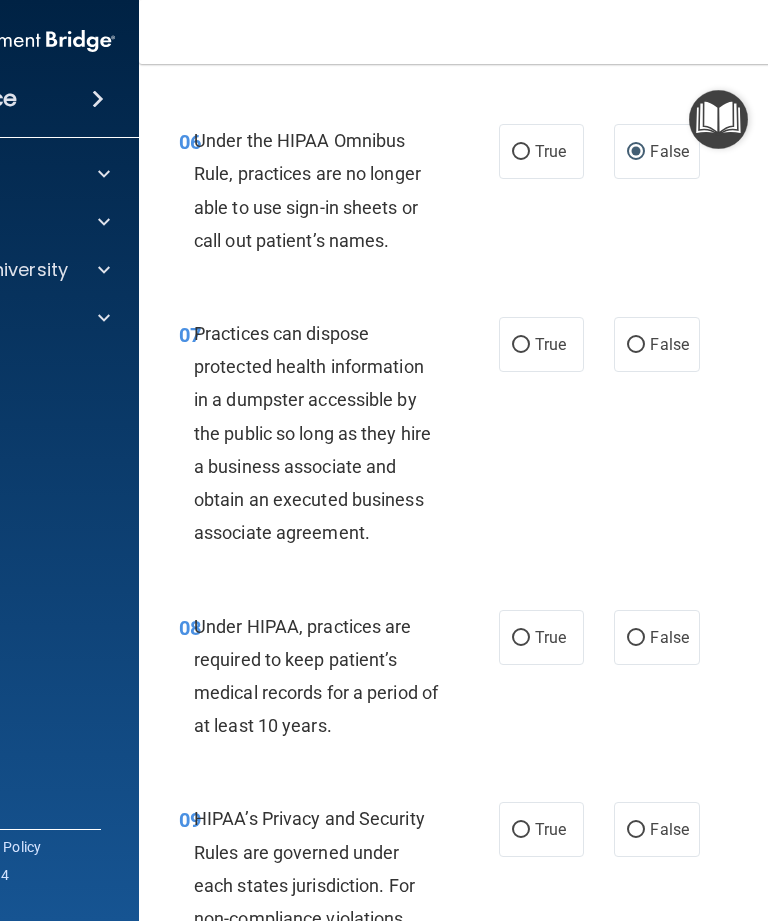click on "False" at bounding box center [636, 345] 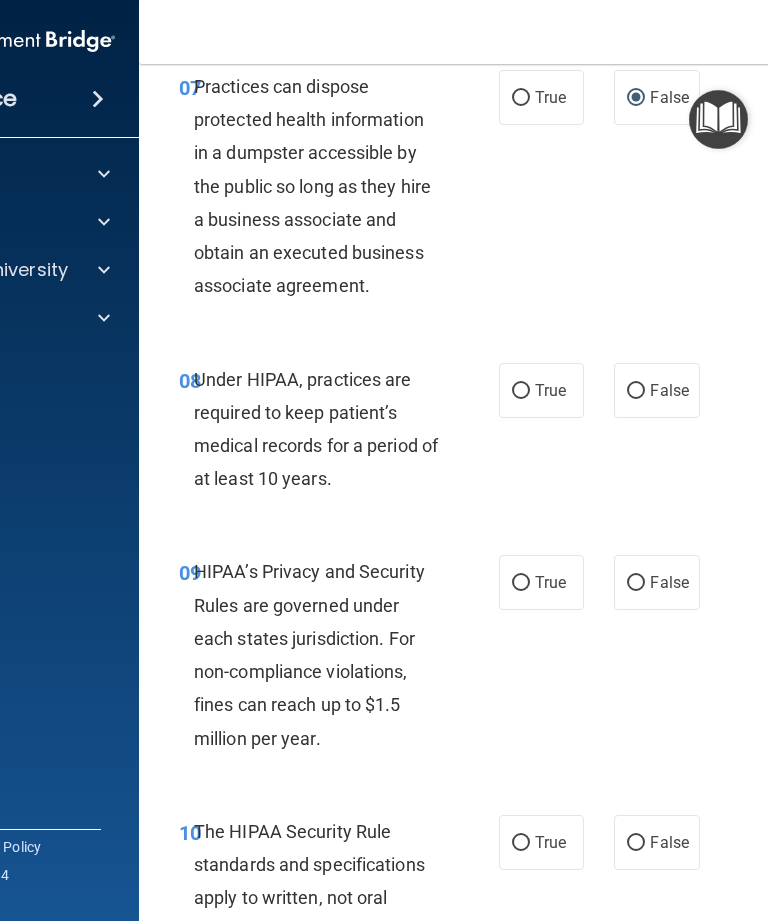 scroll, scrollTop: 1615, scrollLeft: 0, axis: vertical 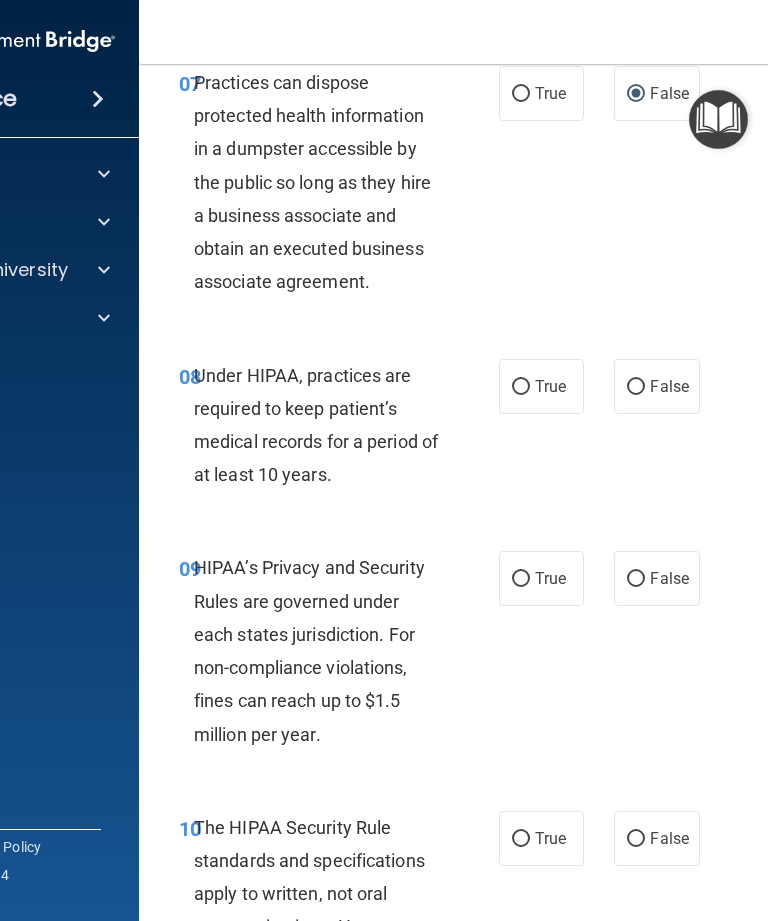 click on "False" at bounding box center (636, 387) 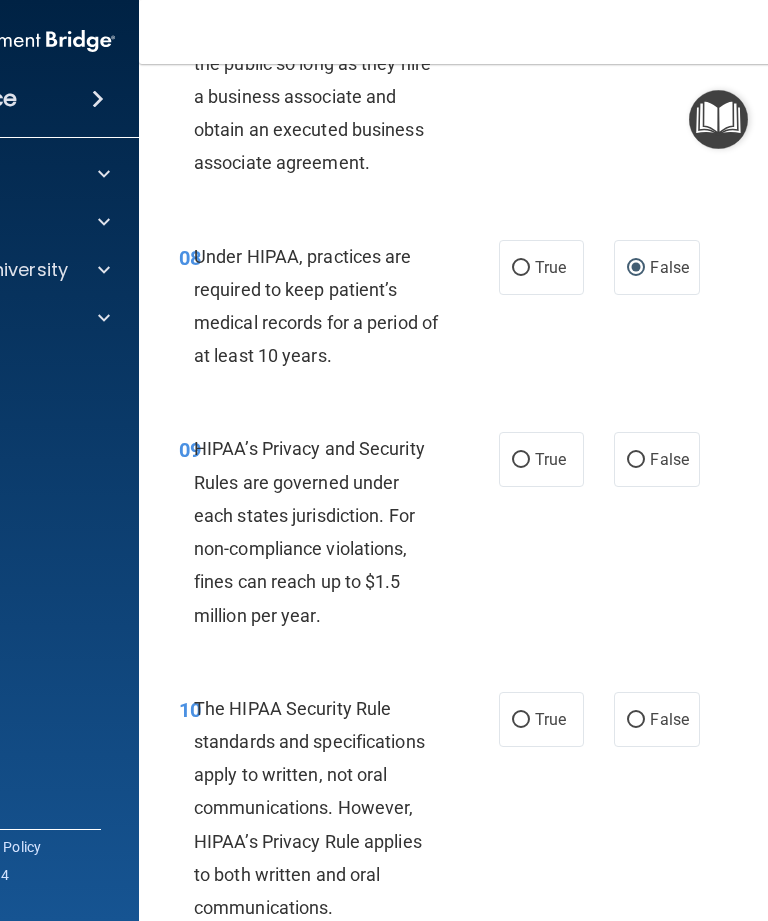 scroll, scrollTop: 1735, scrollLeft: 0, axis: vertical 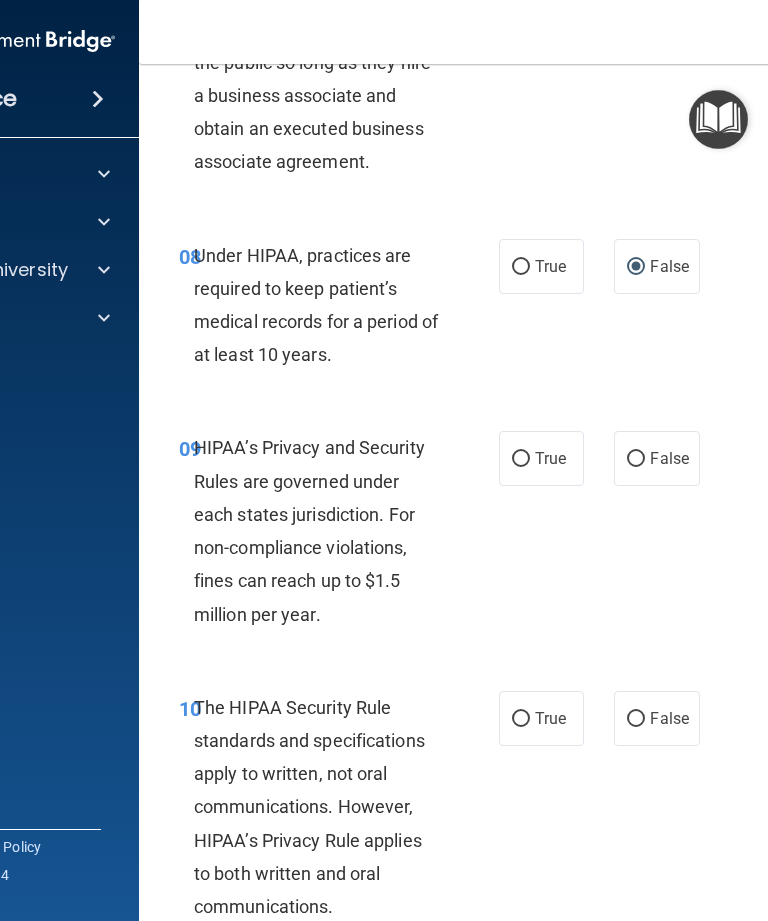 click on "True" at bounding box center [521, 459] 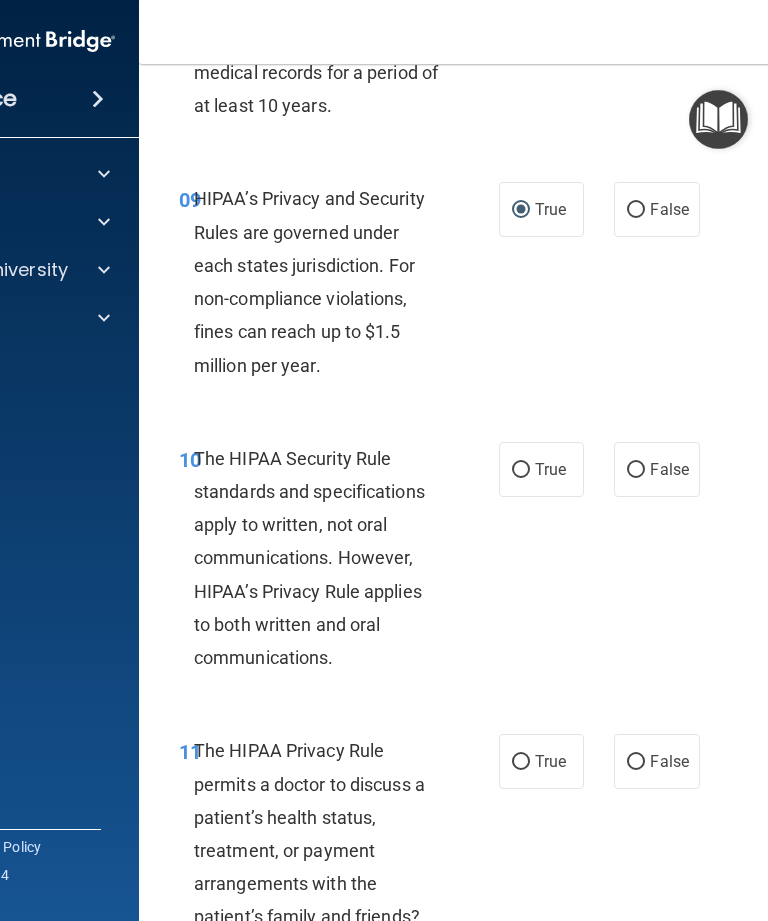 scroll, scrollTop: 1986, scrollLeft: 0, axis: vertical 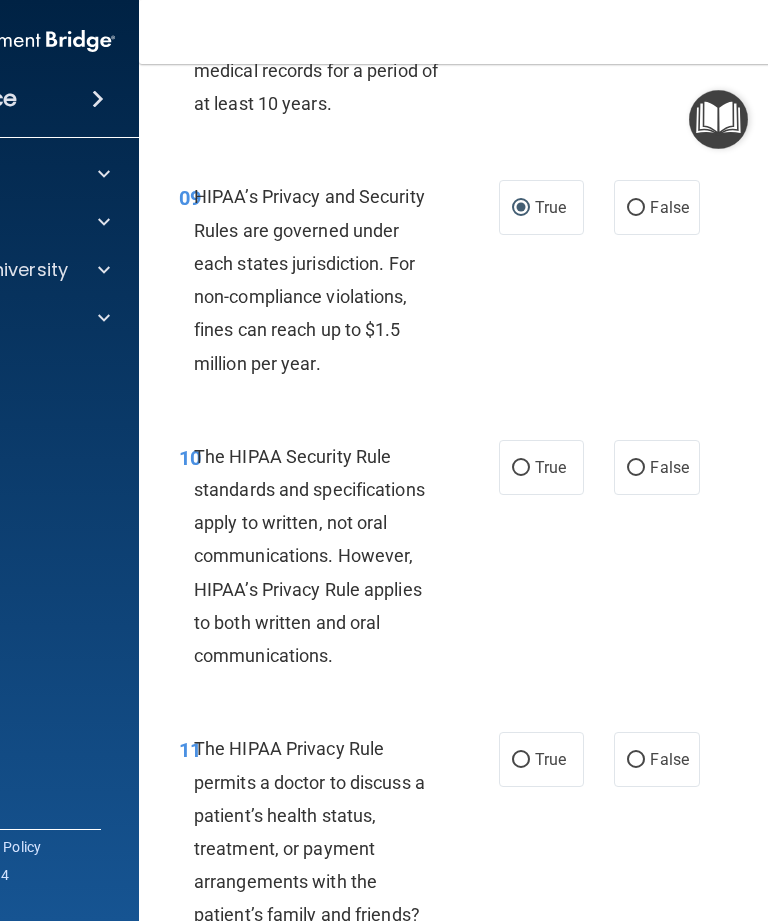 click on "True" at bounding box center [521, 468] 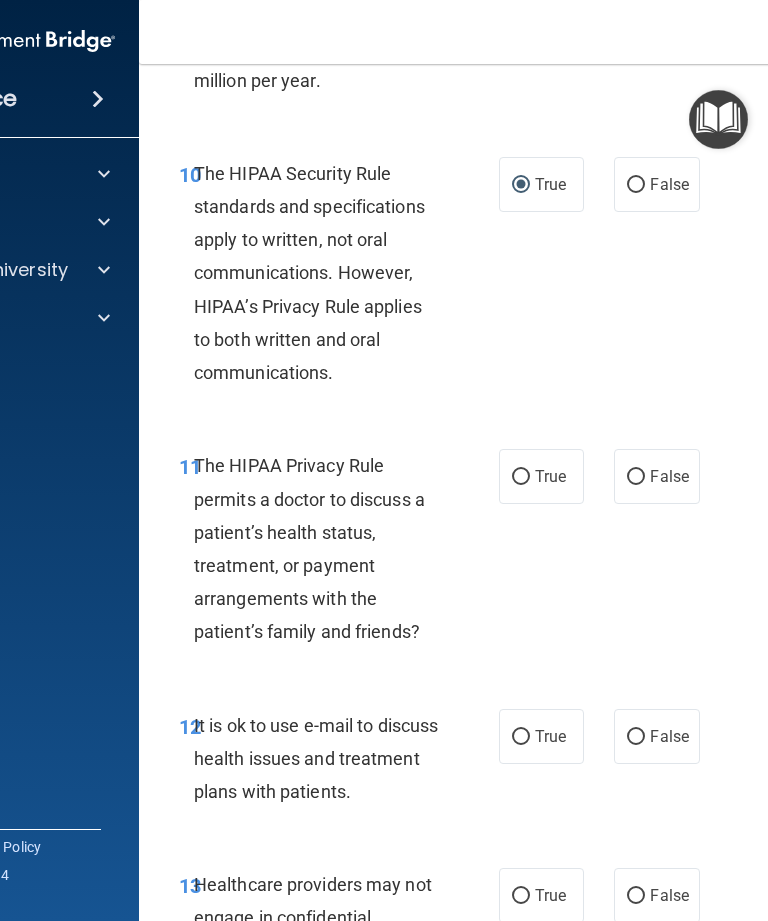 scroll, scrollTop: 2271, scrollLeft: 0, axis: vertical 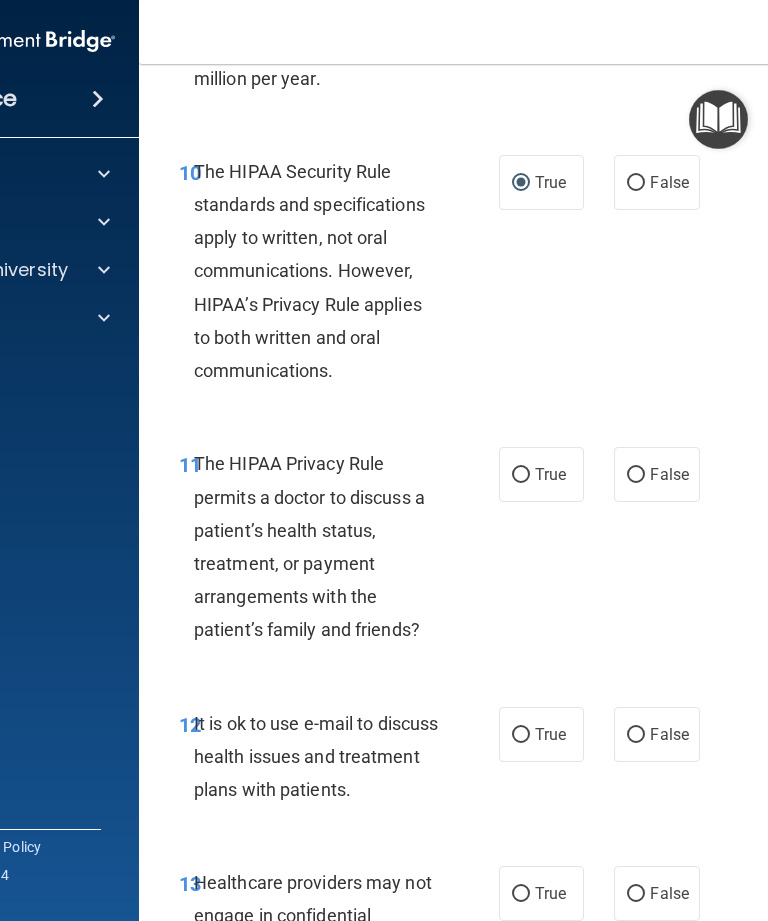 click on "True" at bounding box center [521, 475] 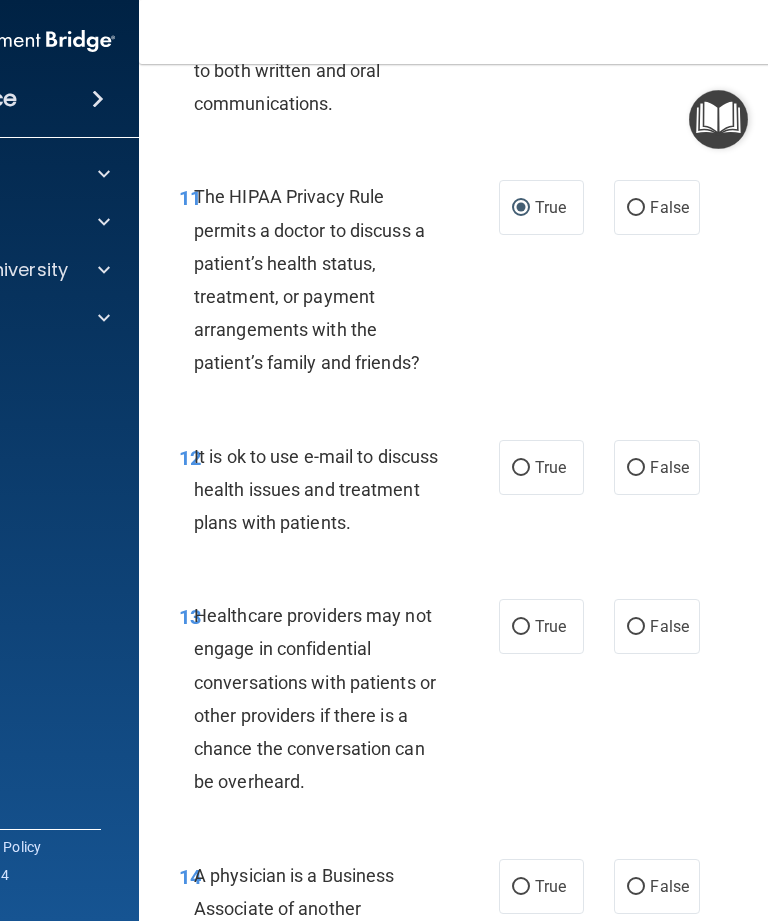 scroll, scrollTop: 2539, scrollLeft: 0, axis: vertical 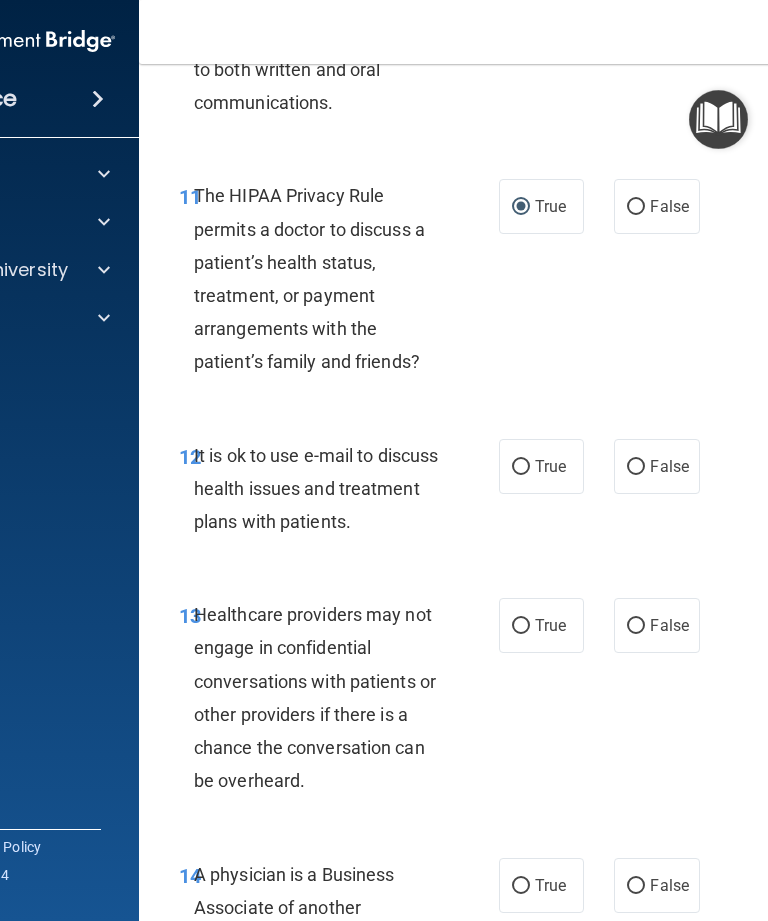 click on "True" at bounding box center (541, 466) 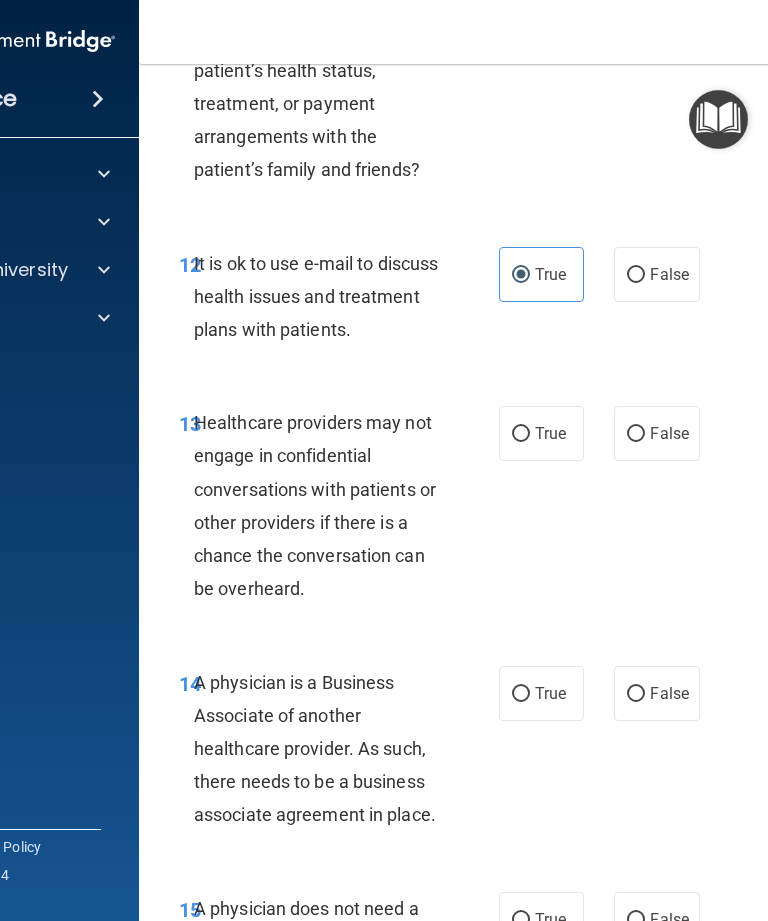 scroll, scrollTop: 2732, scrollLeft: 0, axis: vertical 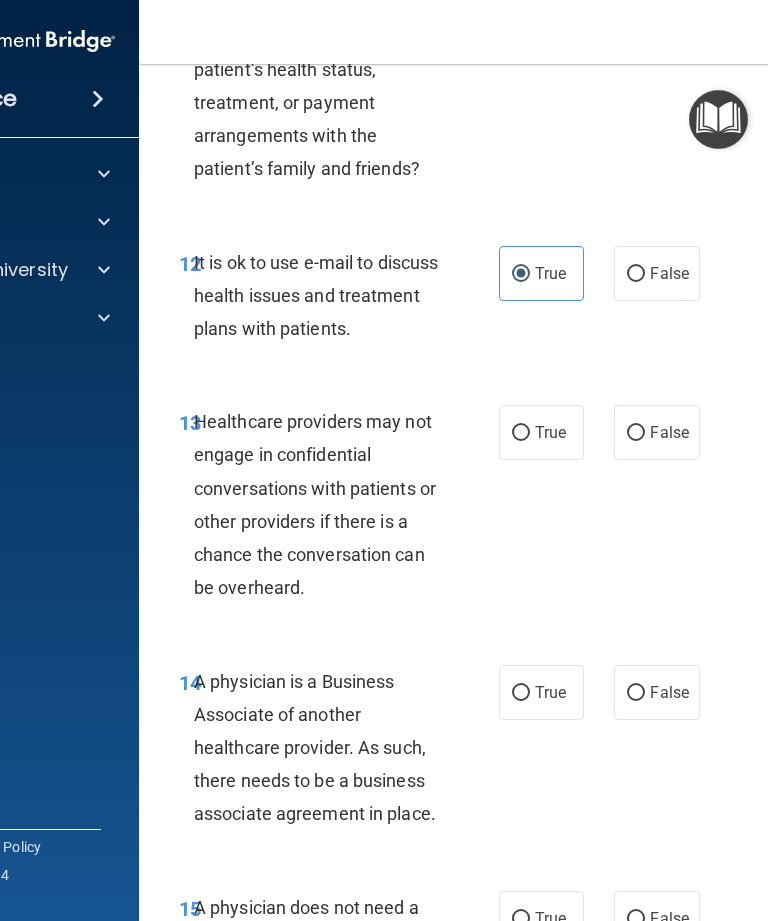 click on "False" at bounding box center (636, 433) 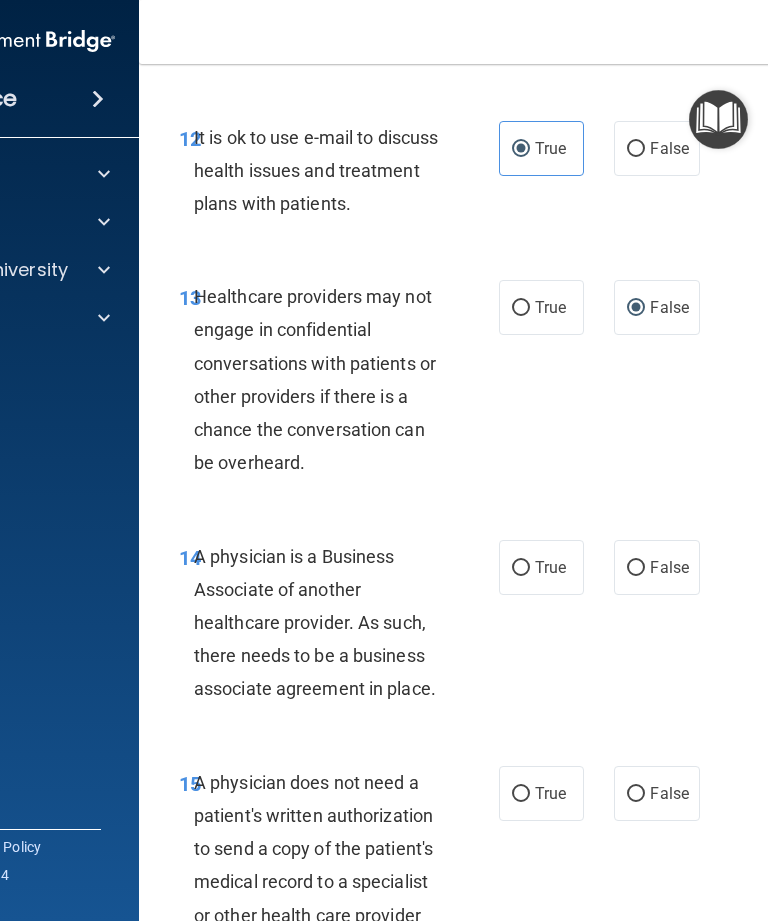 scroll, scrollTop: 2866, scrollLeft: 0, axis: vertical 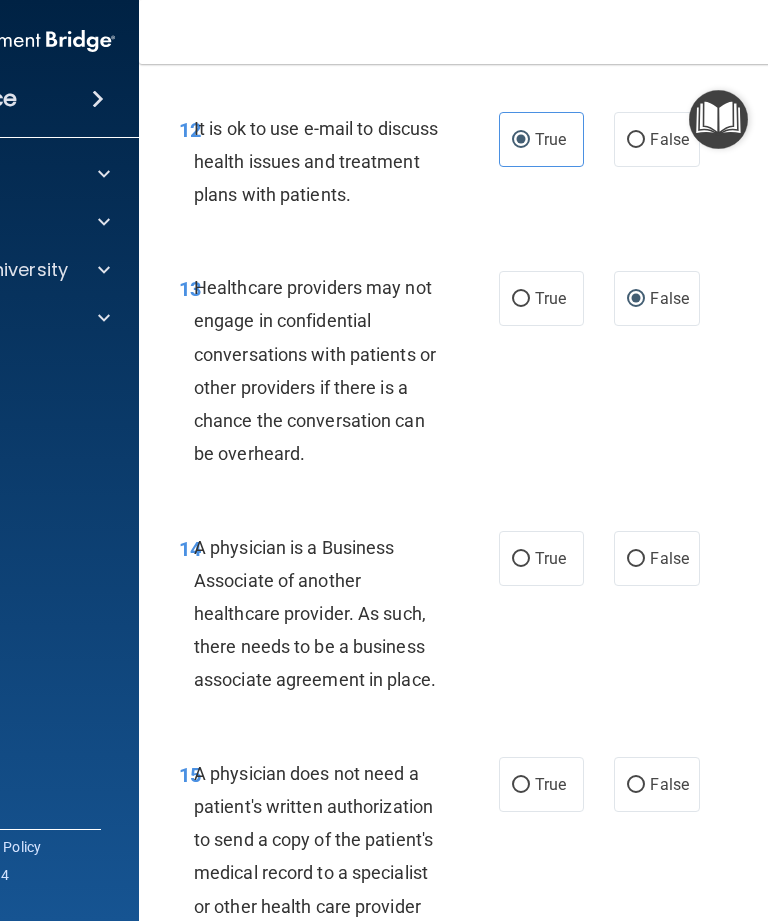 click on "False" at bounding box center (636, 559) 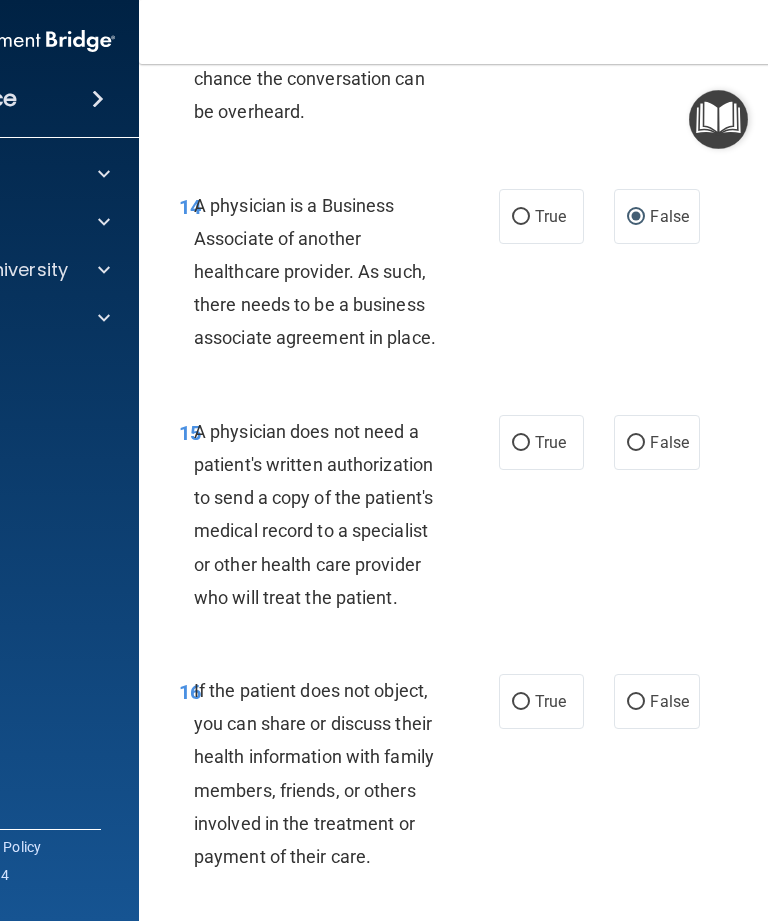 scroll, scrollTop: 3211, scrollLeft: 0, axis: vertical 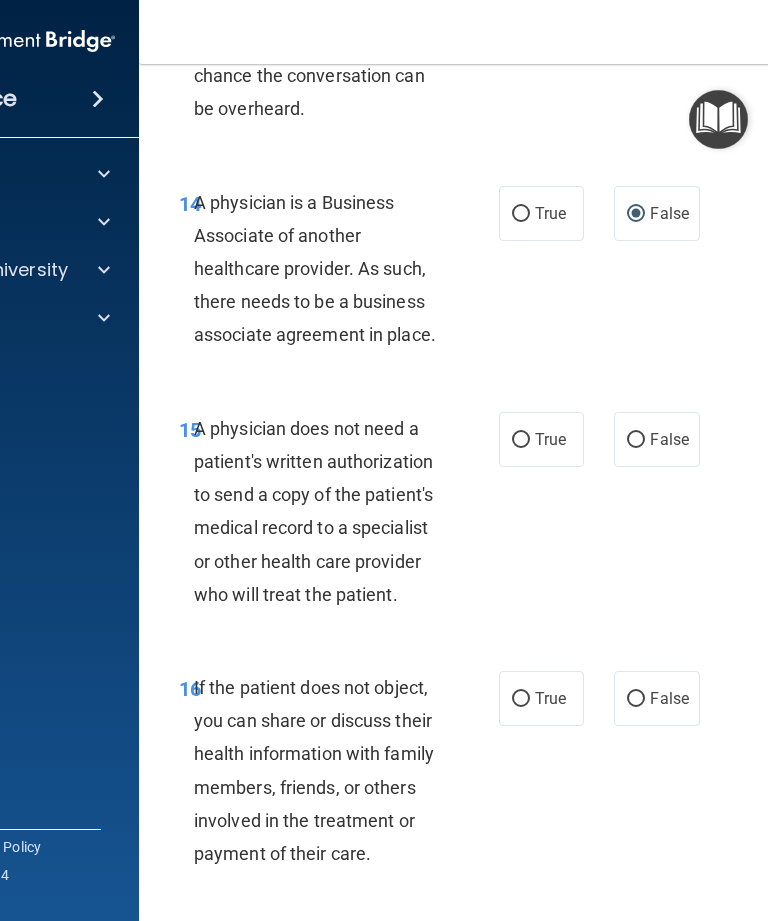 click on "True" at bounding box center (521, 440) 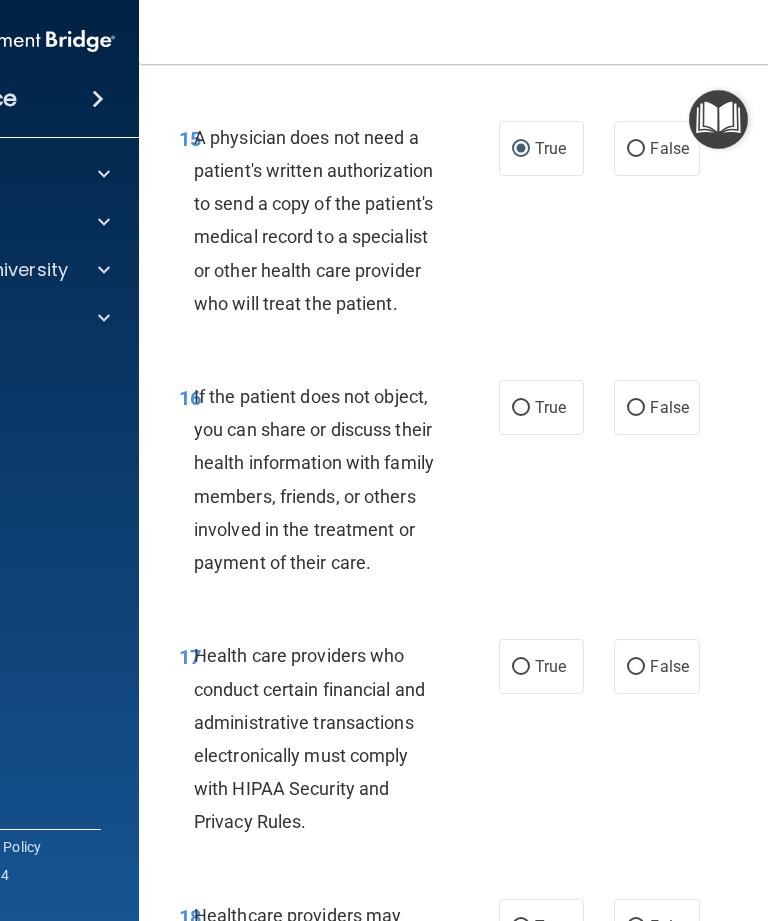 scroll, scrollTop: 3505, scrollLeft: 0, axis: vertical 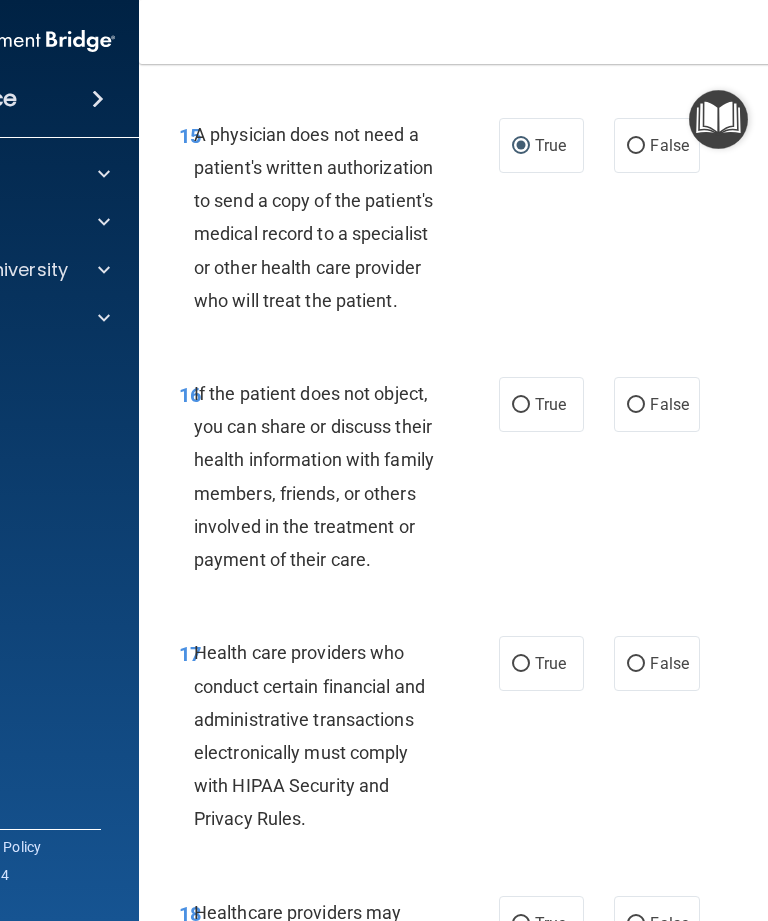 click on "True" at bounding box center [521, 405] 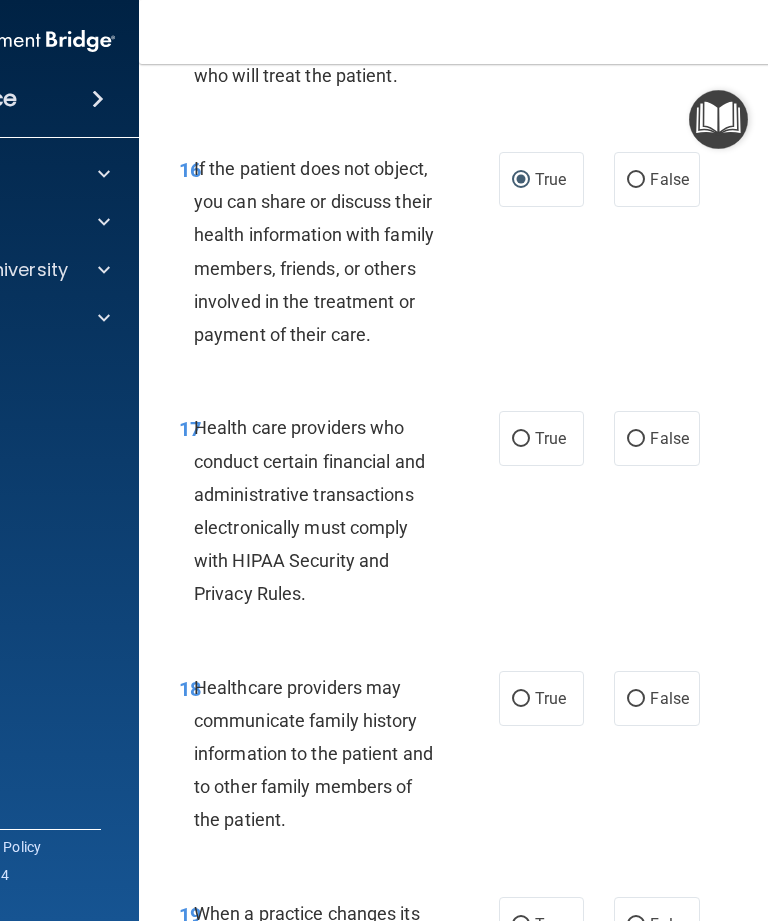scroll, scrollTop: 3731, scrollLeft: 0, axis: vertical 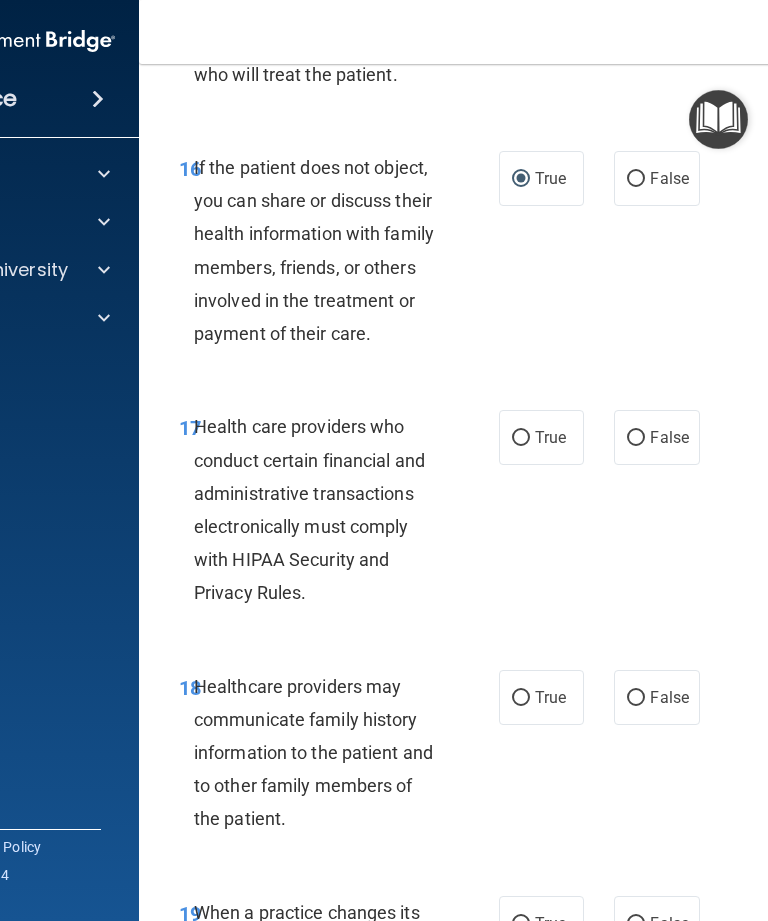 click on "True" at bounding box center [521, 438] 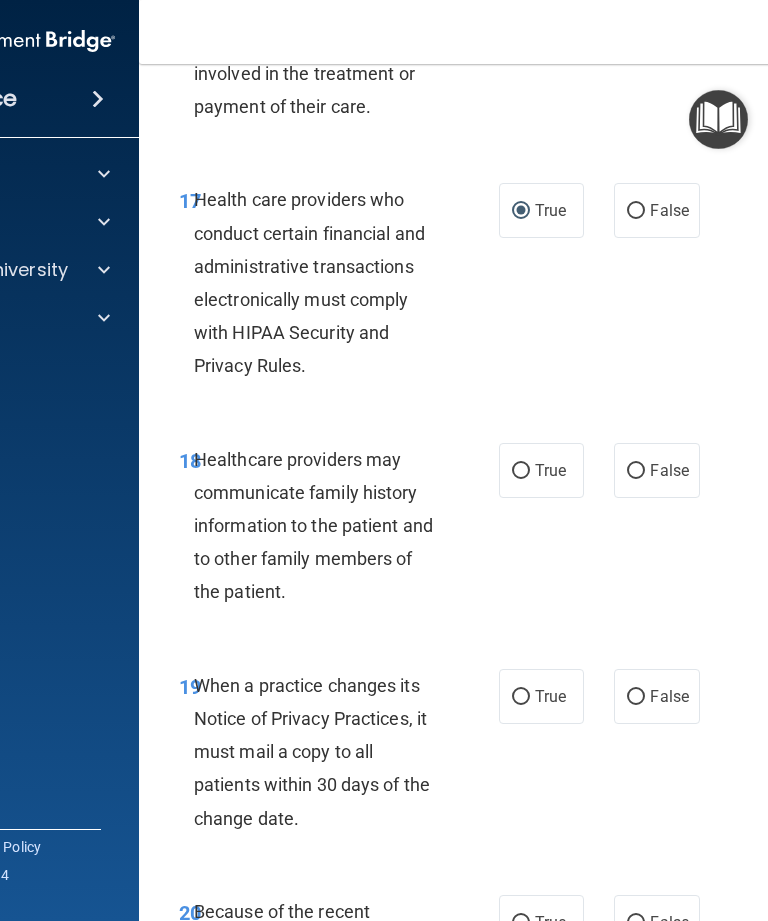 scroll, scrollTop: 3961, scrollLeft: 0, axis: vertical 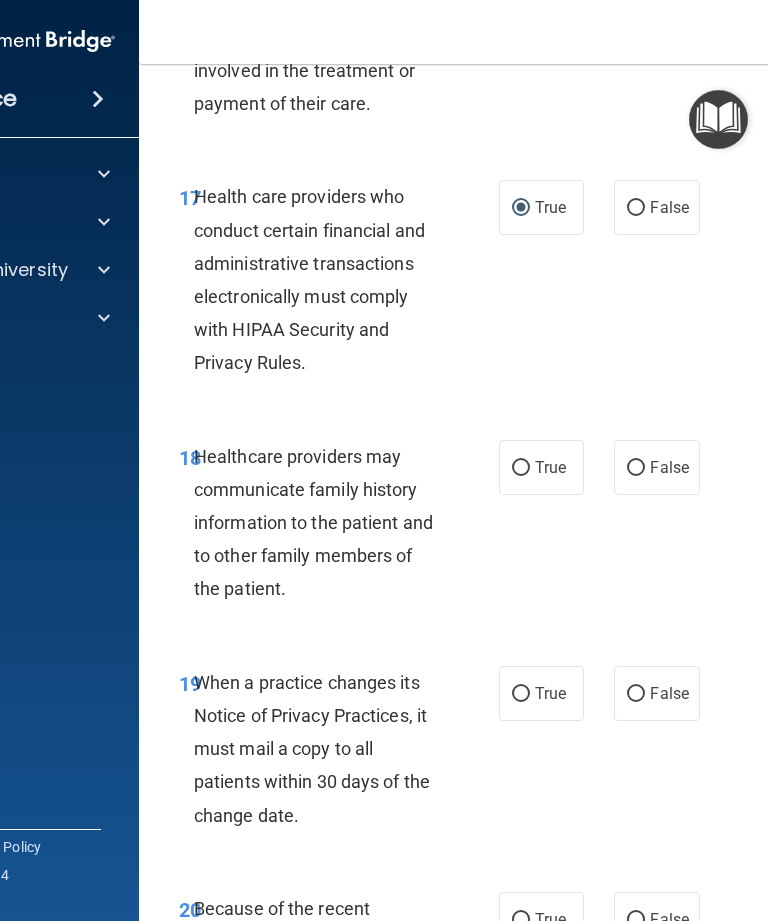 click on "False" at bounding box center (636, 468) 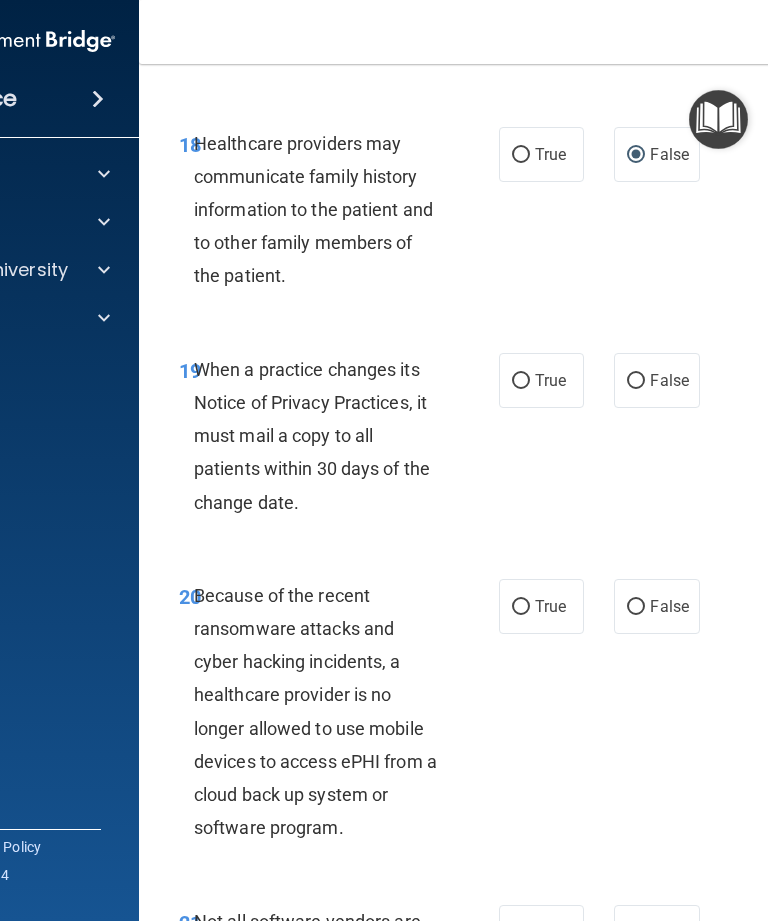 scroll, scrollTop: 4275, scrollLeft: 0, axis: vertical 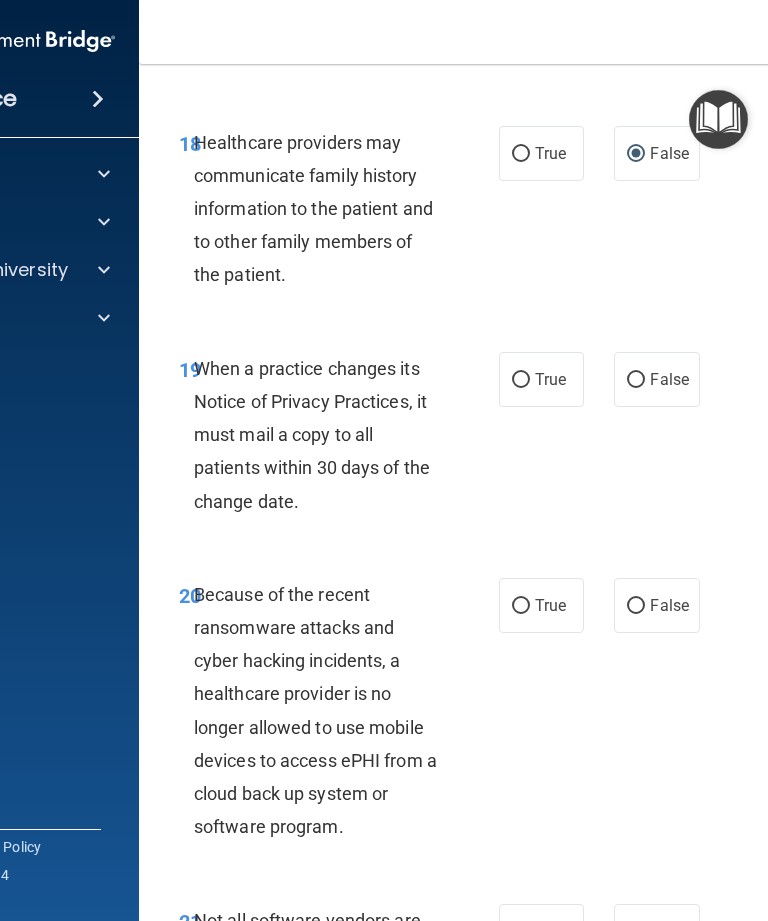 click on "False" at bounding box center (636, 380) 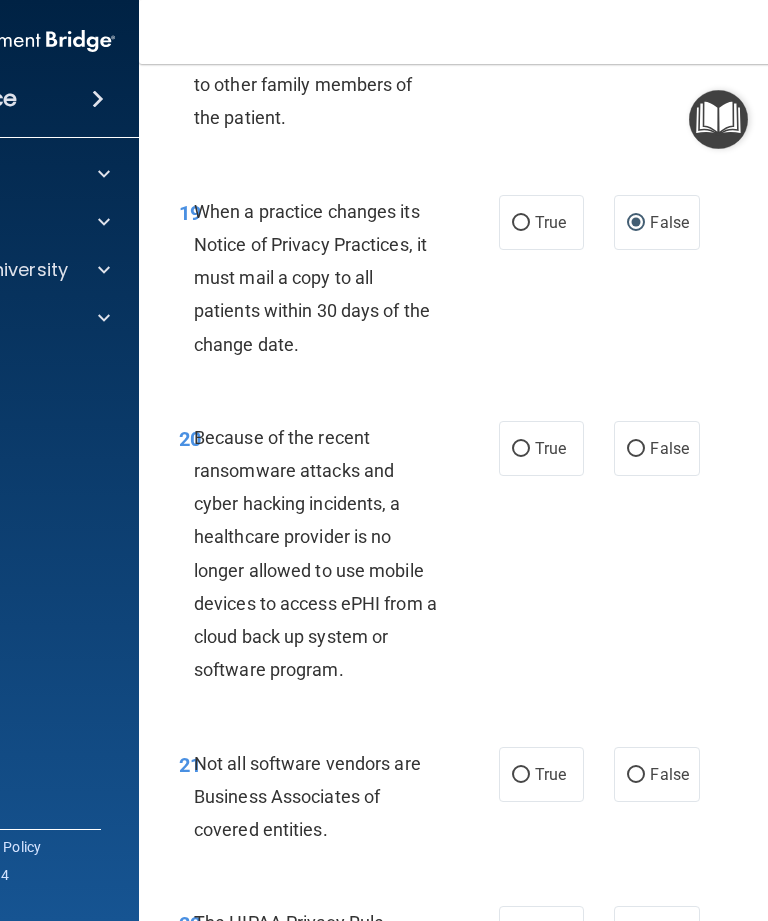 scroll, scrollTop: 4435, scrollLeft: 0, axis: vertical 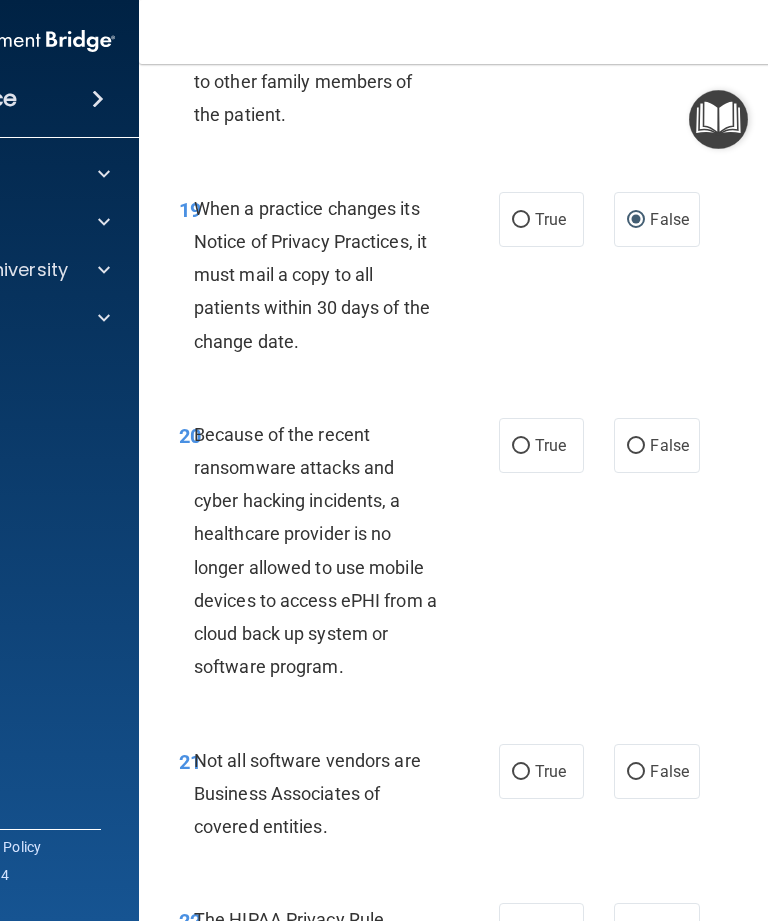 click on "False" at bounding box center [636, 446] 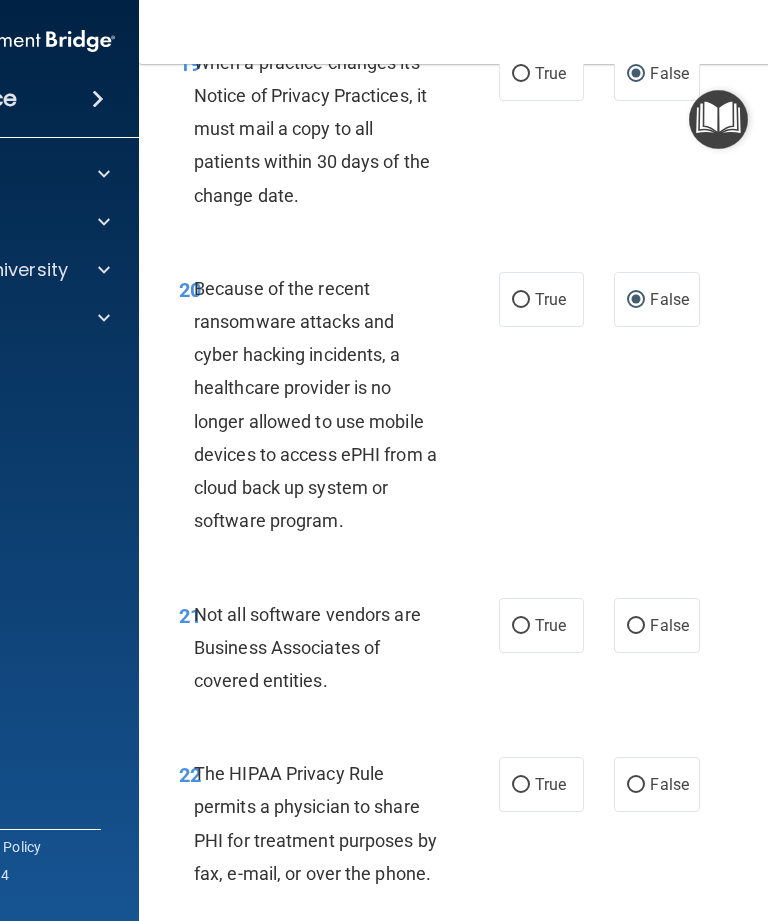 scroll, scrollTop: 4583, scrollLeft: 0, axis: vertical 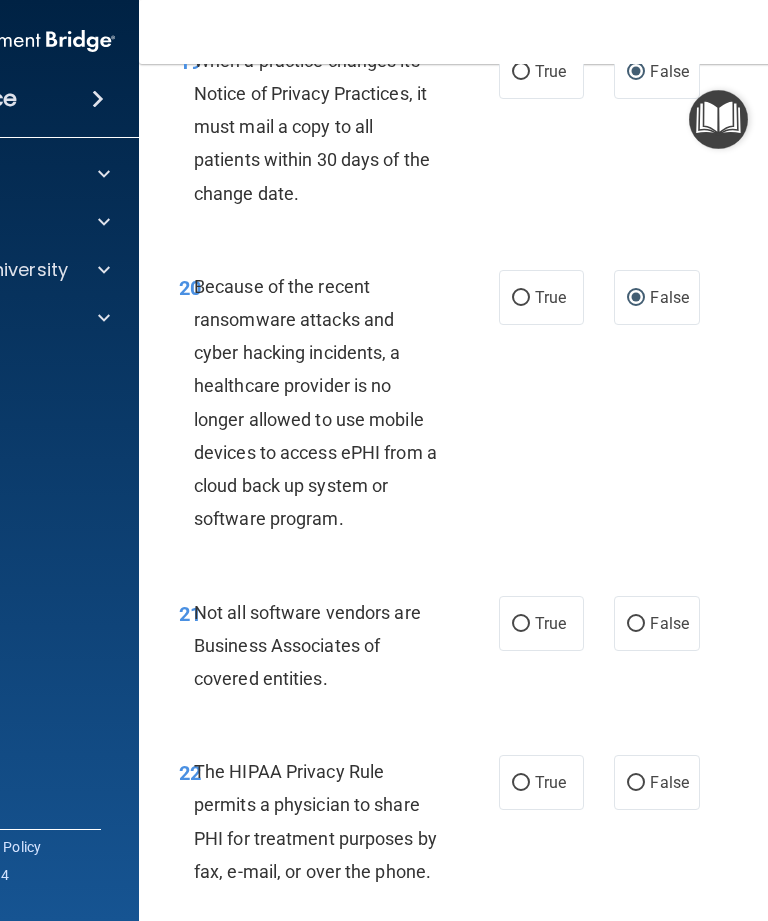 click on "True" at bounding box center [521, 624] 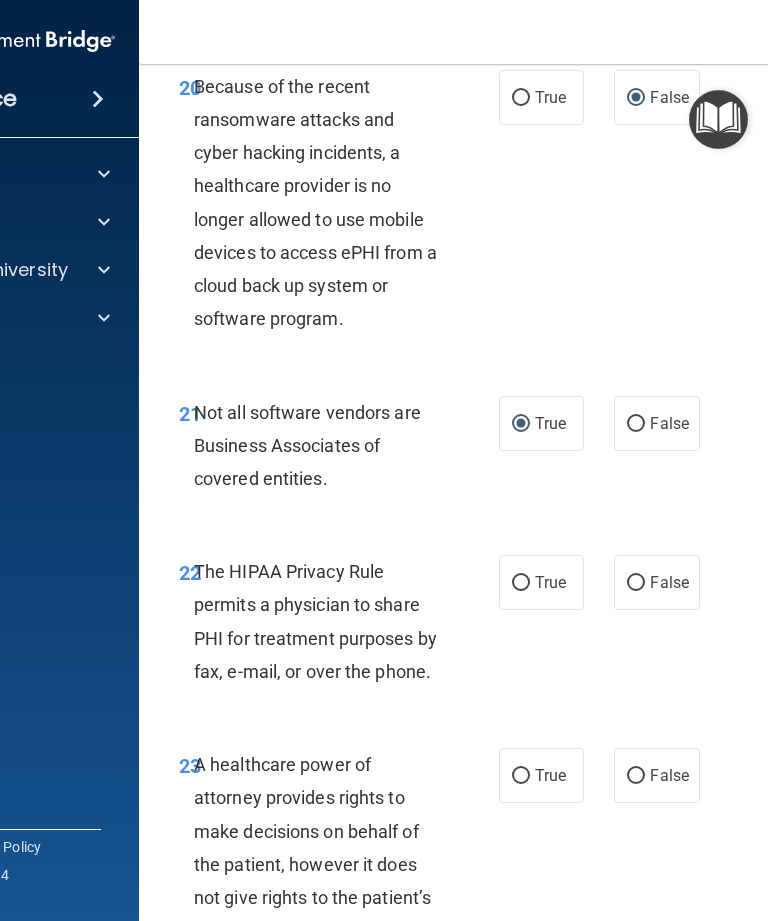 scroll, scrollTop: 4784, scrollLeft: 0, axis: vertical 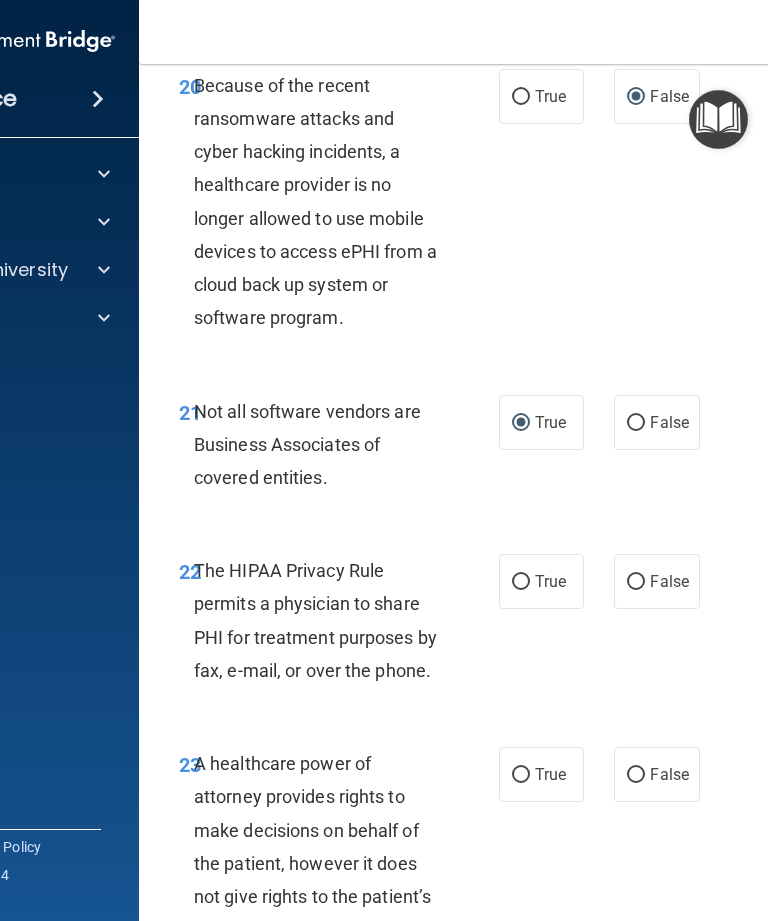 click on "True" at bounding box center [521, 582] 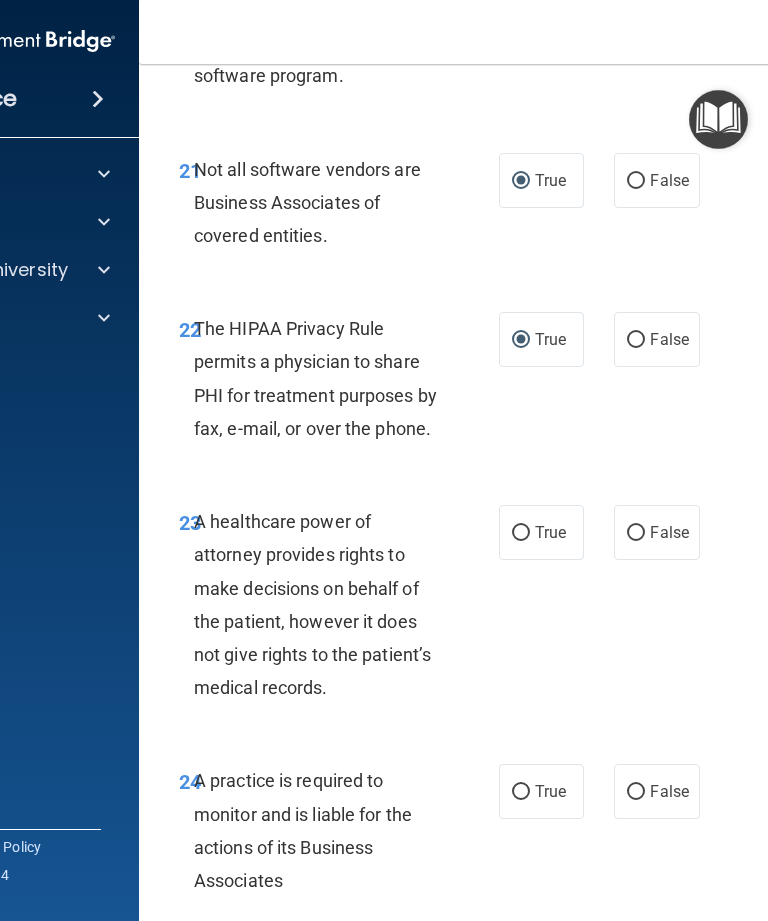 scroll, scrollTop: 5027, scrollLeft: 0, axis: vertical 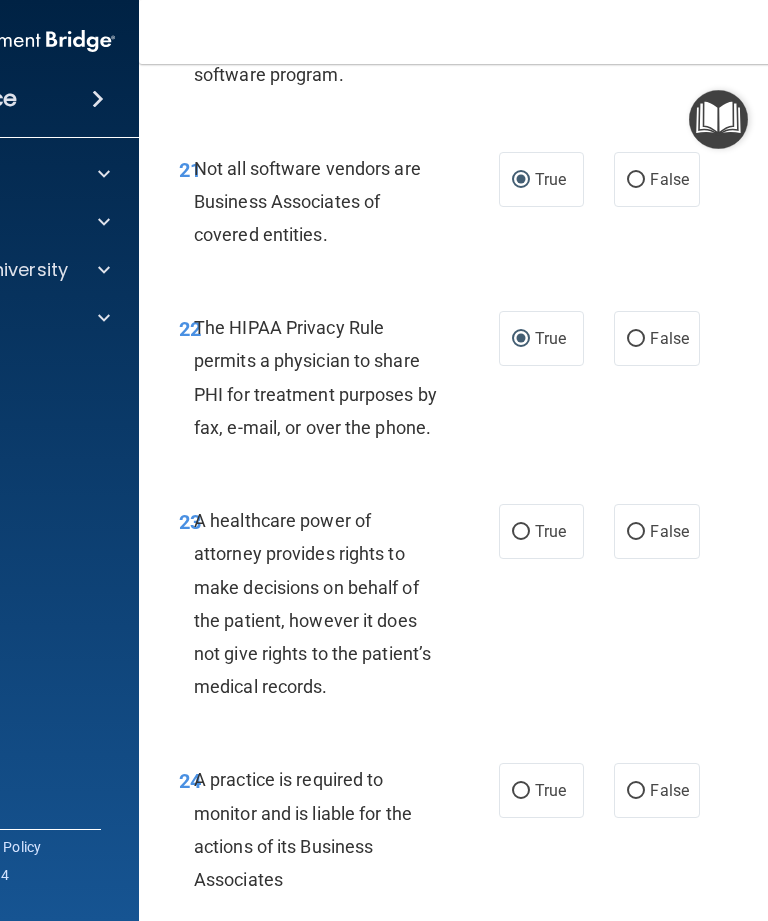 click on "False" at bounding box center (636, 532) 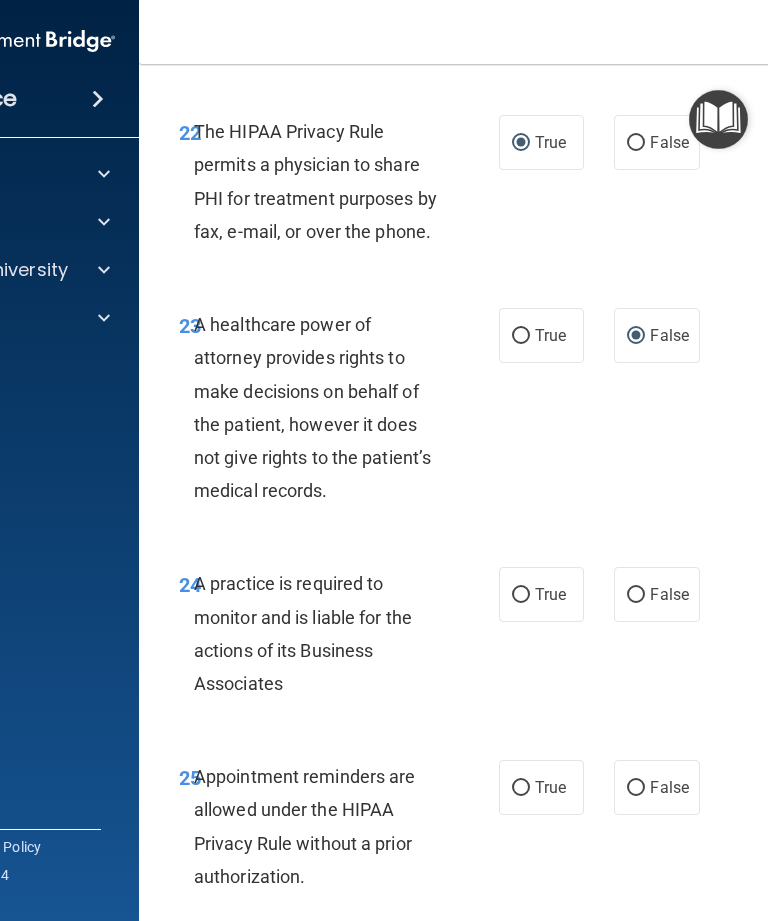 scroll, scrollTop: 5225, scrollLeft: 0, axis: vertical 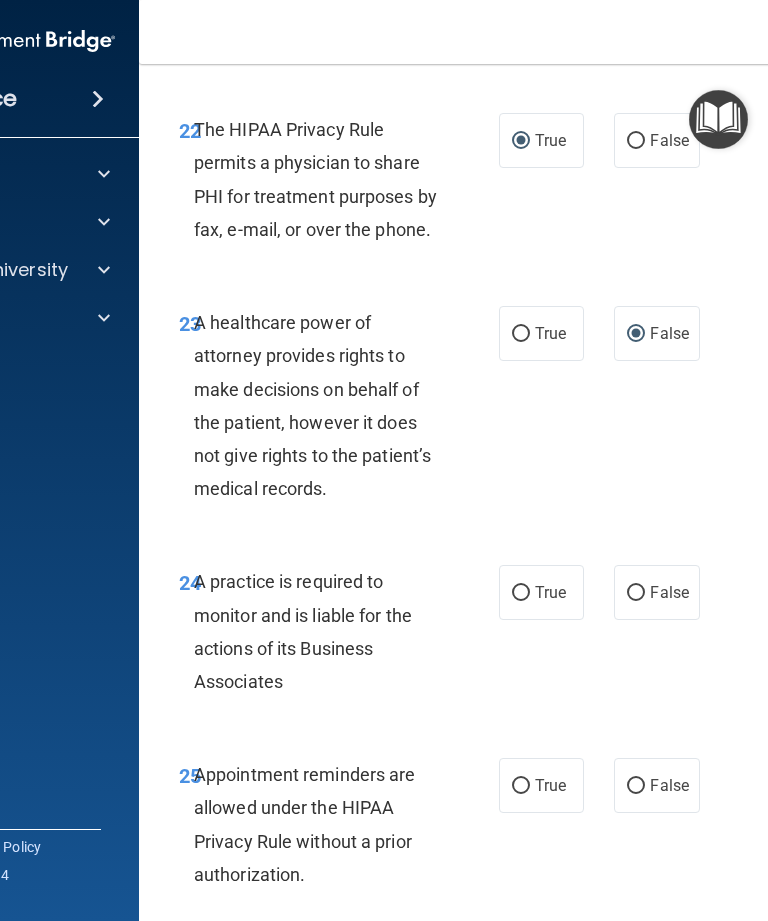 click on "False" at bounding box center (636, 593) 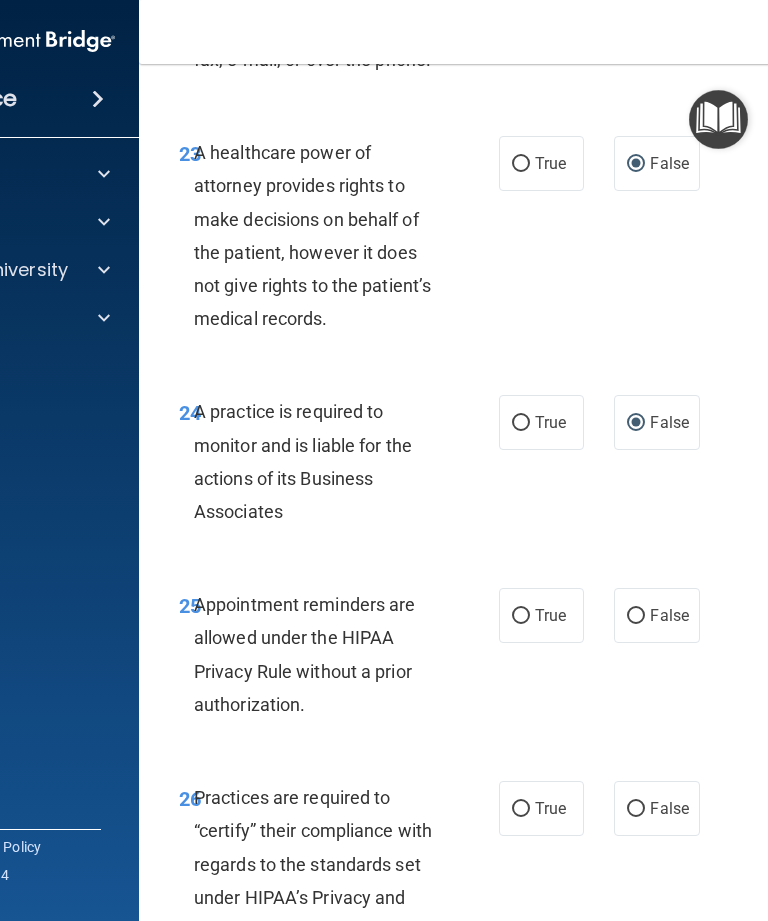 scroll, scrollTop: 5413, scrollLeft: 0, axis: vertical 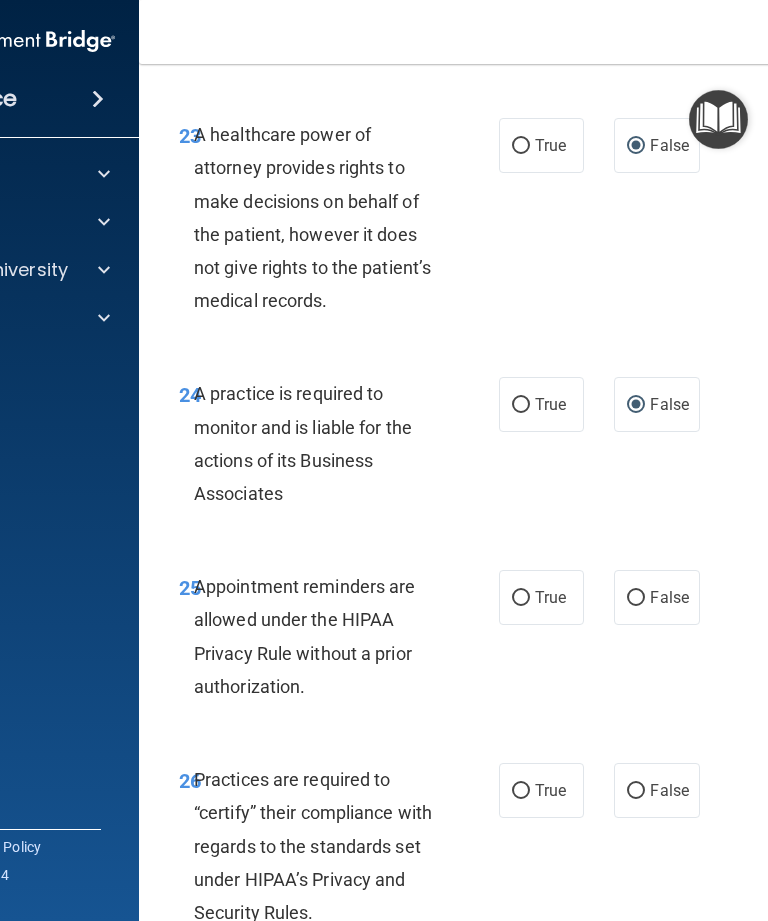 click on "True" at bounding box center [521, 598] 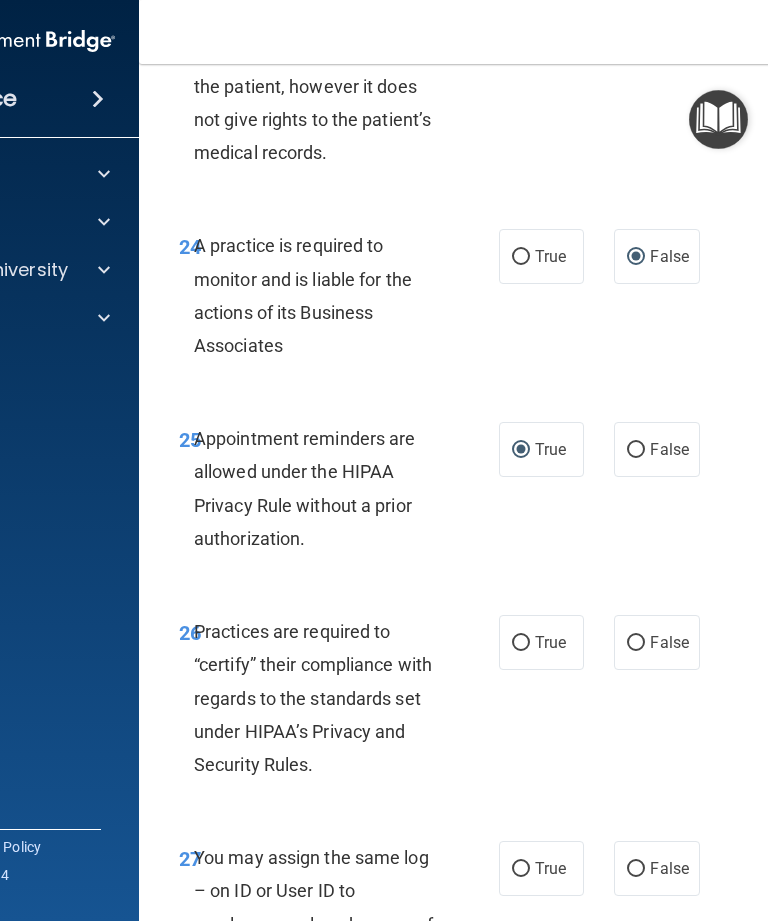 scroll, scrollTop: 5561, scrollLeft: 0, axis: vertical 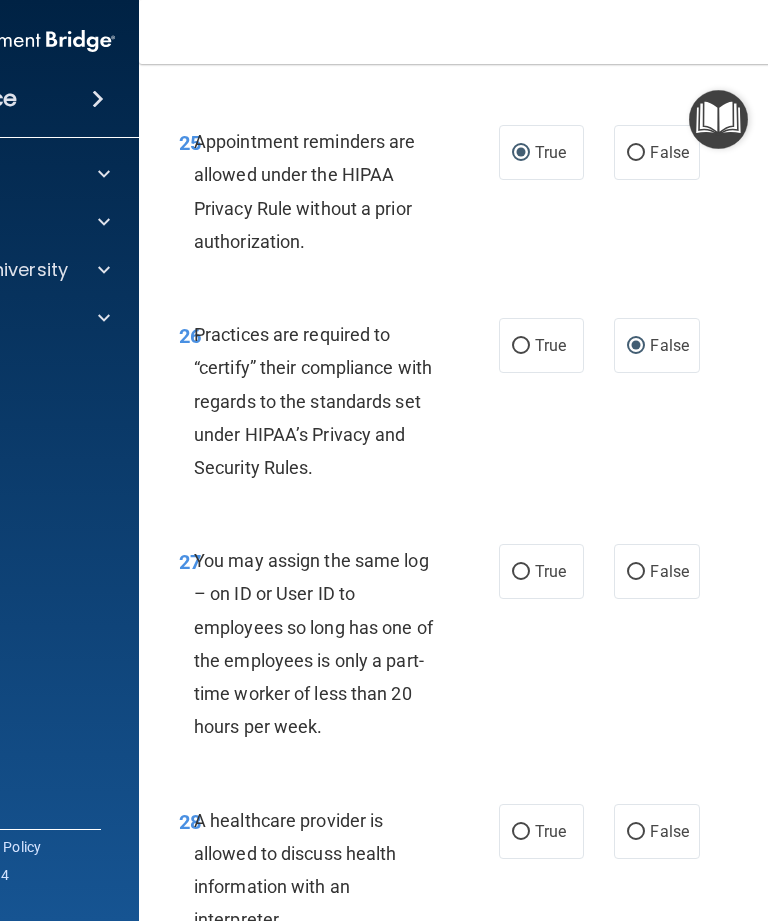 click on "False" at bounding box center (636, 572) 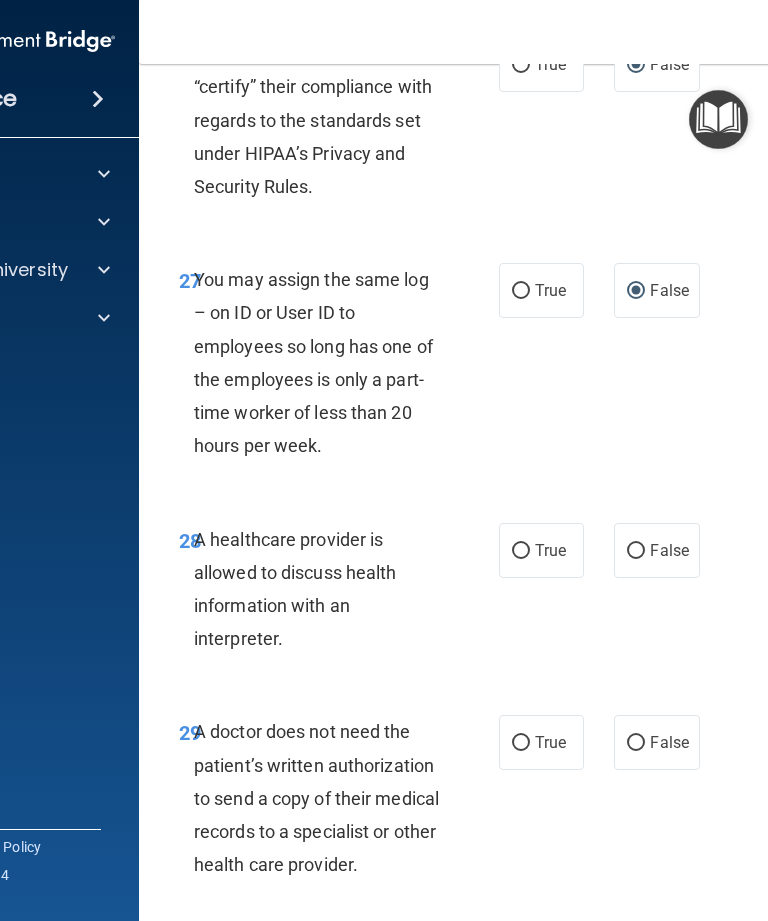 scroll, scrollTop: 6141, scrollLeft: 0, axis: vertical 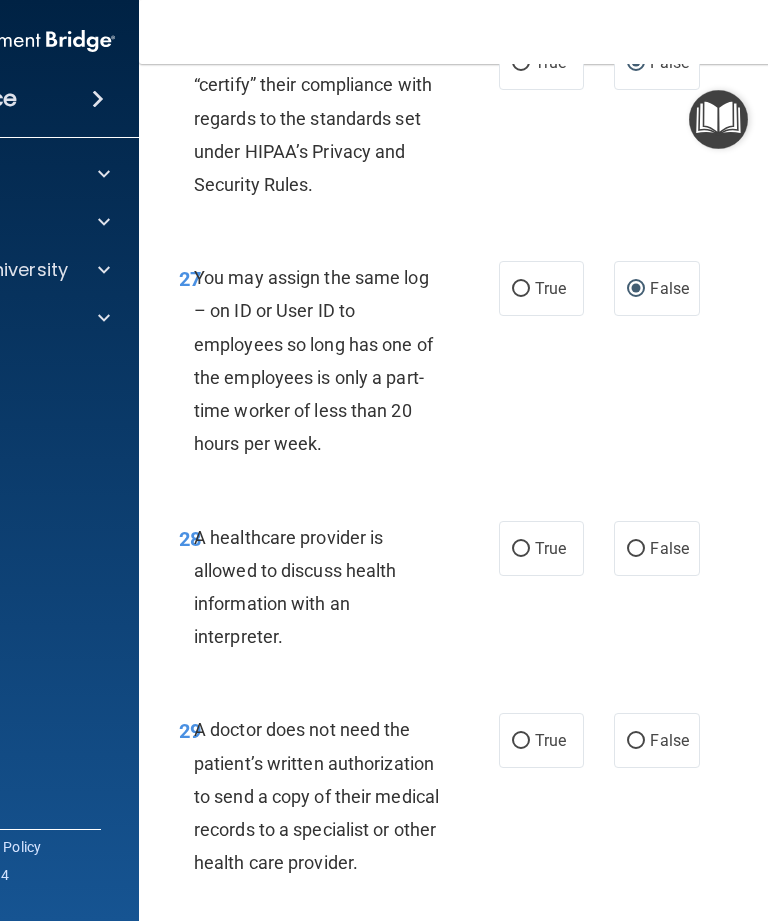 click on "True" at bounding box center (521, 549) 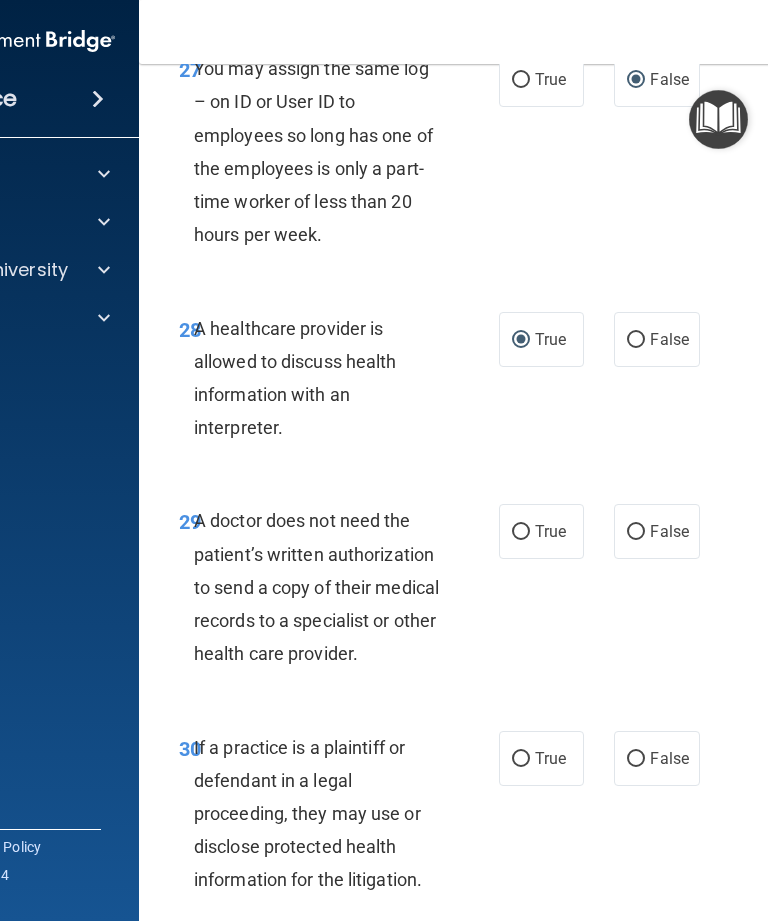 scroll, scrollTop: 6359, scrollLeft: 0, axis: vertical 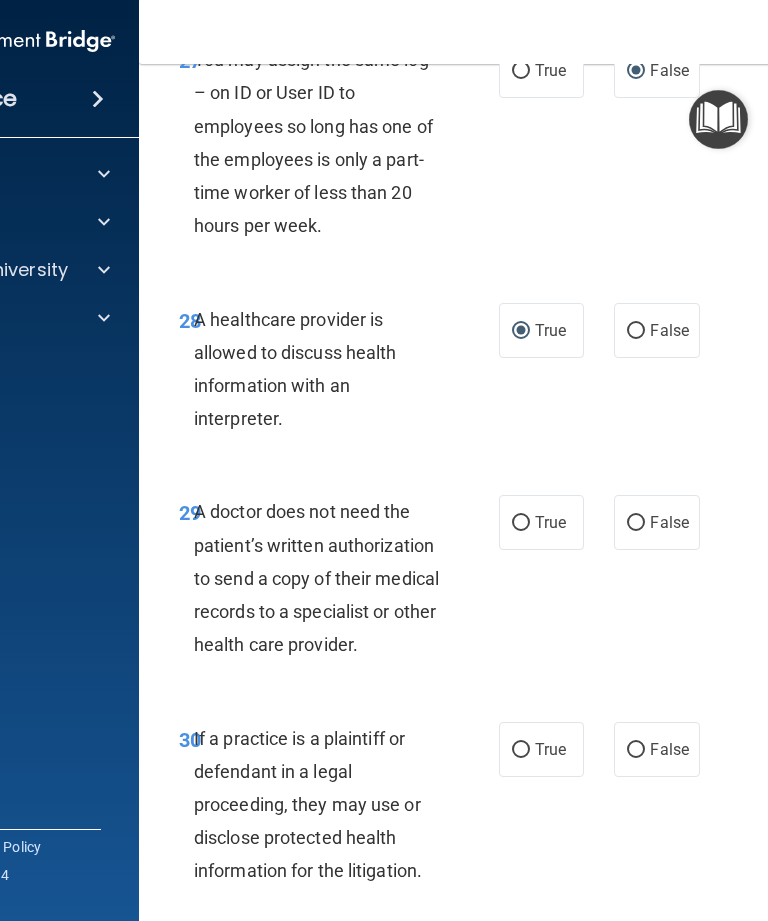 click on "True" at bounding box center [521, 523] 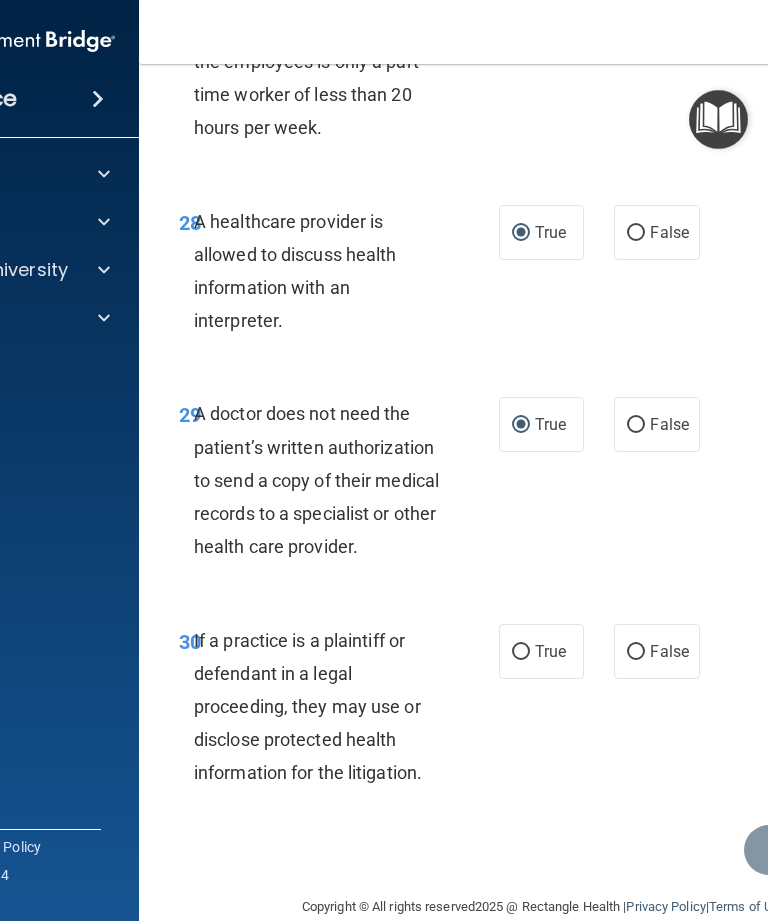 scroll, scrollTop: 6455, scrollLeft: 0, axis: vertical 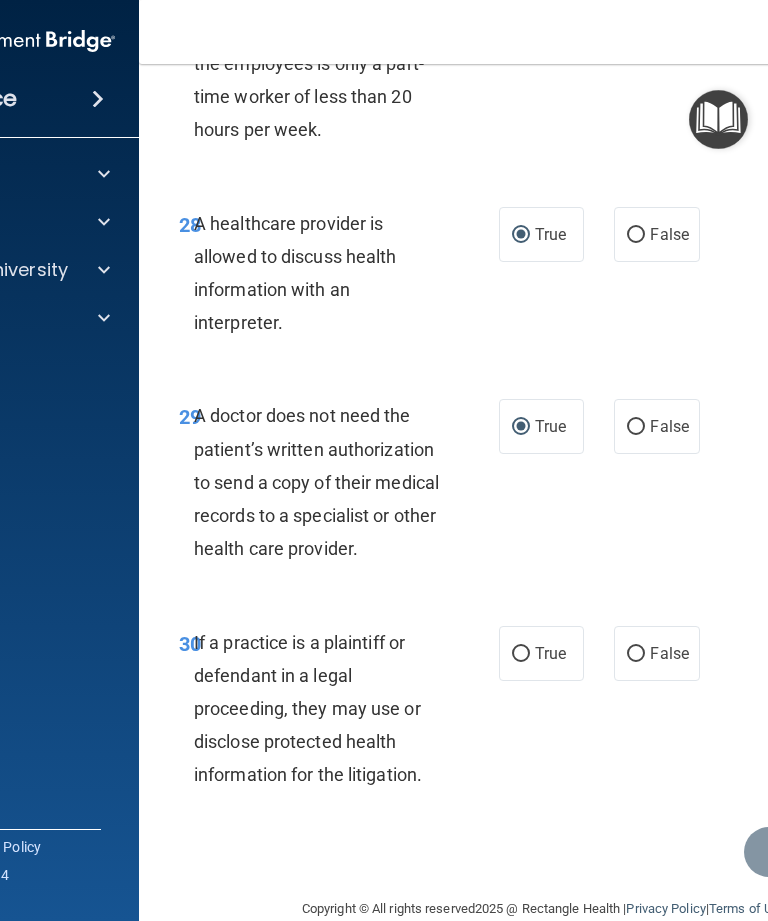 click on "True" at bounding box center (521, 654) 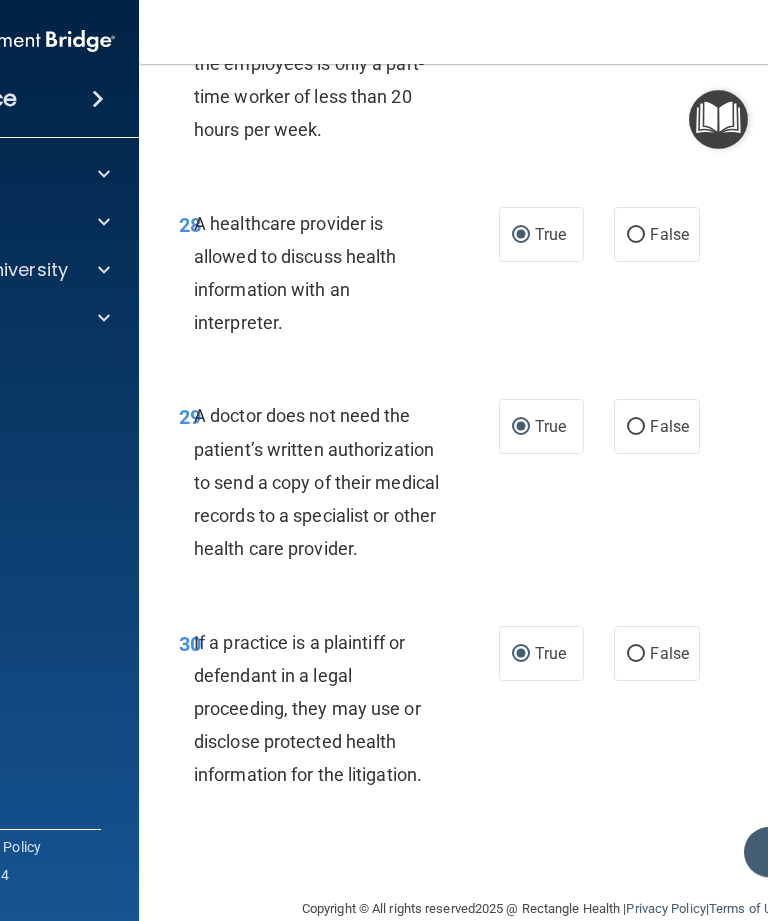 click on "Submit" at bounding box center (834, 852) 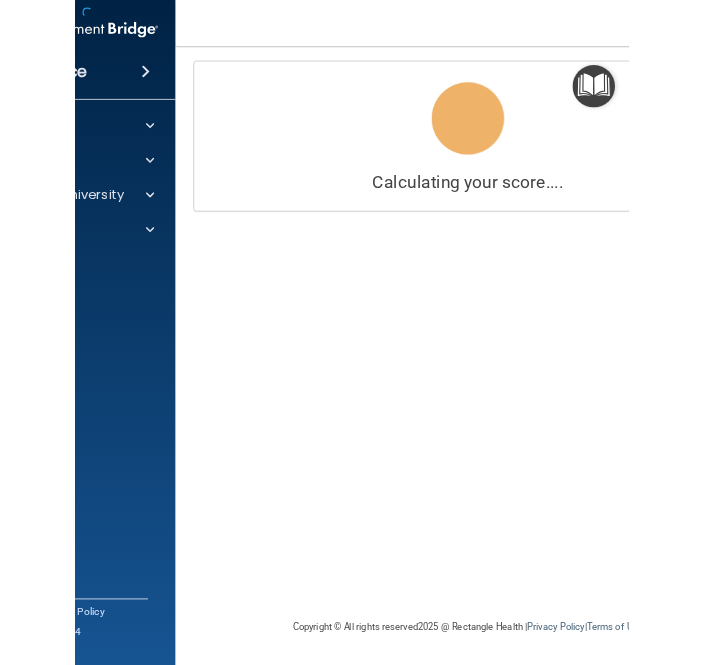 scroll, scrollTop: 0, scrollLeft: 0, axis: both 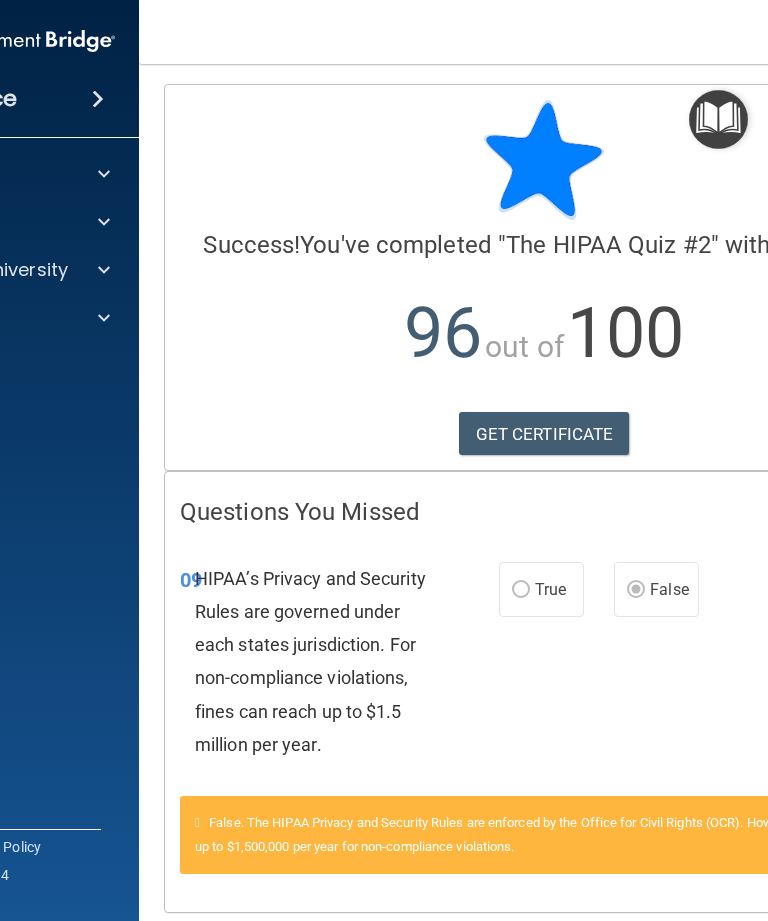 click on "GET CERTIFICATE" at bounding box center (544, 434) 